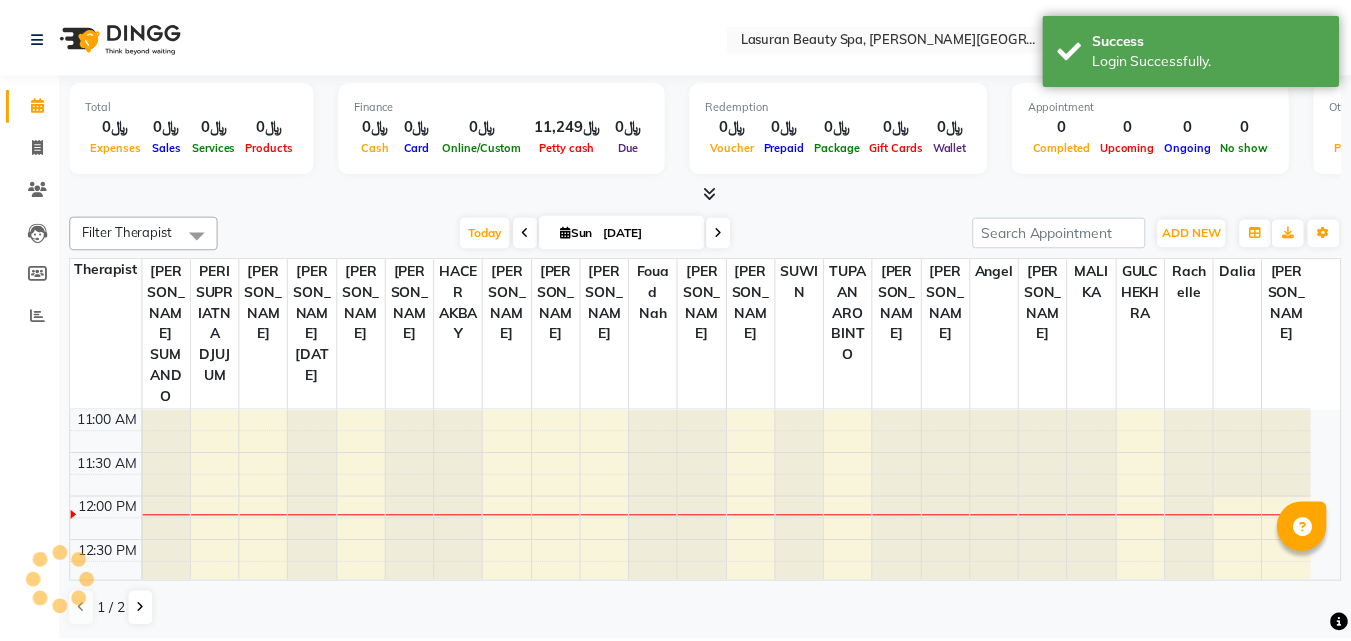 scroll, scrollTop: 0, scrollLeft: 0, axis: both 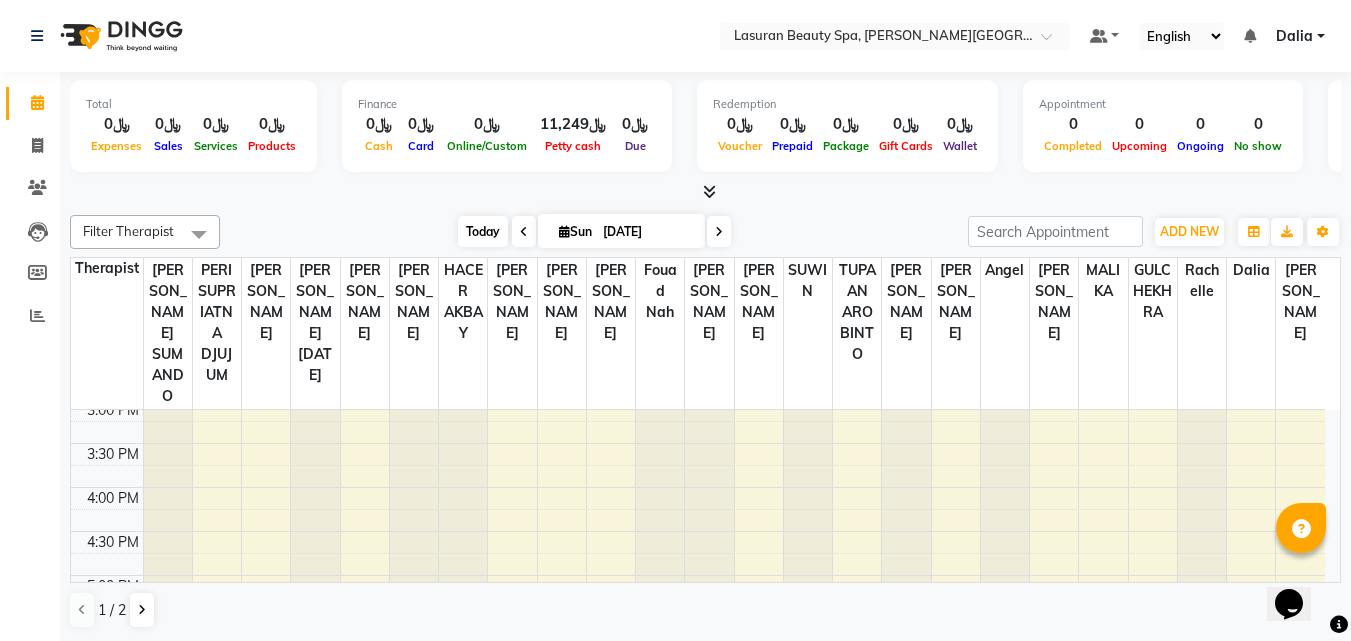 click on "Today" at bounding box center (483, 231) 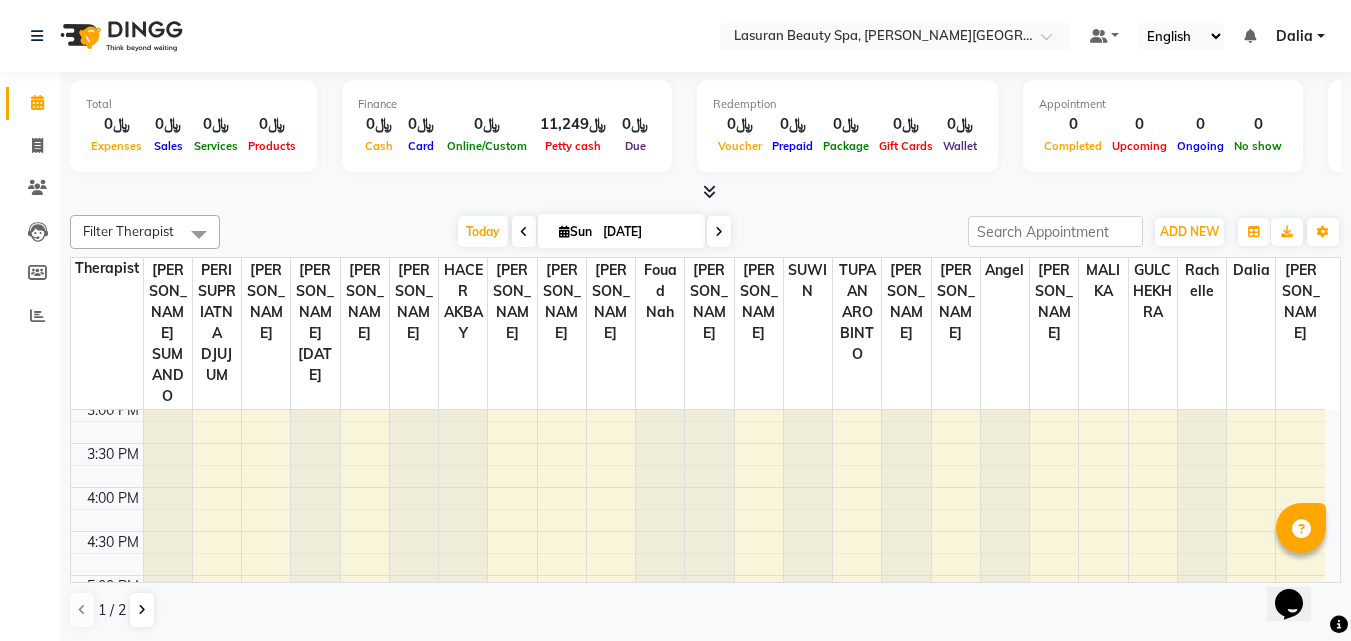 scroll, scrollTop: 89, scrollLeft: 0, axis: vertical 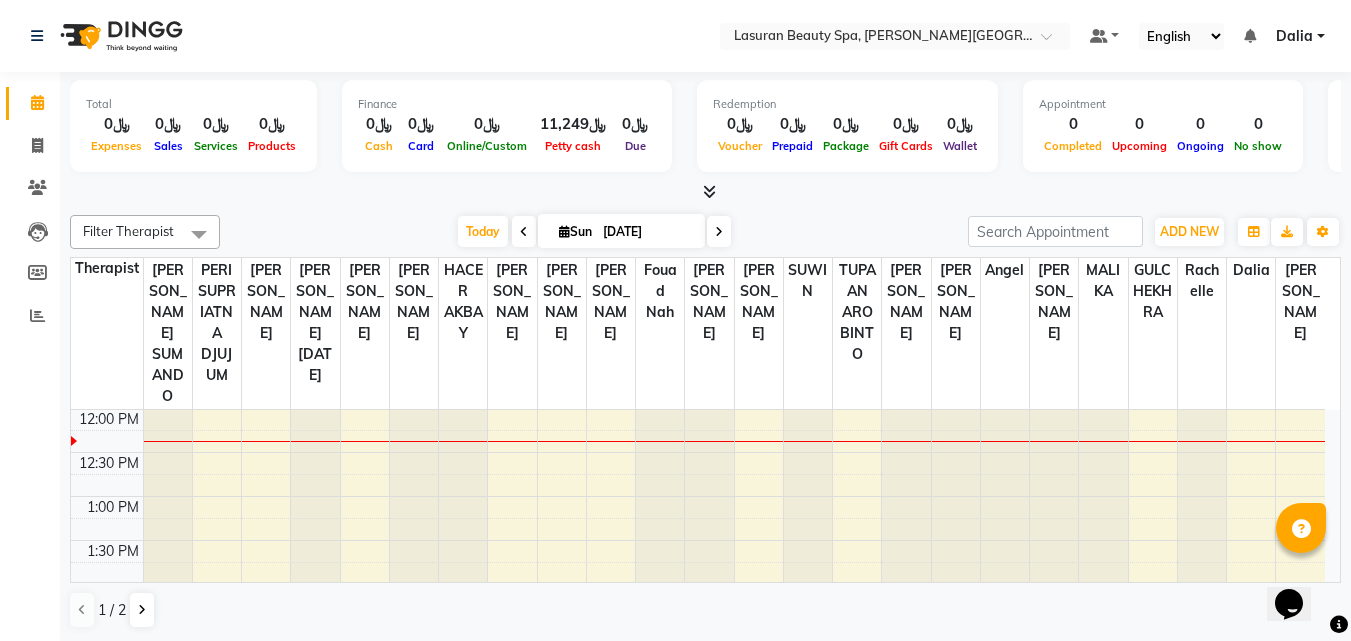 click at bounding box center (315, 321) 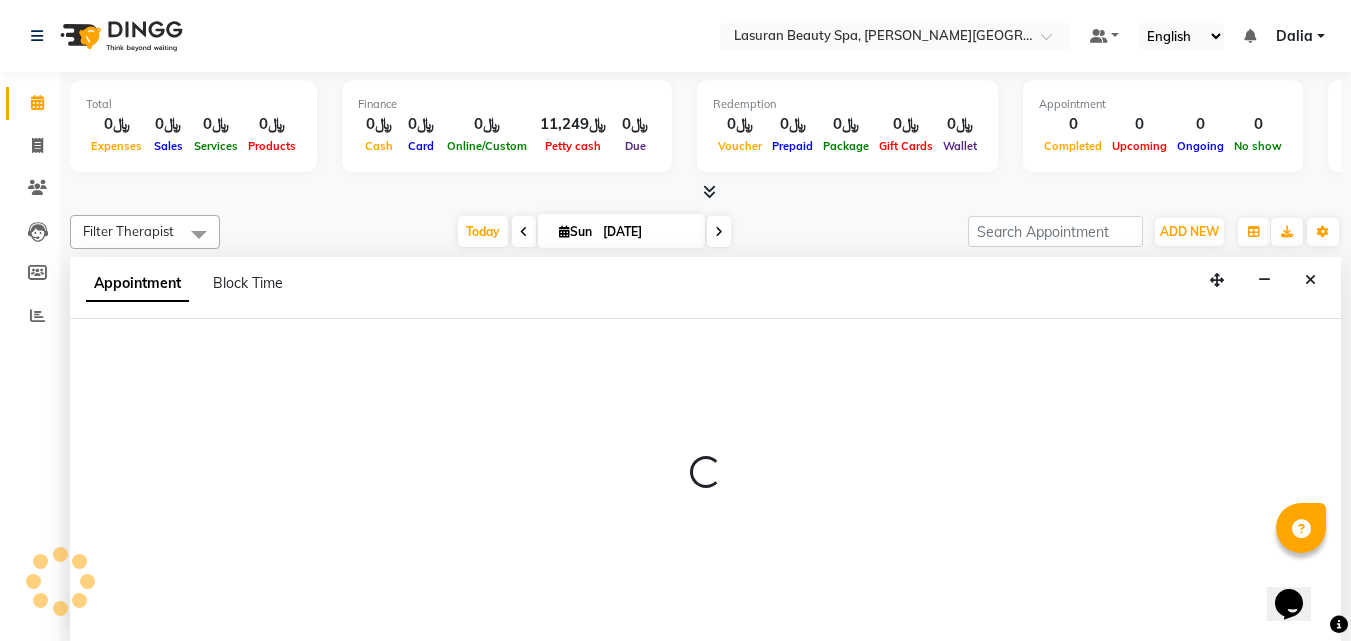 scroll, scrollTop: 1, scrollLeft: 0, axis: vertical 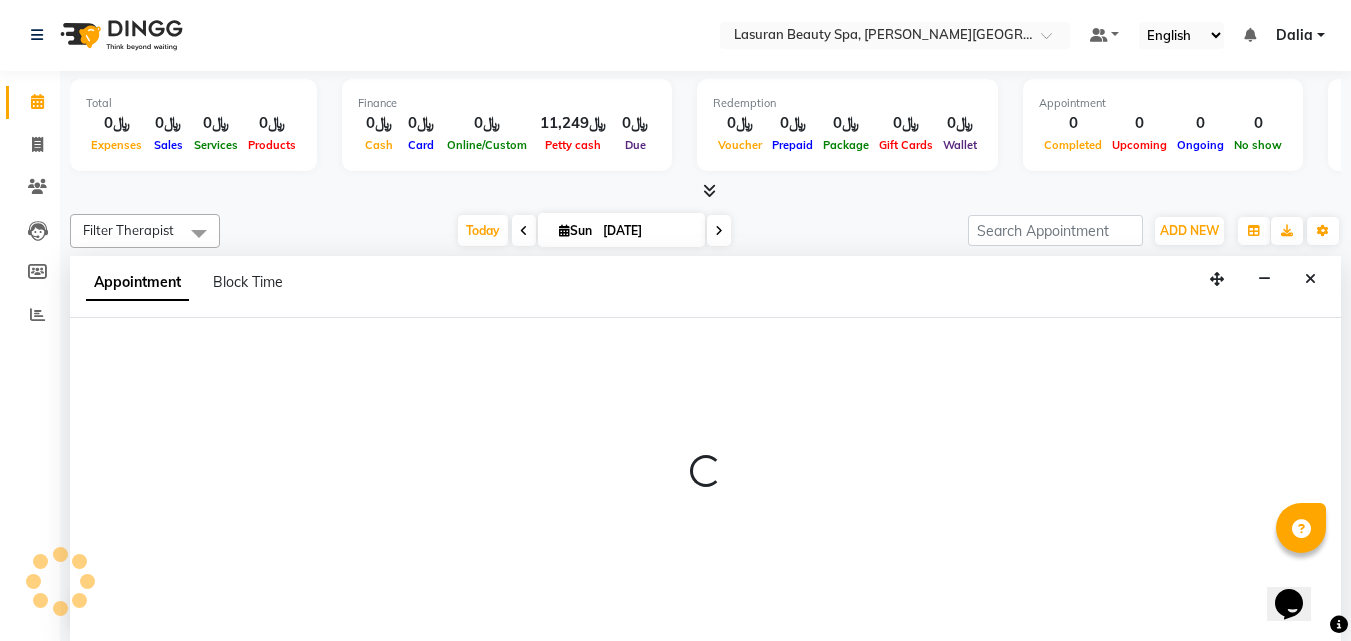 select on "54626" 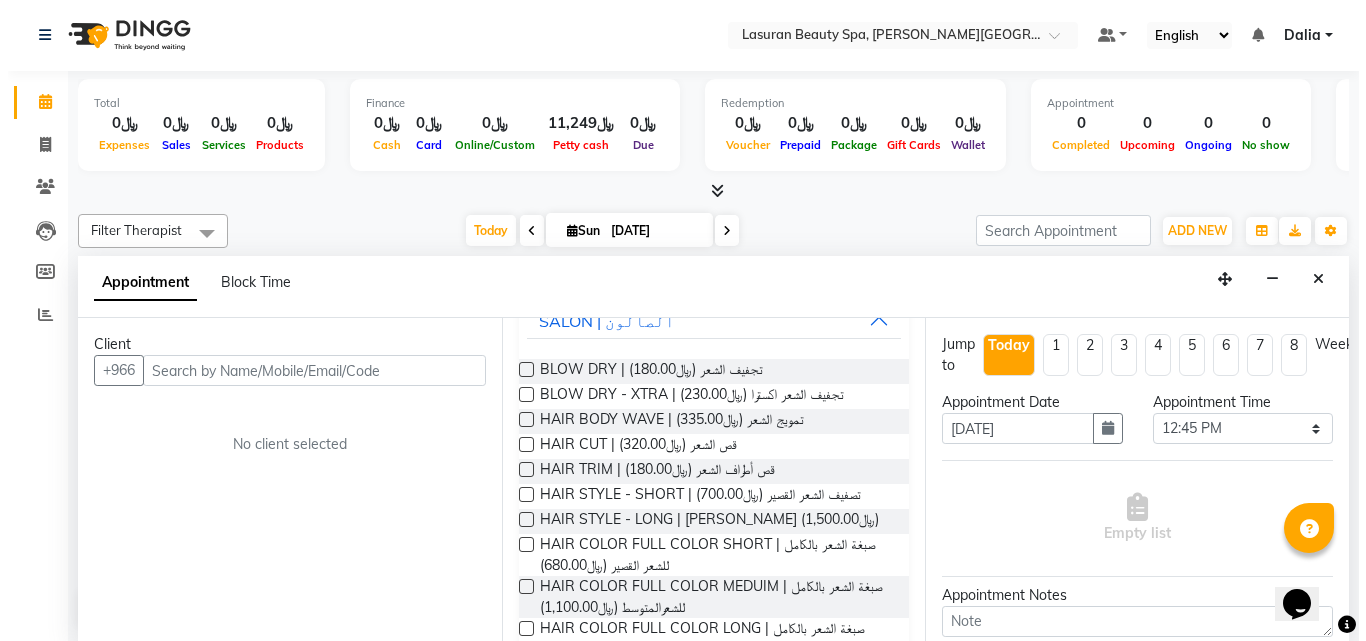 scroll, scrollTop: 184, scrollLeft: 0, axis: vertical 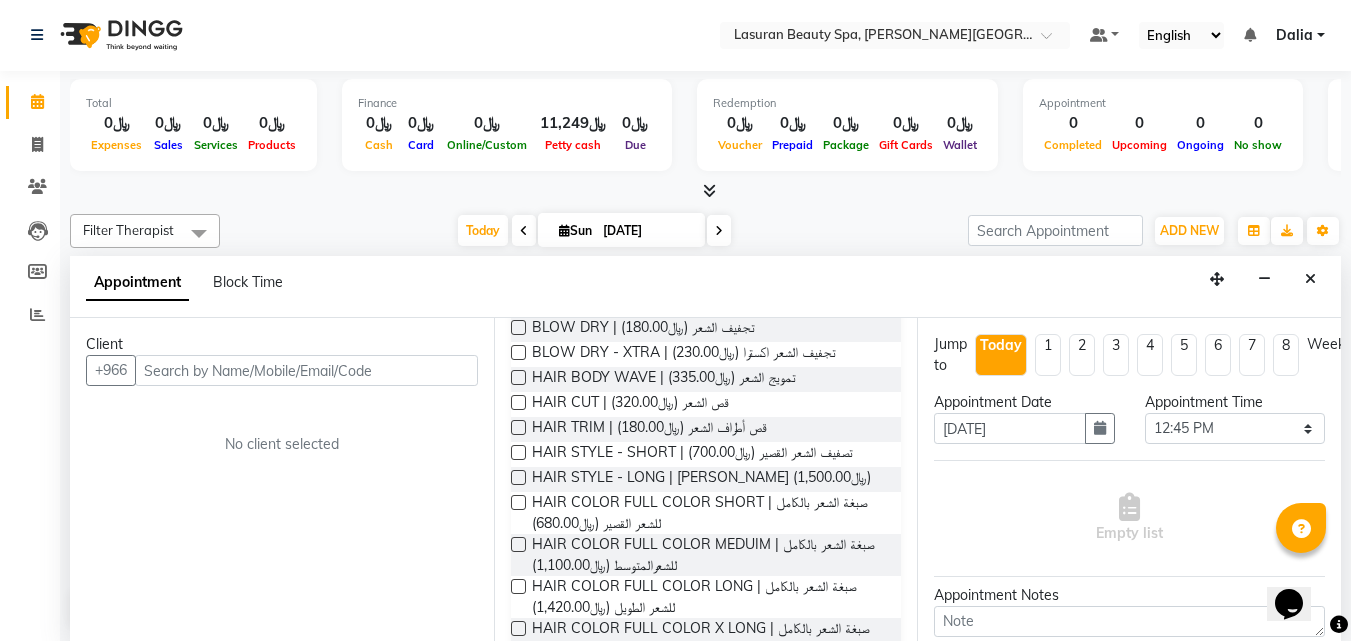 click on "BLOW DRY | تجفيف الشعر (﷼180.00)" at bounding box center (706, 329) 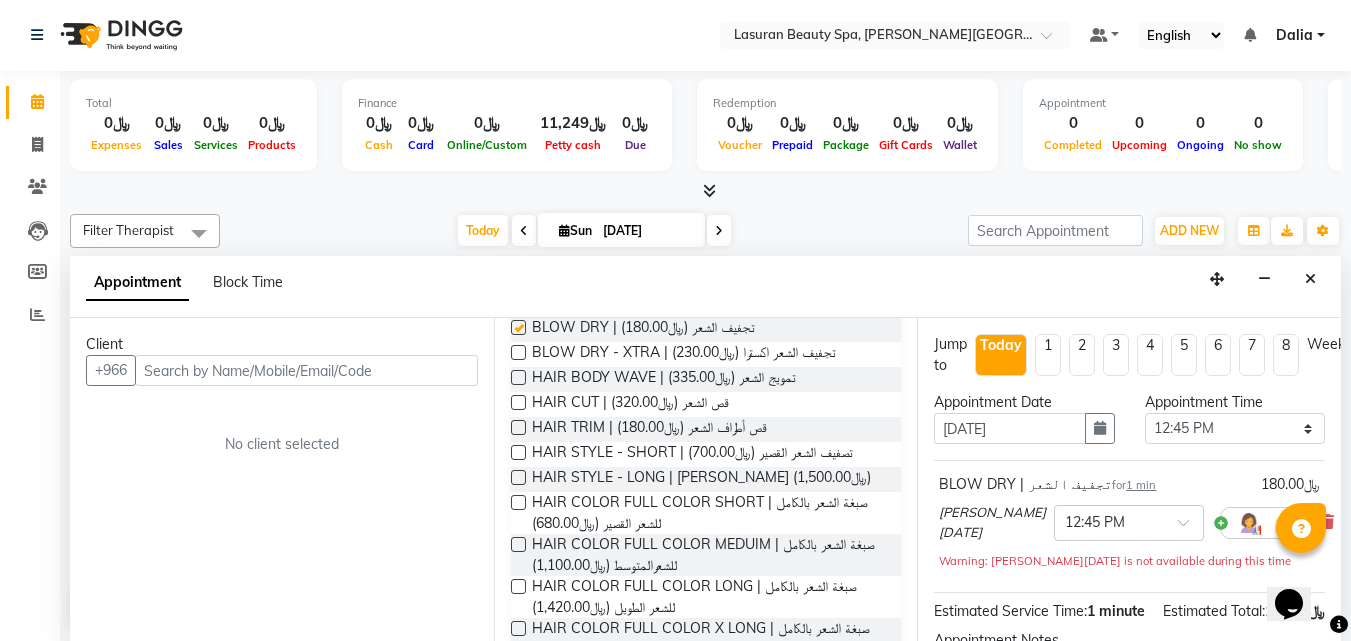 checkbox on "false" 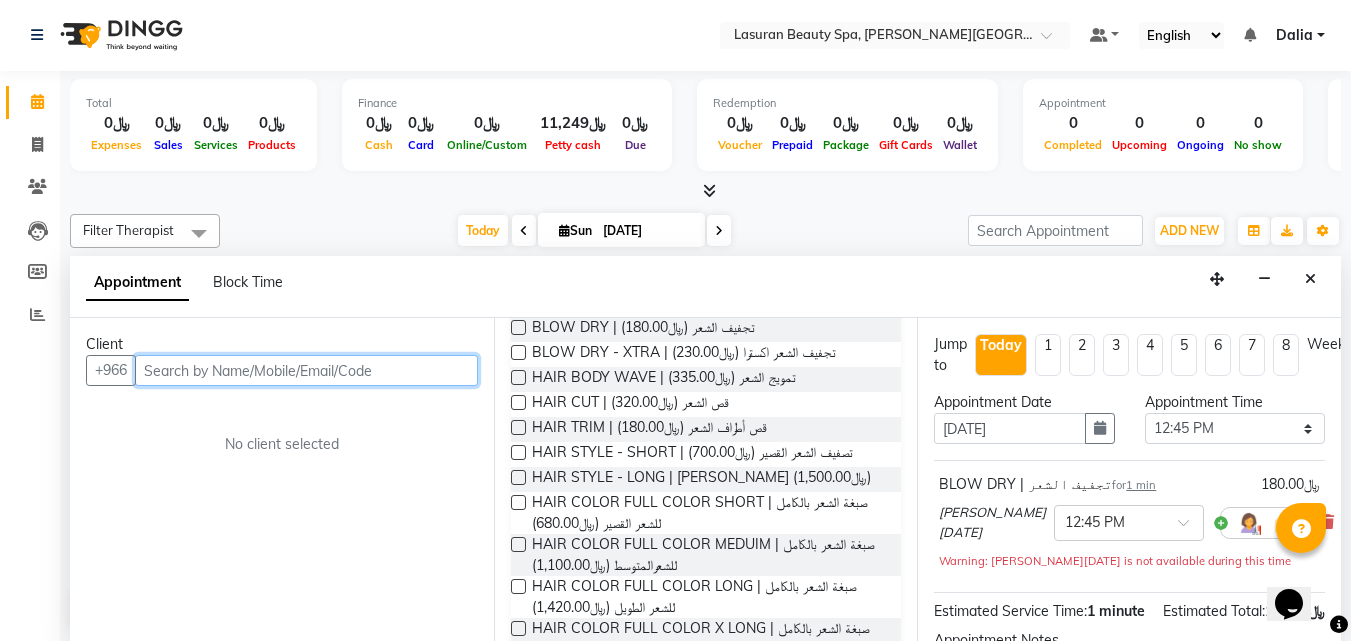 click at bounding box center (306, 370) 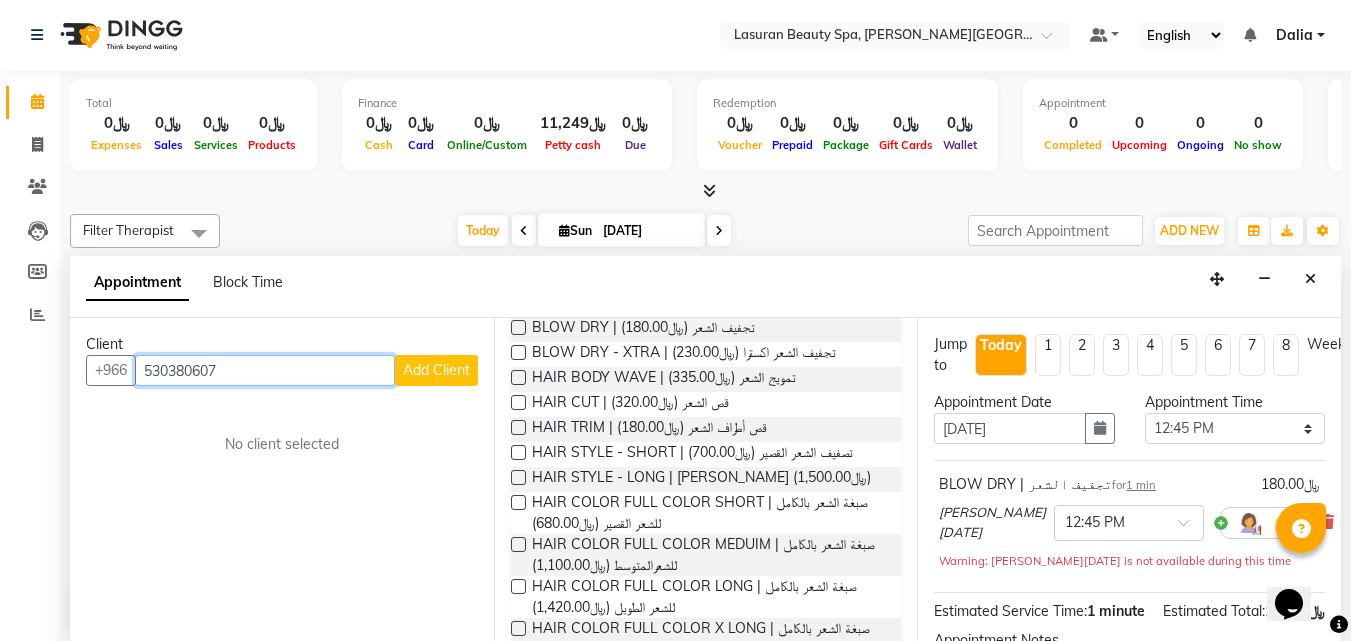 type on "530380607" 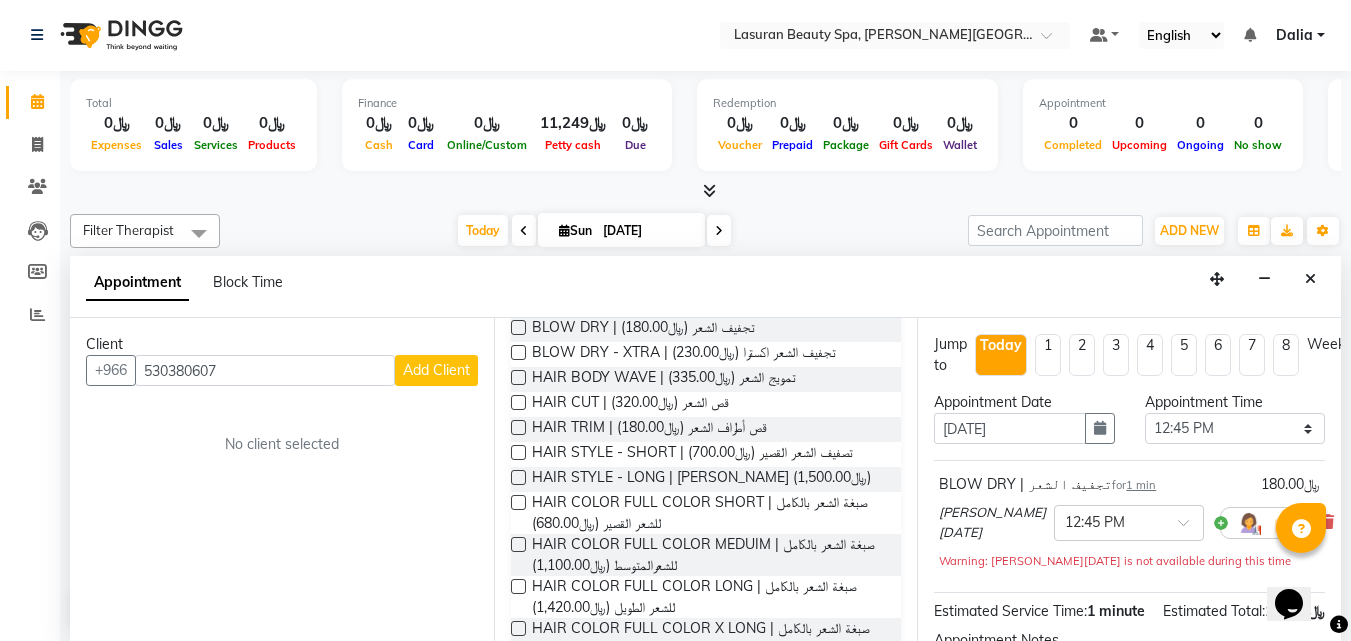 click on "Add Client" at bounding box center [436, 370] 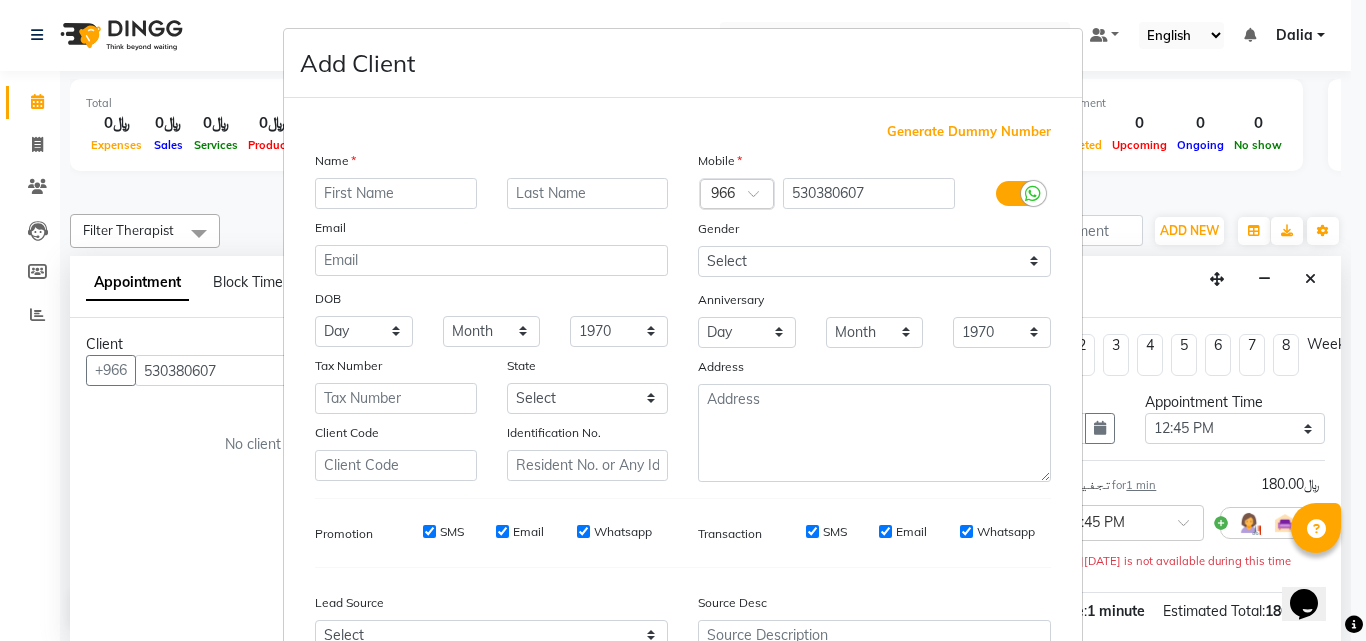 click at bounding box center (396, 193) 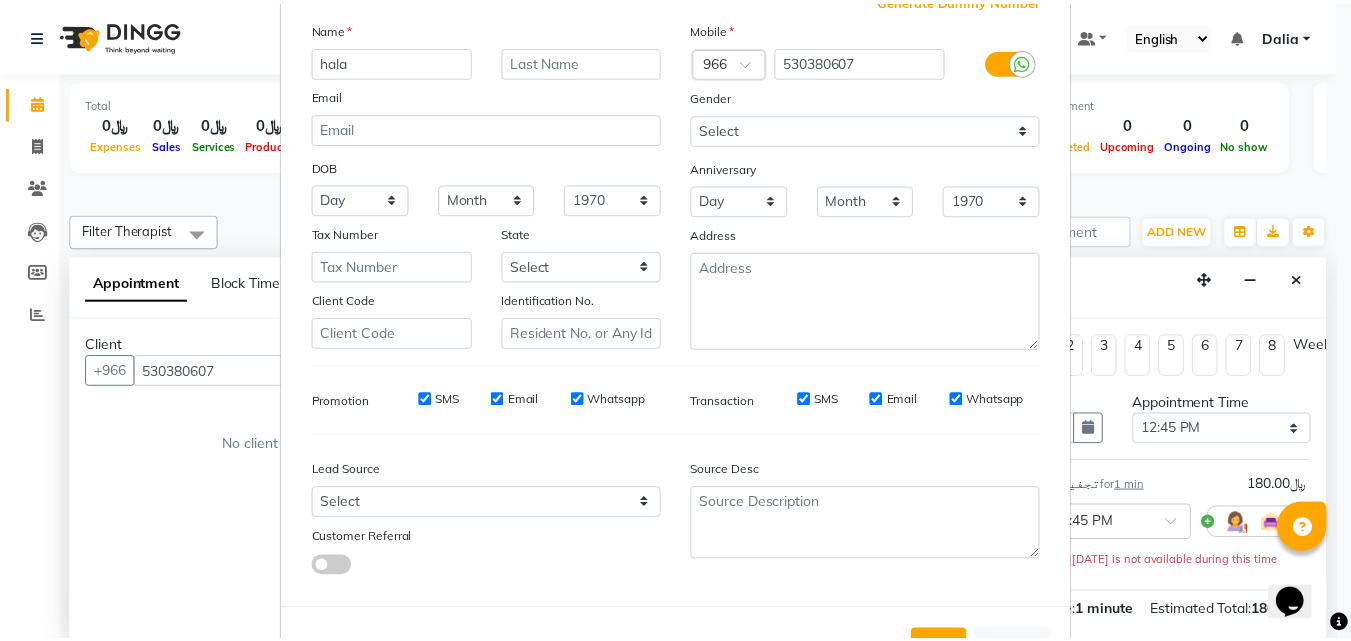 scroll, scrollTop: 208, scrollLeft: 0, axis: vertical 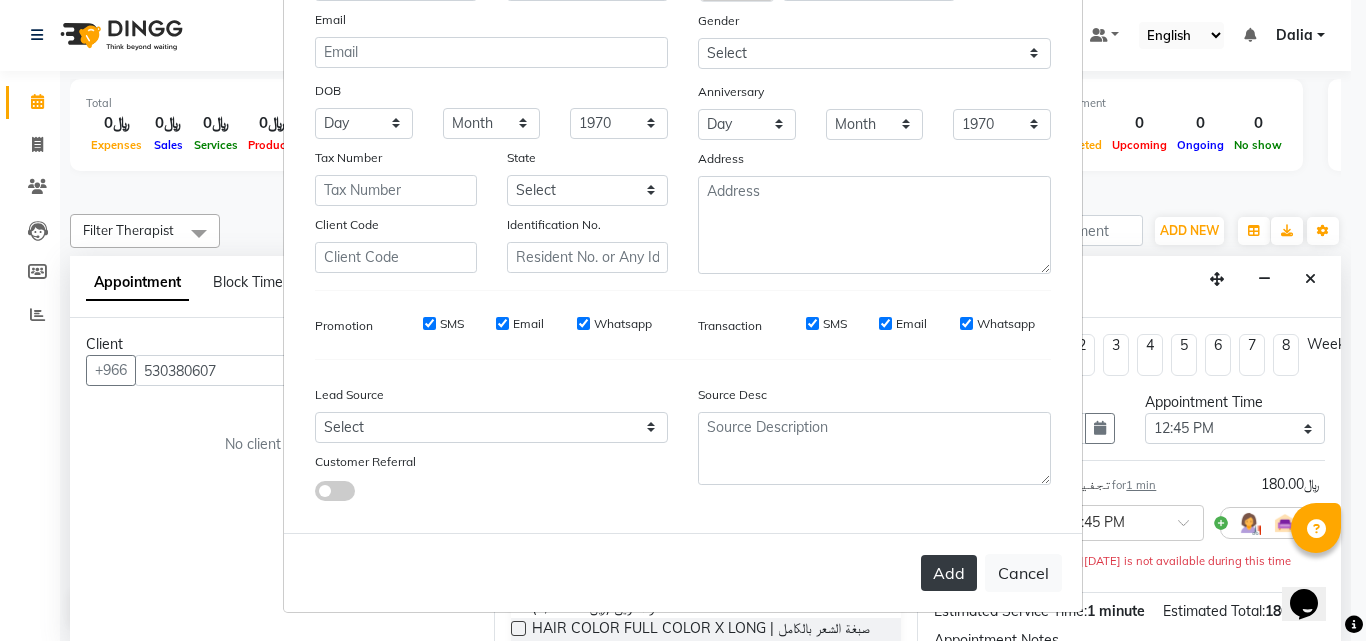 type on "hala" 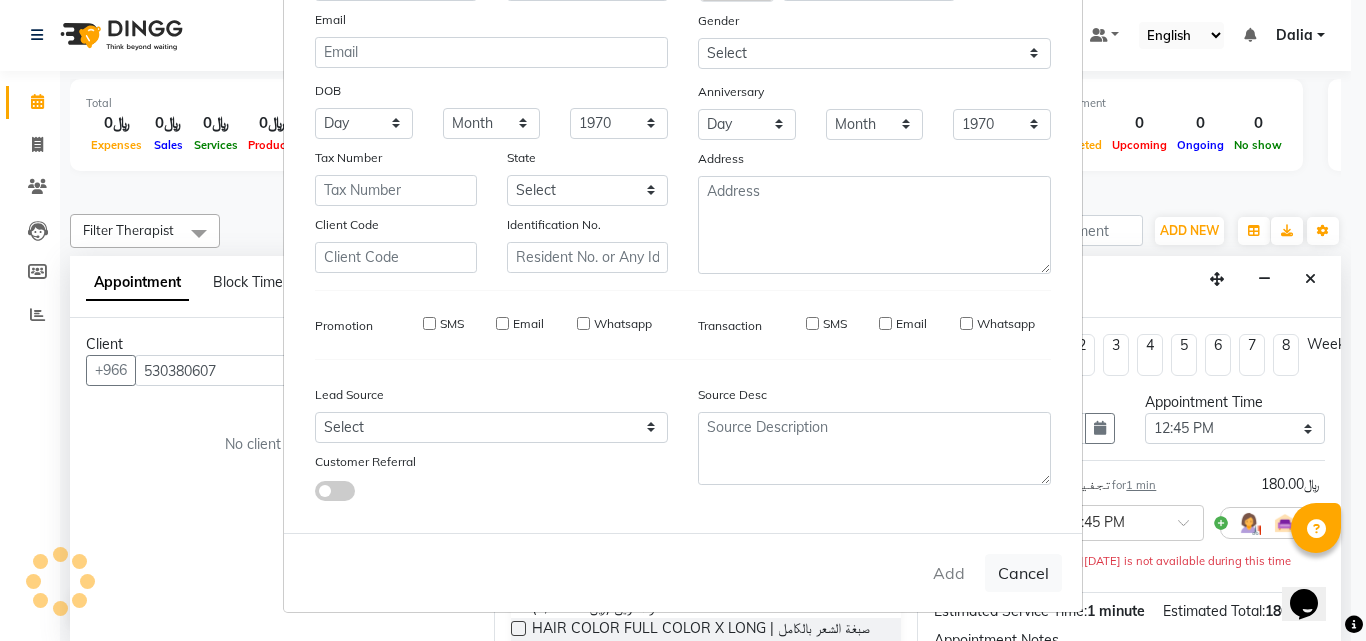 type on "53*****07" 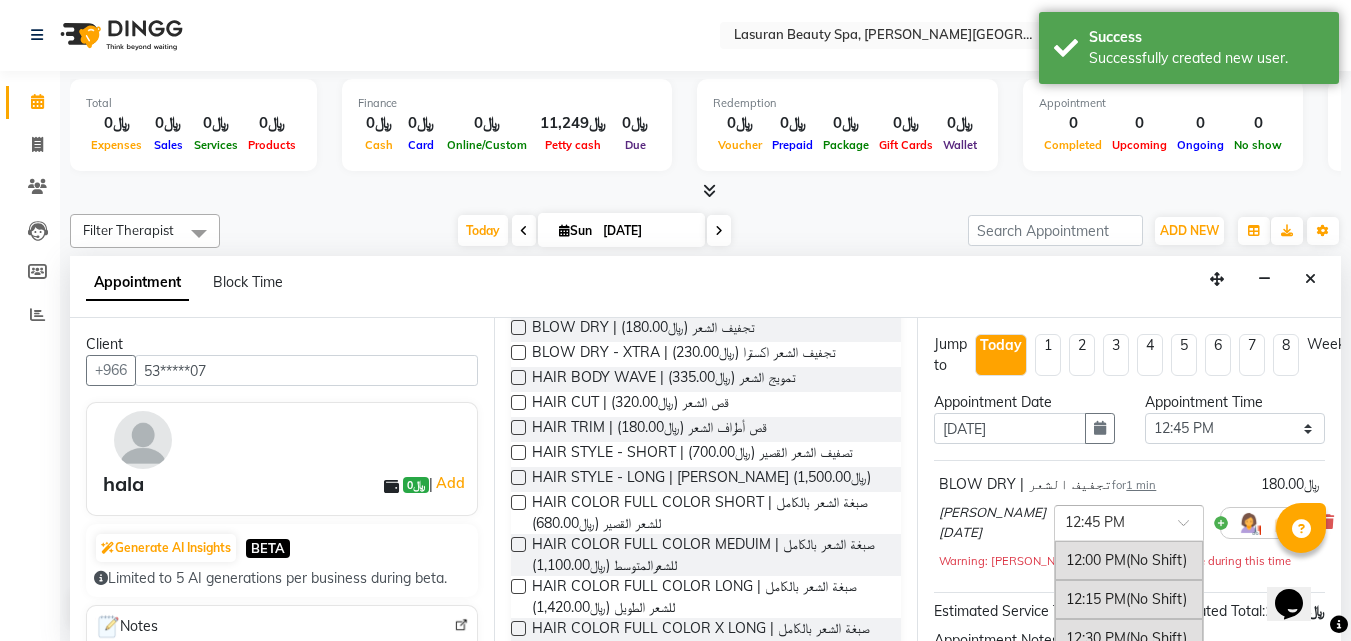 click at bounding box center [1109, 521] 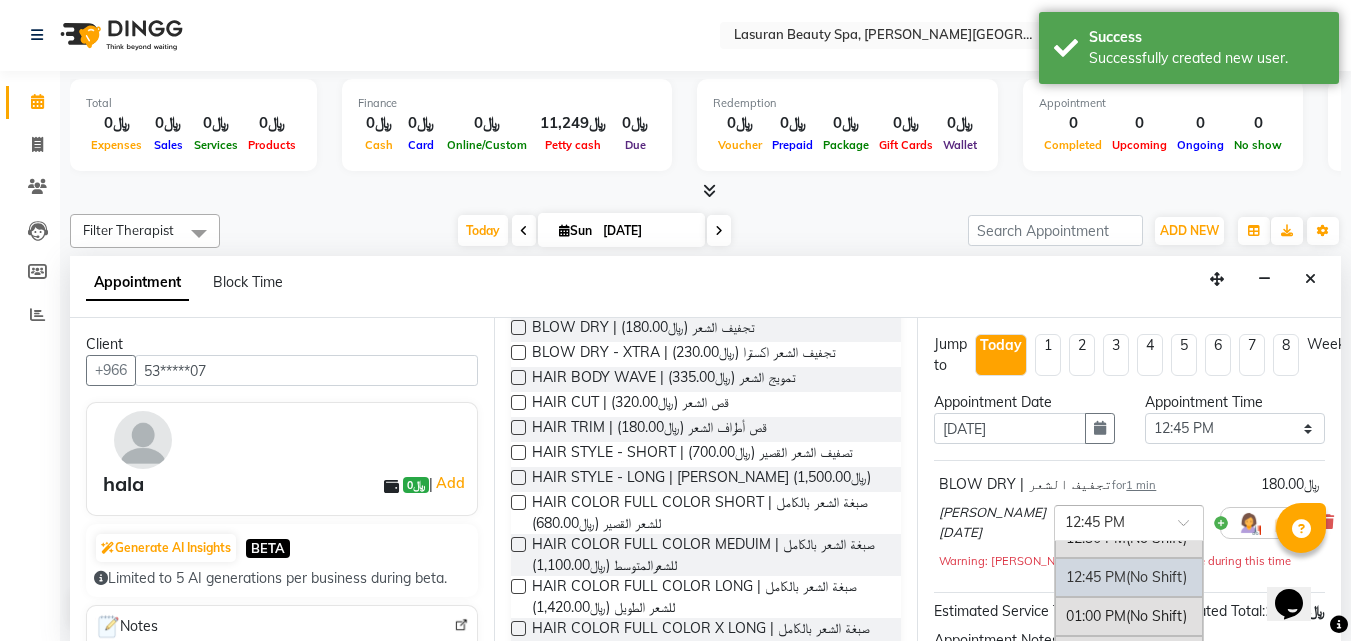 scroll, scrollTop: 0, scrollLeft: 0, axis: both 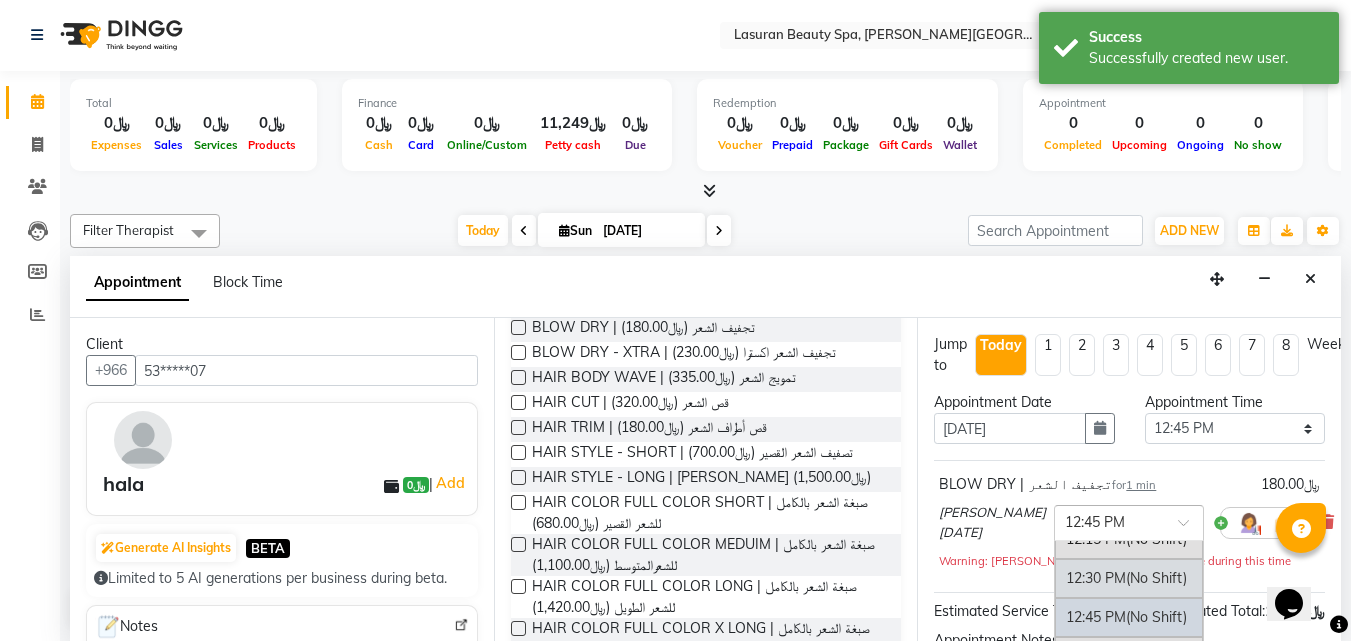 click on "12:30 PM   (No Shift)" at bounding box center (1129, 578) 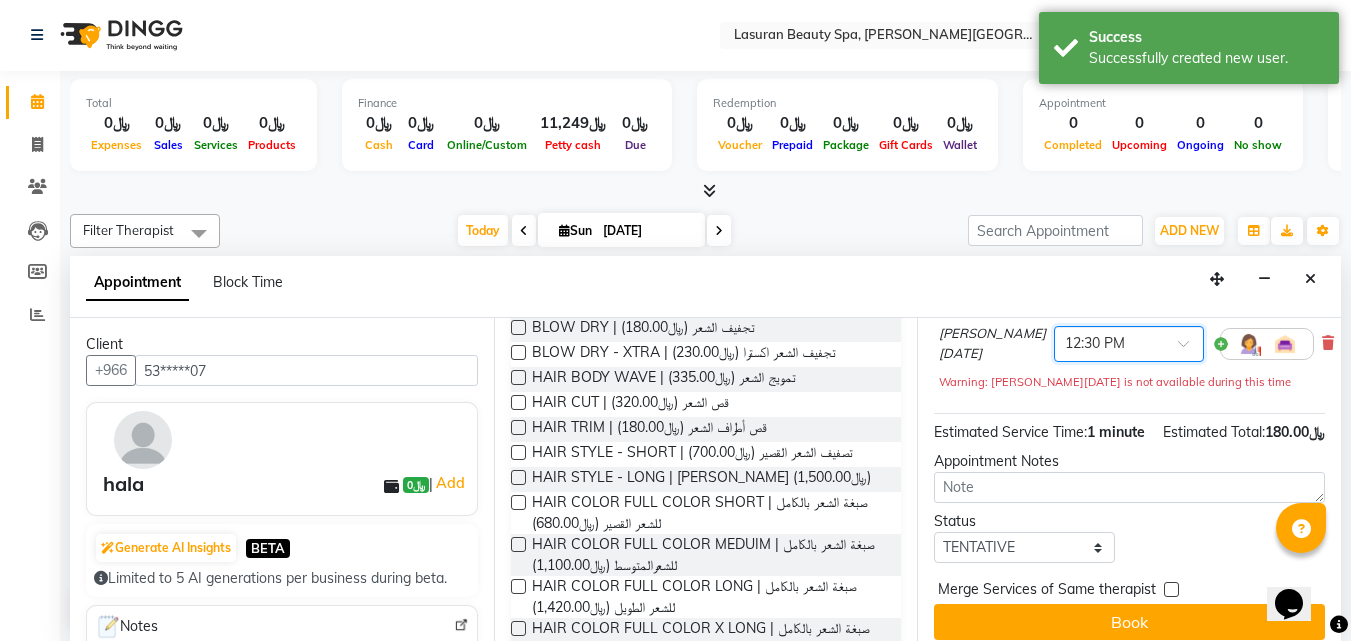 scroll, scrollTop: 230, scrollLeft: 0, axis: vertical 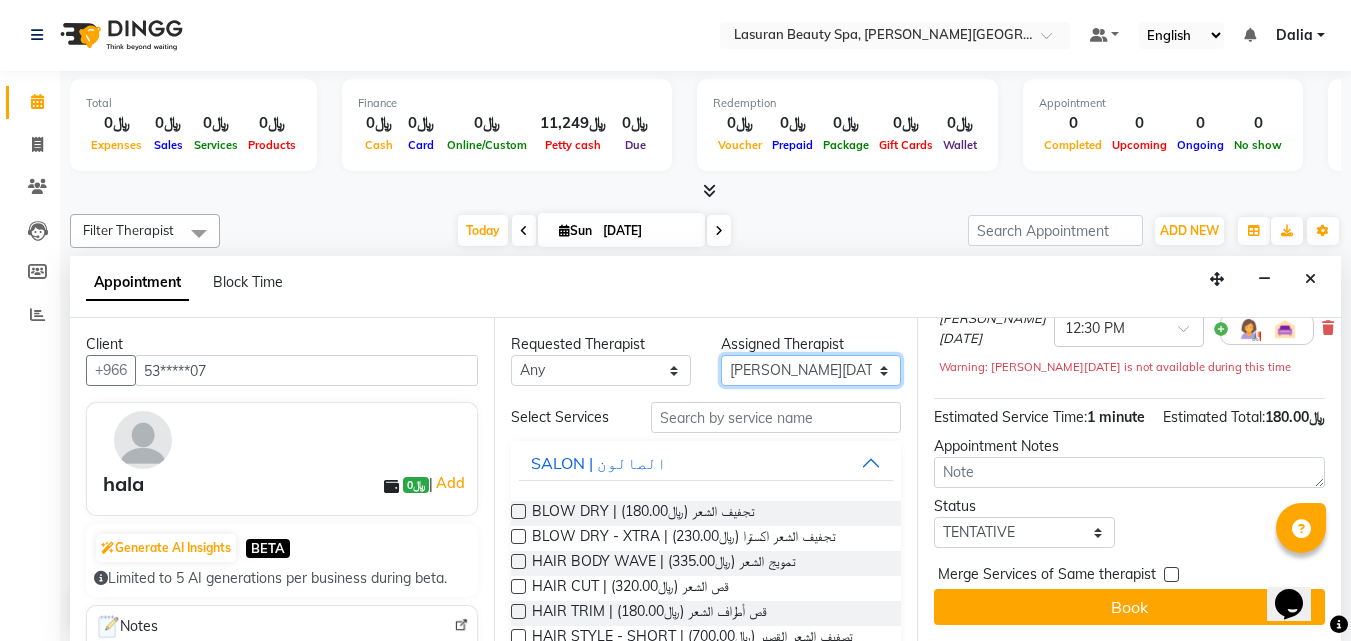 click on "Select [PERSON_NAME] ALJOHARY [PERSON_NAME] Kouraichy [PERSON_NAME] Angel [PERSON_NAME] SUMANDO [PERSON_NAME] [PERSON_NAME] [PERSON_NAME] [PERSON_NAME] Nah GULCHEKHRA HACER [PERSON_NAME] [DATE][PERSON_NAME] [PERSON_NAME] [PERSON_NAME] DJUJUM [PERSON_NAME] [PERSON_NAME] [PERSON_NAME] SUWIN [PERSON_NAME] [PERSON_NAME] AN AROBINTO zainab" at bounding box center [811, 370] 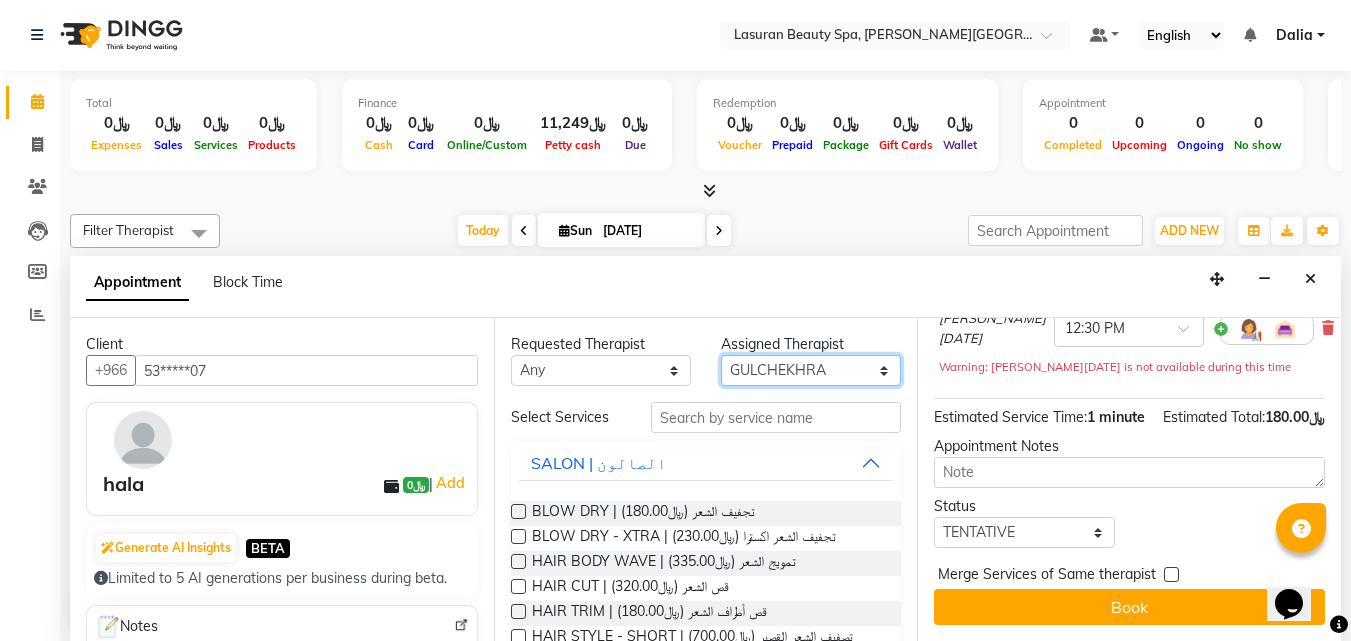 click on "Select [PERSON_NAME] ALJOHARY [PERSON_NAME] Kouraichy [PERSON_NAME] Angel [PERSON_NAME] SUMANDO [PERSON_NAME] [PERSON_NAME] [PERSON_NAME] [PERSON_NAME] Nah GULCHEKHRA HACER [PERSON_NAME] [DATE][PERSON_NAME] [PERSON_NAME] [PERSON_NAME] DJUJUM [PERSON_NAME] [PERSON_NAME] [PERSON_NAME] SUWIN [PERSON_NAME] [PERSON_NAME] AN AROBINTO zainab" at bounding box center [811, 370] 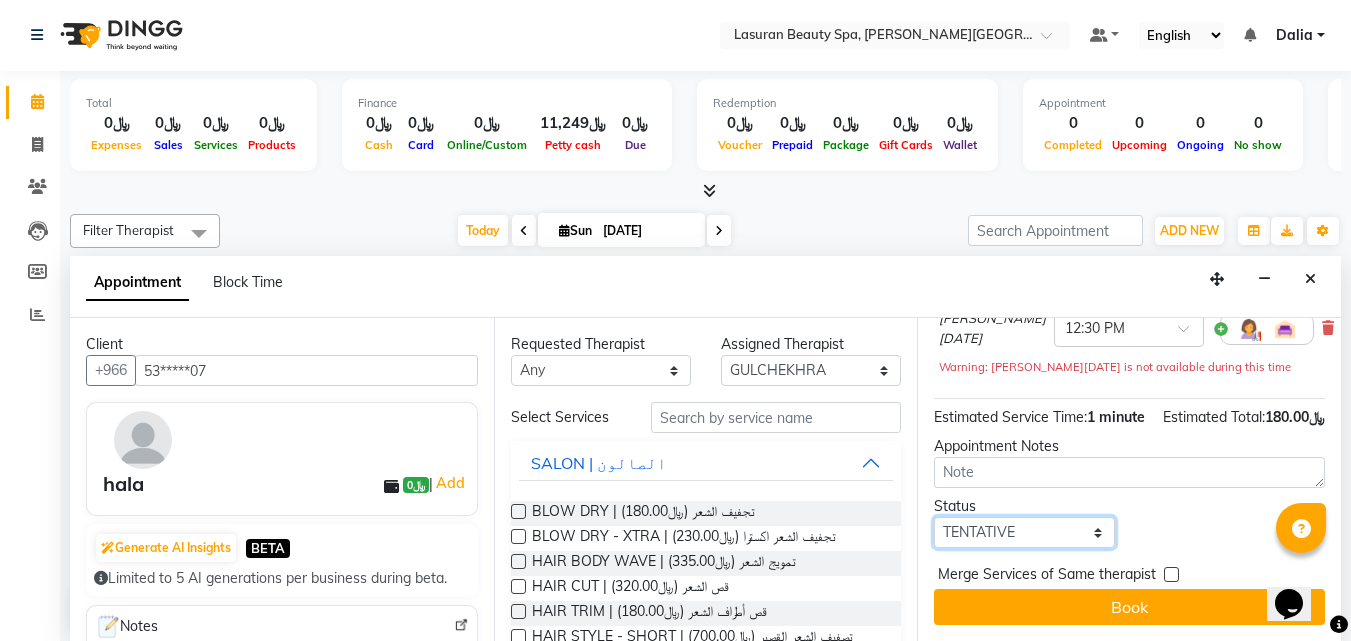 click on "Select TENTATIVE CONFIRM CHECK-IN UPCOMING" at bounding box center [1024, 532] 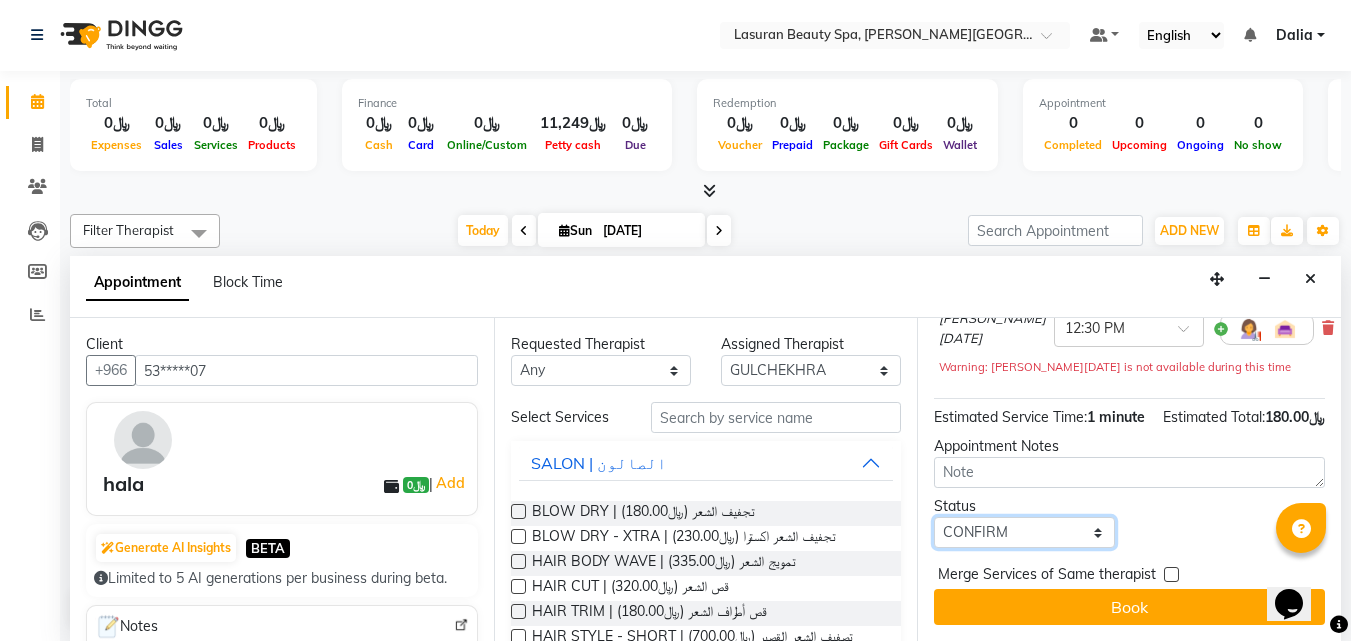 click on "Select TENTATIVE CONFIRM CHECK-IN UPCOMING" at bounding box center [1024, 532] 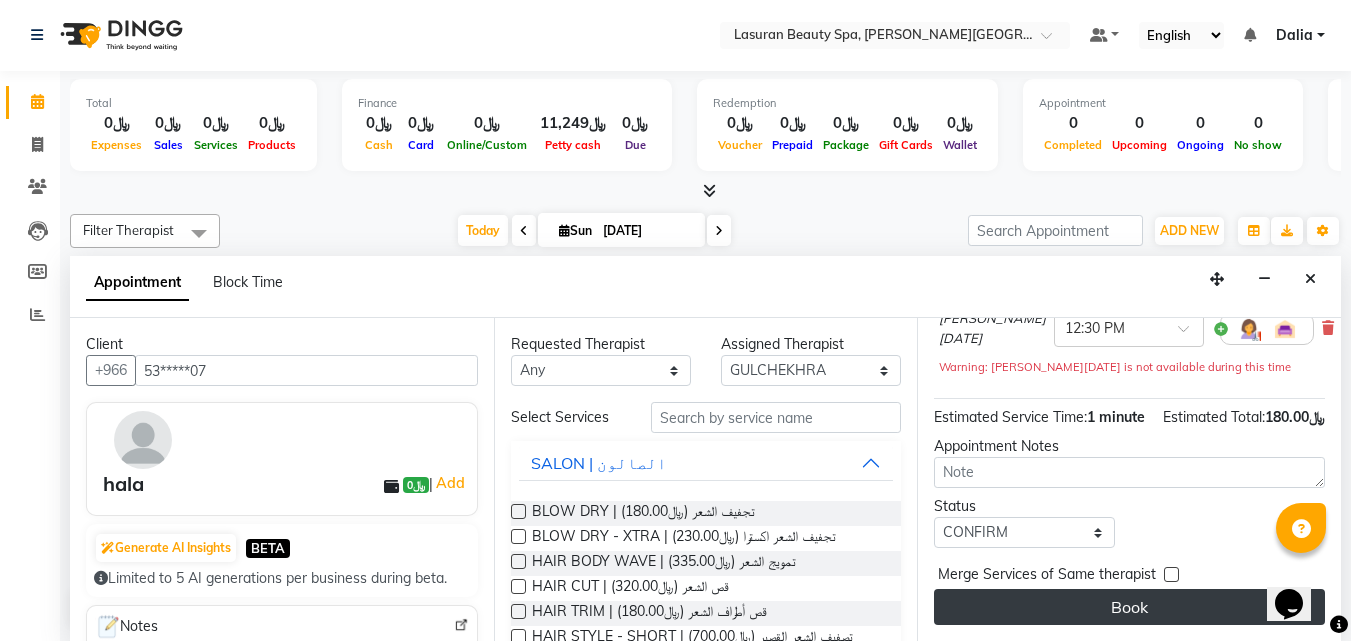 click on "Book" at bounding box center [1129, 607] 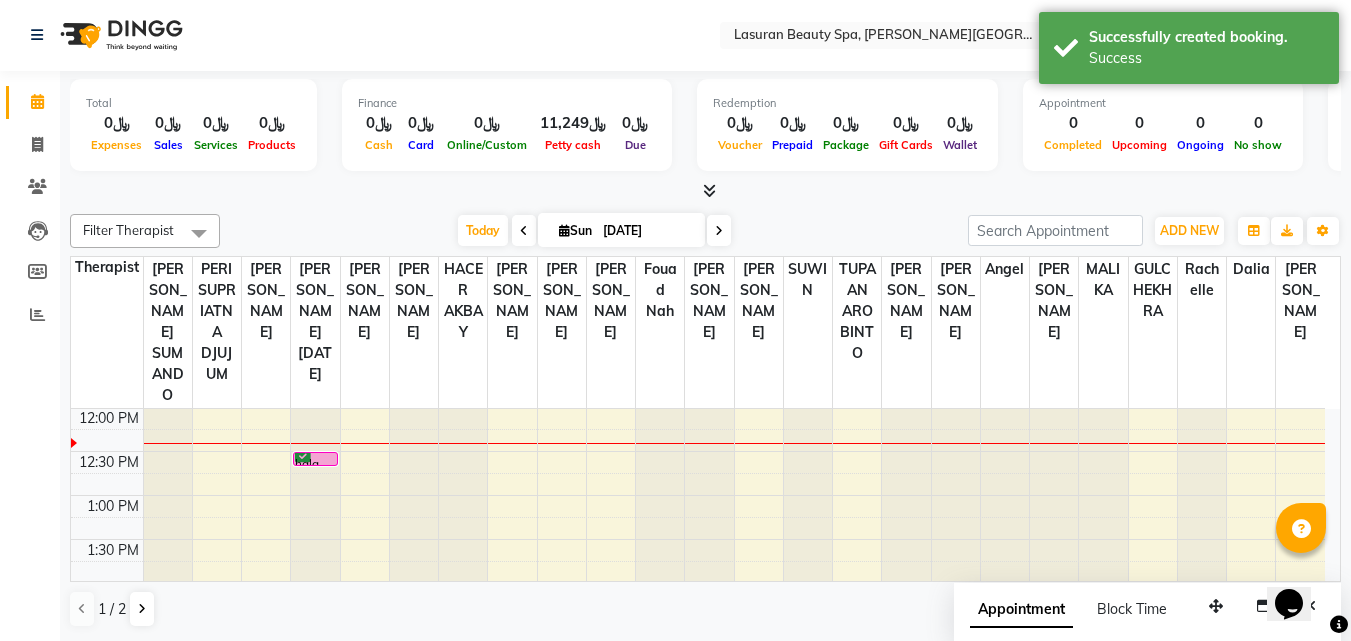 scroll, scrollTop: 0, scrollLeft: 0, axis: both 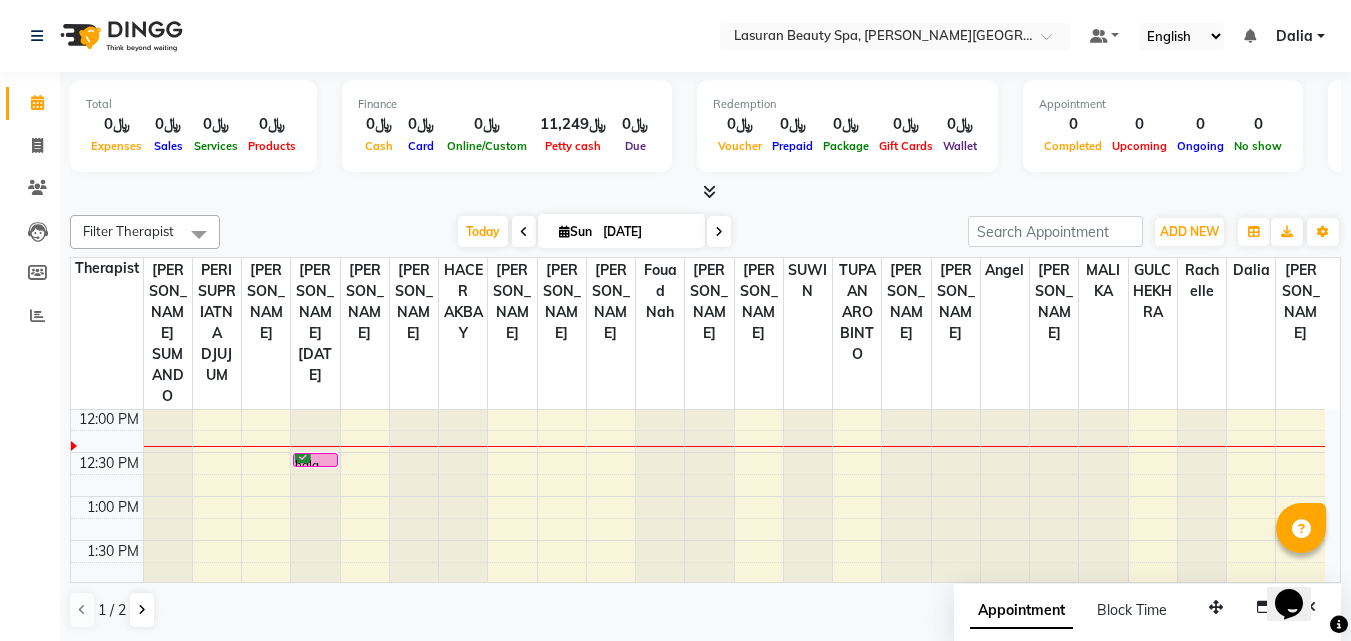 click on "hala, TK01, 12:30 PM-12:31 PM, BLOW DRY | تجفيف الشعر" at bounding box center (315, 460) 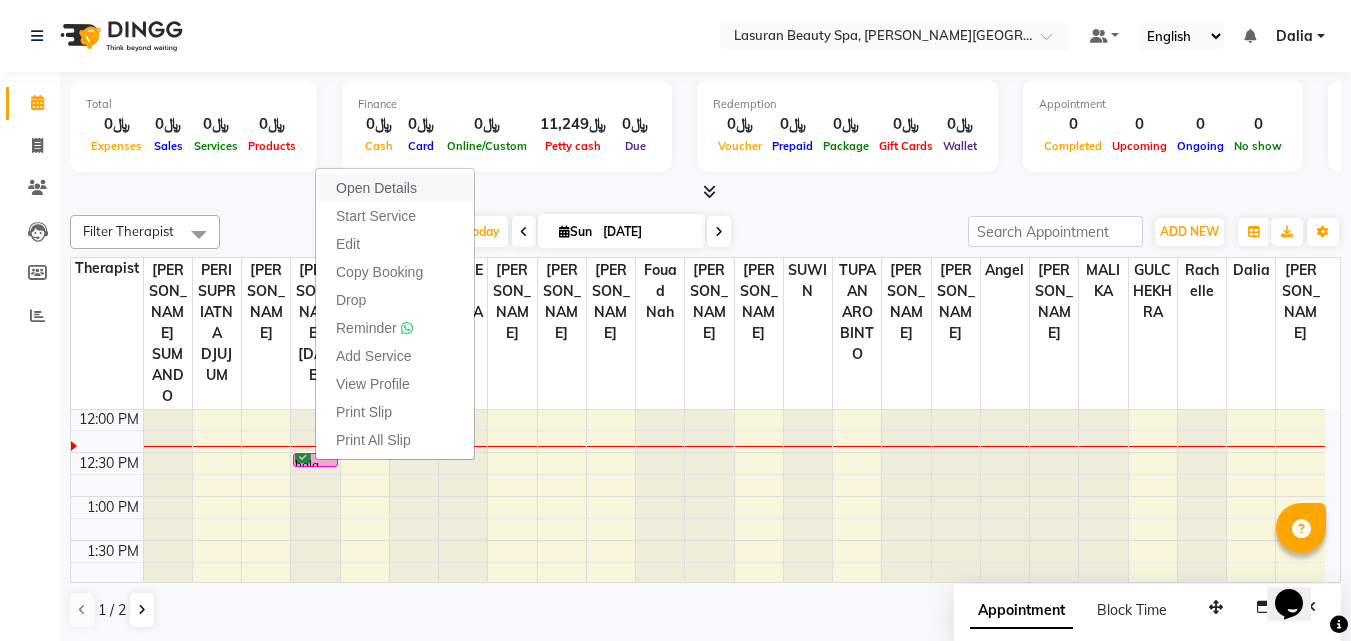 click on "Open Details" at bounding box center [376, 188] 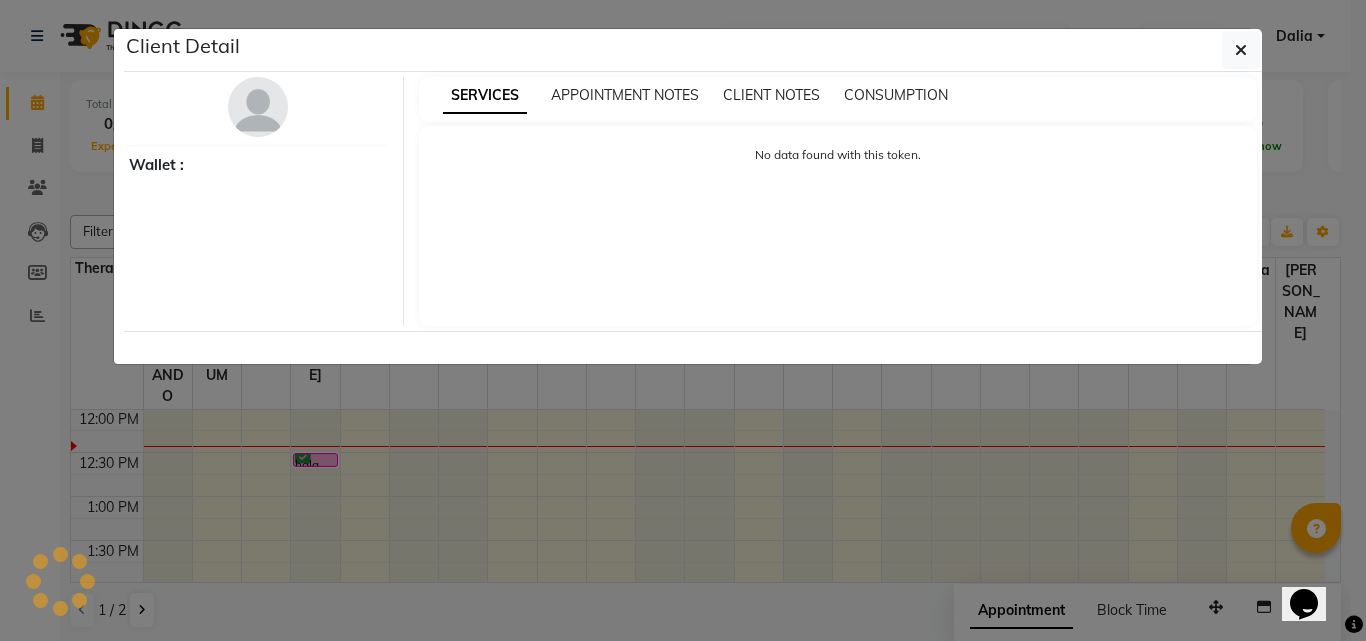 select on "6" 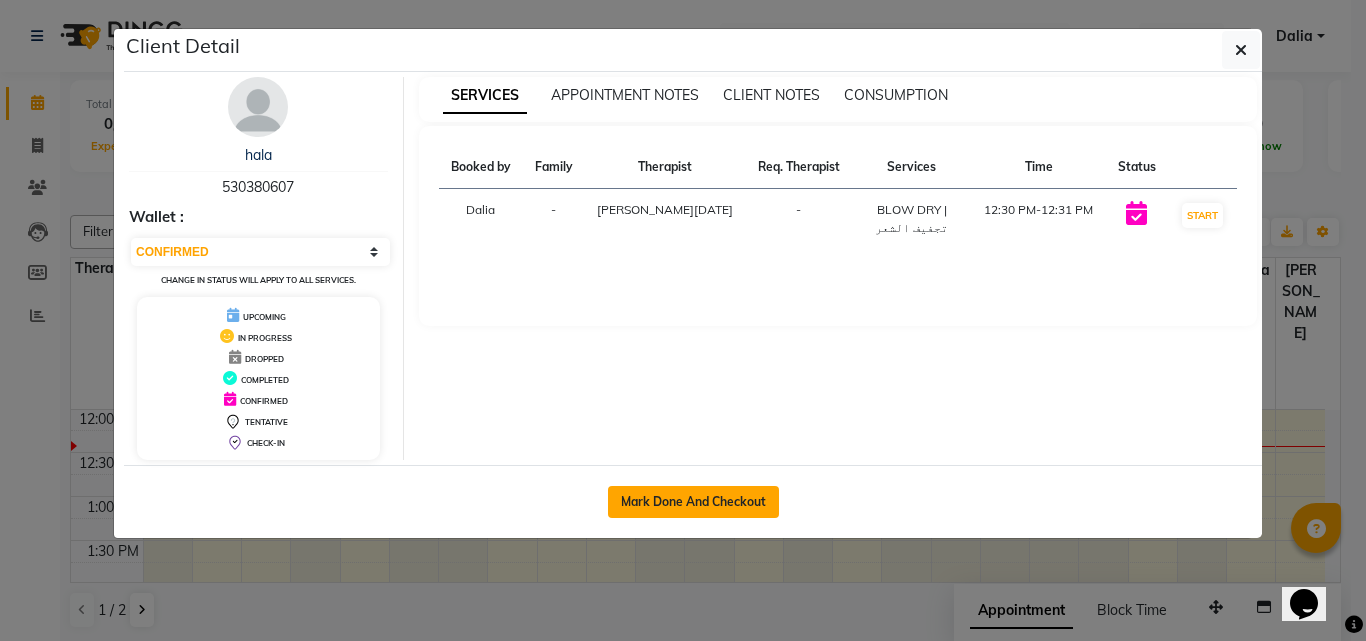 click on "Mark Done And Checkout" 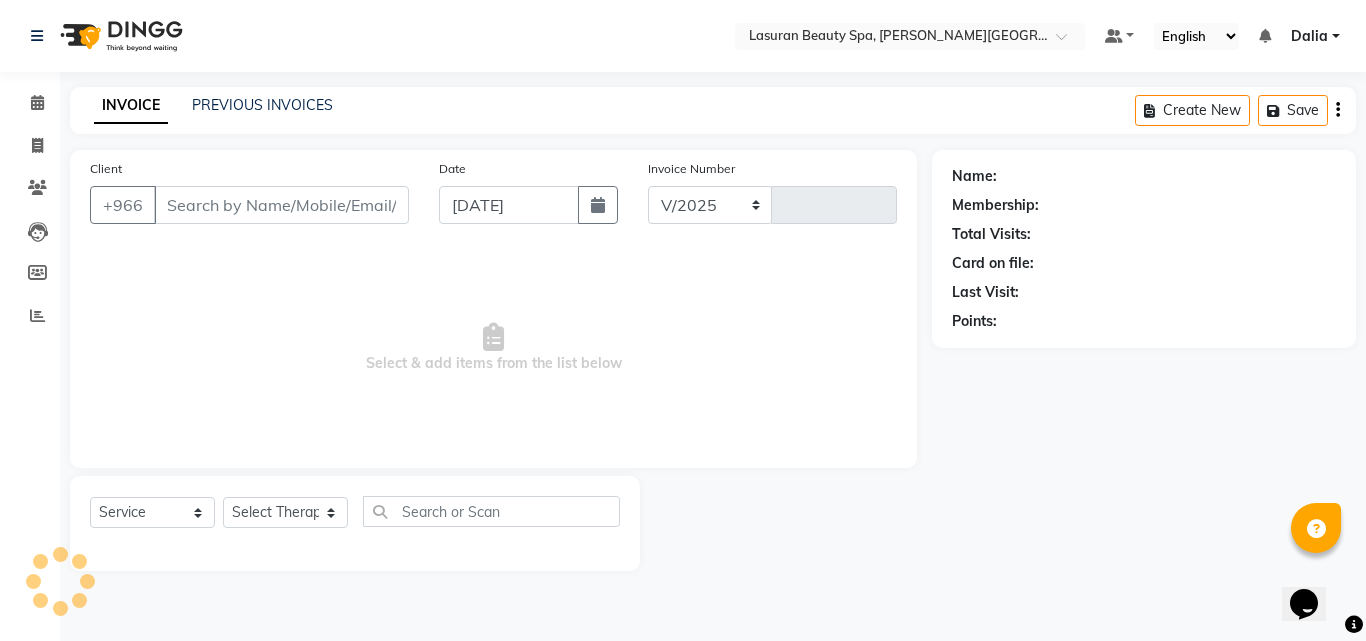 select on "6941" 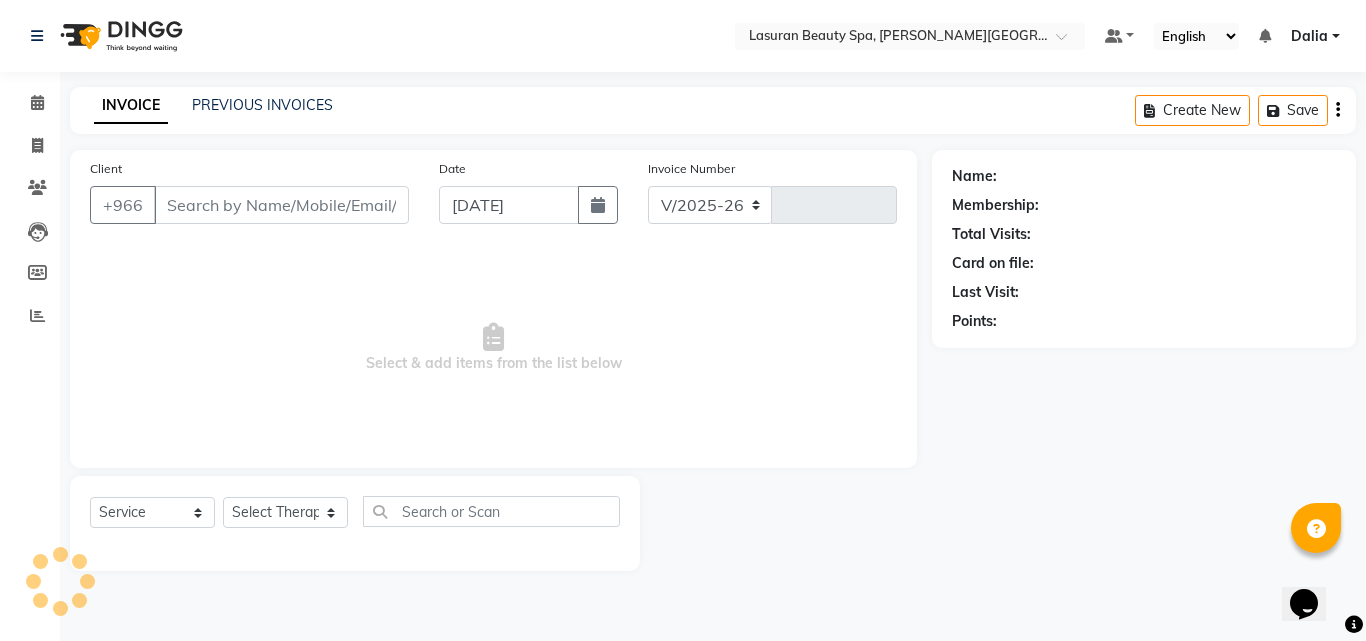 type on "0918" 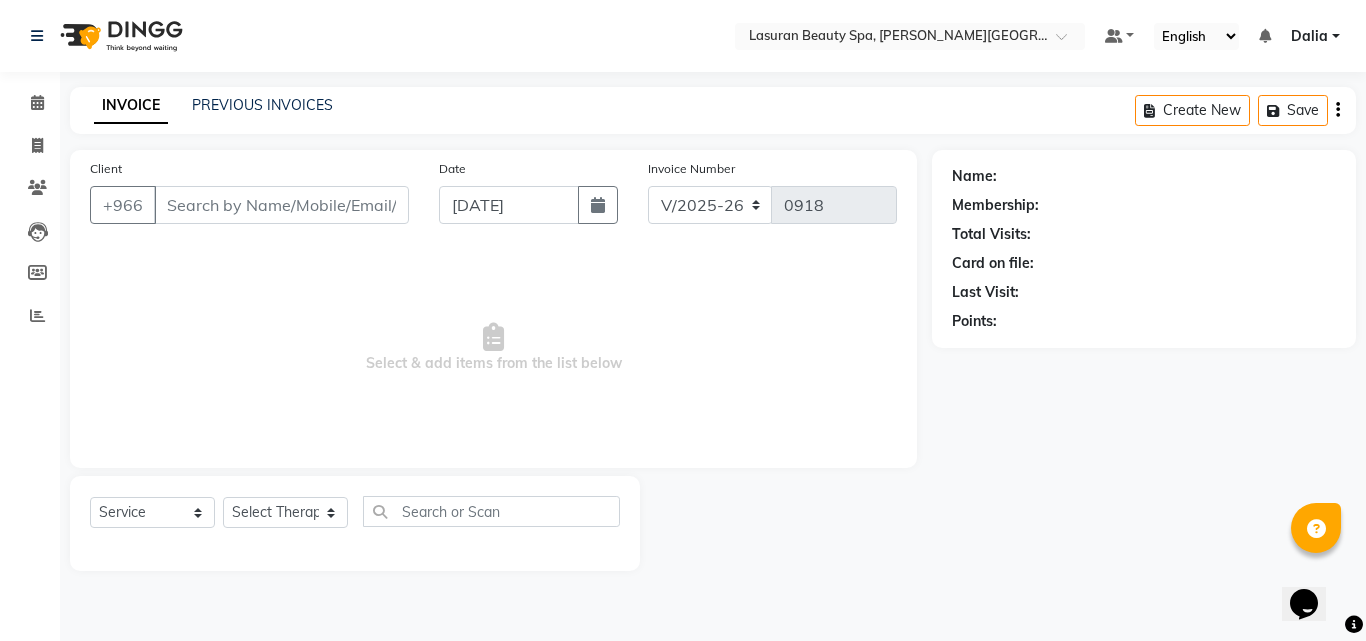 select on "V" 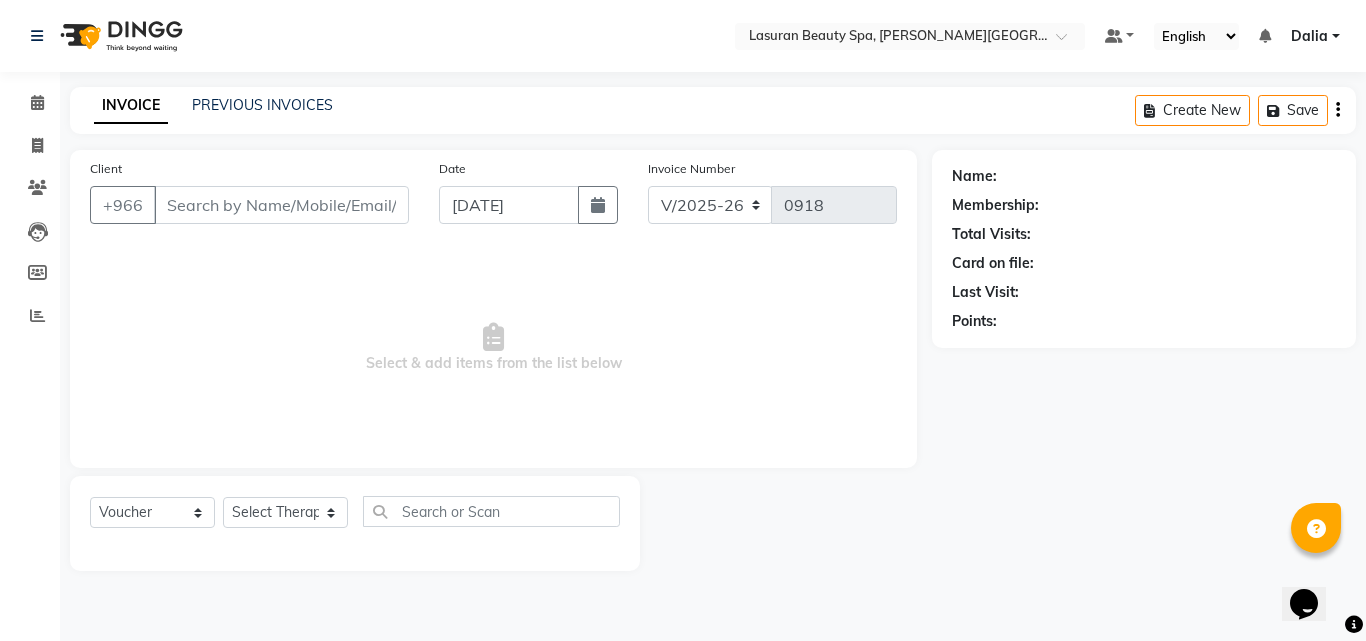 select on "66975" 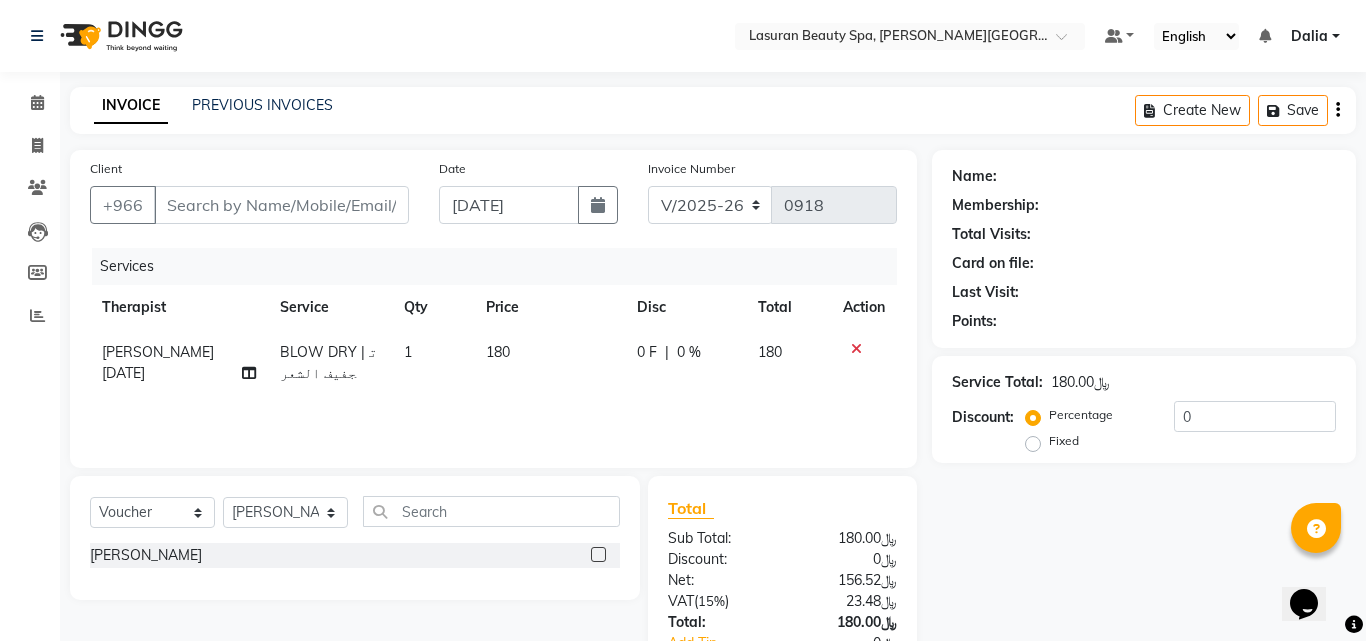 type on "53*****07" 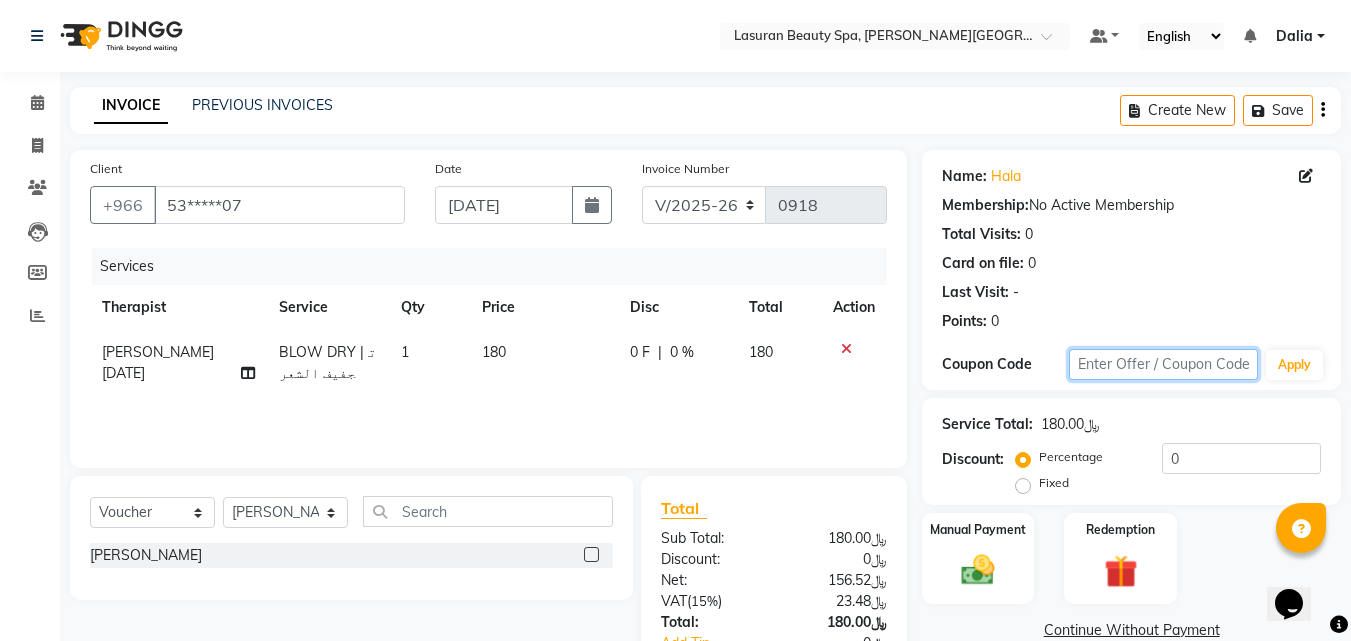 click 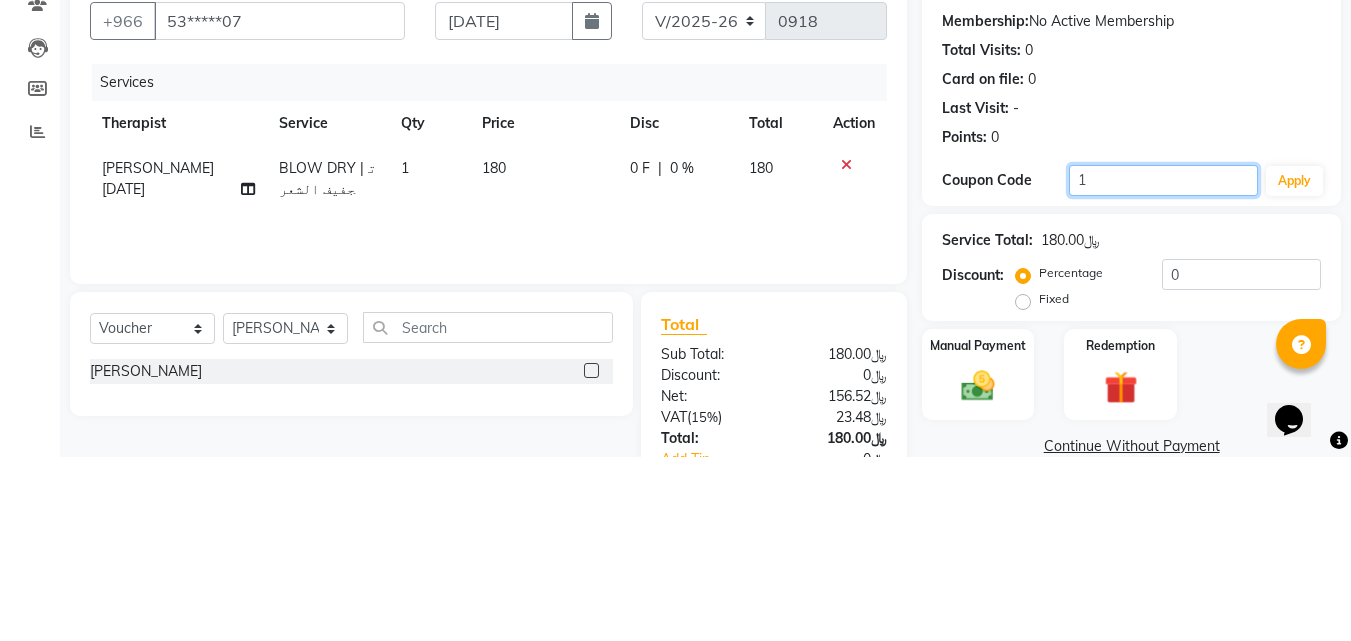 type on "1" 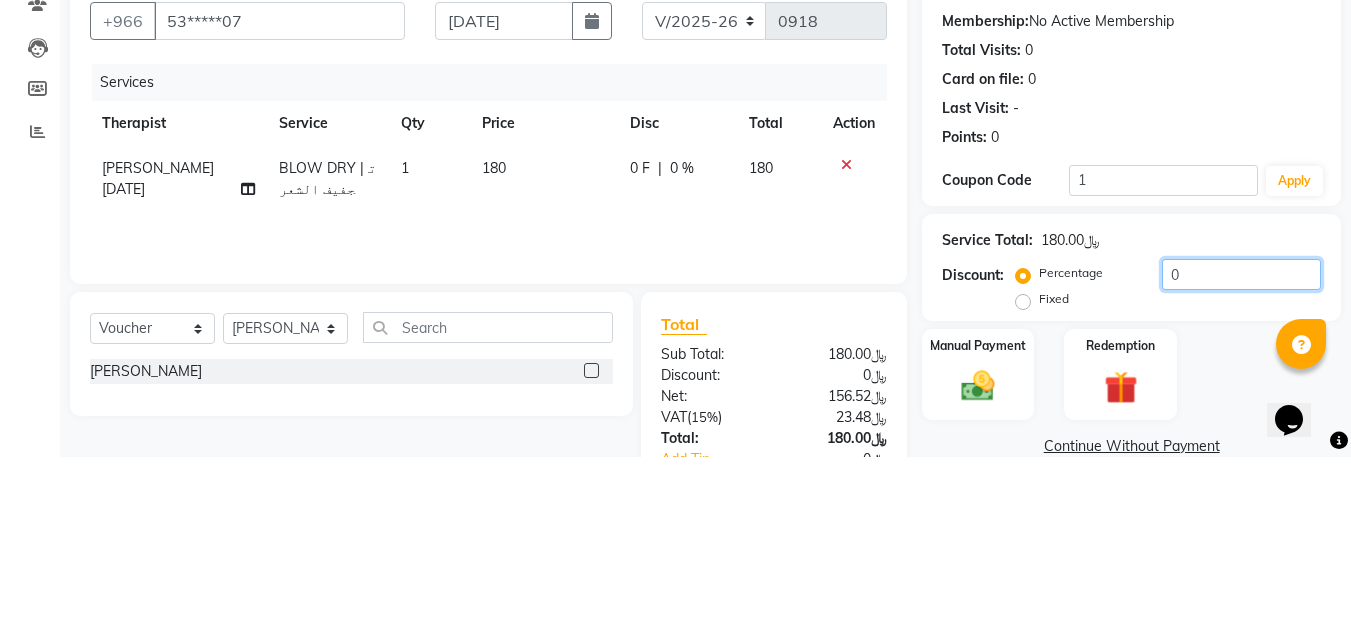 click on "0" 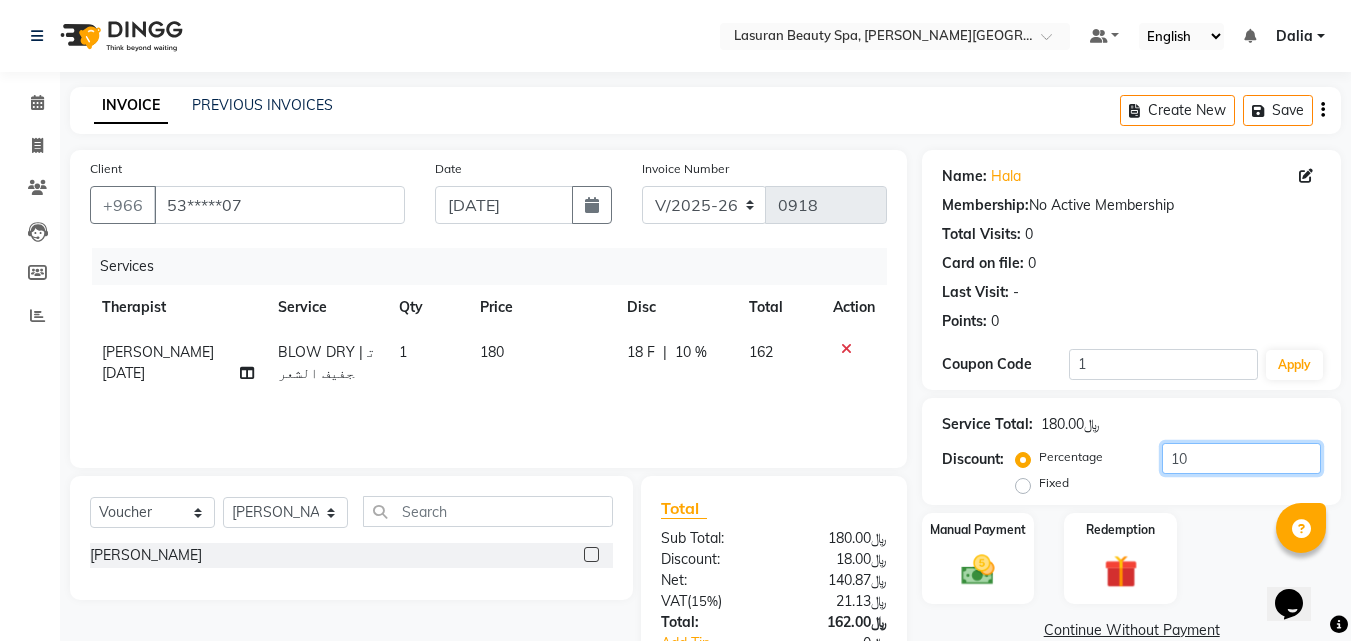 scroll, scrollTop: 138, scrollLeft: 0, axis: vertical 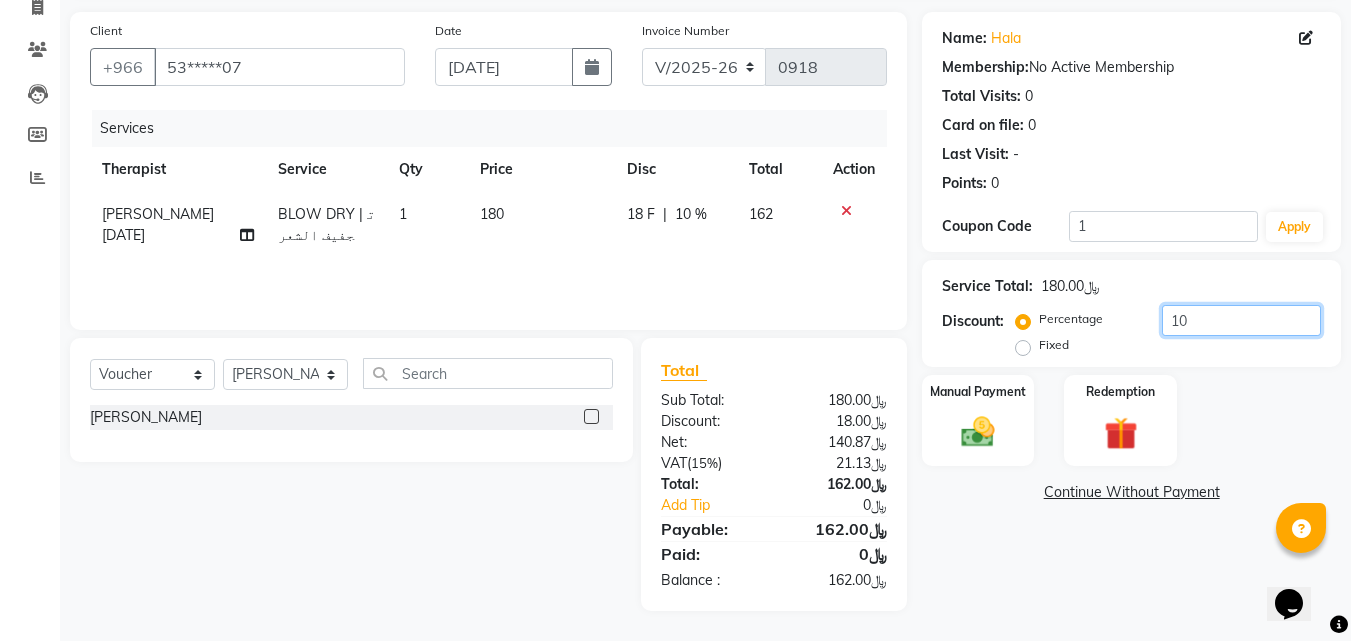 type on "10" 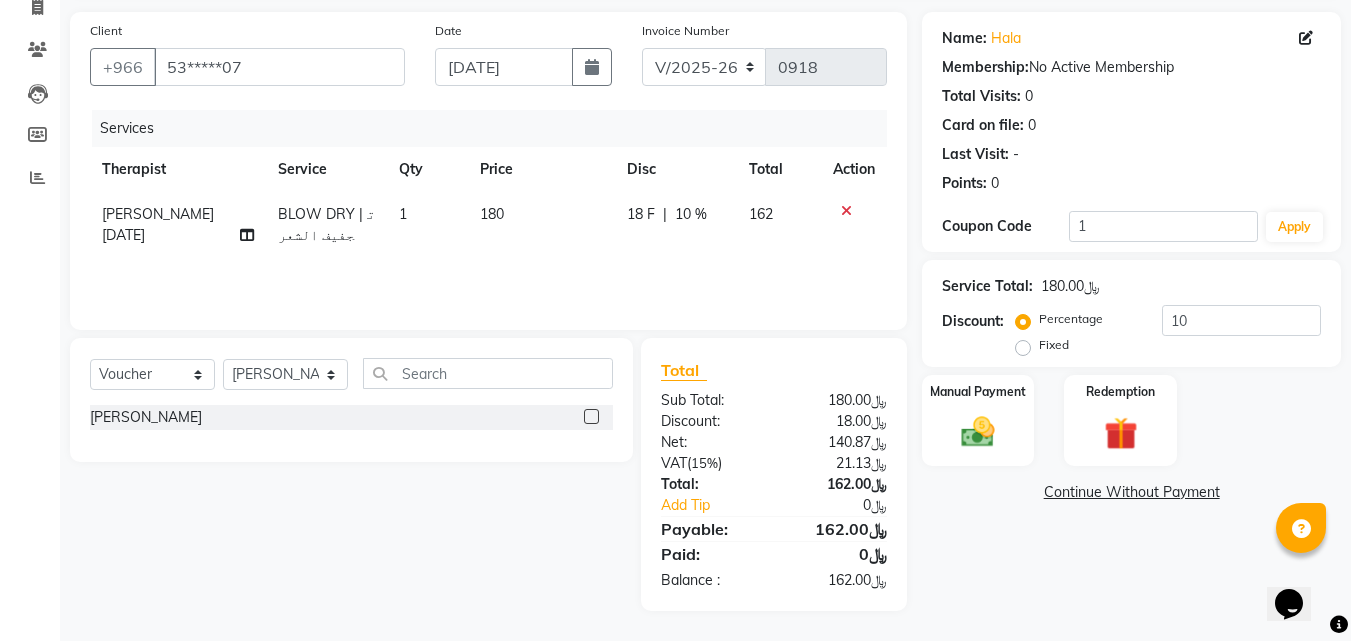 click on "Calendar  Invoice  Clients  Leads   Members  Reports Completed InProgress Upcoming Dropped Tentative Check-In Confirm Bookings Generate Report Segments Page Builder" 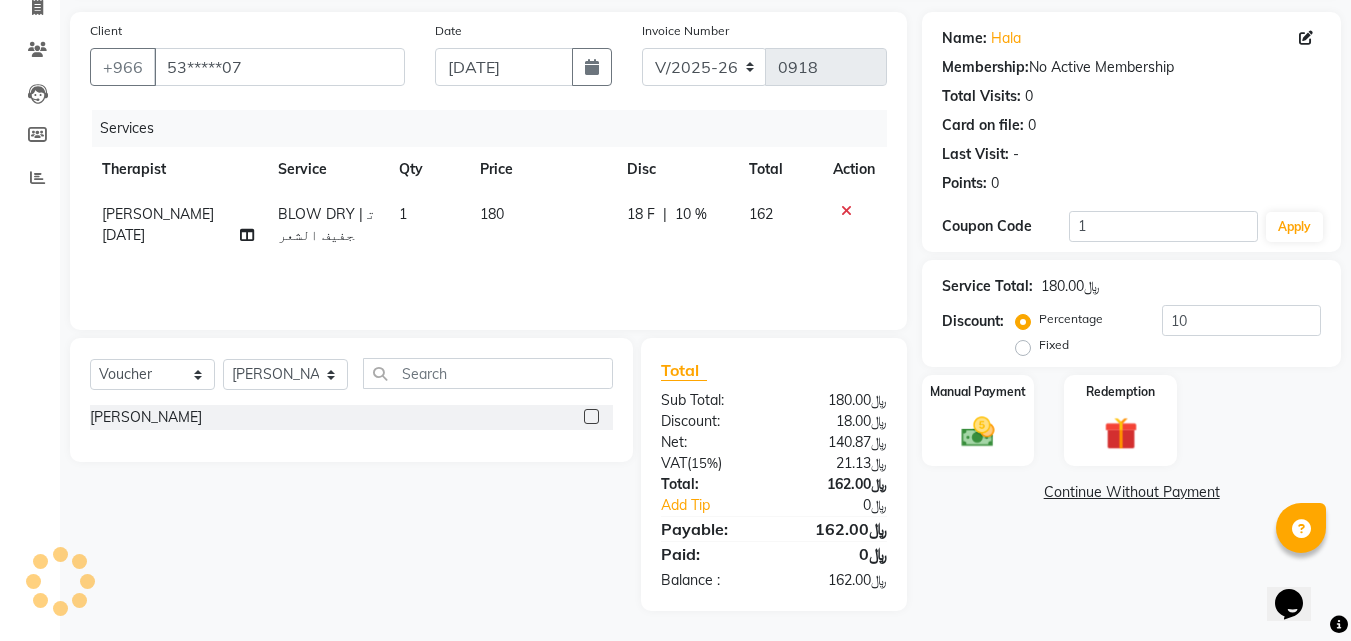 click 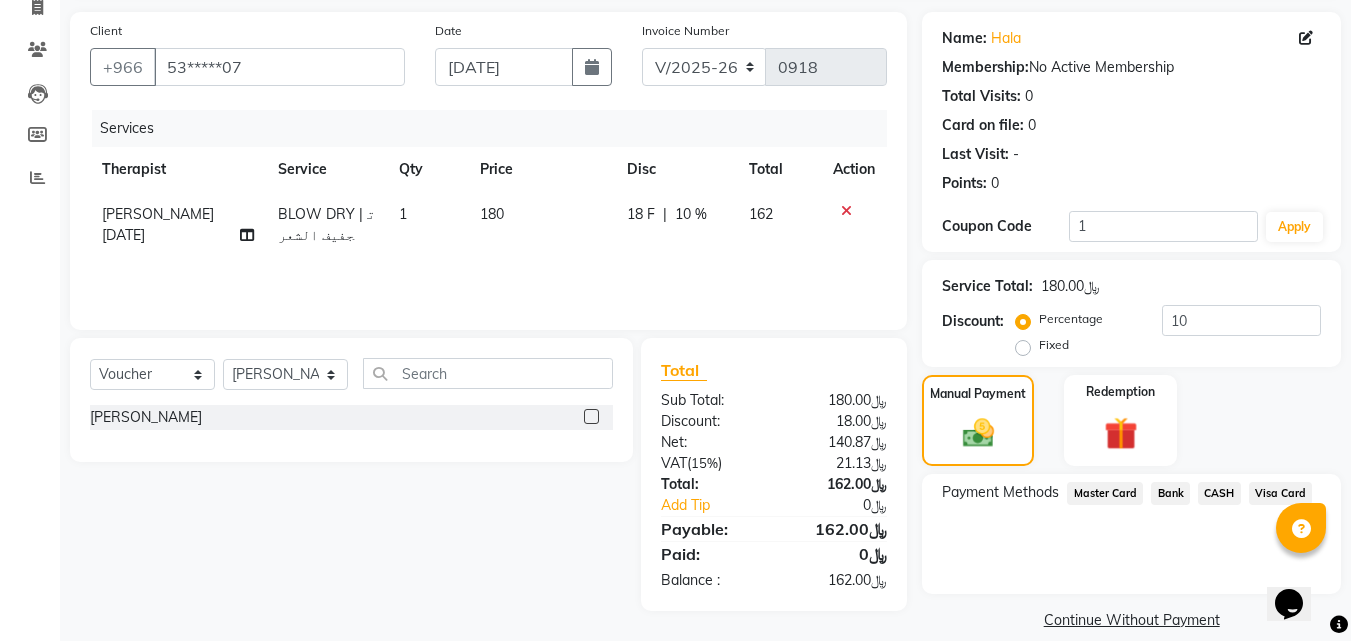 click on "Visa Card" 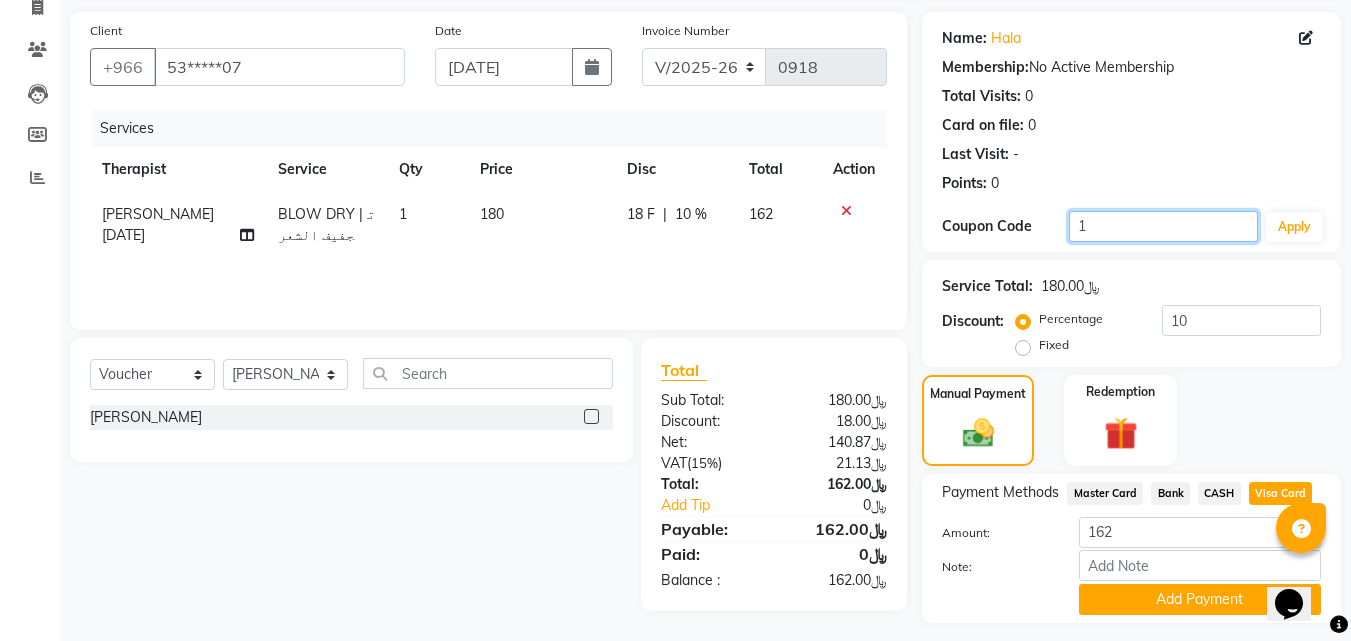 click on "1" 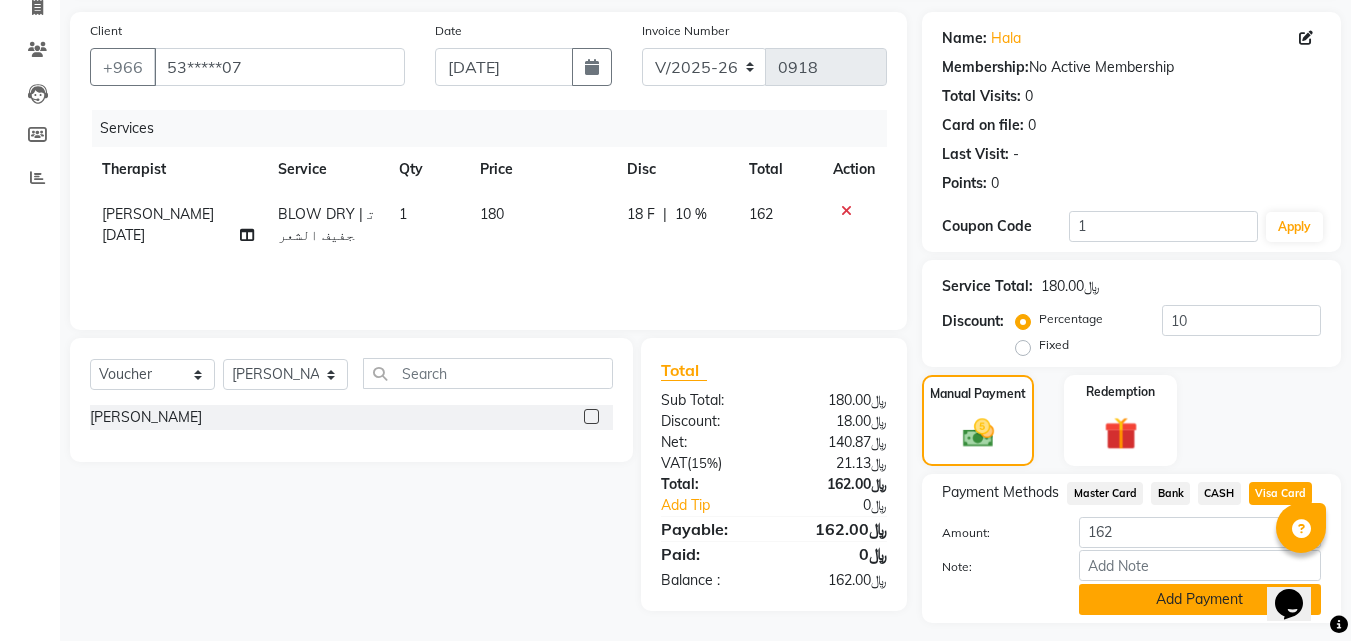 click on "Add Payment" 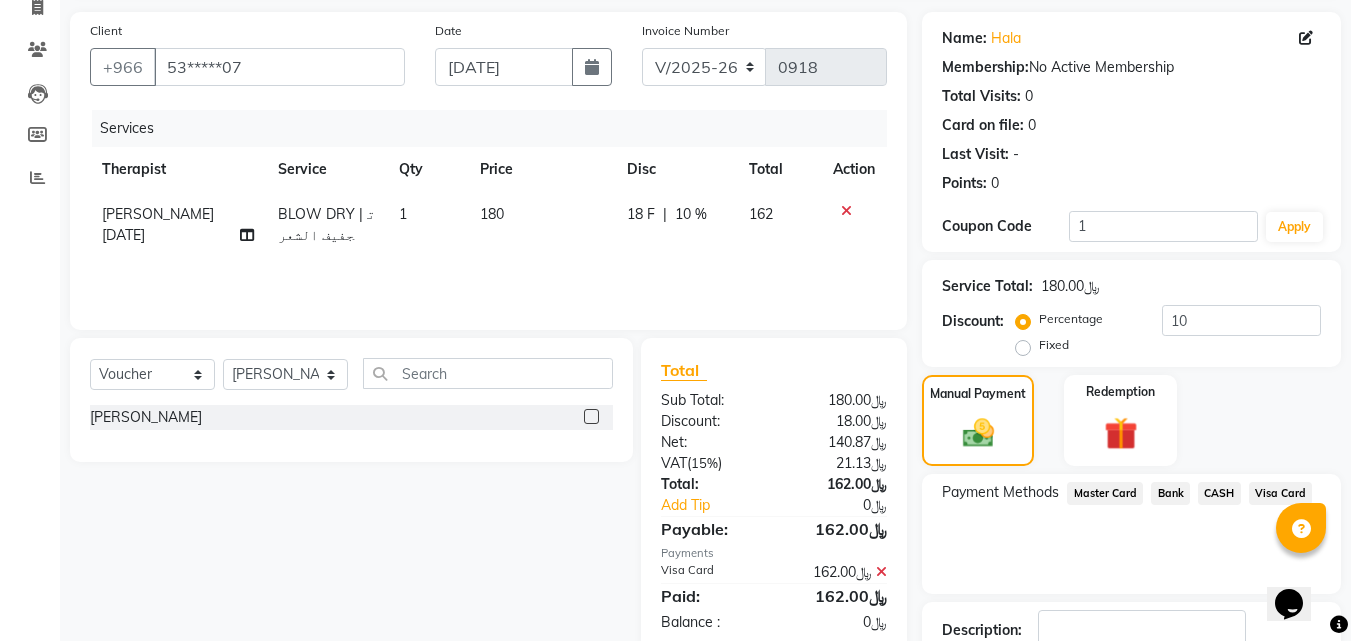 scroll, scrollTop: 246, scrollLeft: 0, axis: vertical 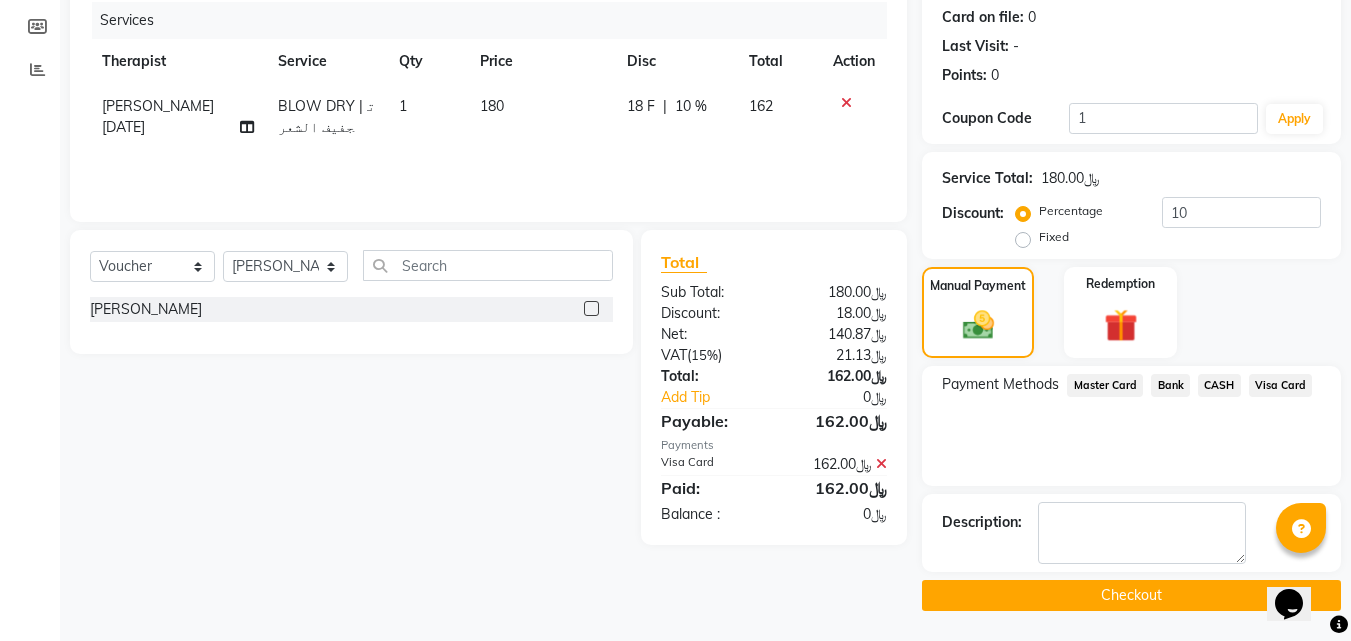 click on "Visa Card" 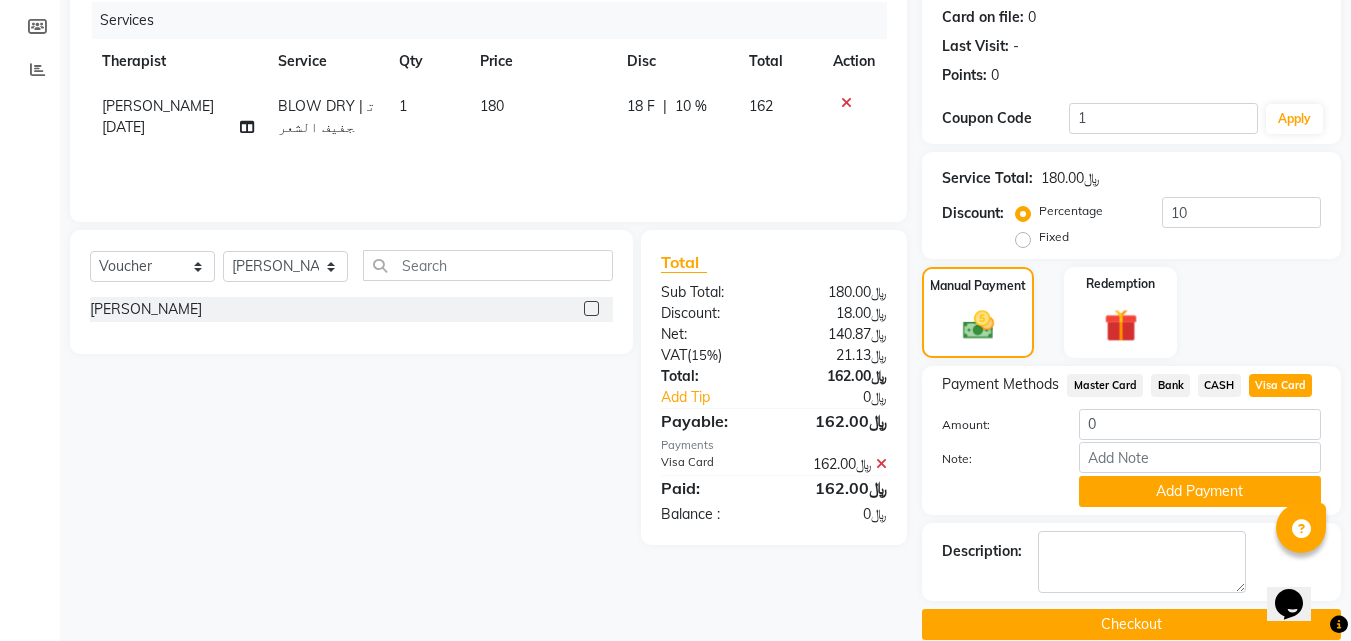scroll, scrollTop: 275, scrollLeft: 0, axis: vertical 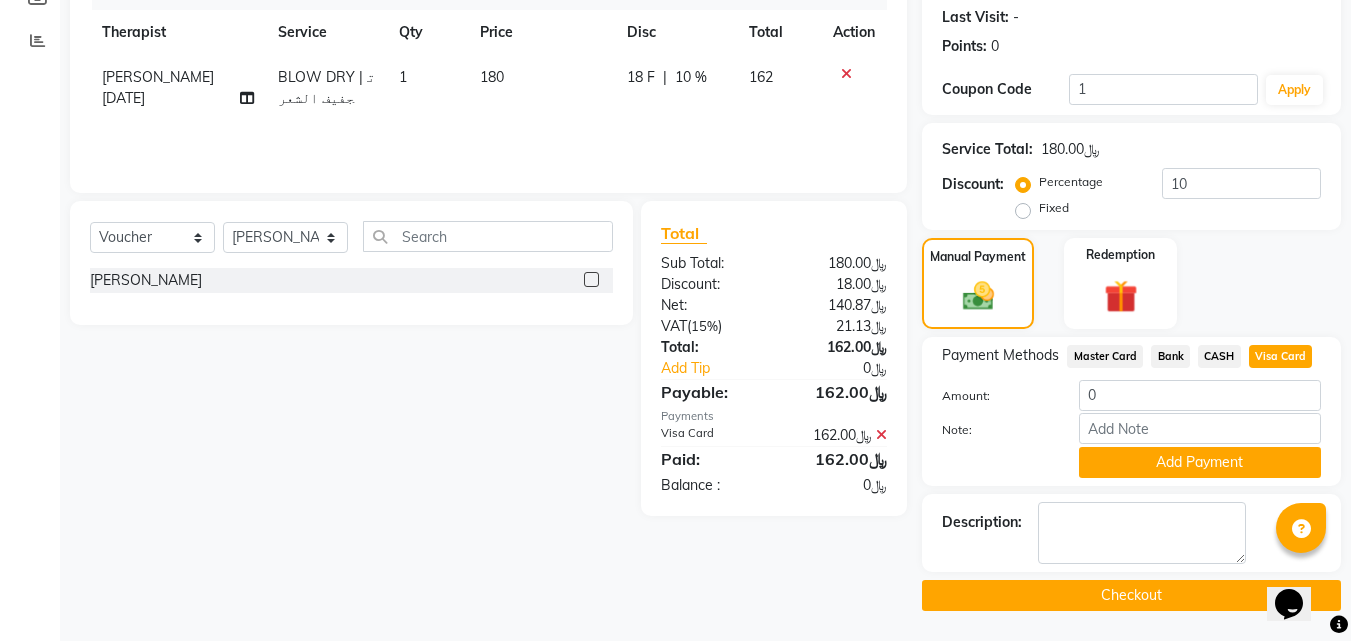 click on "Checkout" 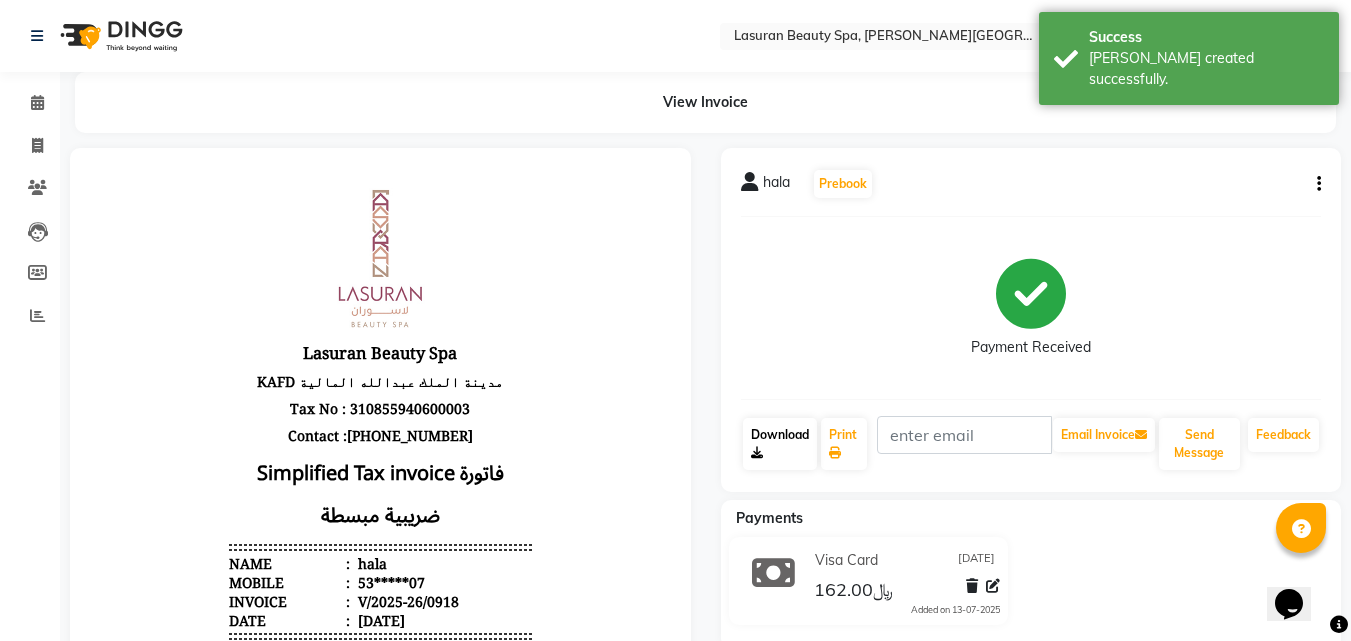 scroll, scrollTop: 0, scrollLeft: 0, axis: both 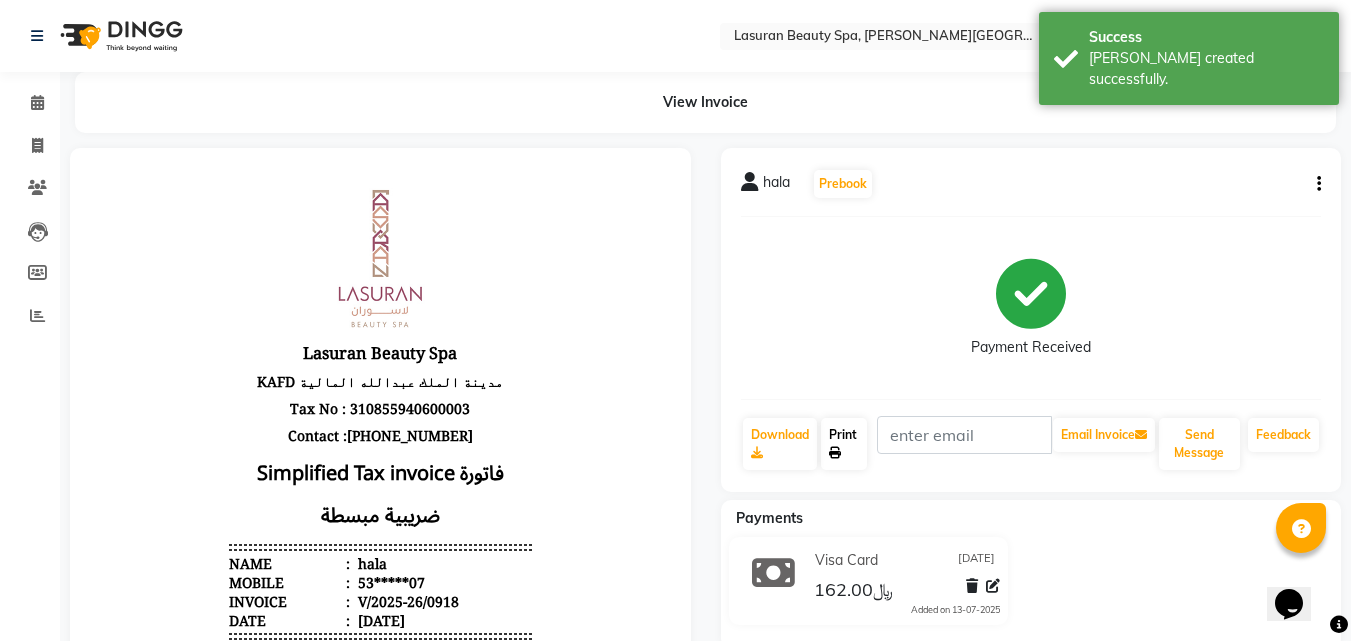 click 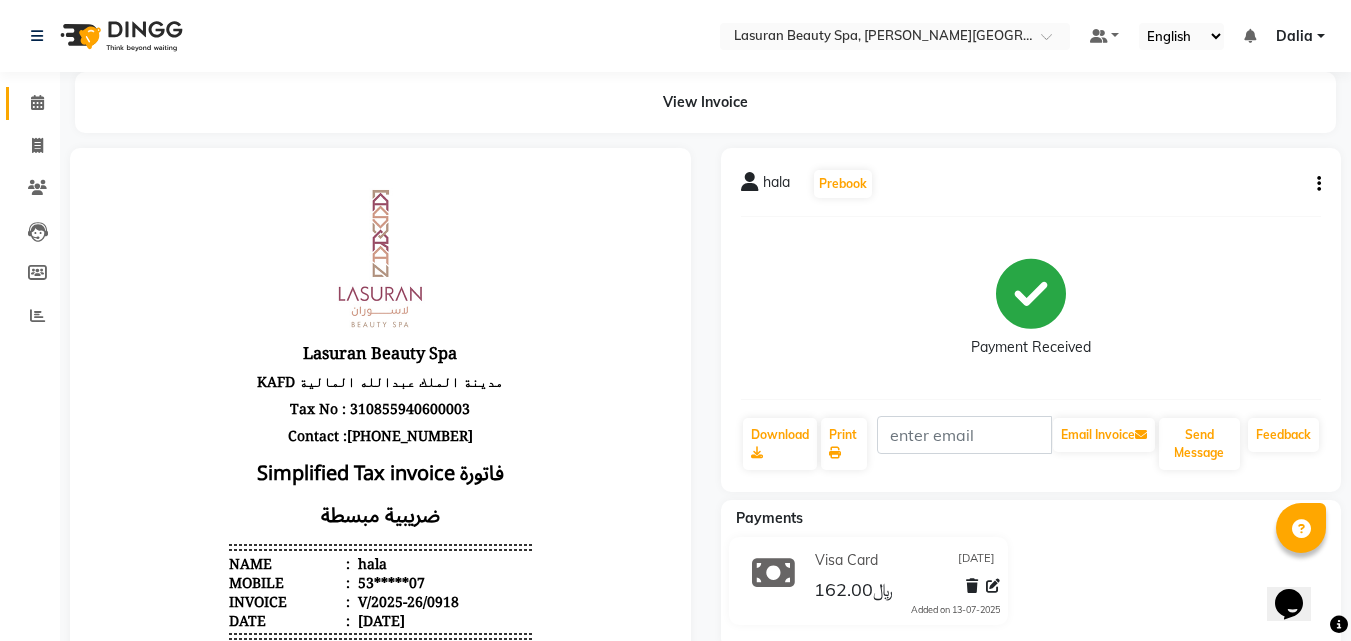 click 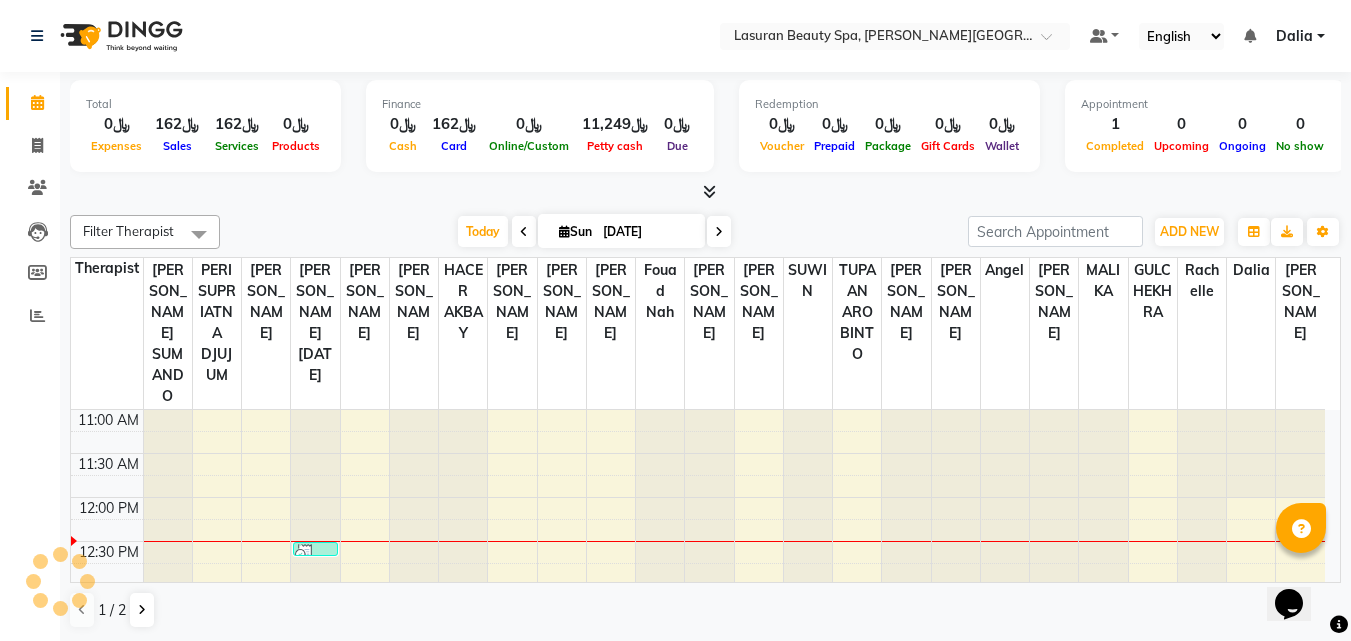scroll, scrollTop: 0, scrollLeft: 0, axis: both 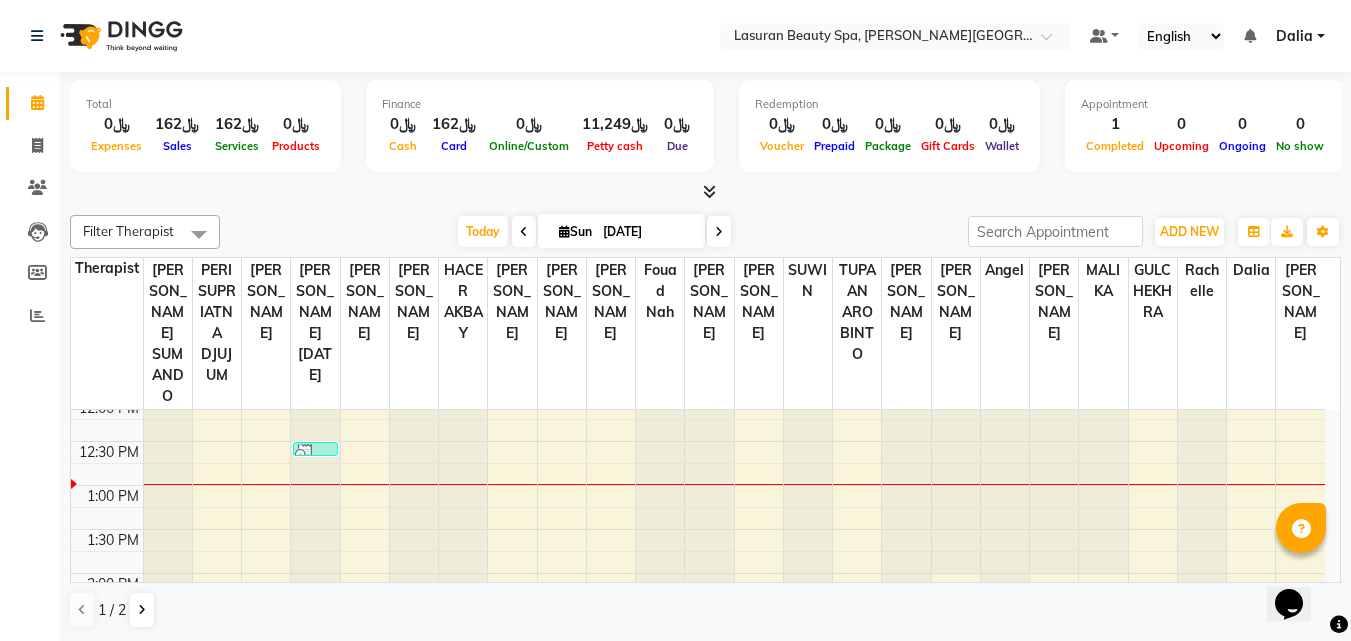 drag, startPoint x: 317, startPoint y: 450, endPoint x: 441, endPoint y: 449, distance: 124.004036 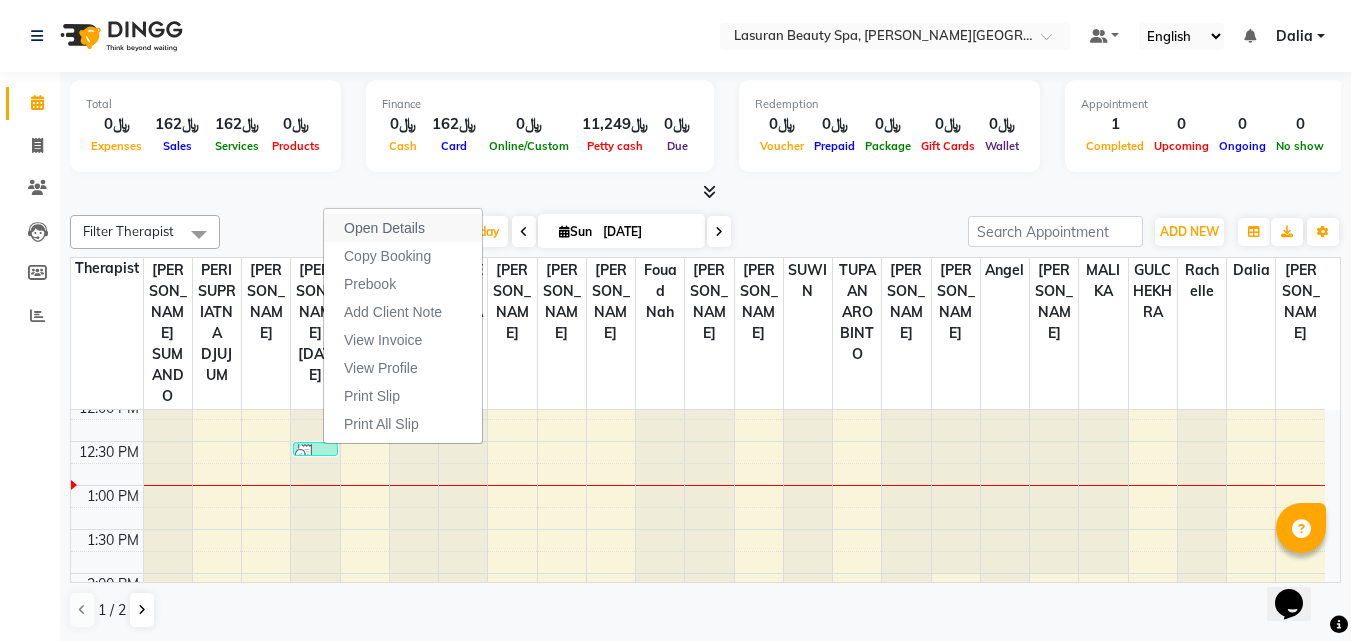 click on "Open Details" at bounding box center [403, 228] 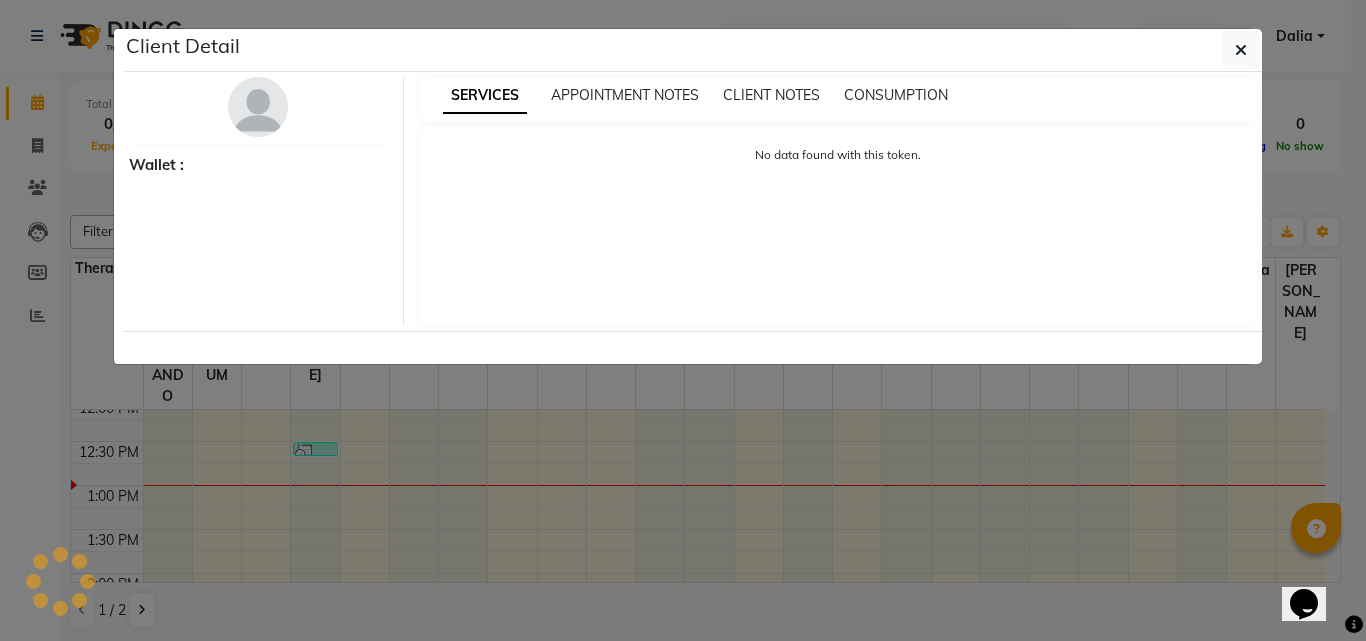 select on "3" 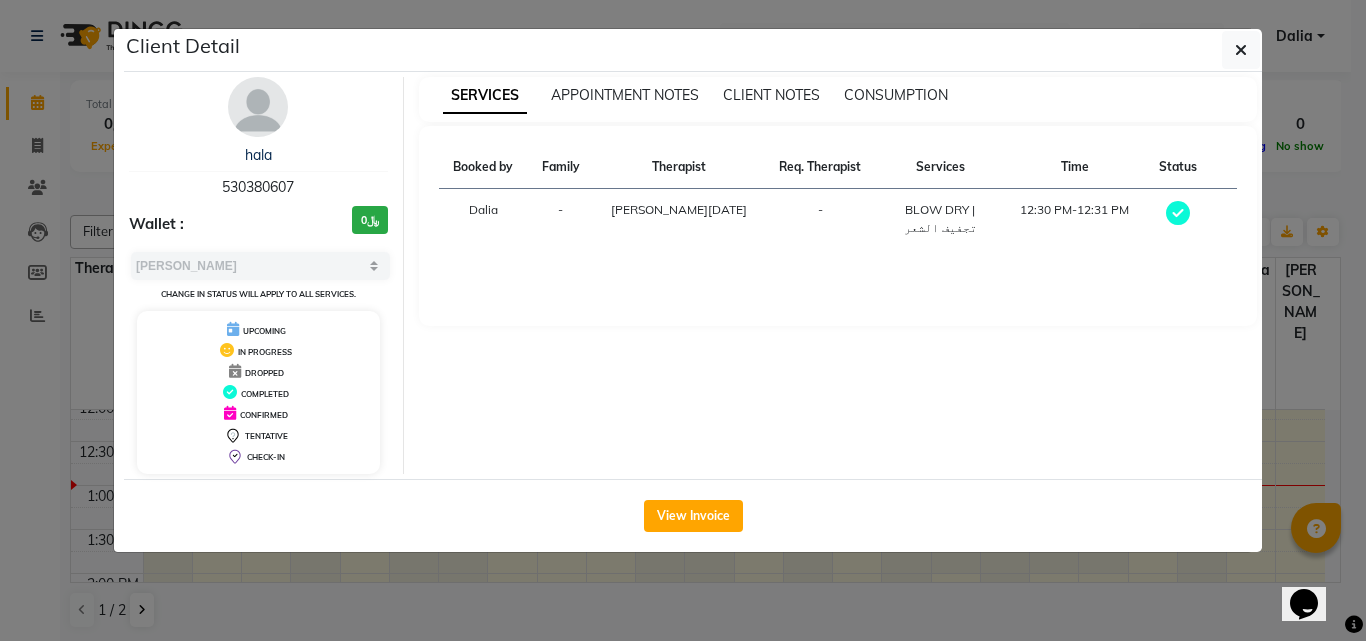 click on "APPOINTMENT NOTES" at bounding box center [625, 95] 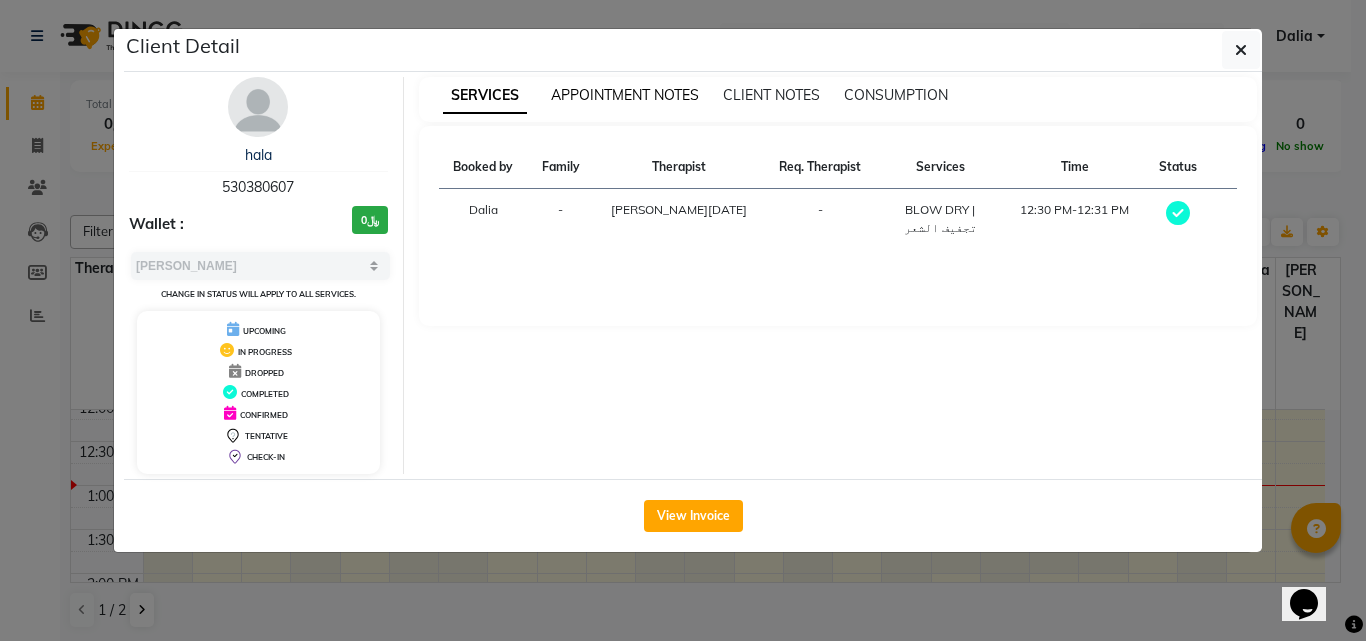 click on "APPOINTMENT NOTES" at bounding box center [625, 95] 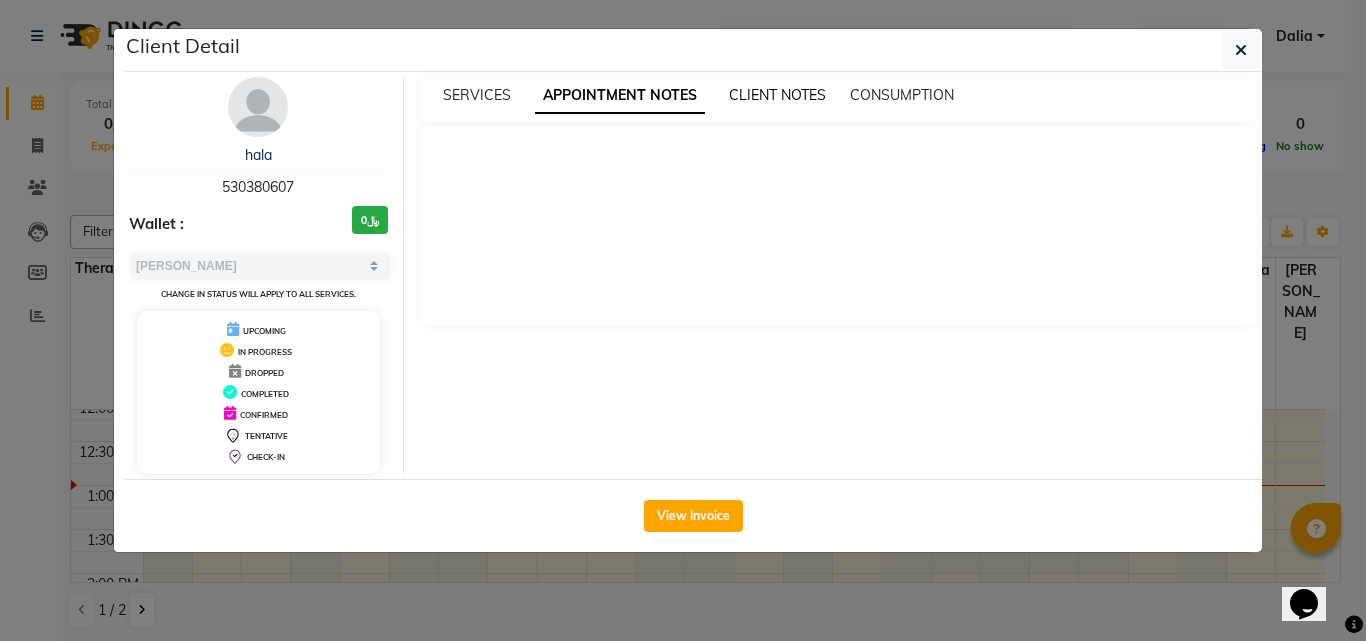 click on "CLIENT NOTES" at bounding box center (777, 95) 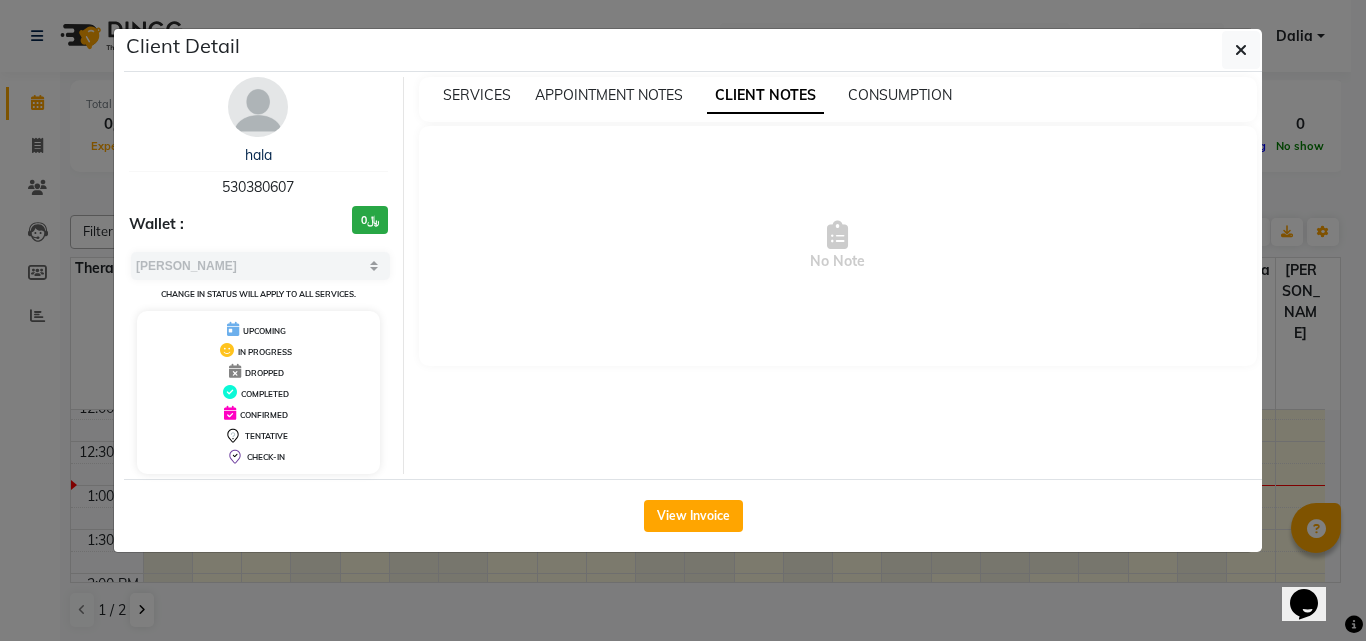 click on "SERVICES APPOINTMENT NOTES CLIENT NOTES CONSUMPTION" at bounding box center (838, 99) 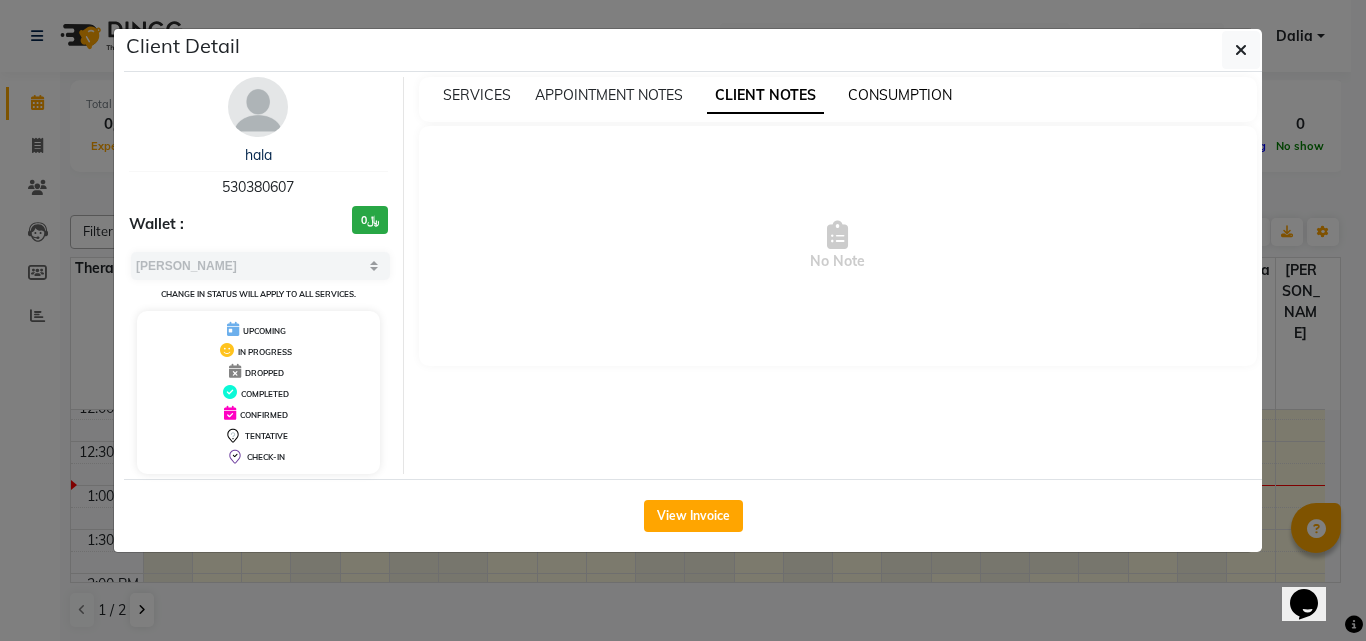 click on "CONSUMPTION" at bounding box center (900, 95) 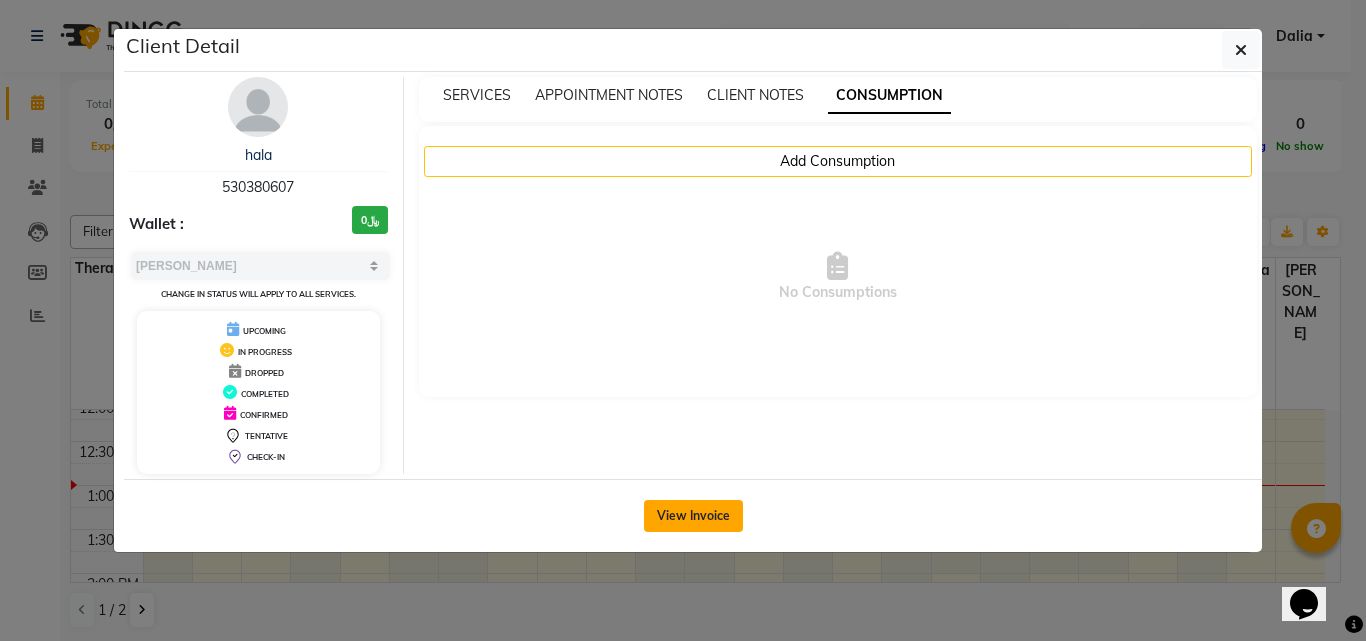 click on "View Invoice" 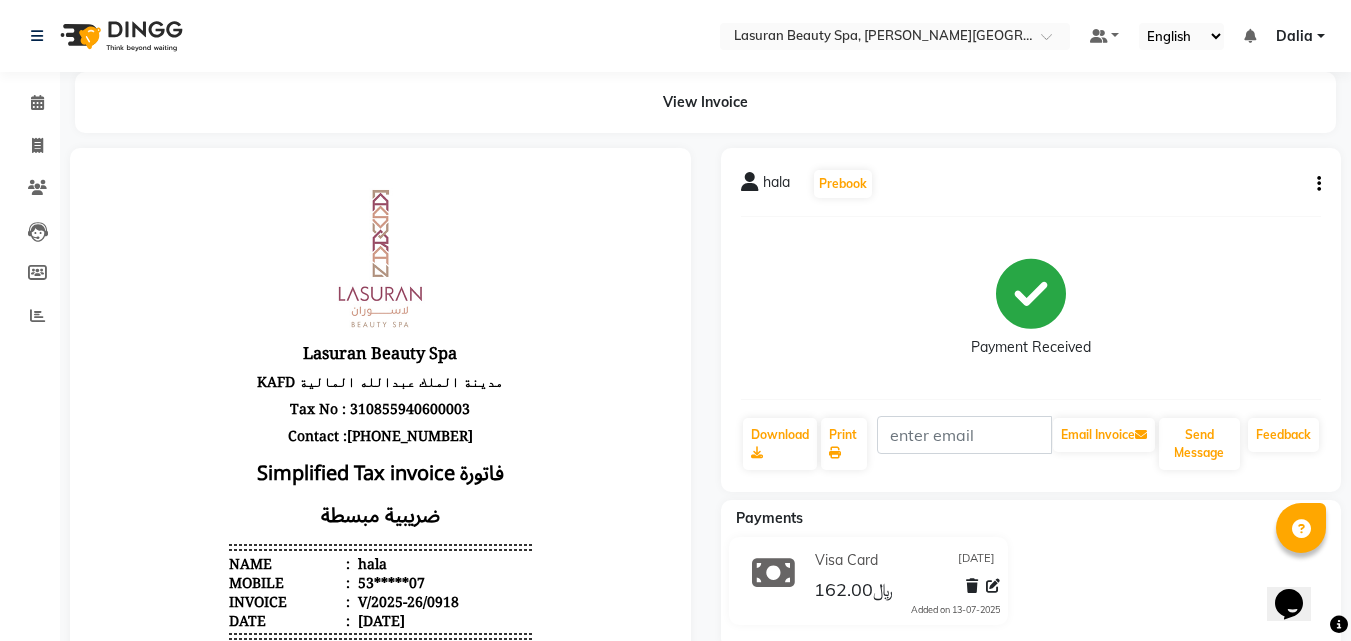 scroll, scrollTop: 0, scrollLeft: 0, axis: both 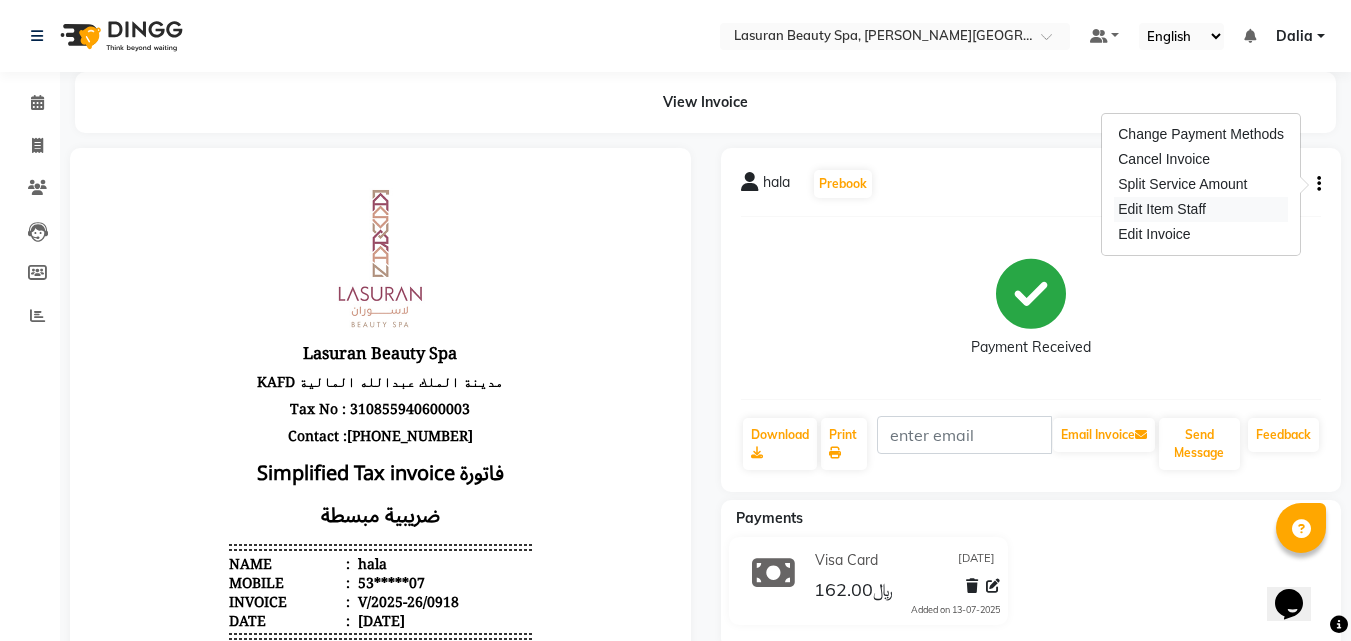 click on "Edit Item Staff" at bounding box center (1201, 209) 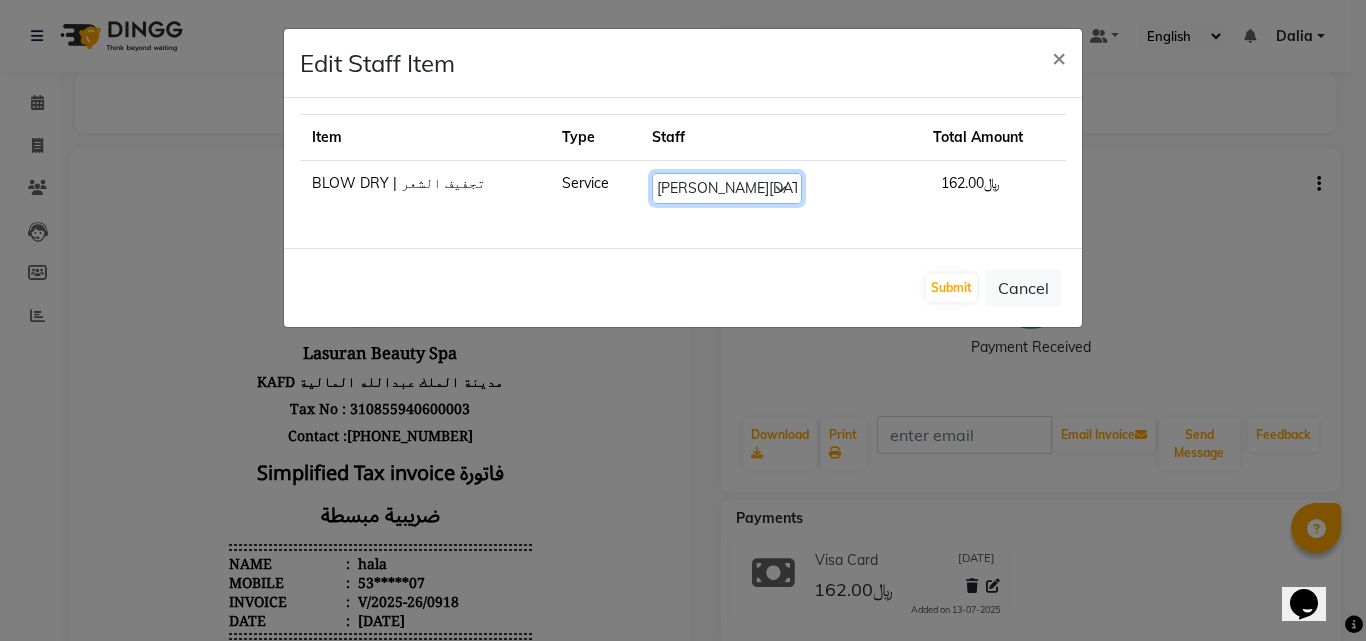 click on "Select  [PERSON_NAME] ALJOHARY   [PERSON_NAME] Kouraichy   [PERSON_NAME]   [PERSON_NAME]   Angel   [PERSON_NAME]   [PERSON_NAME] SUMANDO   [PERSON_NAME]   [PERSON_NAME]   [PERSON_NAME] DEV MANDAL   CHAIMAE BALHAMIDIYA   [PERSON_NAME]   [PERSON_NAME]   [PERSON_NAME] [PERSON_NAME] Nah   [PERSON_NAME]   GULCHEKHRA   HACER [PERSON_NAME][DATE]   [PERSON_NAME]   [PERSON_NAME]   [PERSON_NAME] [PERSON_NAME] MASTE   [PERSON_NAME] ELfarargy   [PERSON_NAME]   [PERSON_NAME] [PERSON_NAME]   [PERSON_NAME] DJUJUM   [PERSON_NAME]   [PERSON_NAME]   [PERSON_NAME]   [PERSON_NAME]   SUWIN   [PERSON_NAME] [PERSON_NAME] AN AROBINTO   [PERSON_NAME]" 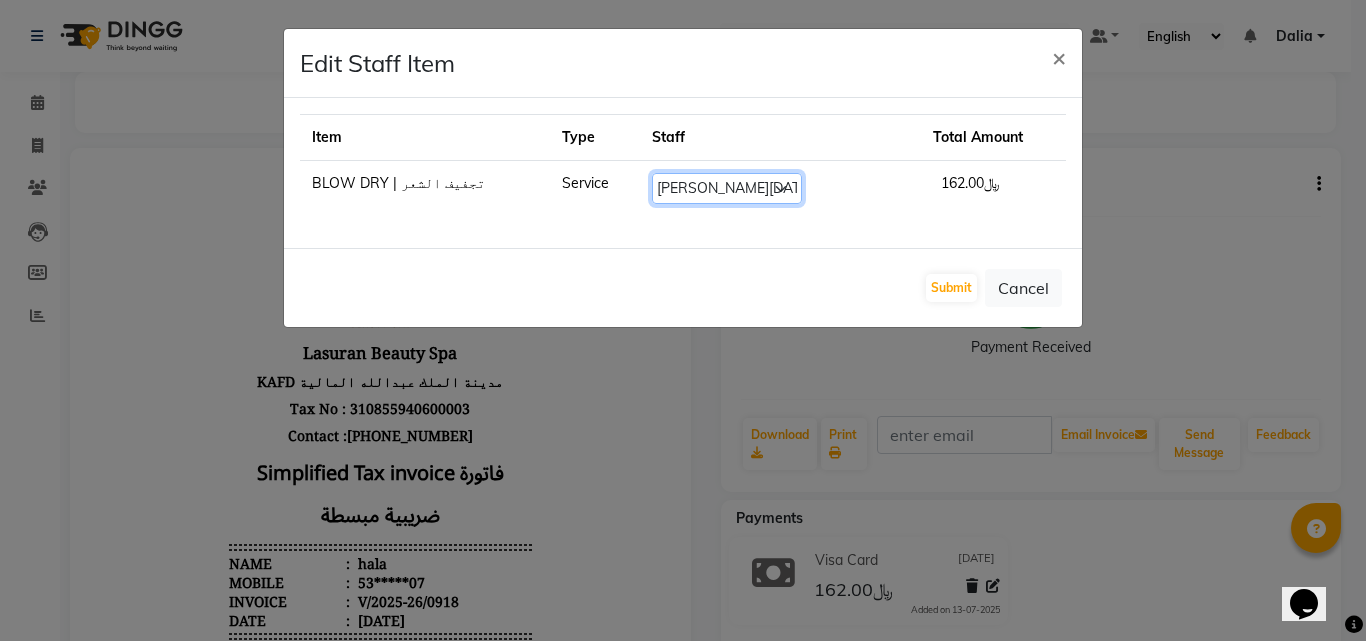 select on "67194" 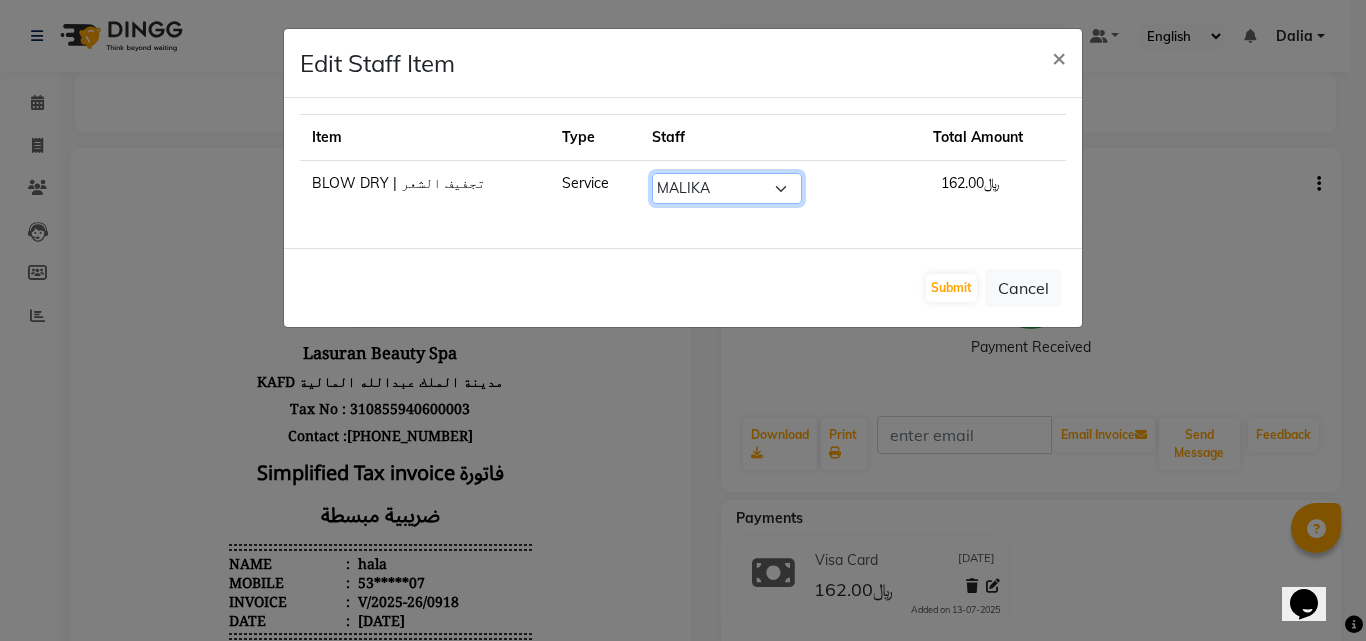 click on "Select  [PERSON_NAME] ALJOHARY   [PERSON_NAME] Kouraichy   [PERSON_NAME]   [PERSON_NAME]   Angel   [PERSON_NAME]   [PERSON_NAME] SUMANDO   [PERSON_NAME]   [PERSON_NAME]   [PERSON_NAME] DEV MANDAL   CHAIMAE BALHAMIDIYA   [PERSON_NAME]   [PERSON_NAME]   [PERSON_NAME] [PERSON_NAME] Nah   [PERSON_NAME]   GULCHEKHRA   HACER [PERSON_NAME][DATE]   [PERSON_NAME]   [PERSON_NAME]   [PERSON_NAME] [PERSON_NAME] MASTE   [PERSON_NAME] ELfarargy   [PERSON_NAME]   [PERSON_NAME] [PERSON_NAME]   [PERSON_NAME] DJUJUM   [PERSON_NAME]   [PERSON_NAME]   [PERSON_NAME]   [PERSON_NAME]   SUWIN   [PERSON_NAME] [PERSON_NAME] AN AROBINTO   [PERSON_NAME]" 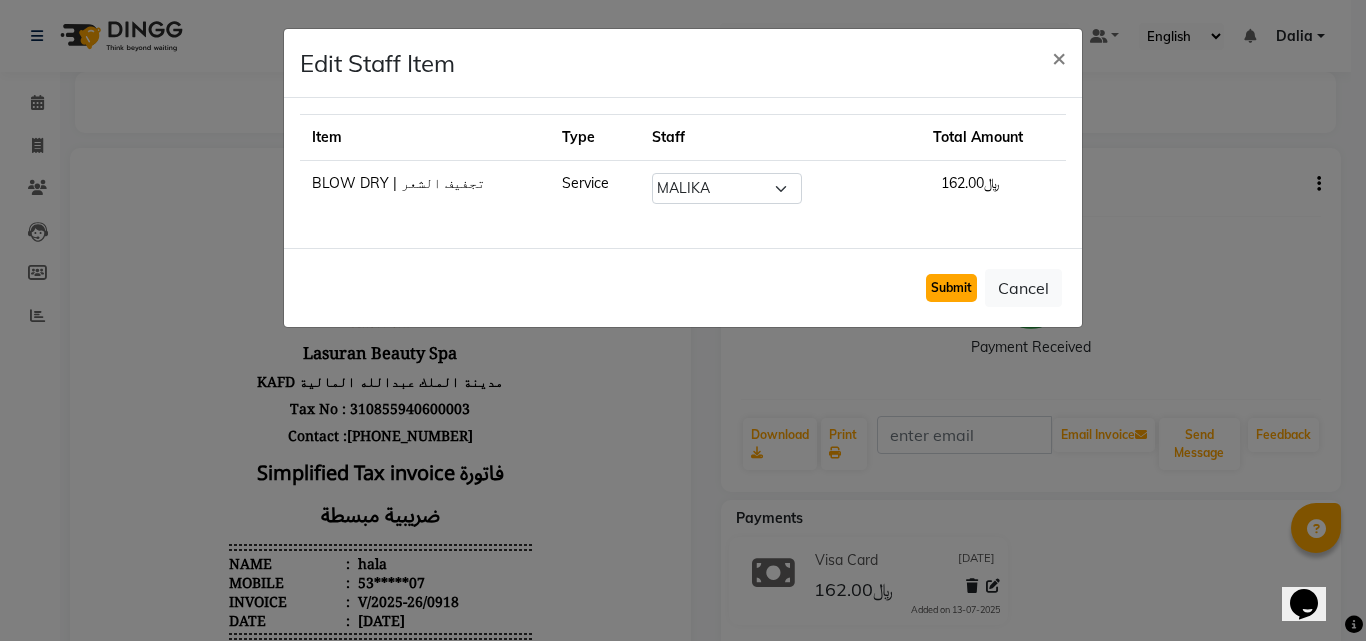 click on "Submit" 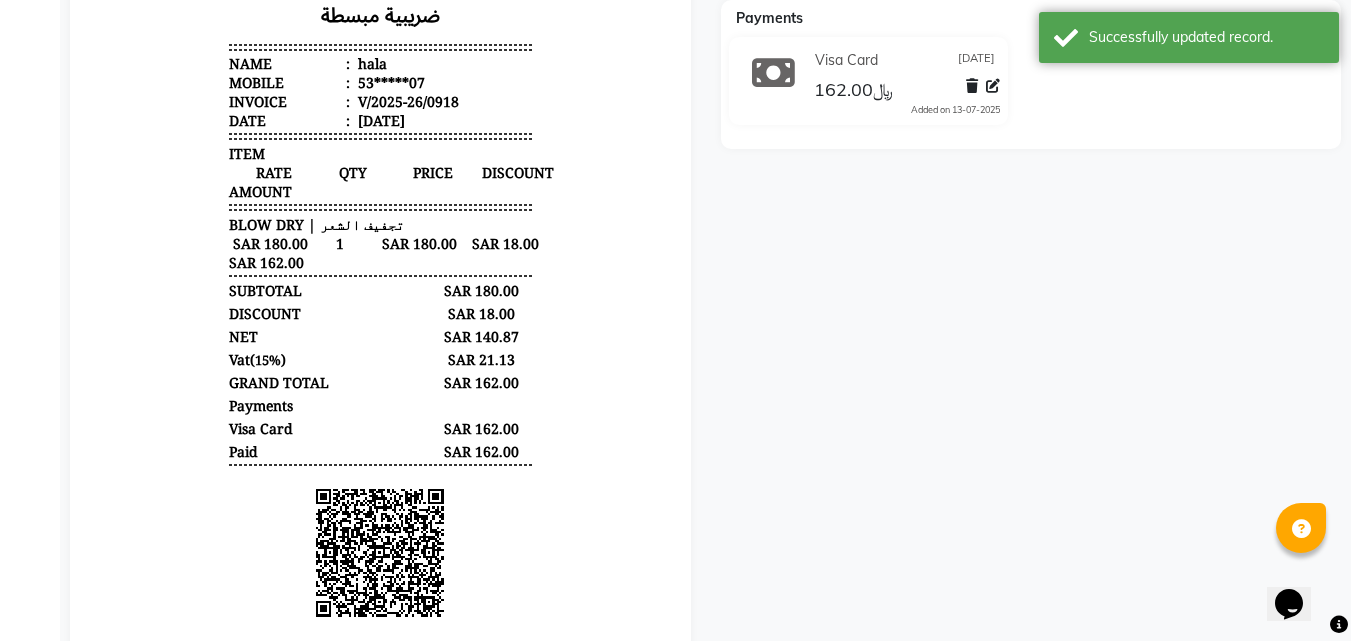 scroll, scrollTop: 0, scrollLeft: 0, axis: both 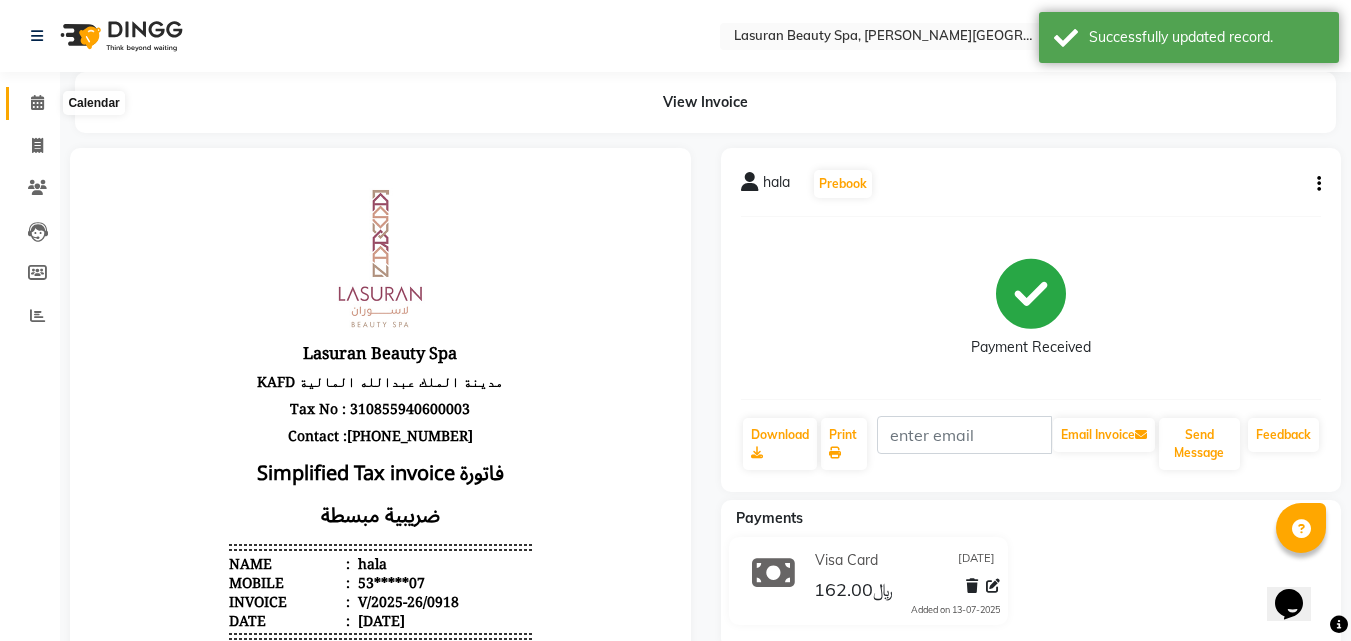 click 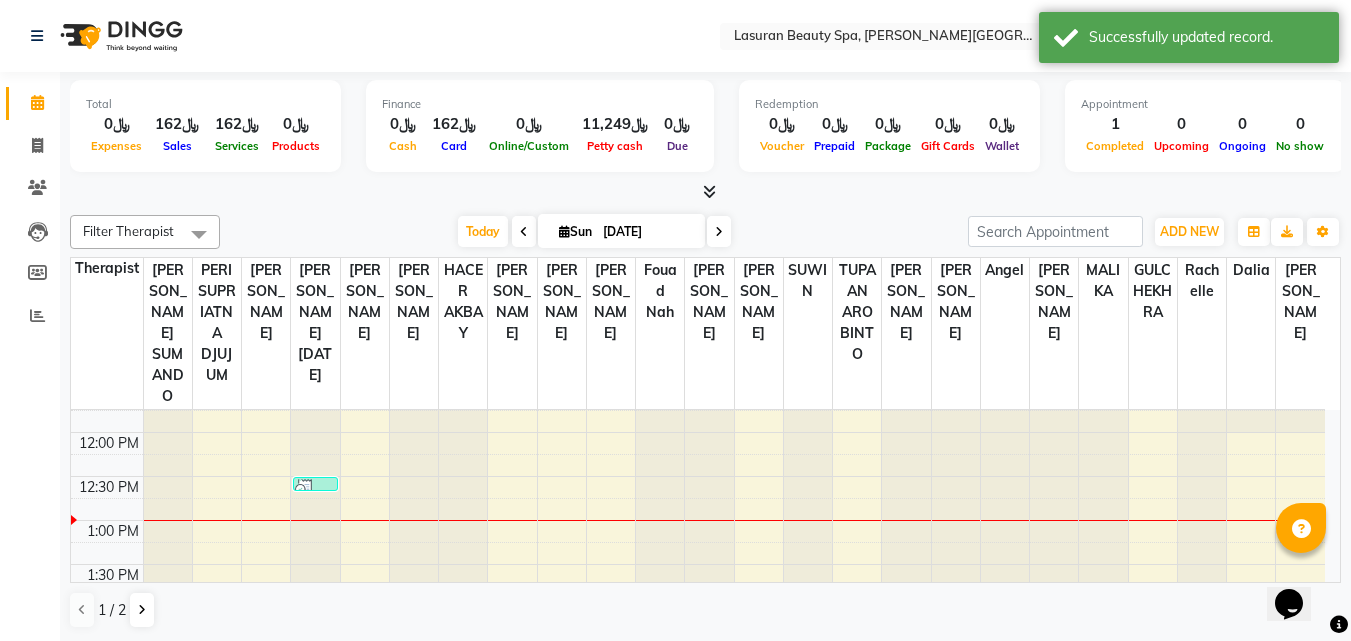 scroll, scrollTop: 100, scrollLeft: 0, axis: vertical 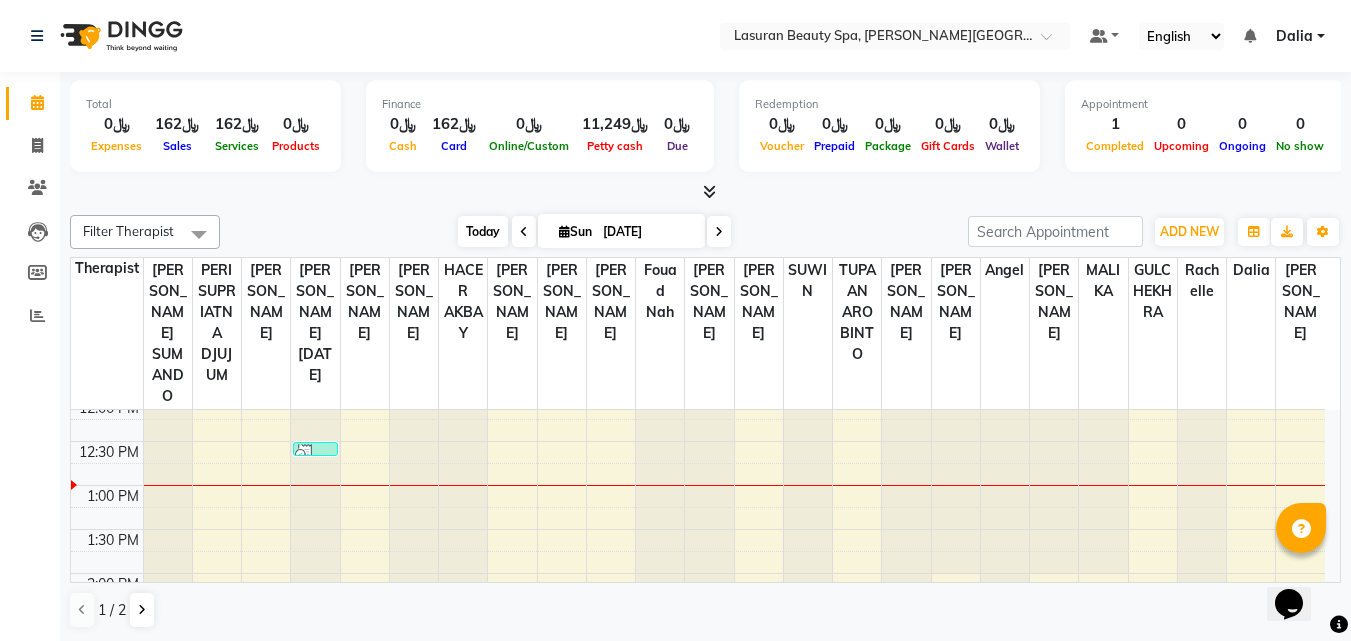 click on "Today" at bounding box center (483, 231) 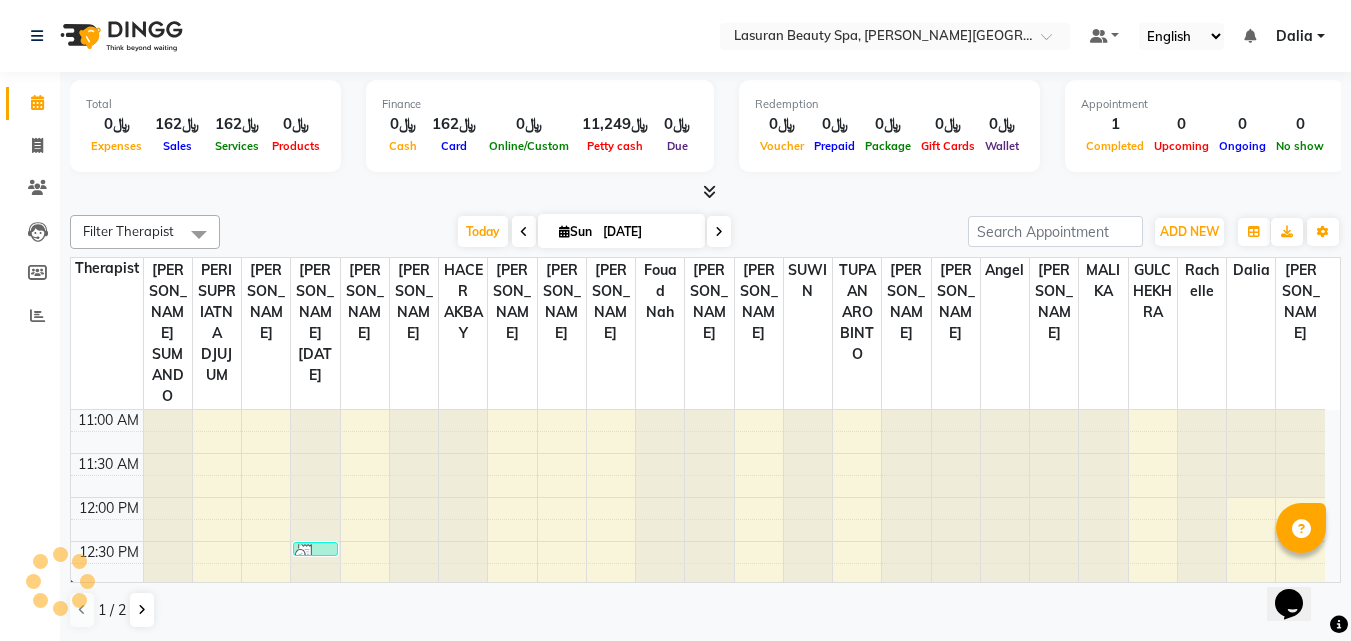 scroll, scrollTop: 177, scrollLeft: 0, axis: vertical 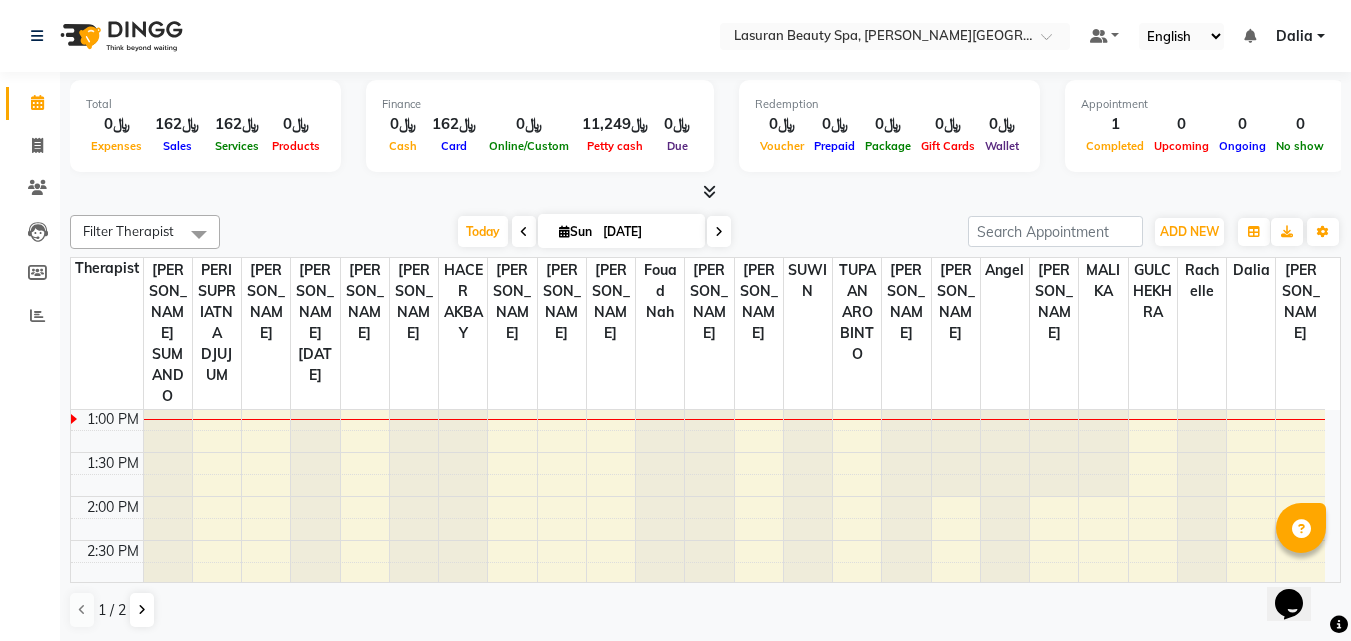 click on "11:00 AM 11:30 AM 12:00 PM 12:30 PM 1:00 PM 1:30 PM 2:00 PM 2:30 PM 3:00 PM 3:30 PM 4:00 PM 4:30 PM 5:00 PM 5:30 PM 6:00 PM 6:30 PM 7:00 PM 7:30 PM 8:00 PM 8:30 PM 9:00 PM 9:30 PM     hala, TK01, 12:30 PM-12:31 PM, BLOW DRY | تجفيف الشعر" at bounding box center [698, 716] 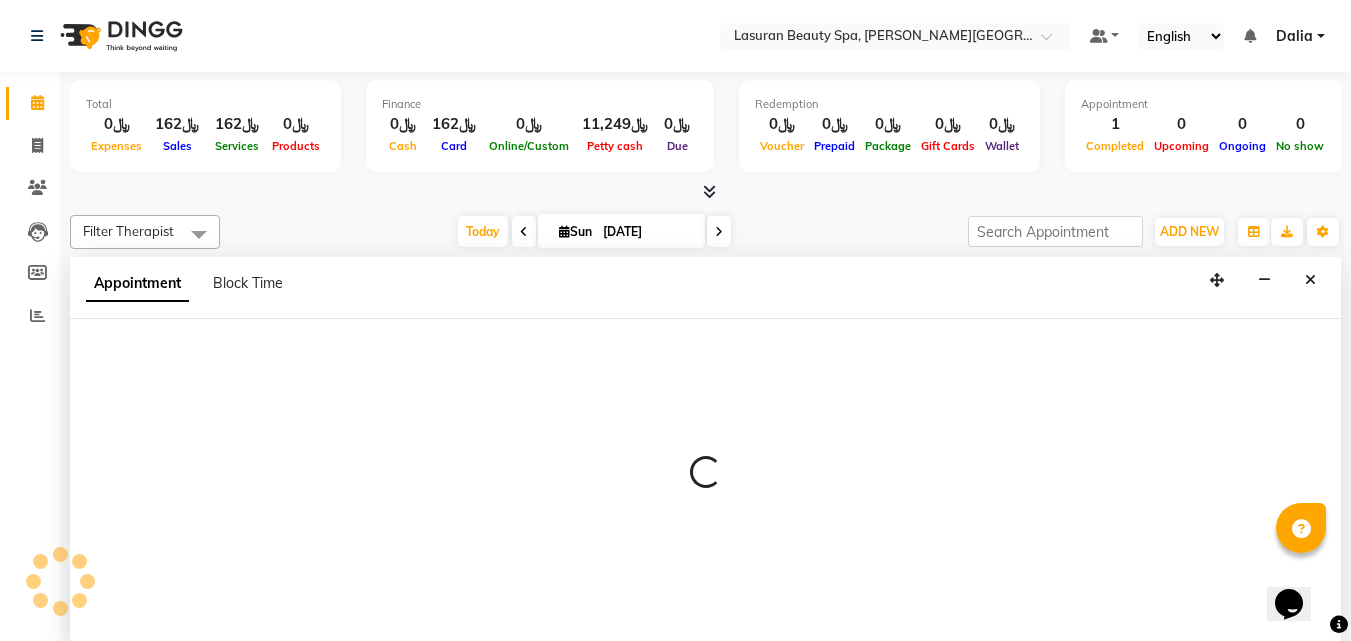 scroll, scrollTop: 1, scrollLeft: 0, axis: vertical 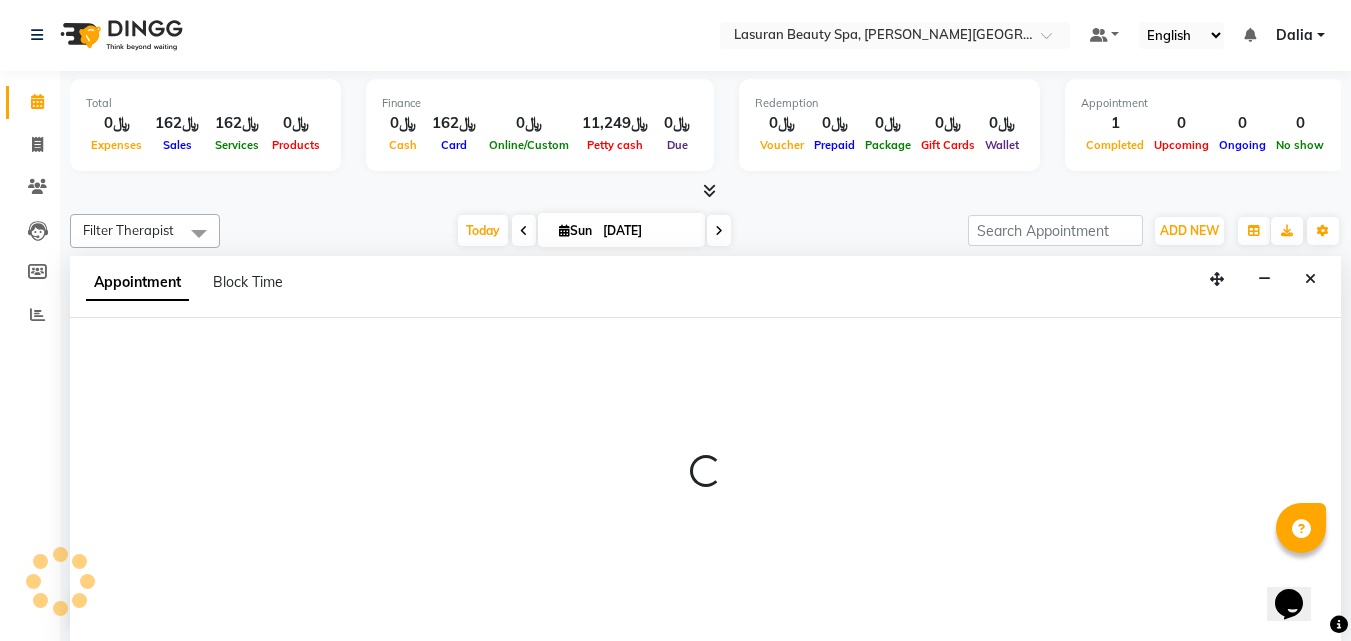 select on "81235" 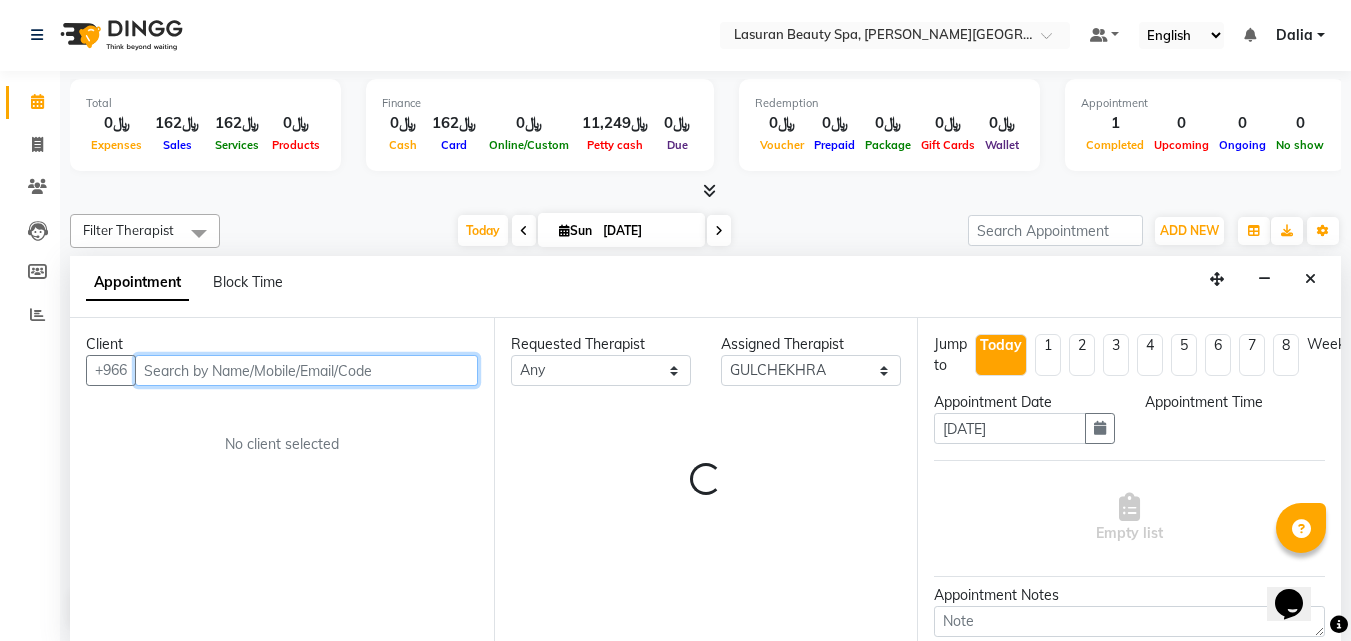 select on "795" 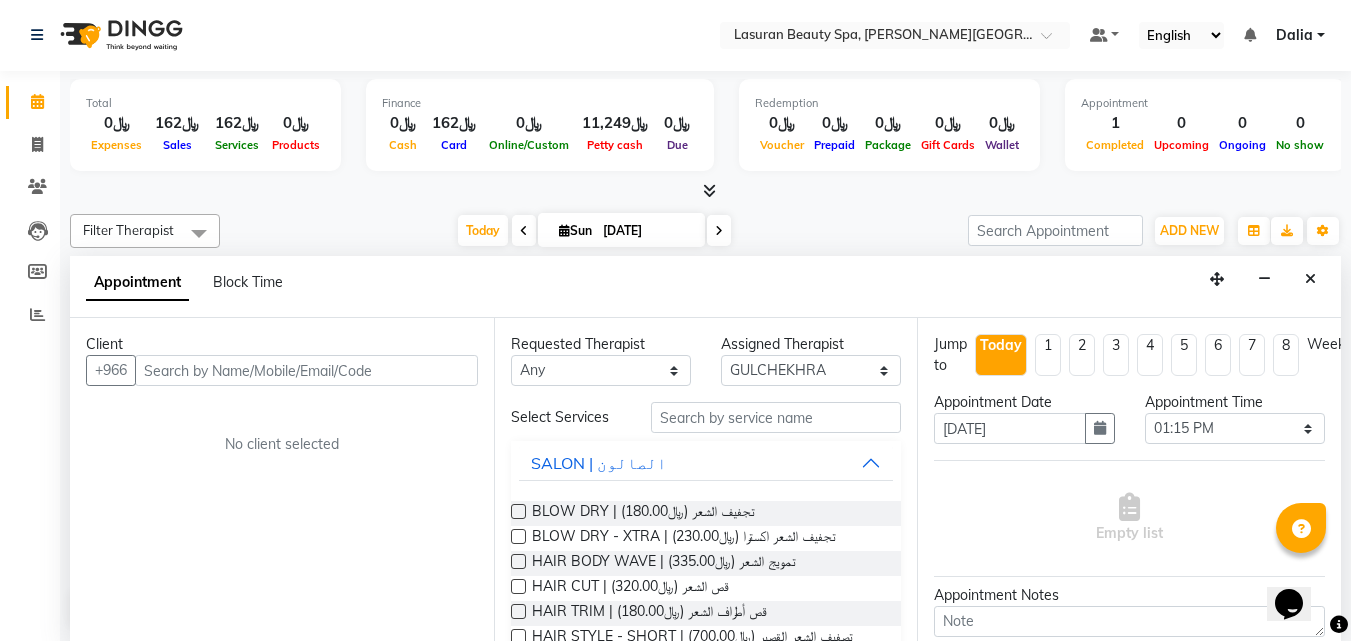 click on "BLOW DRY | تجفيف الشعر (﷼180.00)" at bounding box center (706, 513) 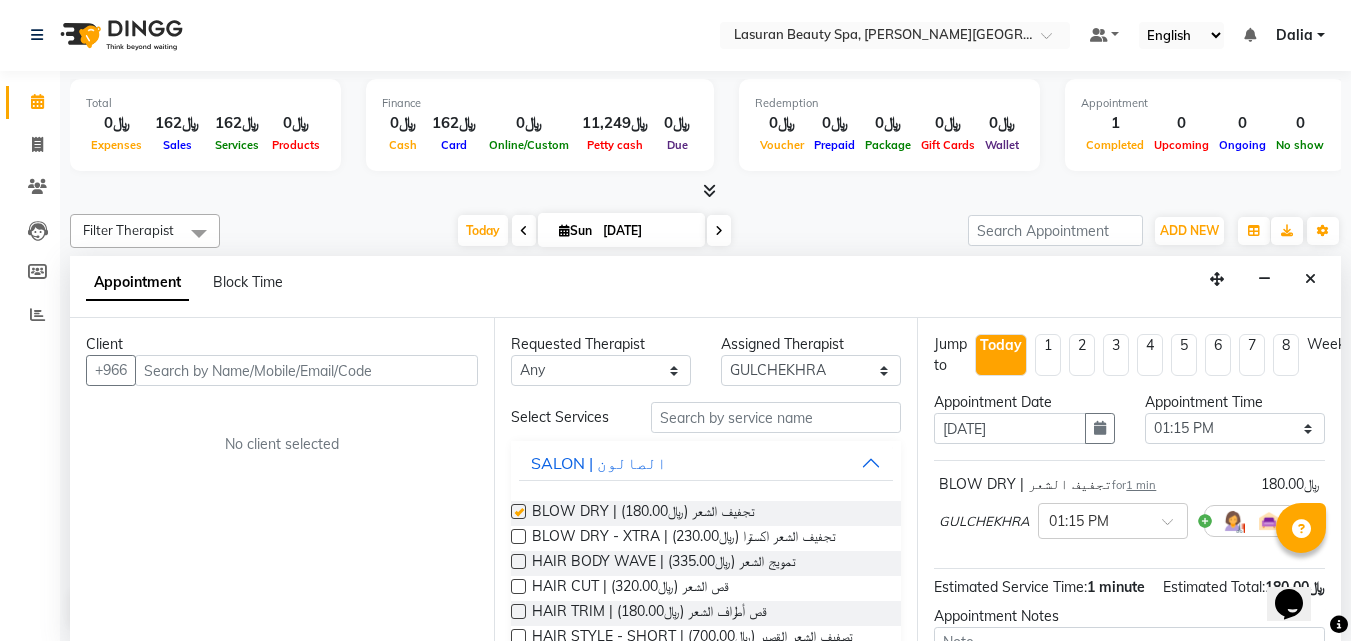 checkbox on "false" 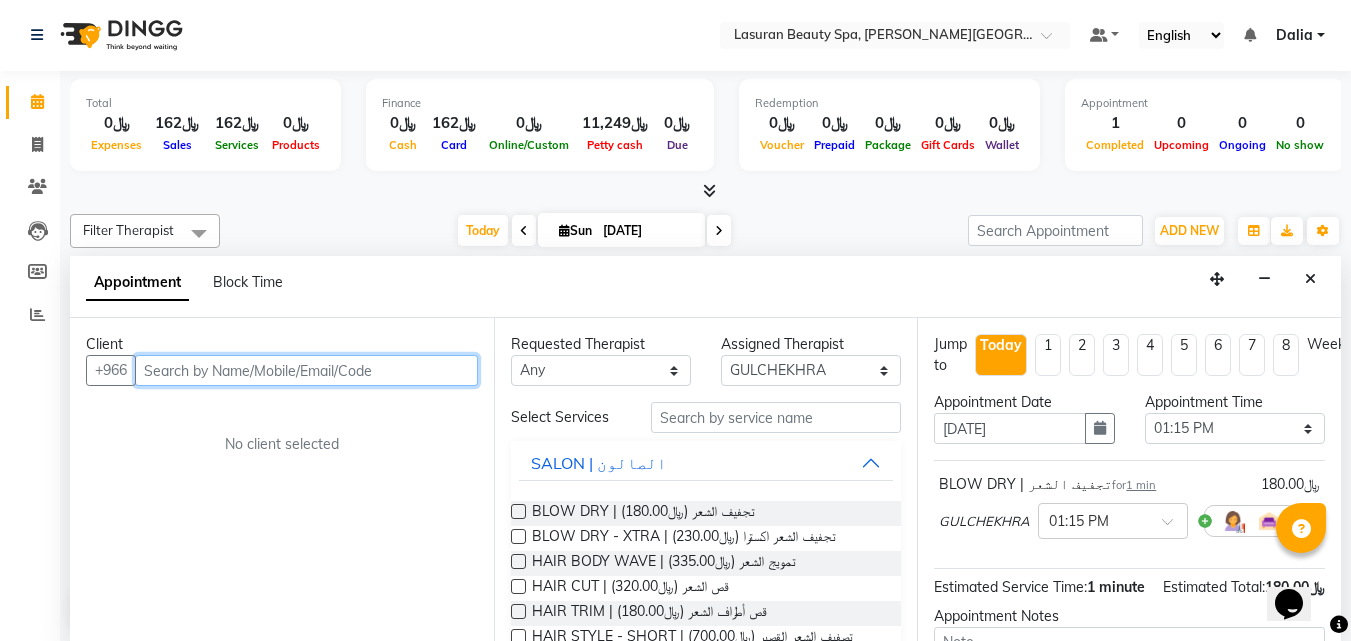 click at bounding box center (306, 370) 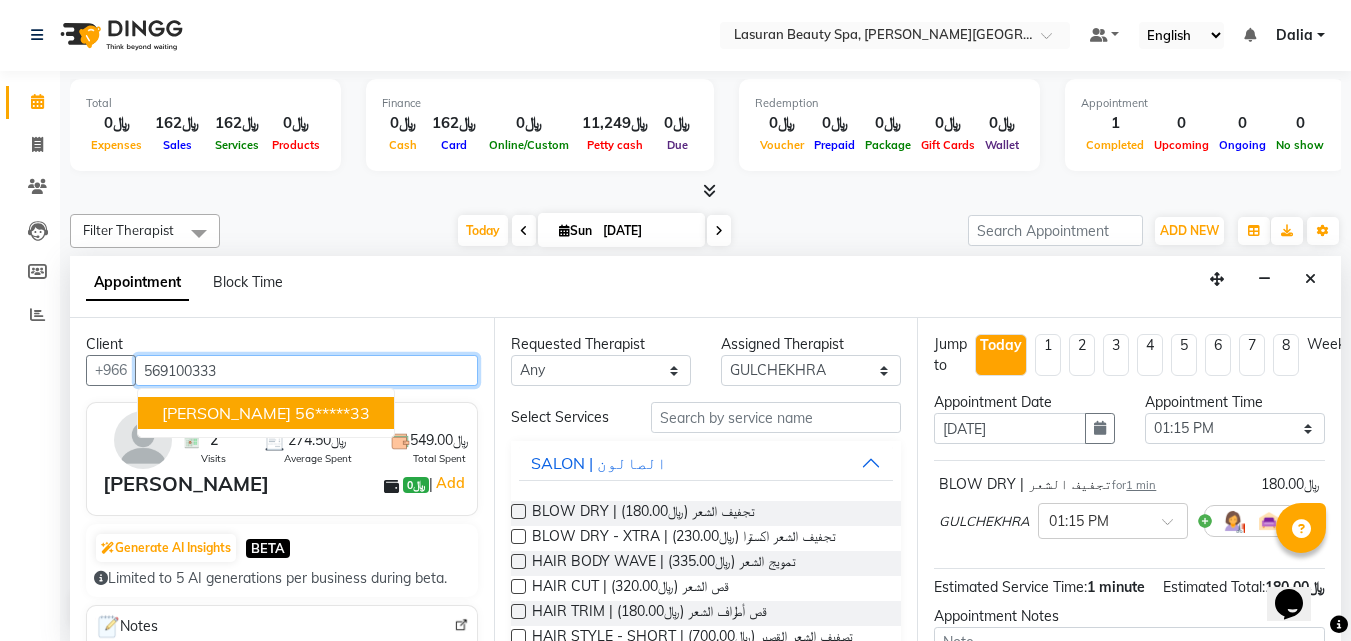 type on "569100333" 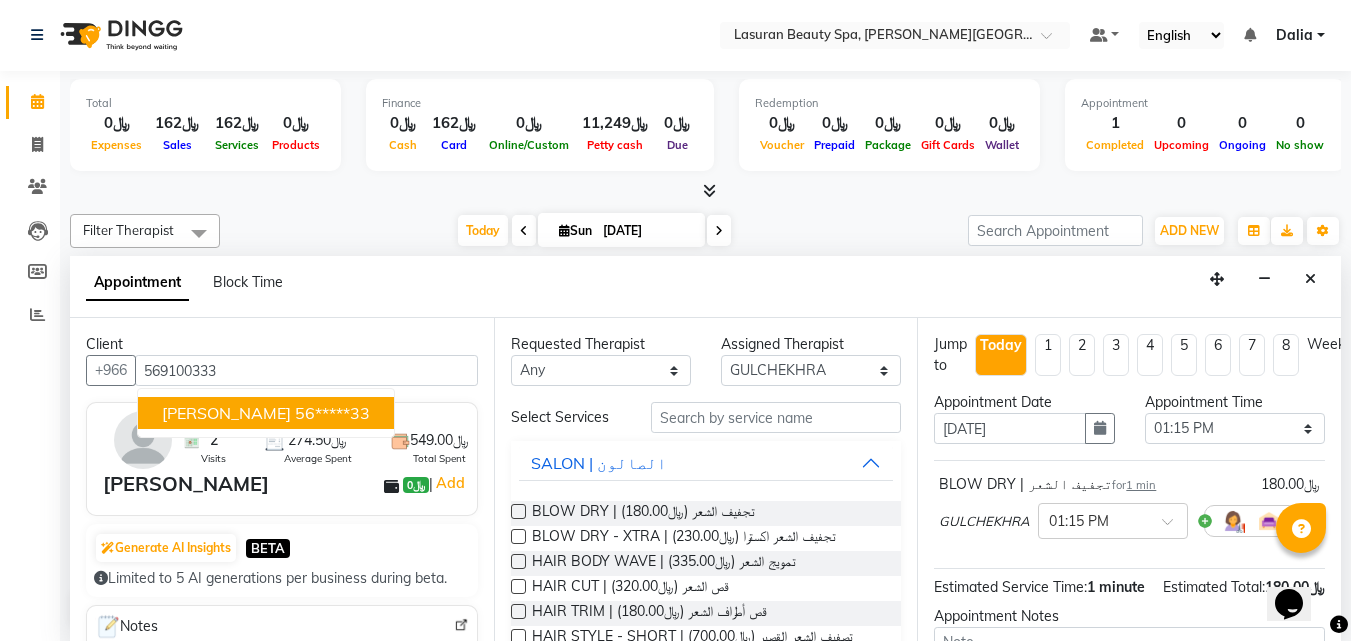 click on "Haneen    ﷼0  |   Add" at bounding box center (286, 484) 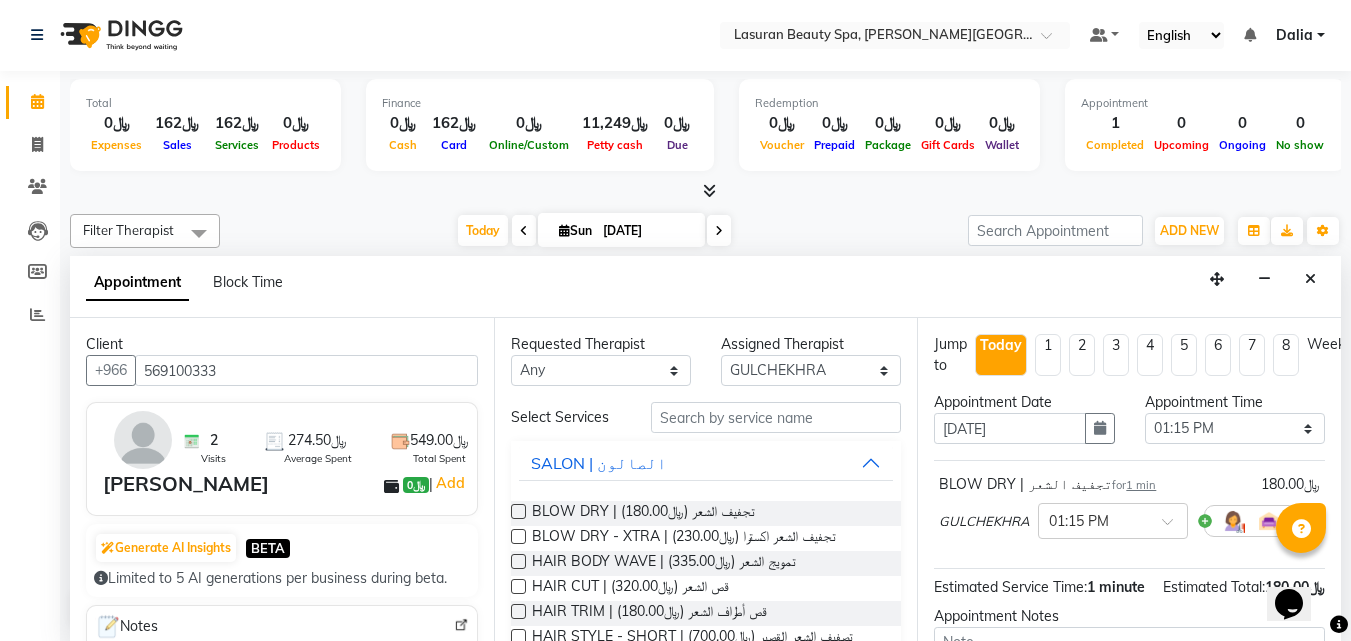 click at bounding box center (131, 440) 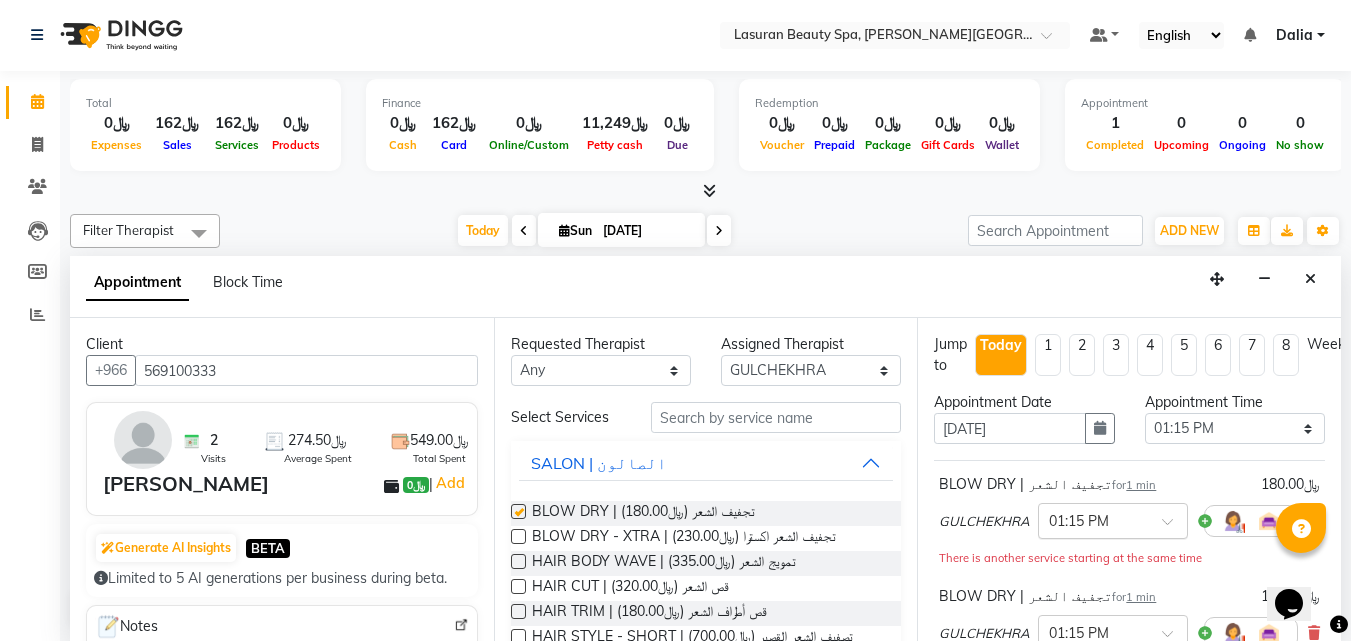 checkbox on "false" 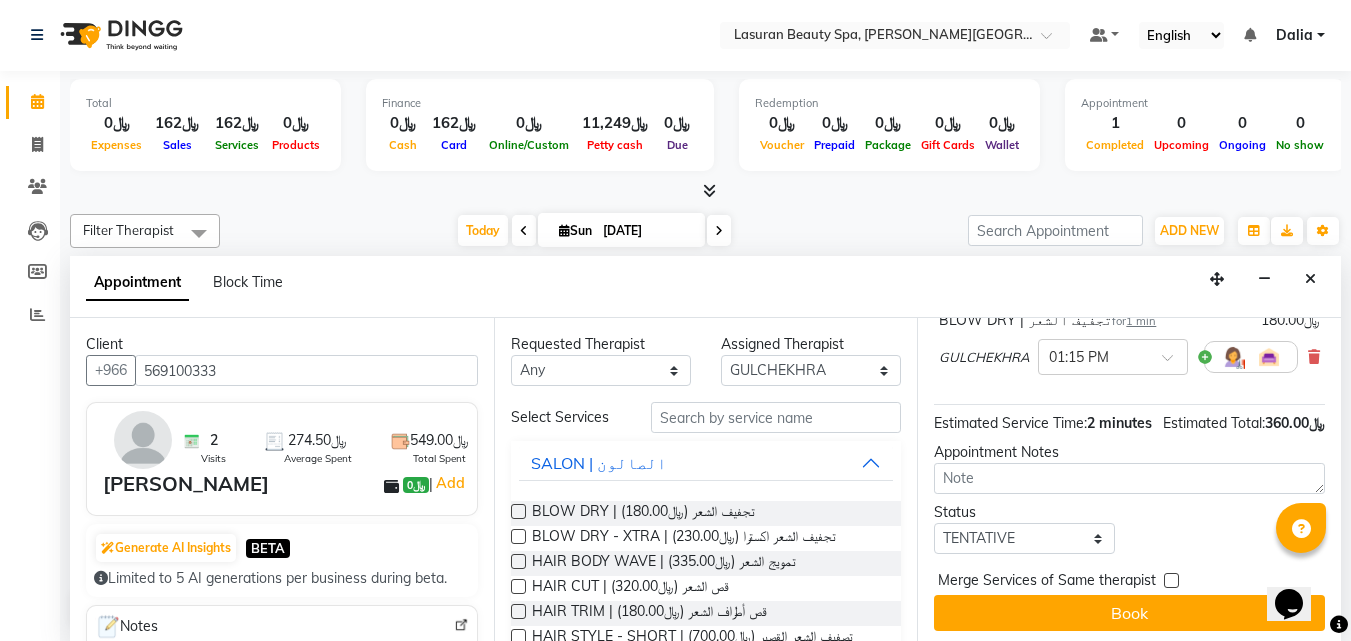 scroll, scrollTop: 318, scrollLeft: 0, axis: vertical 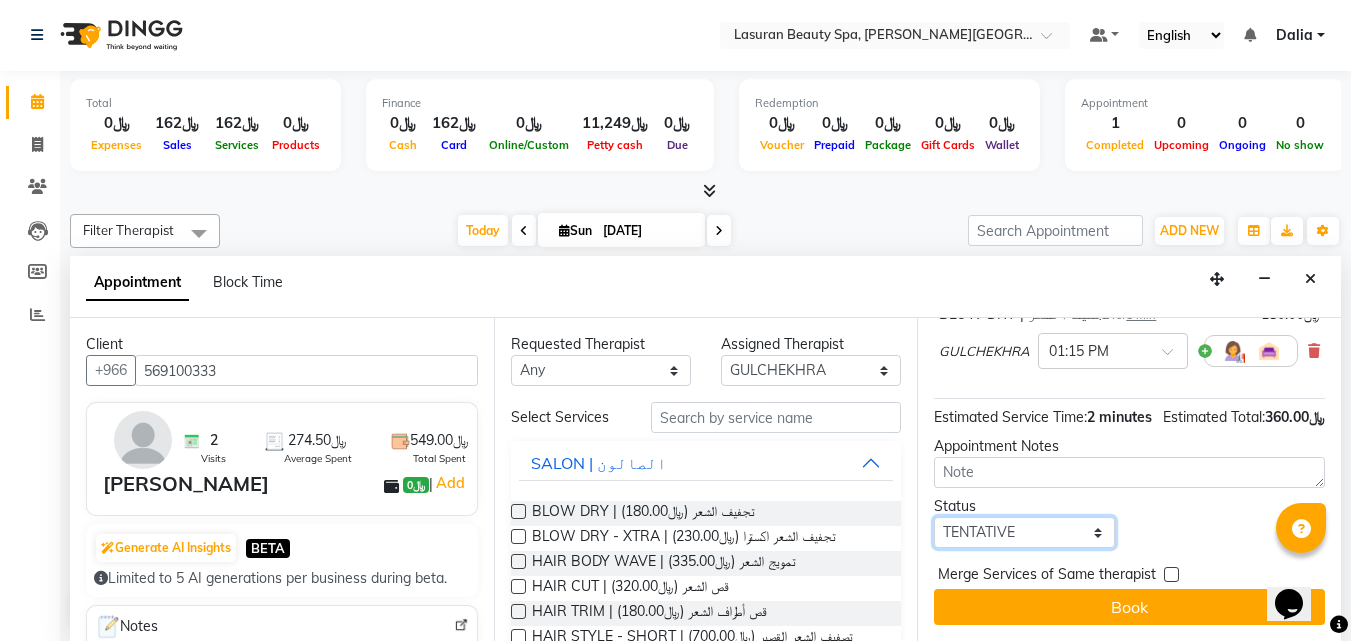click on "Select TENTATIVE CONFIRM CHECK-IN UPCOMING" at bounding box center (1024, 532) 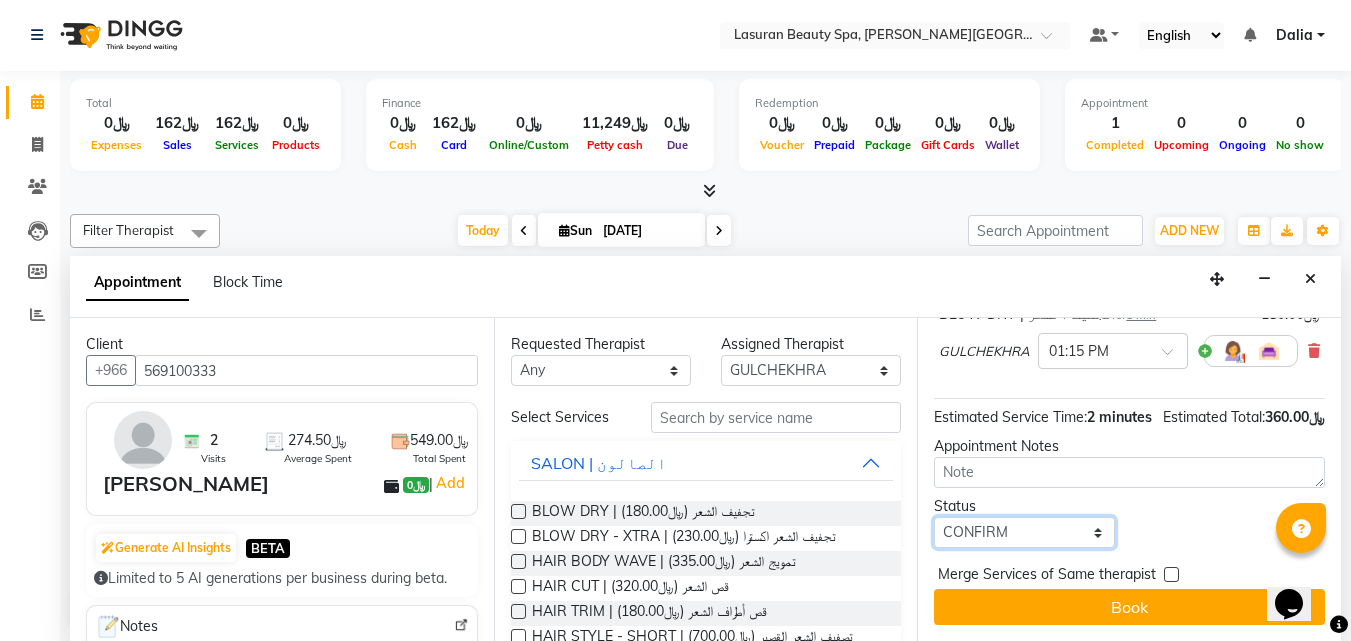 click on "Select TENTATIVE CONFIRM CHECK-IN UPCOMING" at bounding box center (1024, 532) 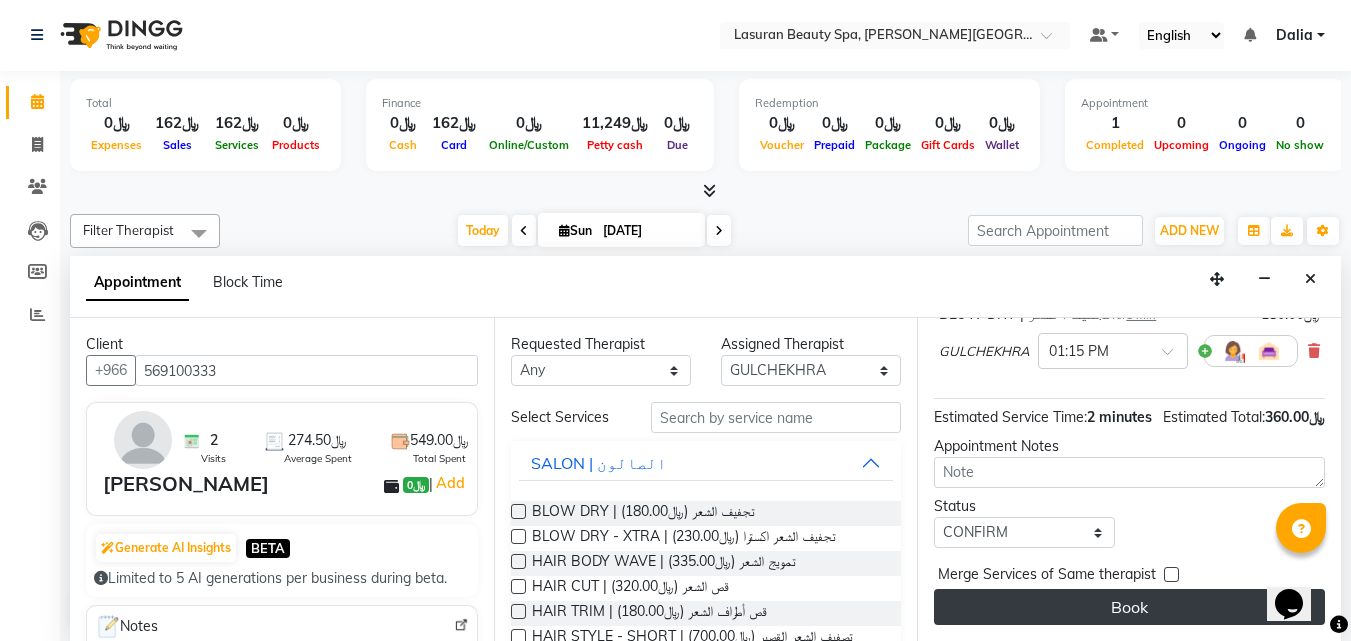 click on "Book" at bounding box center [1129, 607] 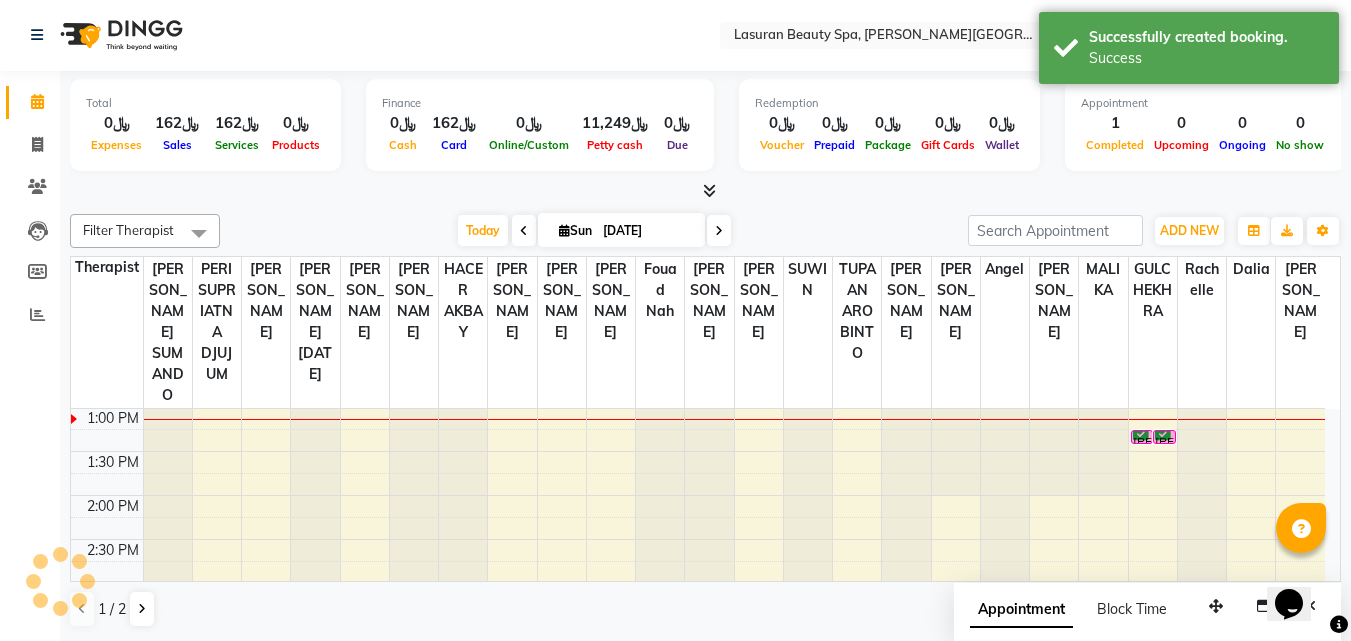 scroll, scrollTop: 0, scrollLeft: 0, axis: both 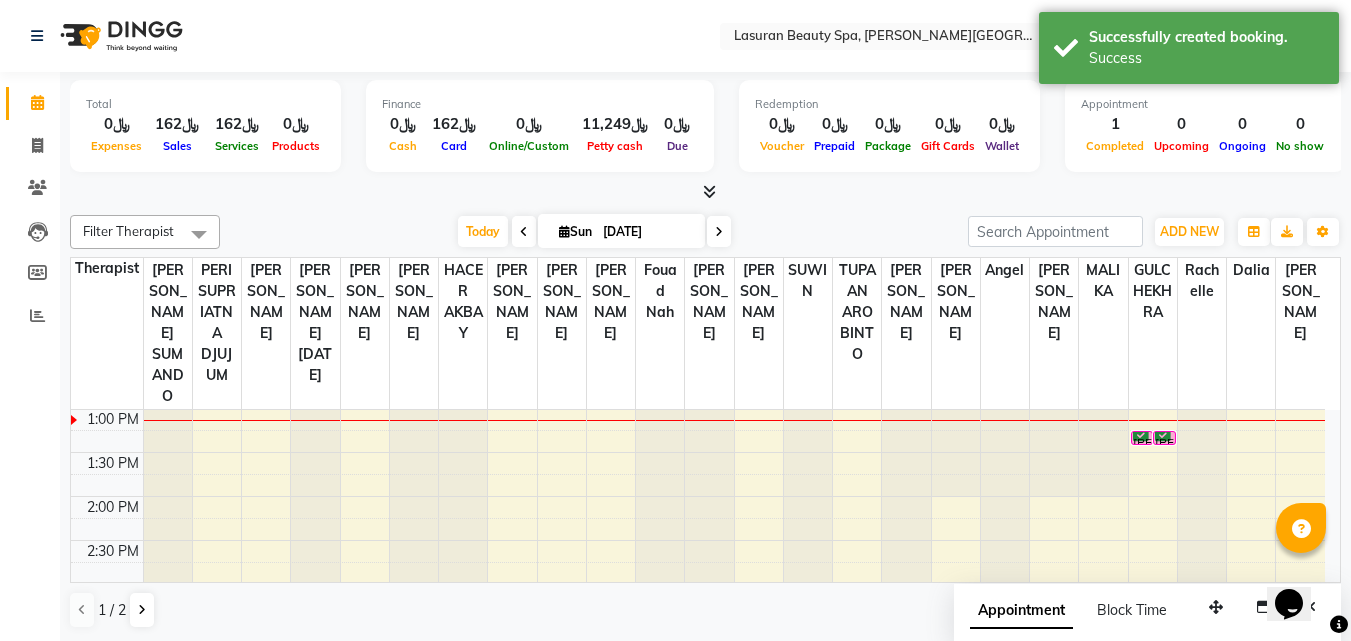 click on "[PERSON_NAME], TK02, 01:15 PM-01:16 PM, BLOW DRY | تجفيف الشعر" at bounding box center [1164, 438] 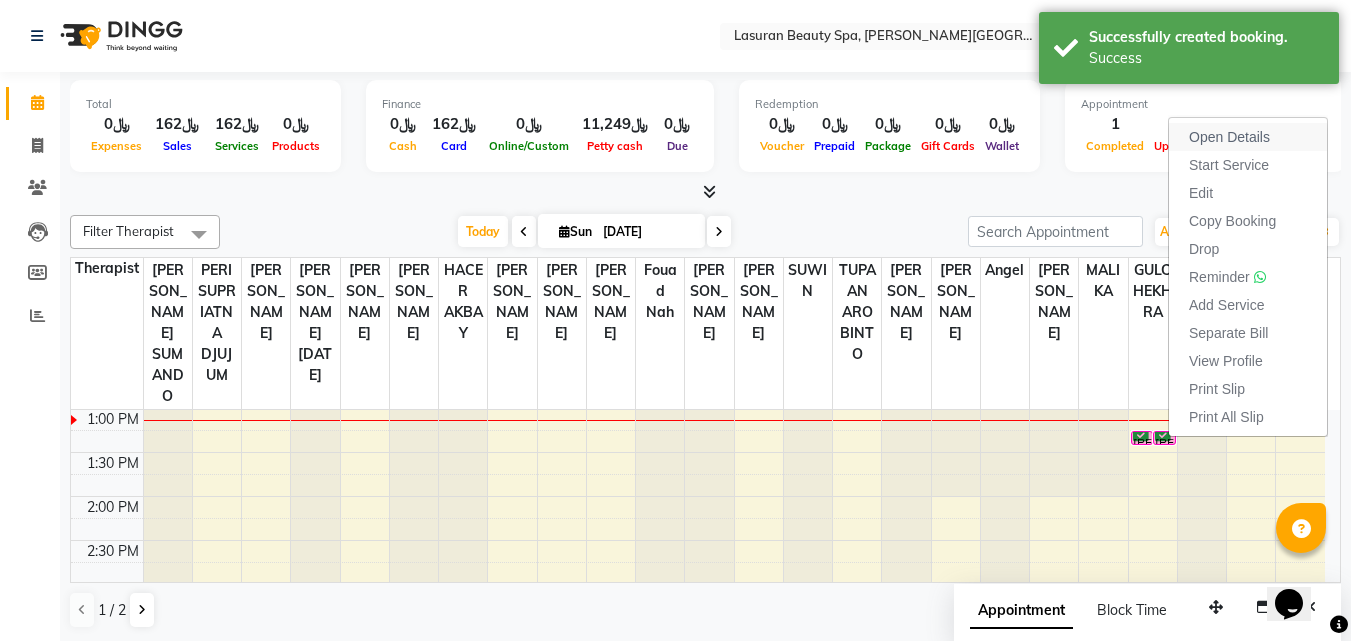 click on "Open Details" at bounding box center [1229, 137] 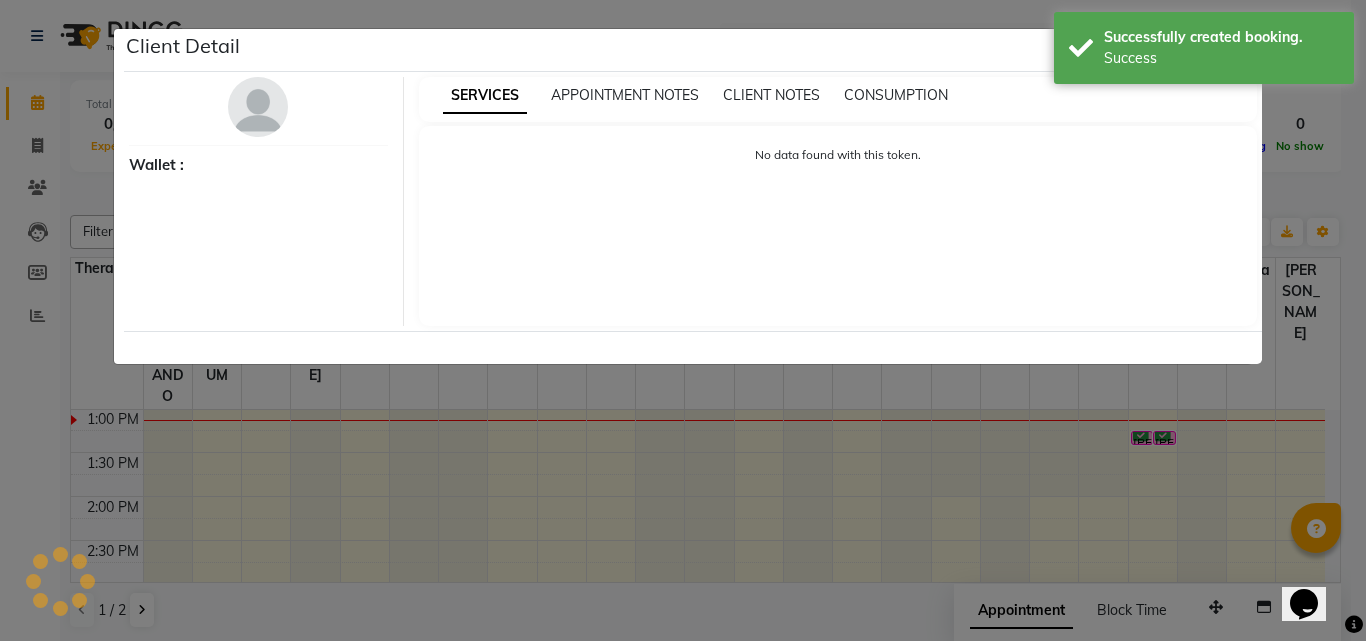 select on "6" 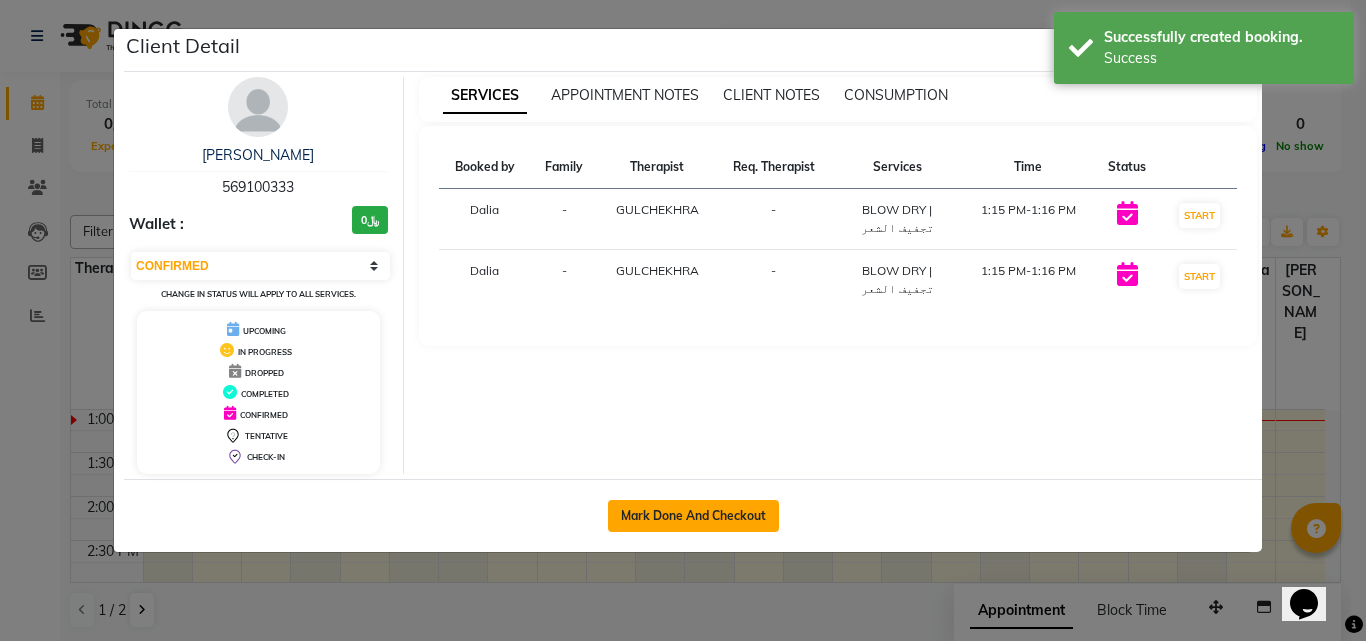 click on "Mark Done And Checkout" 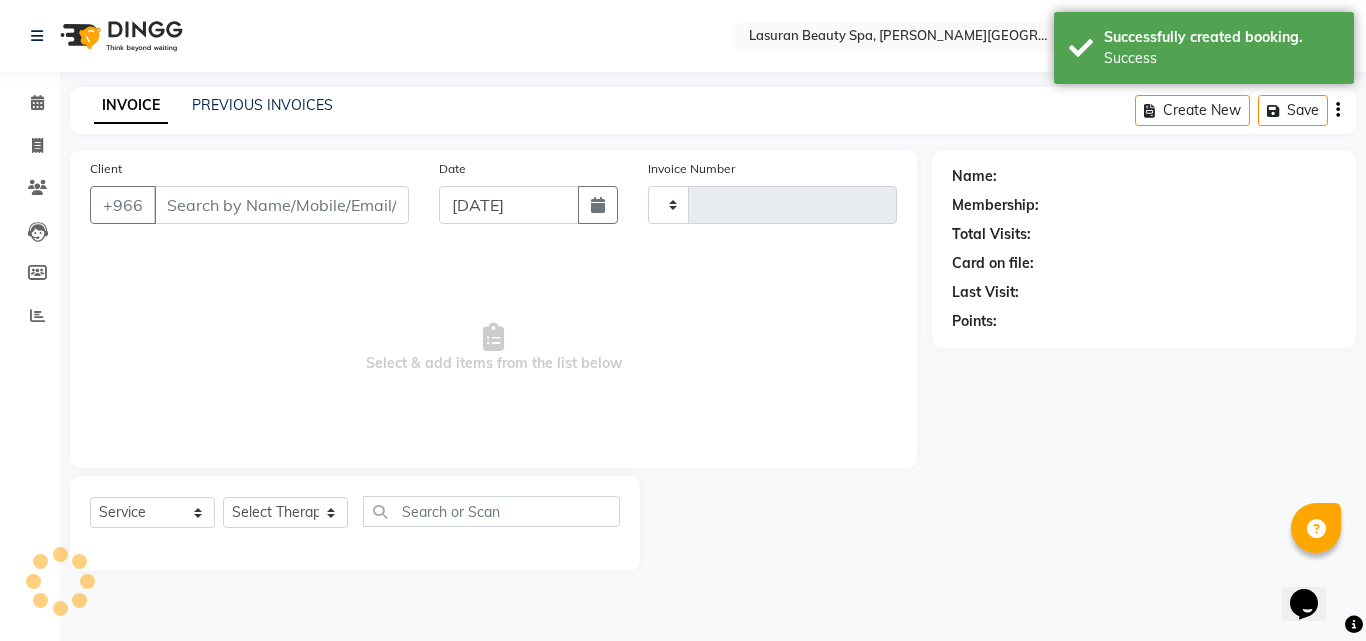 type on "0919" 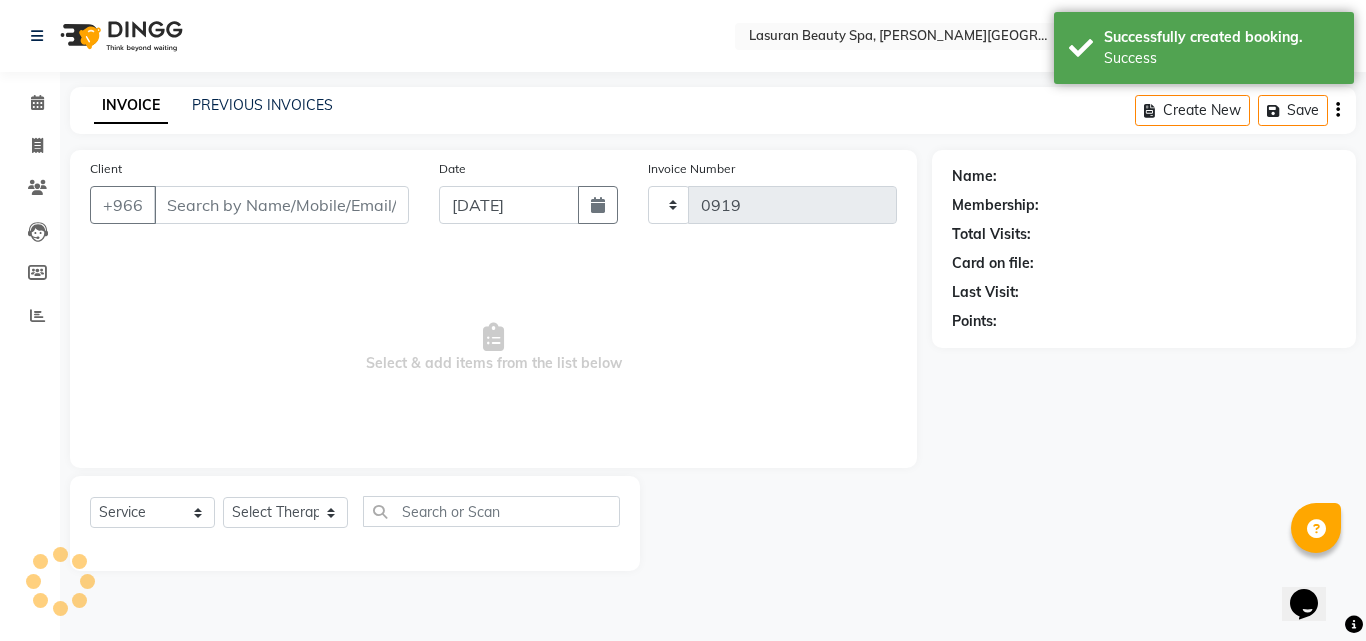 select on "6941" 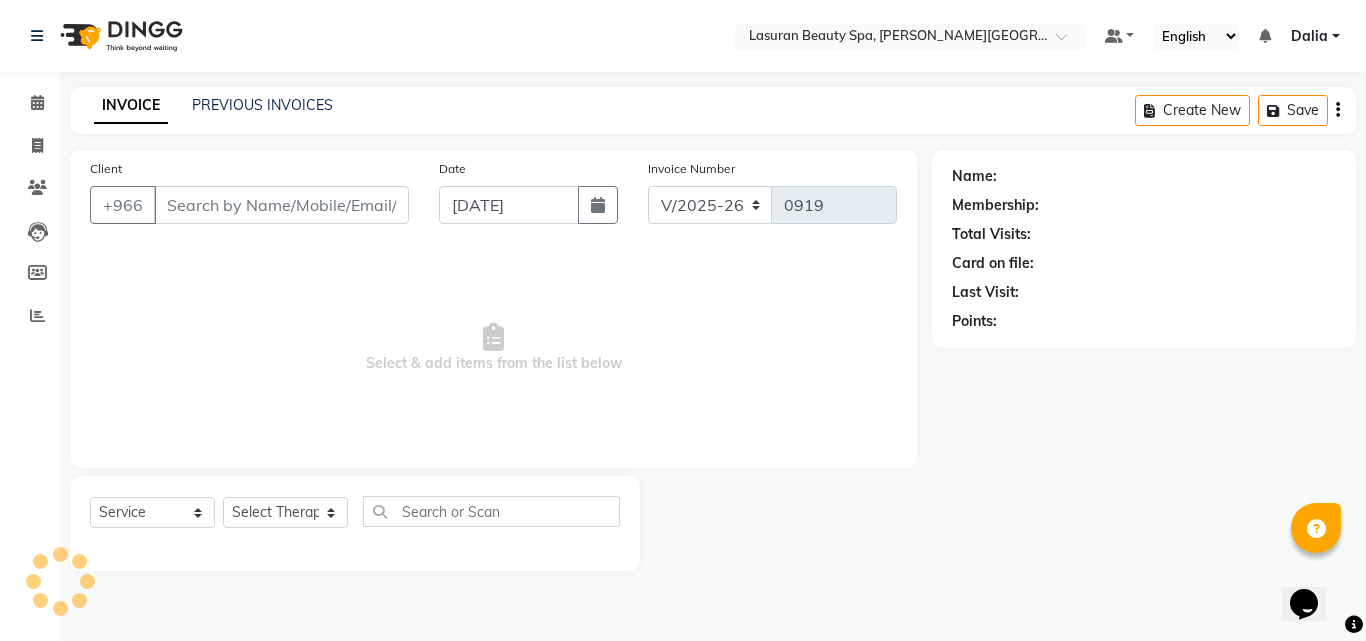 select on "V" 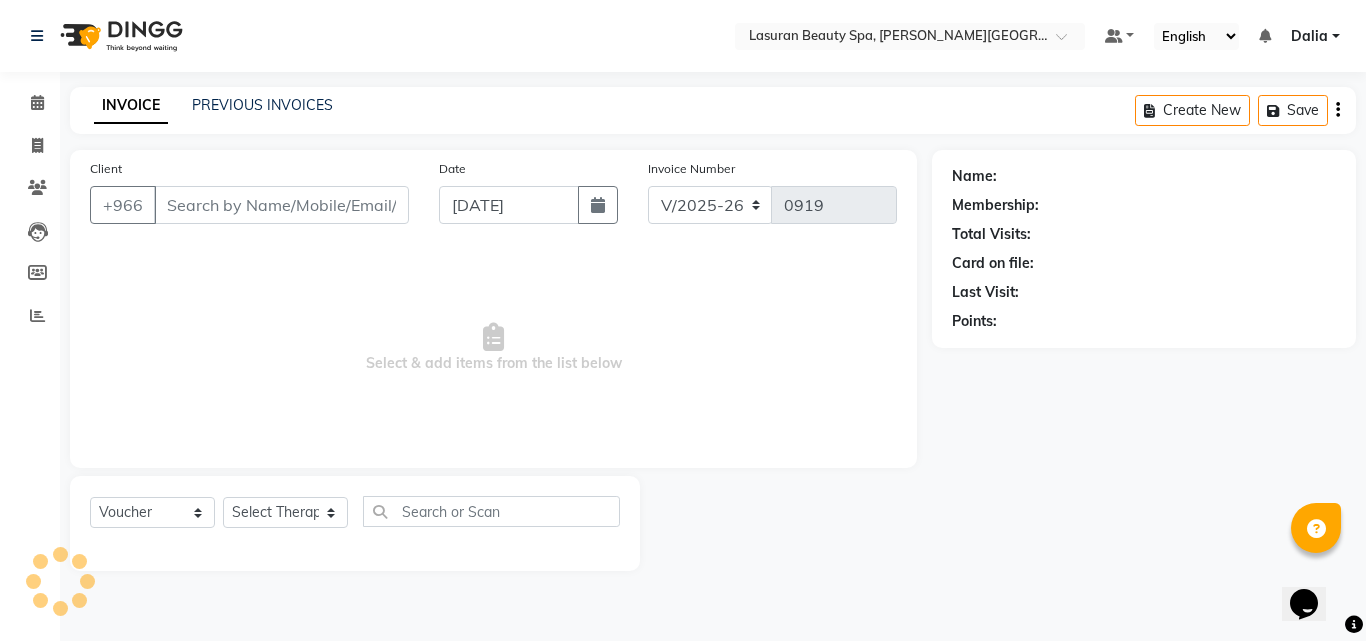 select on "66975" 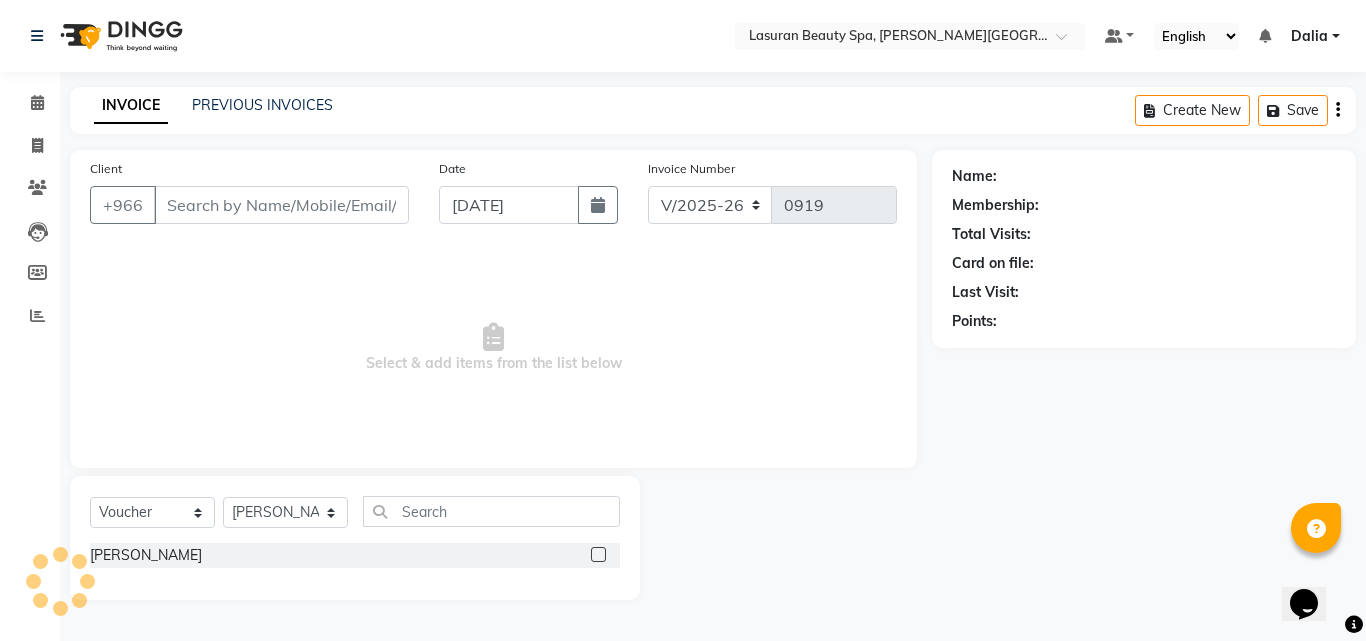 type on "56*****33" 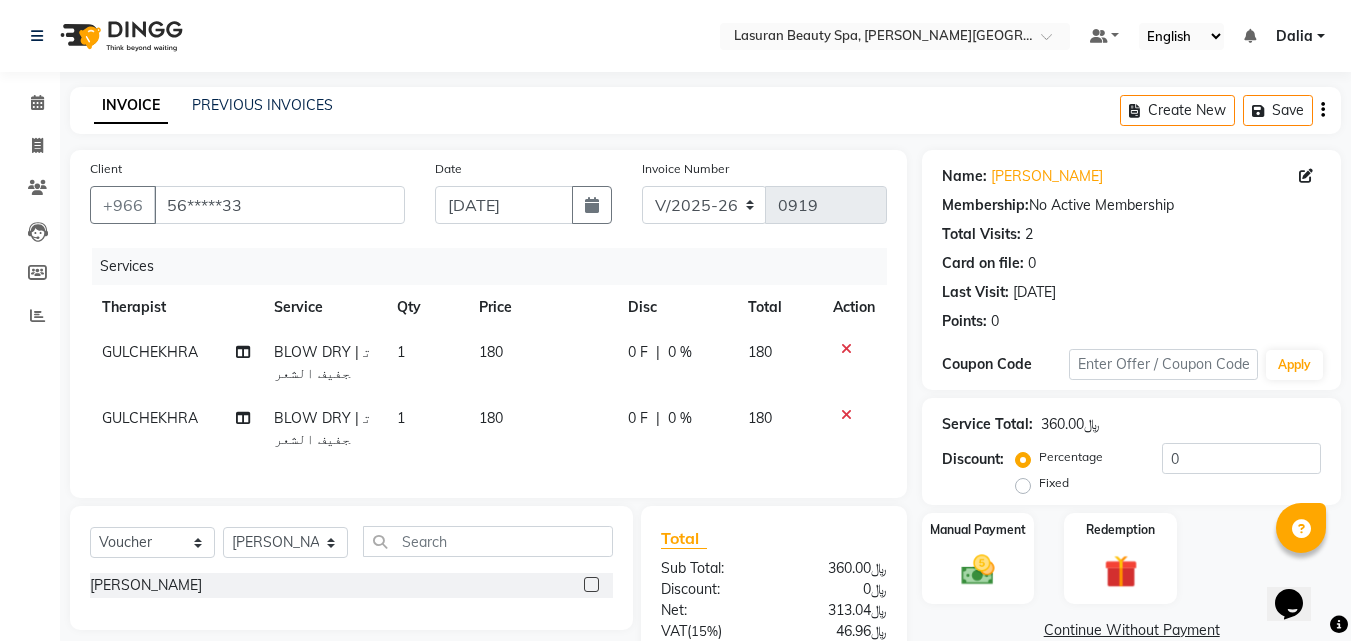click 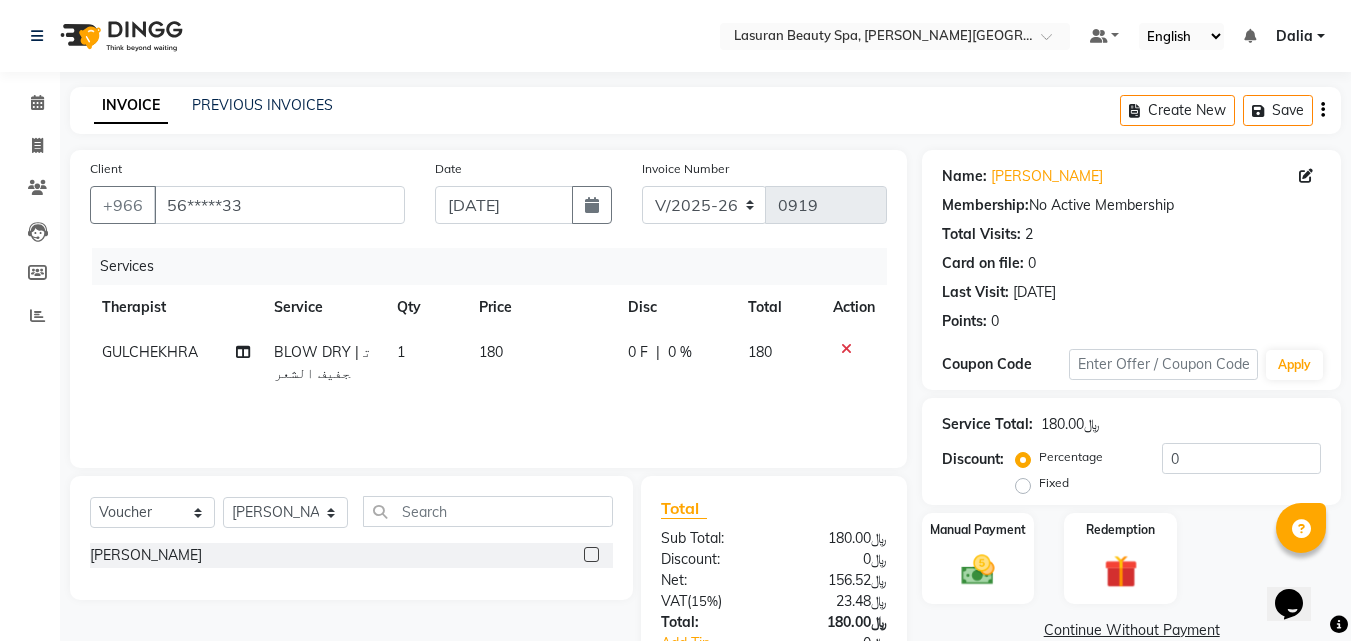 scroll, scrollTop: 138, scrollLeft: 0, axis: vertical 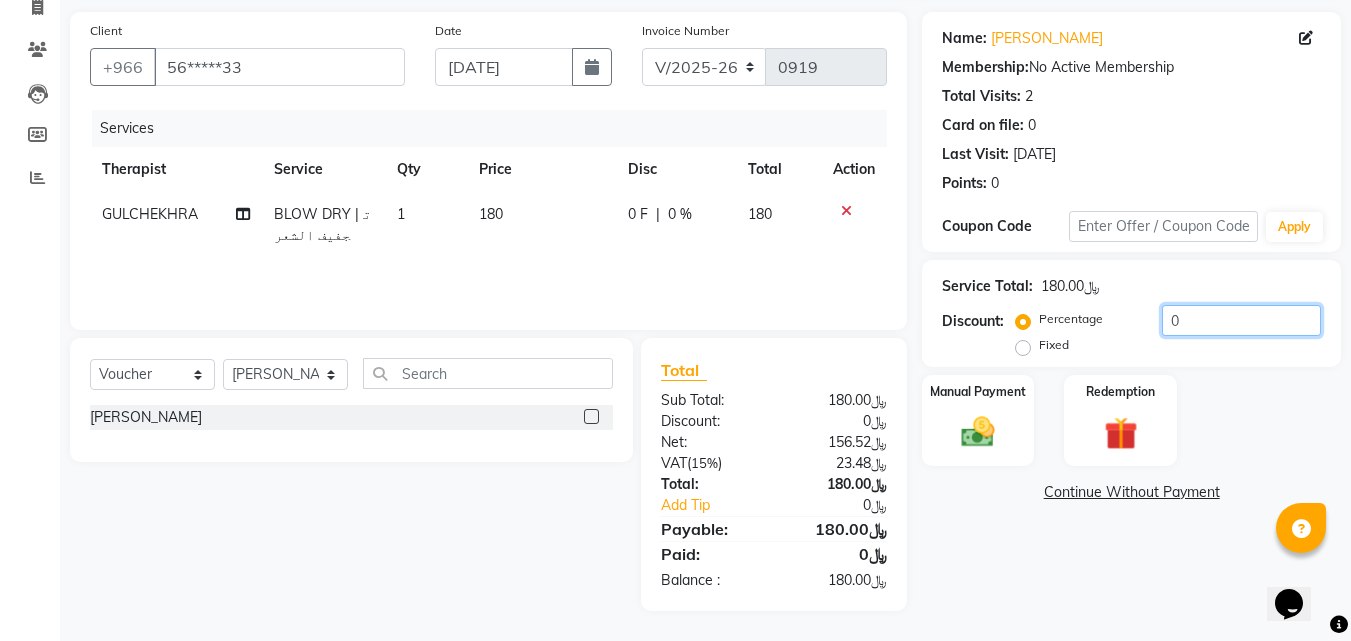drag, startPoint x: 1213, startPoint y: 317, endPoint x: 1166, endPoint y: 318, distance: 47.010635 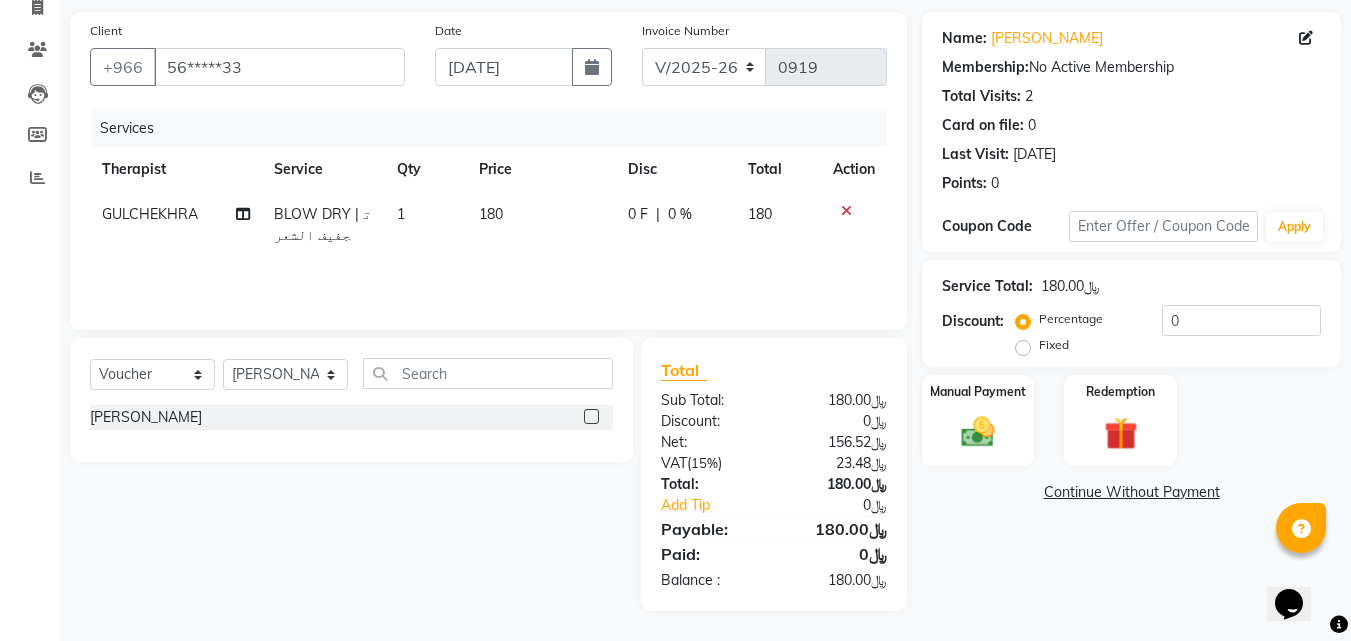 click on "INVOICE PREVIOUS INVOICES Create New   Save  Client +966 56*****33 Date [DATE] Invoice Number V/2025 V/[PHONE_NUMBER] Services Therapist Service Qty Price Disc Total Action GULCHEKHRA BLOW DRY | تجفيف الشعر 1 180 0 F | 0 % 180 Select  Service  Product  Membership  Package Voucher Prepaid Gift Card  Select Therapist [PERSON_NAME] [PERSON_NAME] Kouraichy [PERSON_NAME] [PERSON_NAME] Angel [PERSON_NAME] [PERSON_NAME] SUMANDO [PERSON_NAME] [PERSON_NAME] [PERSON_NAME] DEV MANDAL [PERSON_NAME] [PERSON_NAME] [PERSON_NAME] [PERSON_NAME] [PERSON_NAME] Nah [PERSON_NAME] GULCHEKHRA HACER [PERSON_NAME][DATE] [PERSON_NAME] [PERSON_NAME] [PERSON_NAME] [PERSON_NAME] MASTE [PERSON_NAME] ELfarargy [PERSON_NAME] [PERSON_NAME] [PERSON_NAME] [PERSON_NAME] DJUJUM [PERSON_NAME] [PERSON_NAME] Ranim [PERSON_NAME] SATNAI [PERSON_NAME] SUWIN [PERSON_NAME] [PERSON_NAME] AN AROBINTO zainab [PERSON_NAME]  Total Sub Total: ﷼180.00 Discount: ﷼0 Net: ﷼156.52 Vat  ( 15% ) ﷼23.48 Total: ﷼180.00 Add Tip ﷼0 Payable: ﷼0" 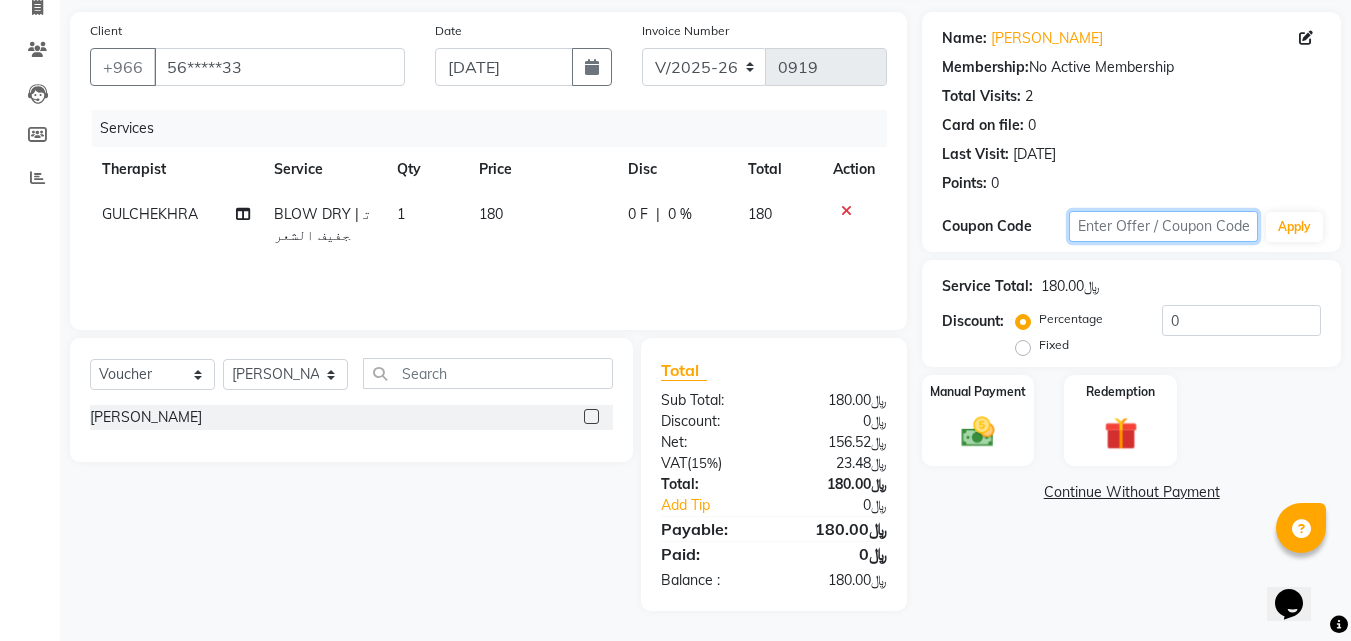 click 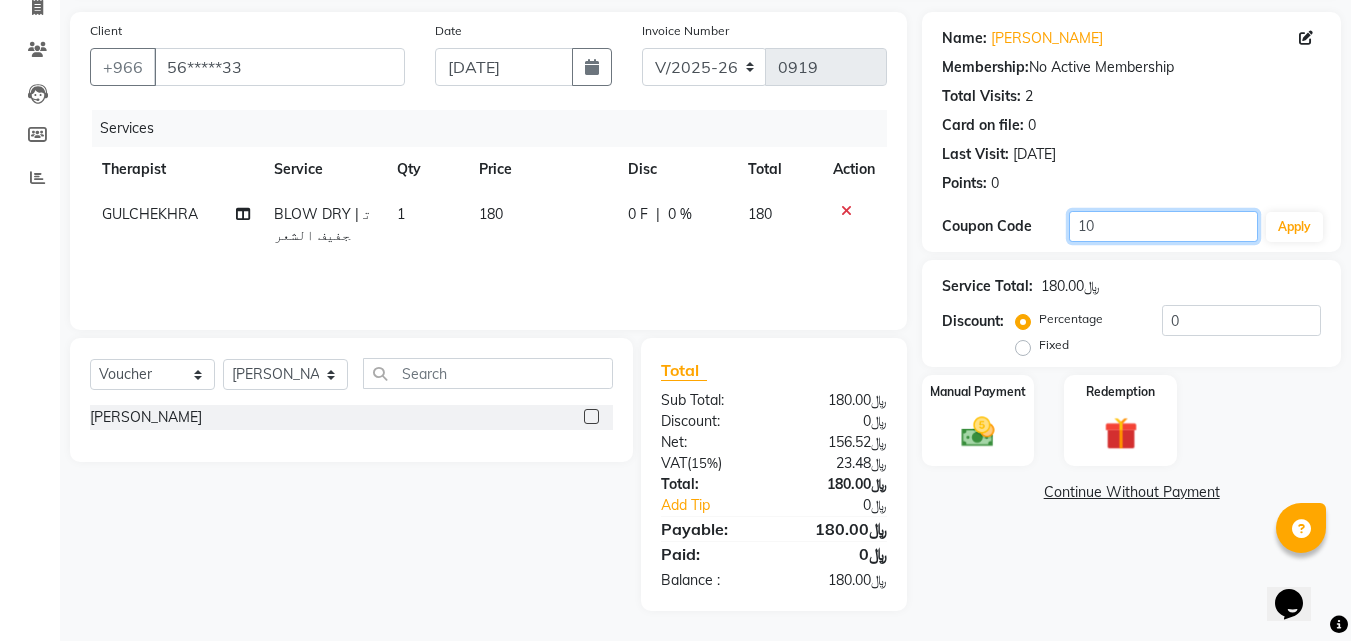 type on "10" 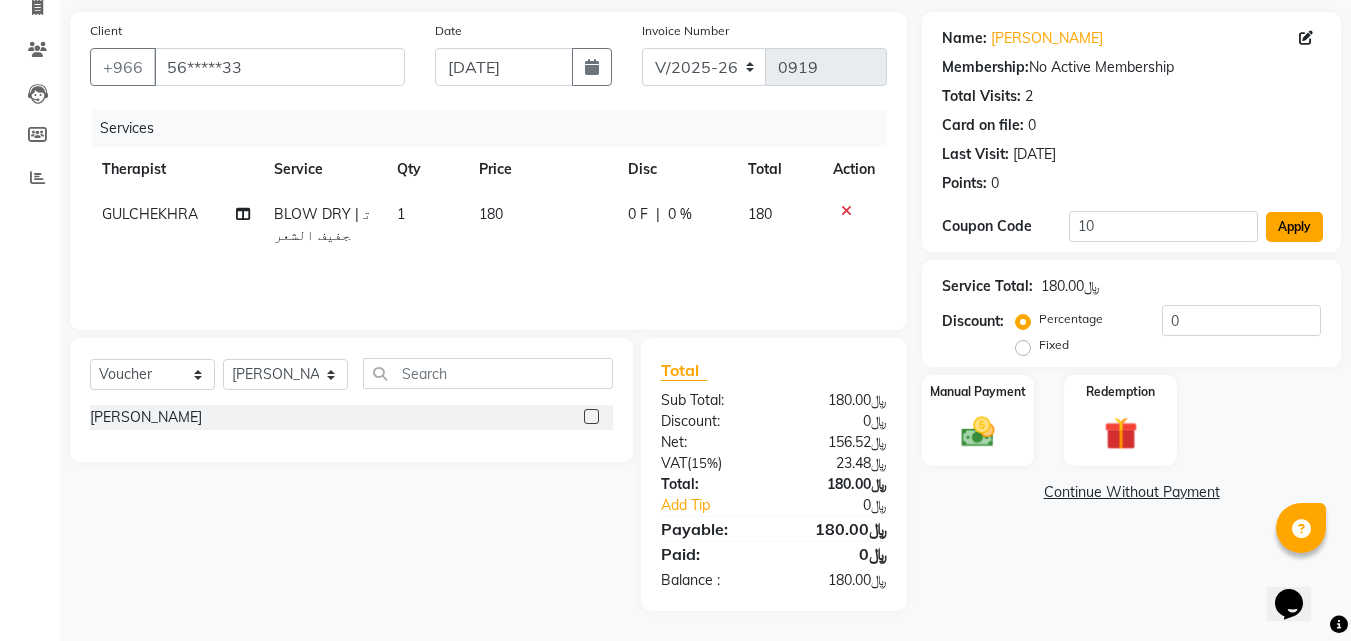 click on "Apply" 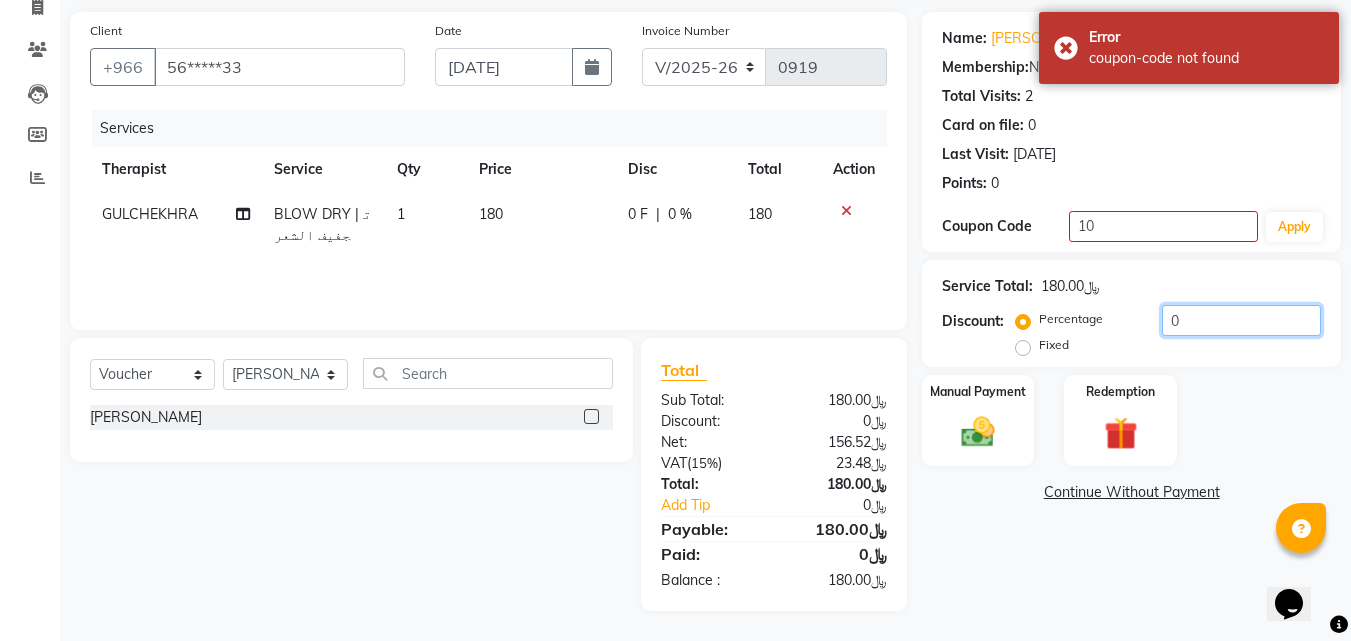 click on "0" 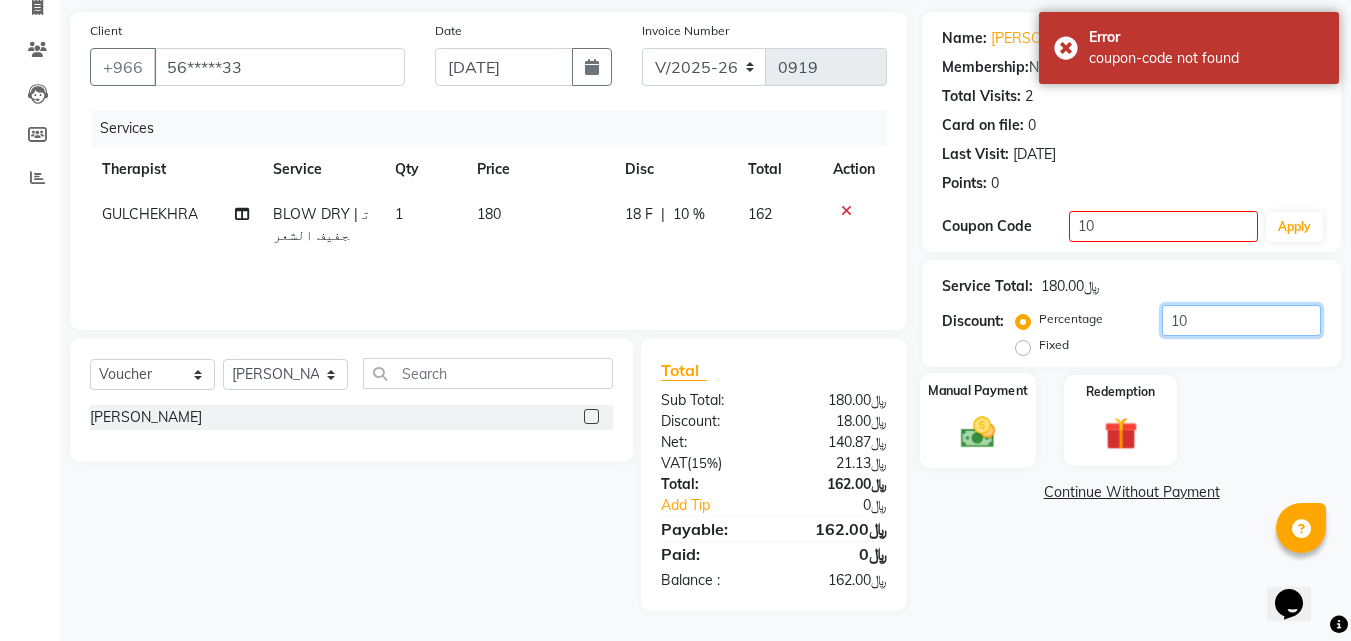 type on "10" 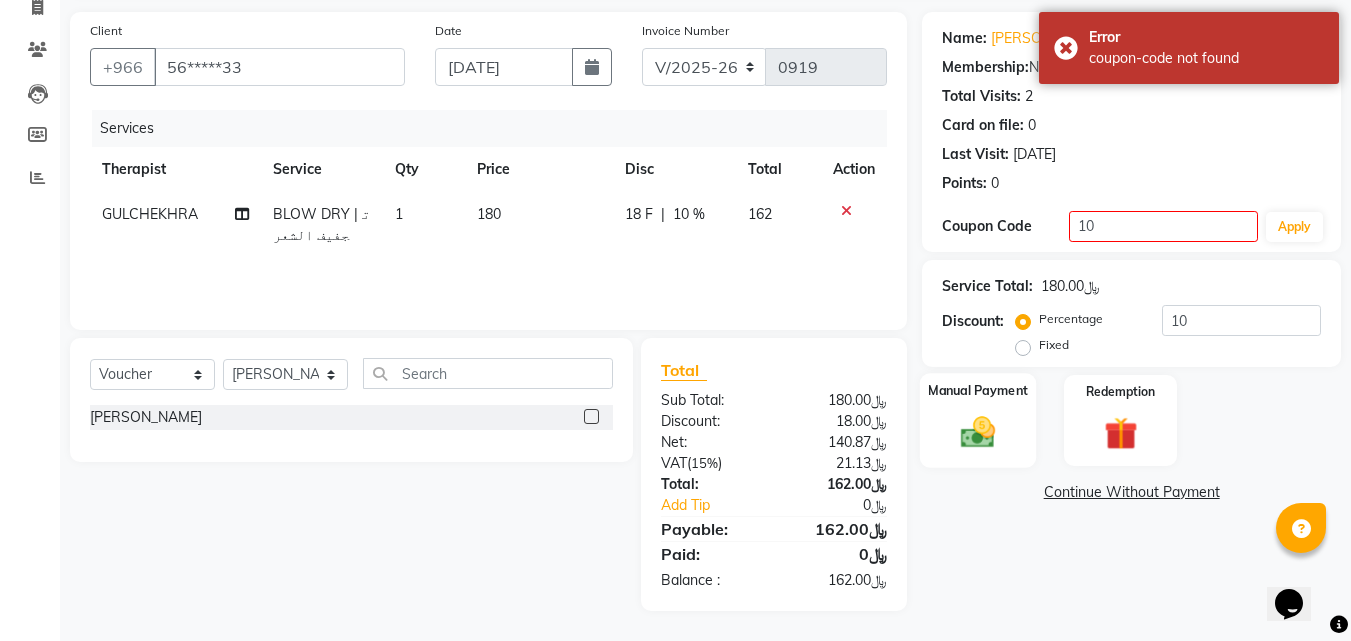 click 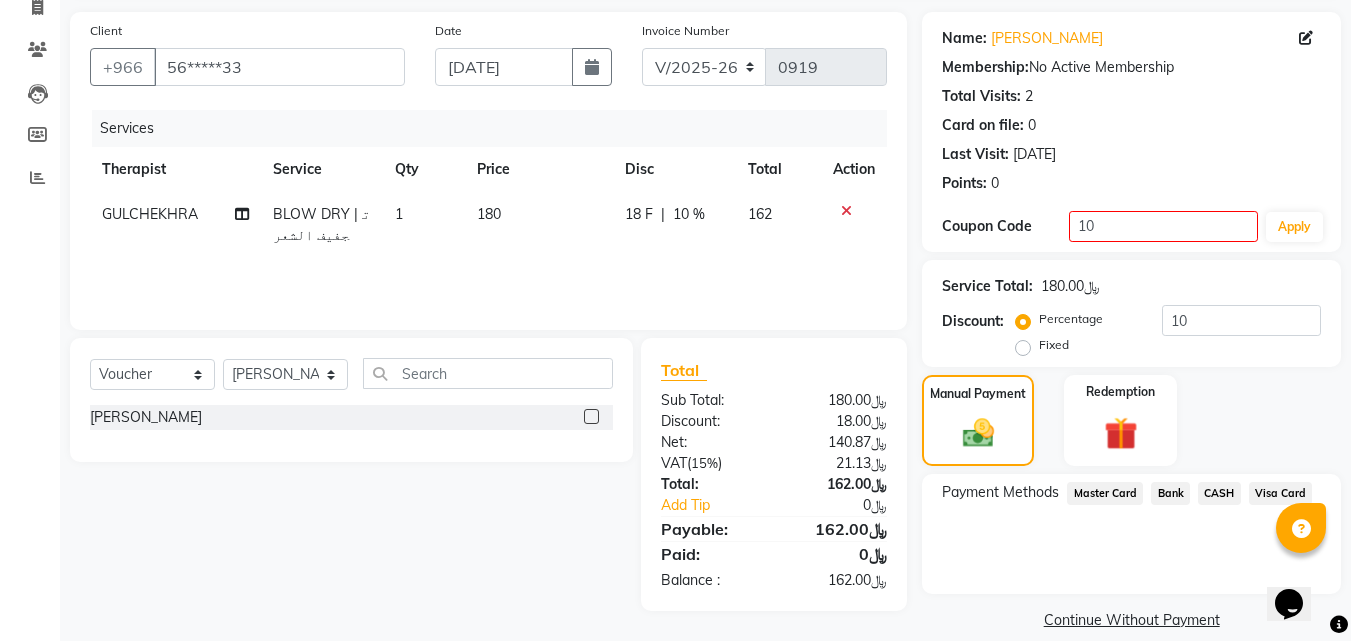 click on "Visa Card" 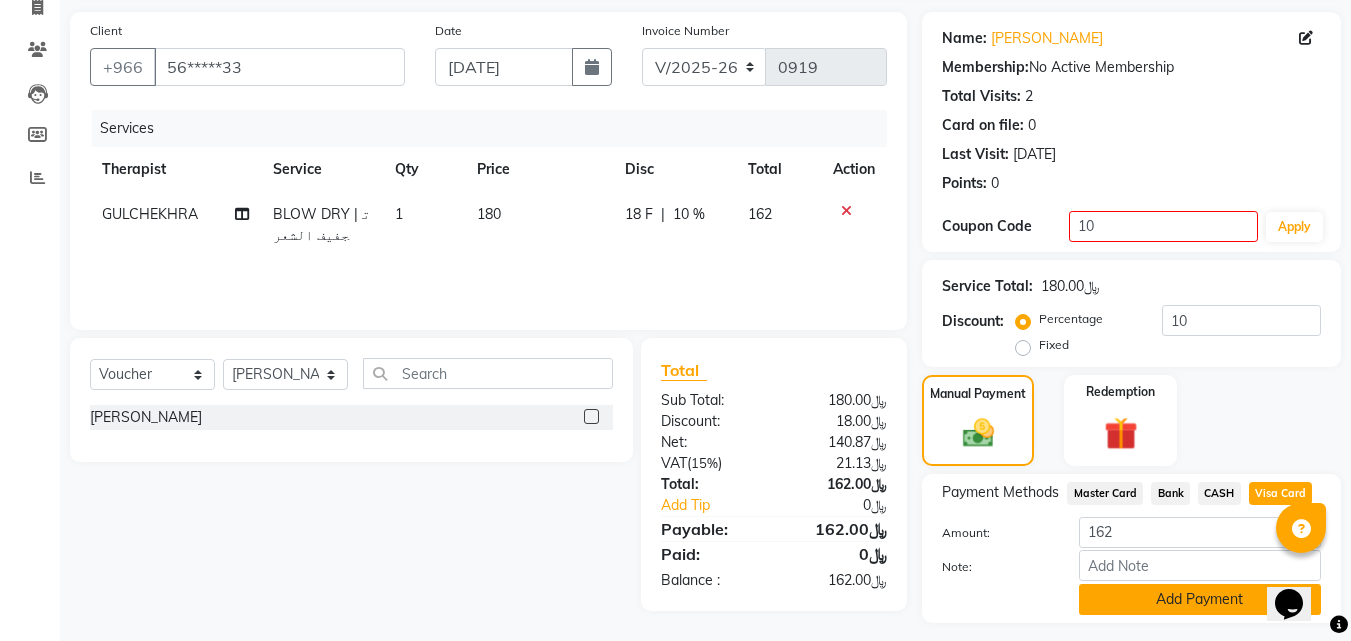 click on "Add Payment" 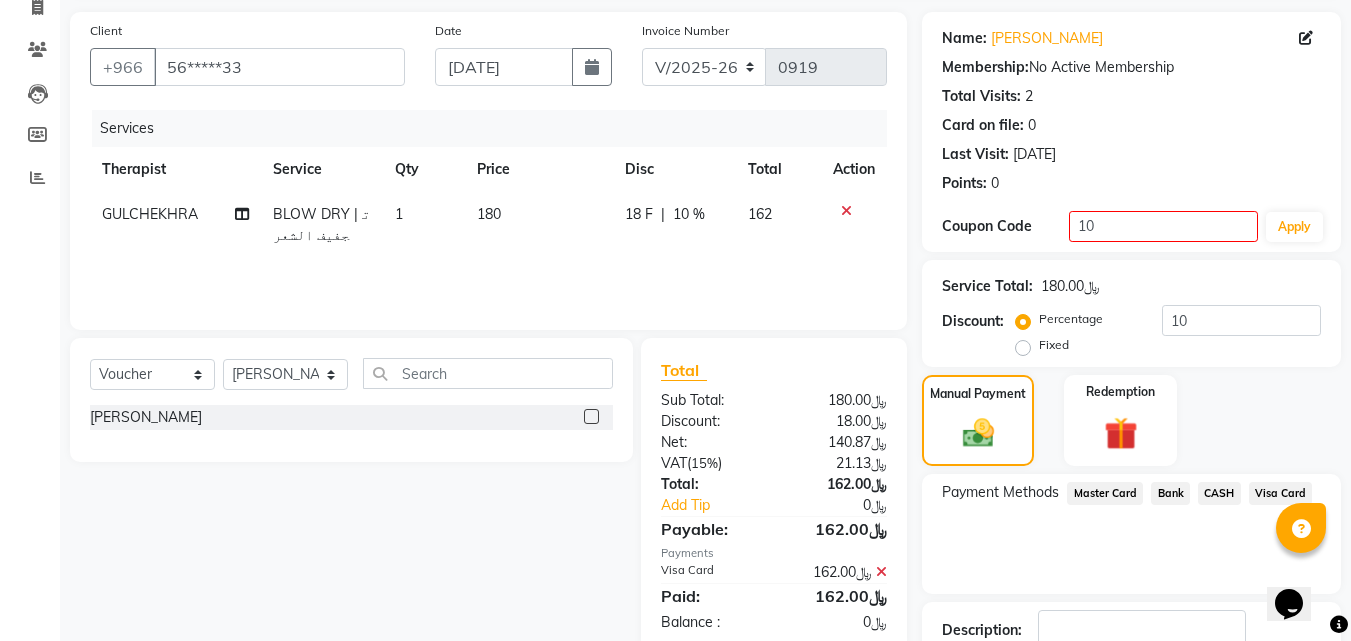 scroll, scrollTop: 246, scrollLeft: 0, axis: vertical 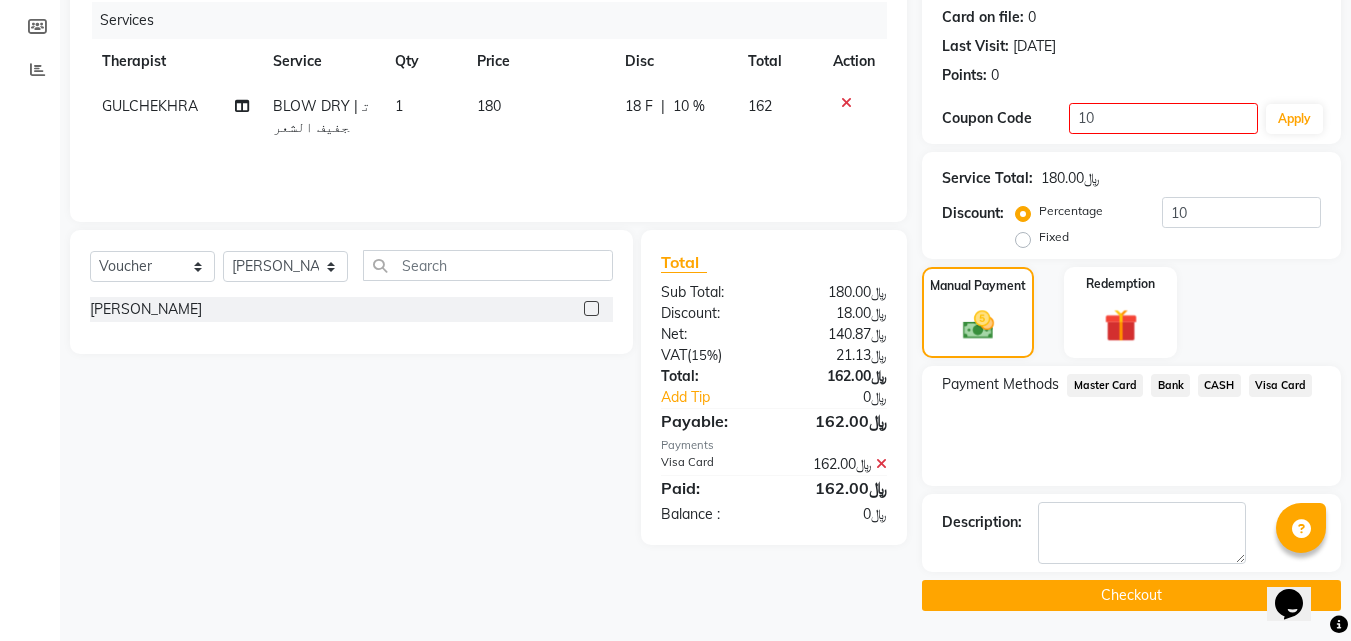click on "Checkout" 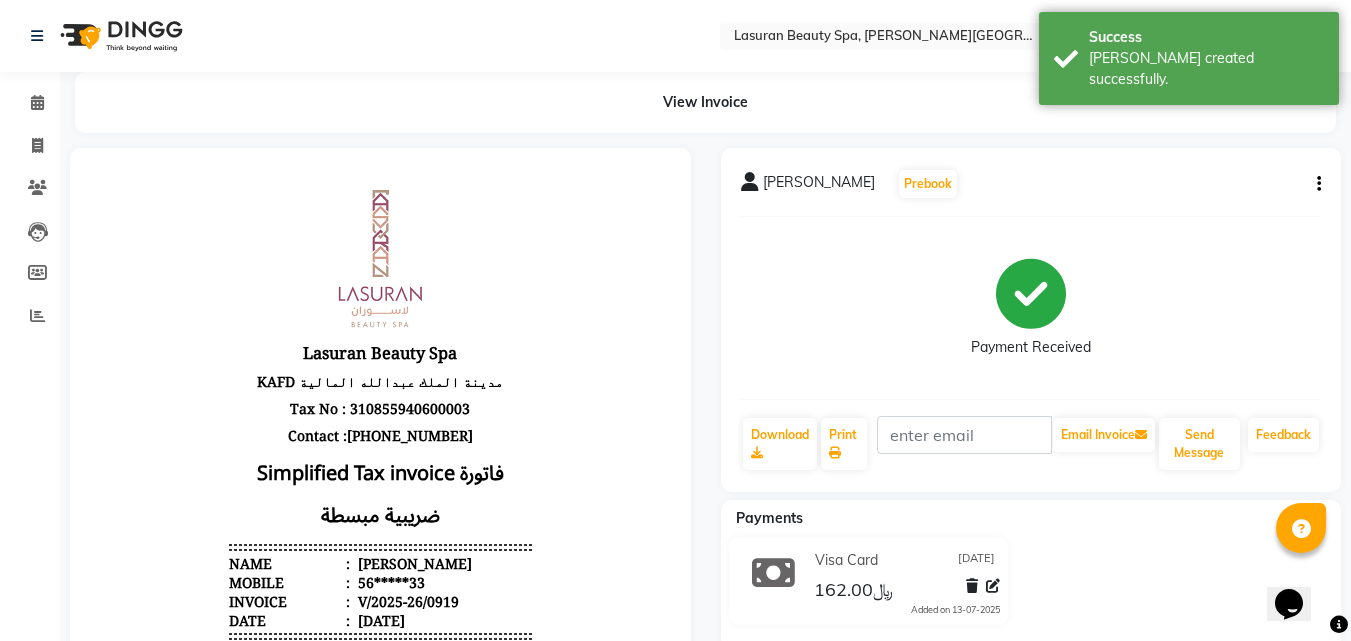 scroll, scrollTop: 0, scrollLeft: 0, axis: both 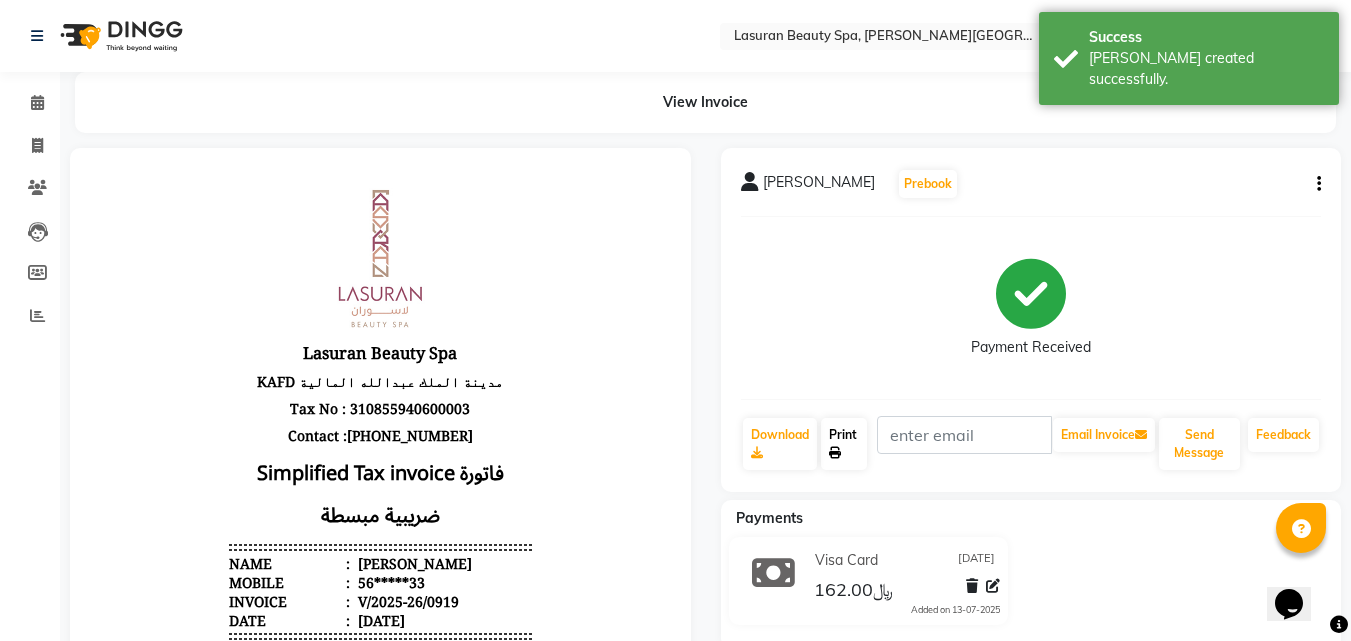 click 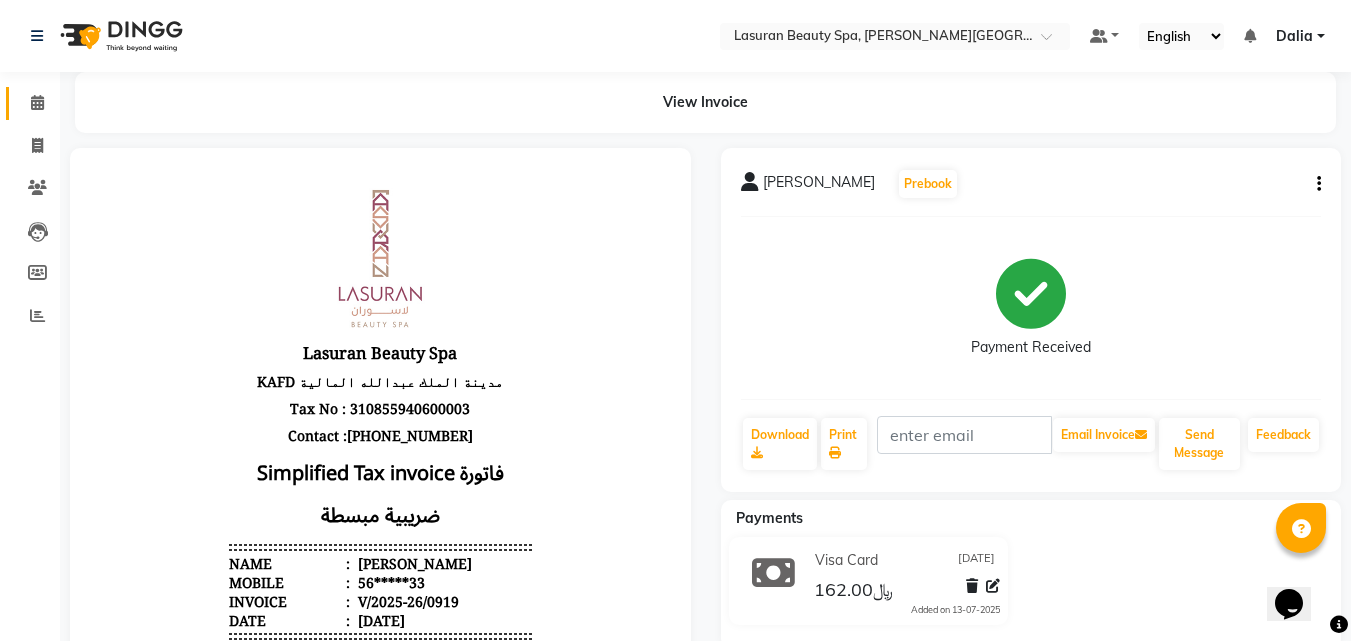 click 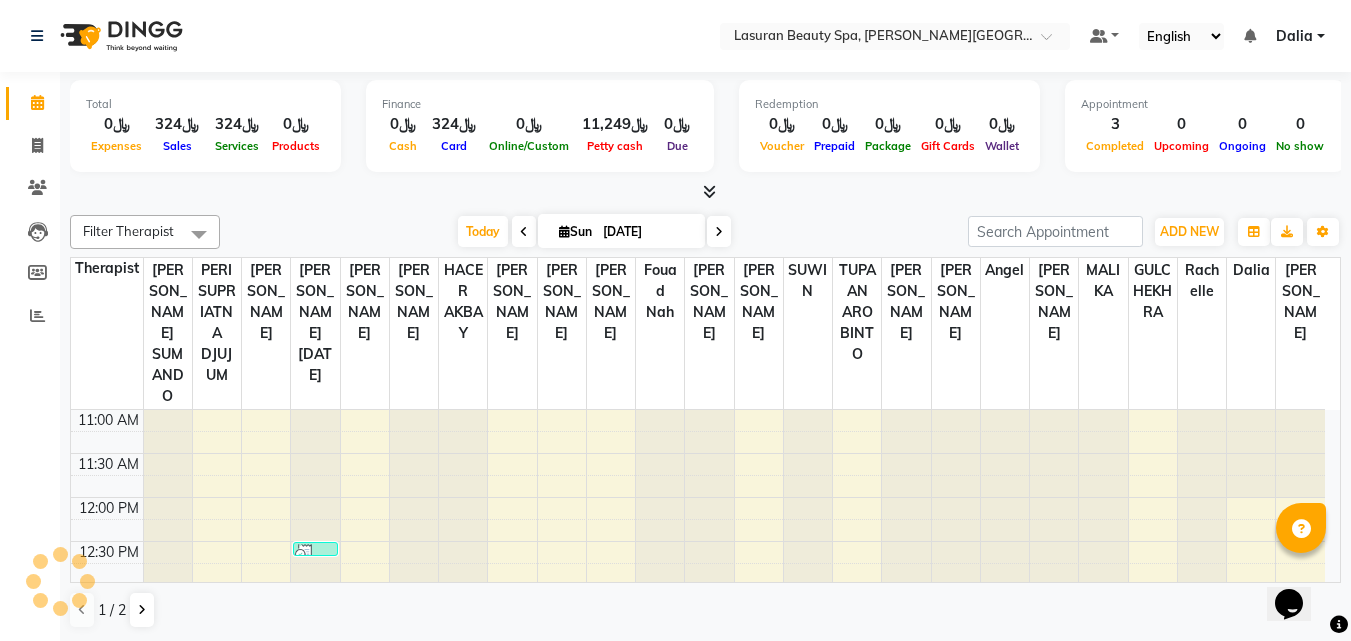 scroll, scrollTop: 0, scrollLeft: 0, axis: both 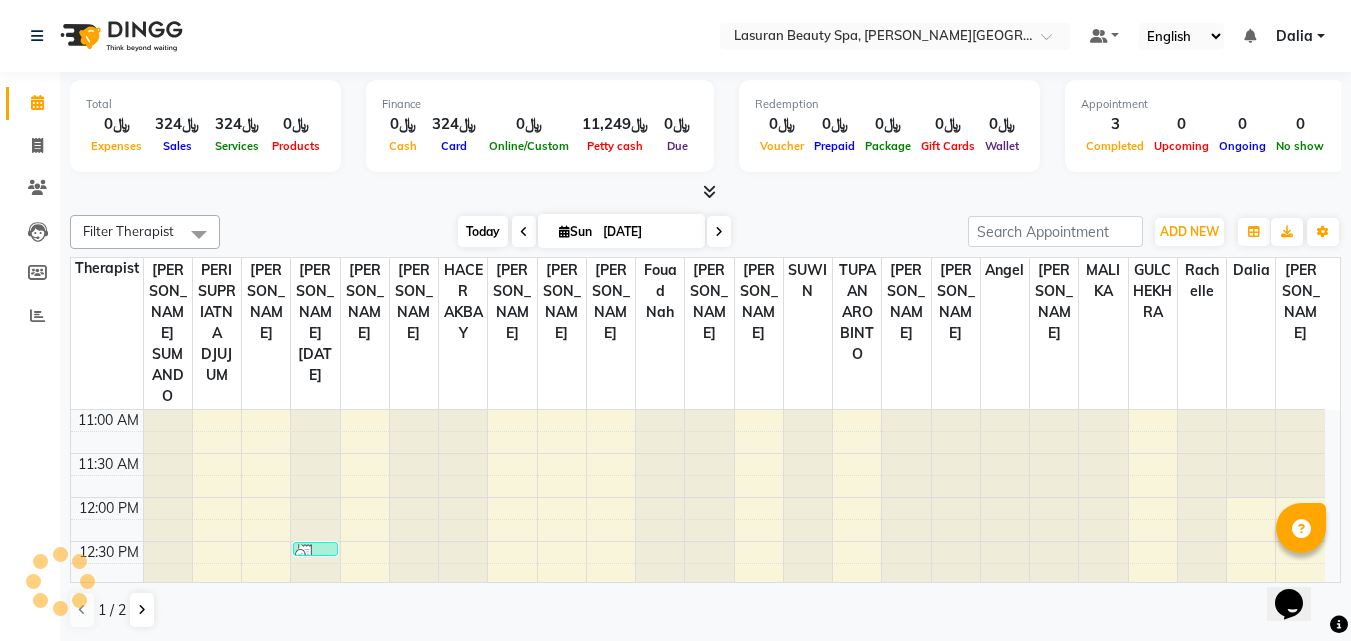 click on "Today" at bounding box center (483, 231) 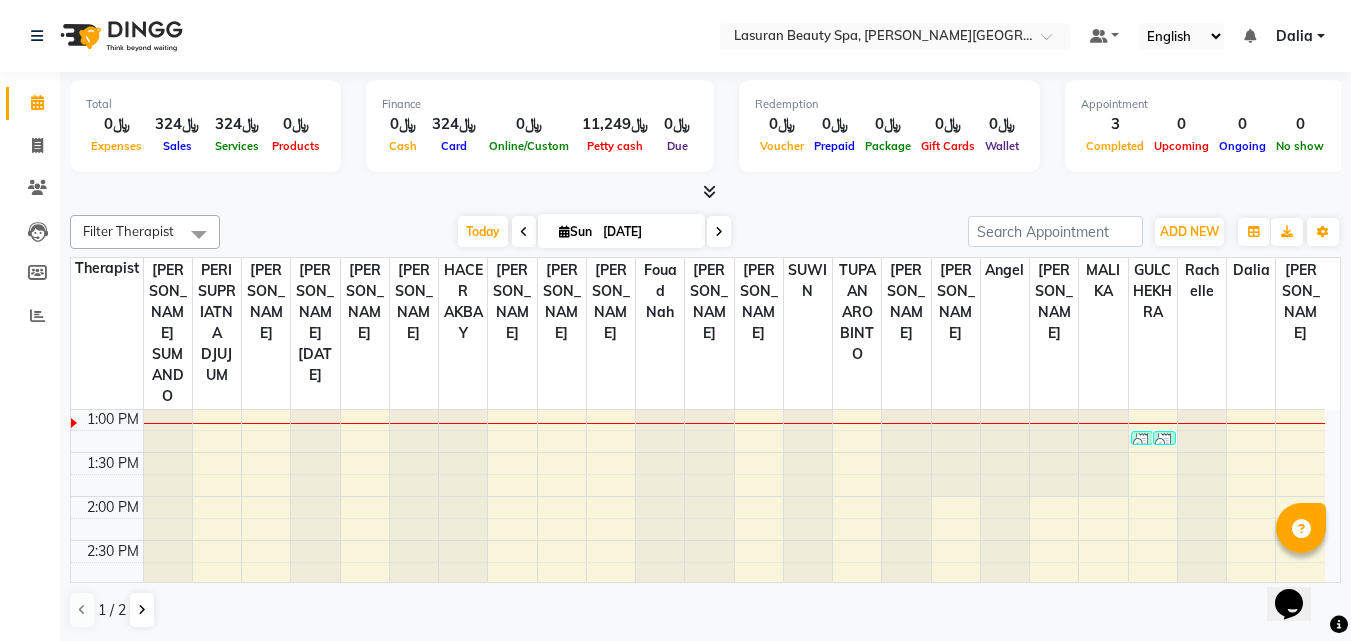 click at bounding box center [1164, 443] 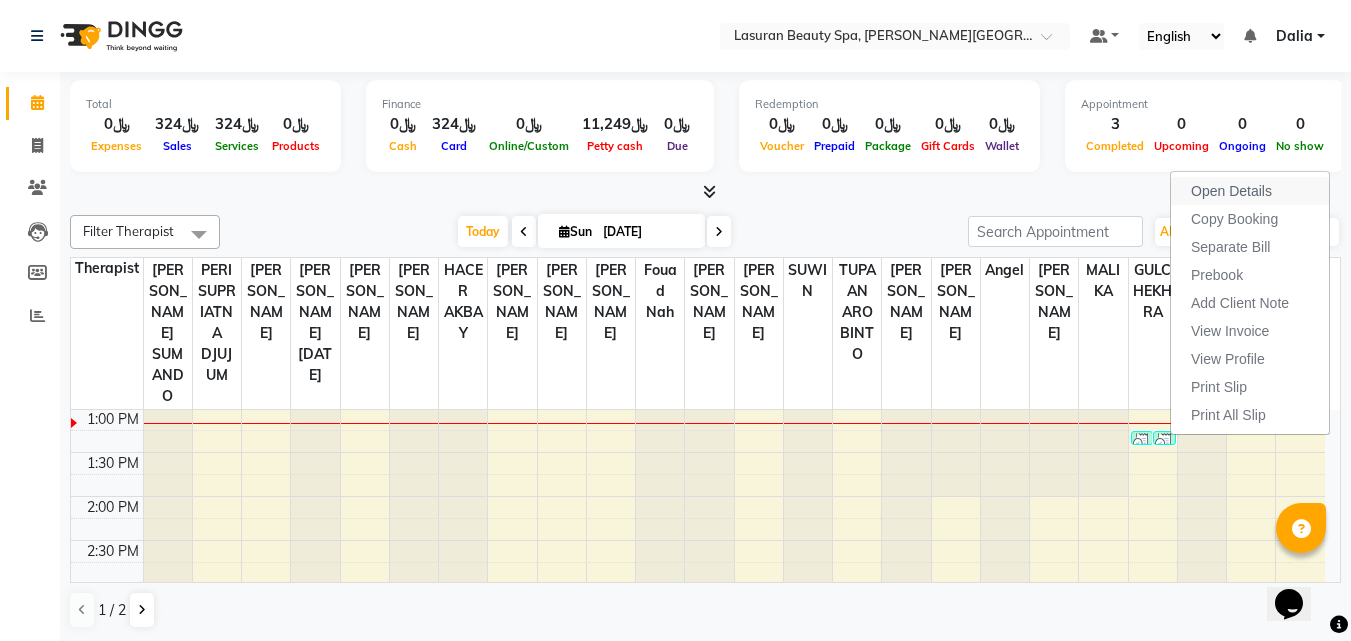 click on "Open Details" at bounding box center [1250, 191] 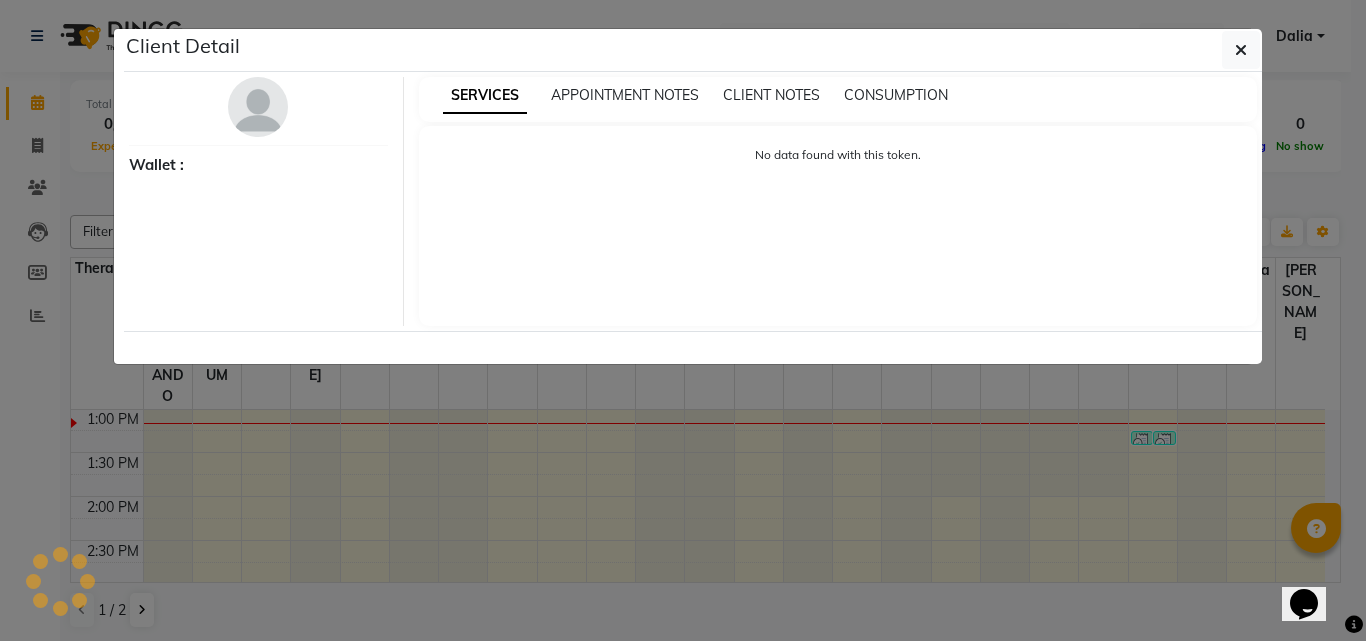 select on "3" 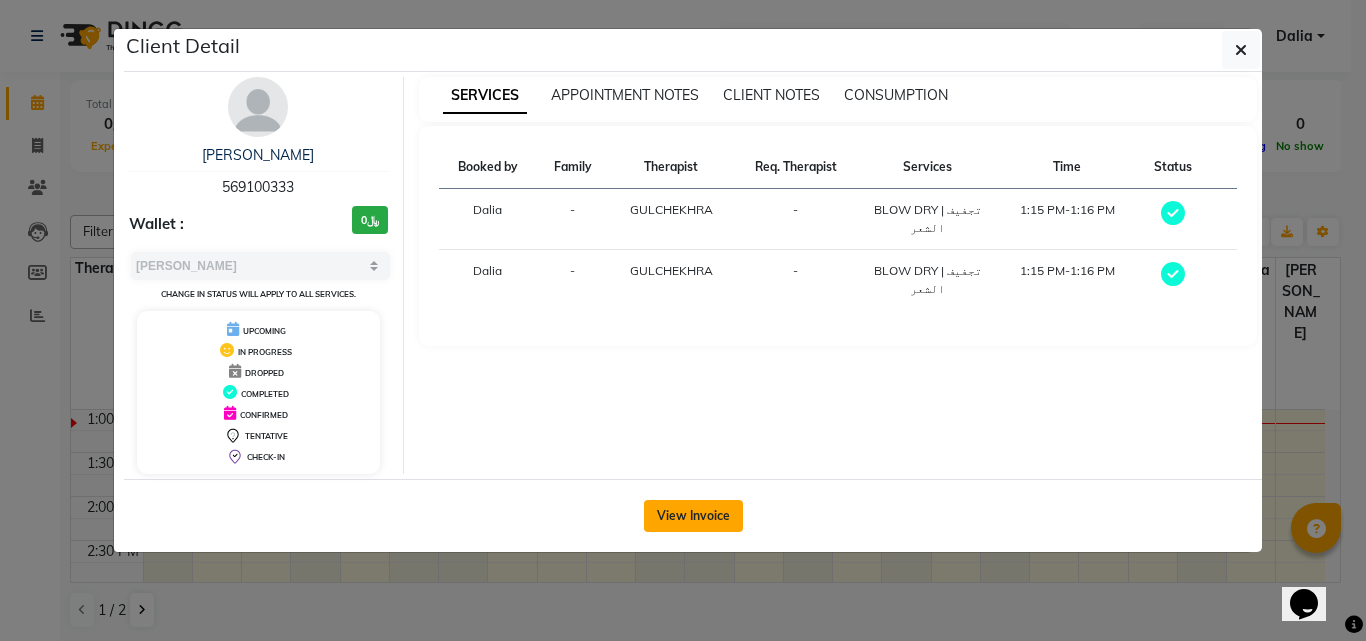click on "View Invoice" 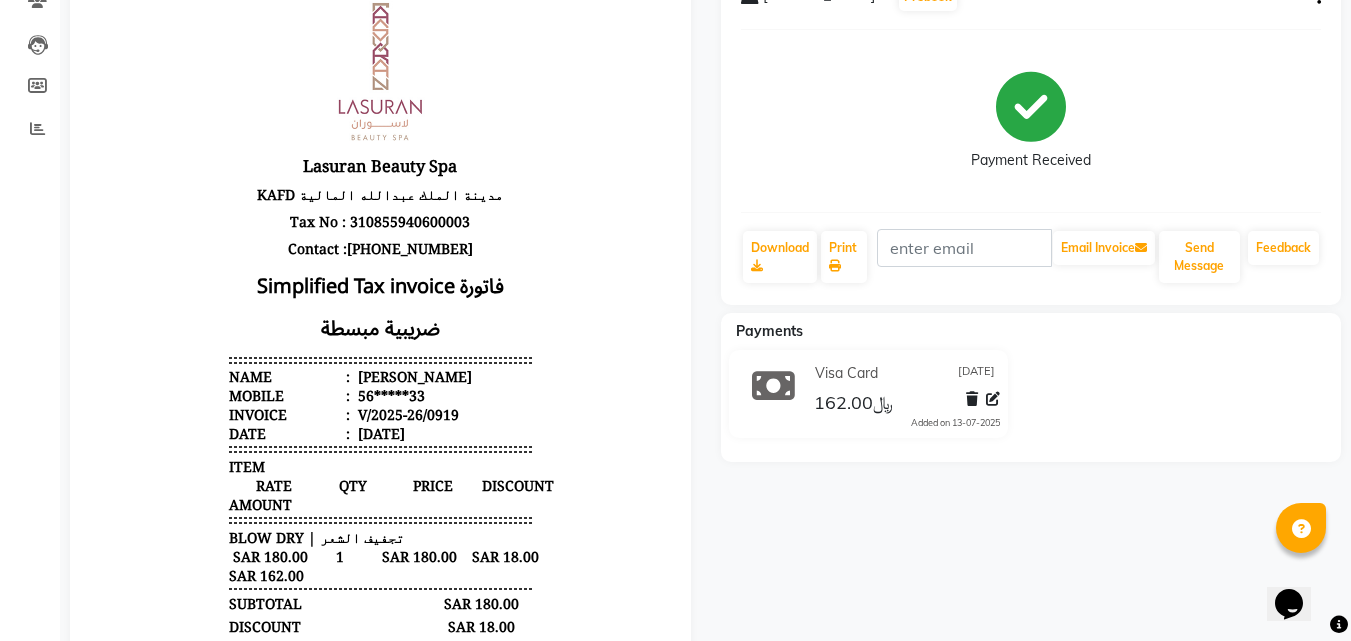 scroll, scrollTop: 300, scrollLeft: 0, axis: vertical 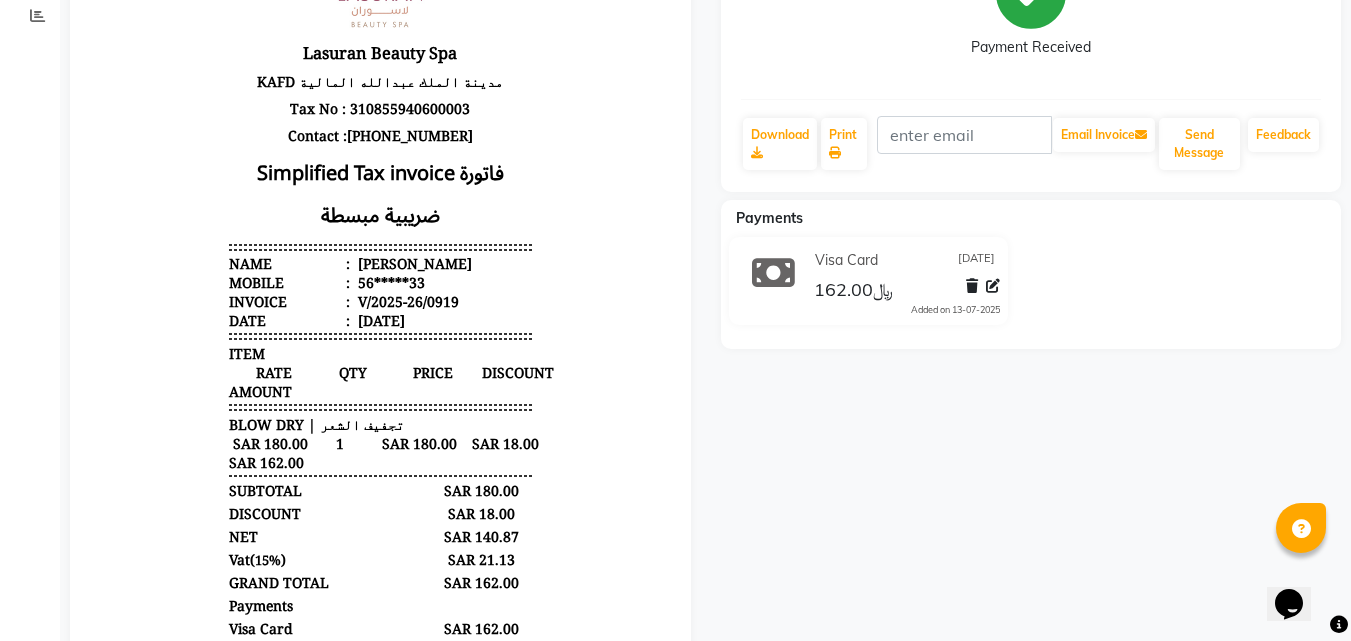 click on "﷼162.00" 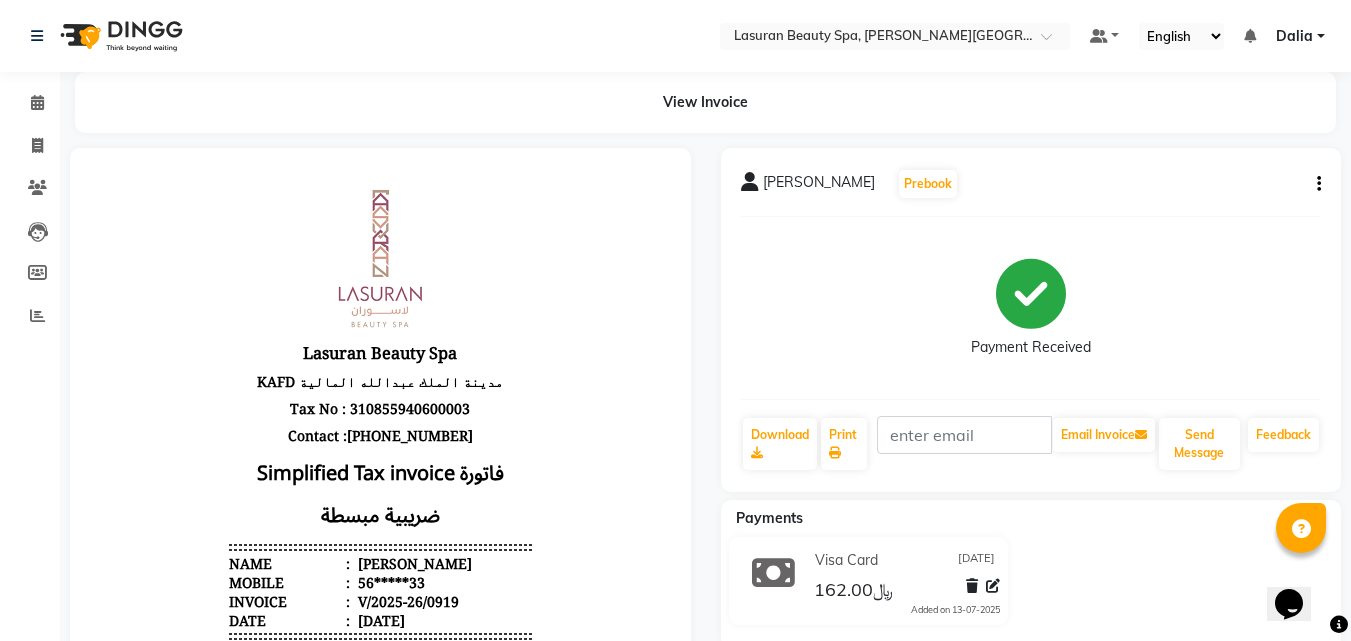 click 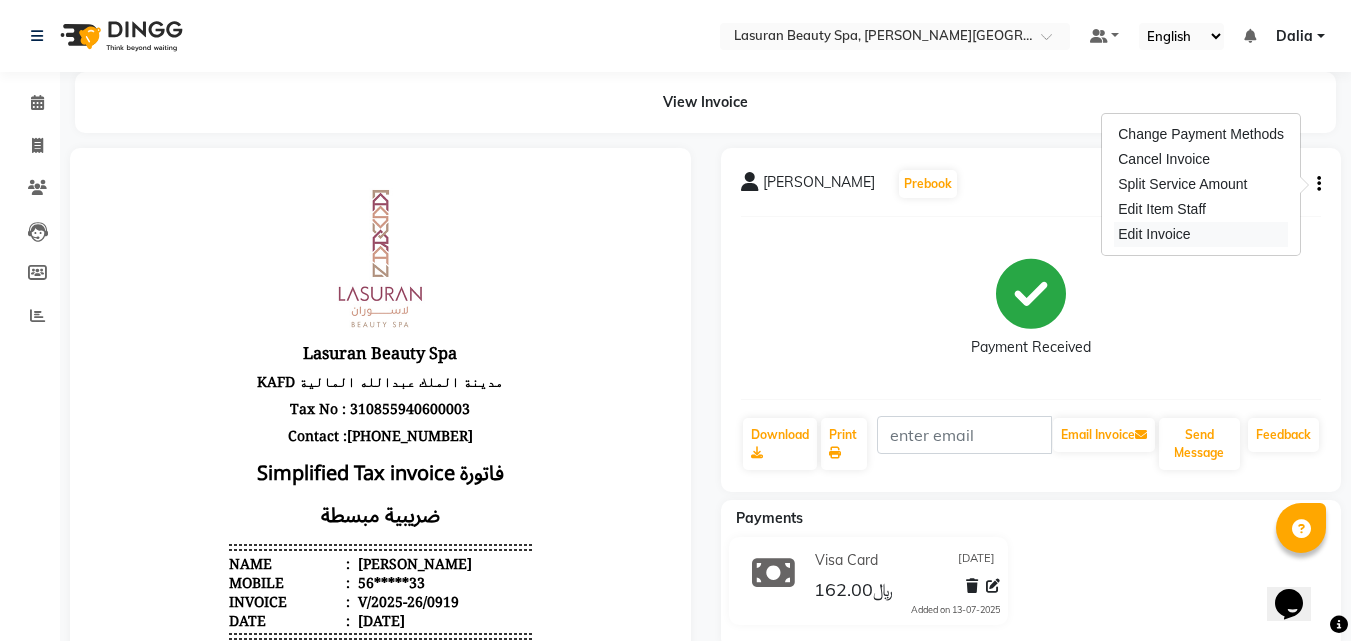 click on "Edit Invoice" at bounding box center [1201, 234] 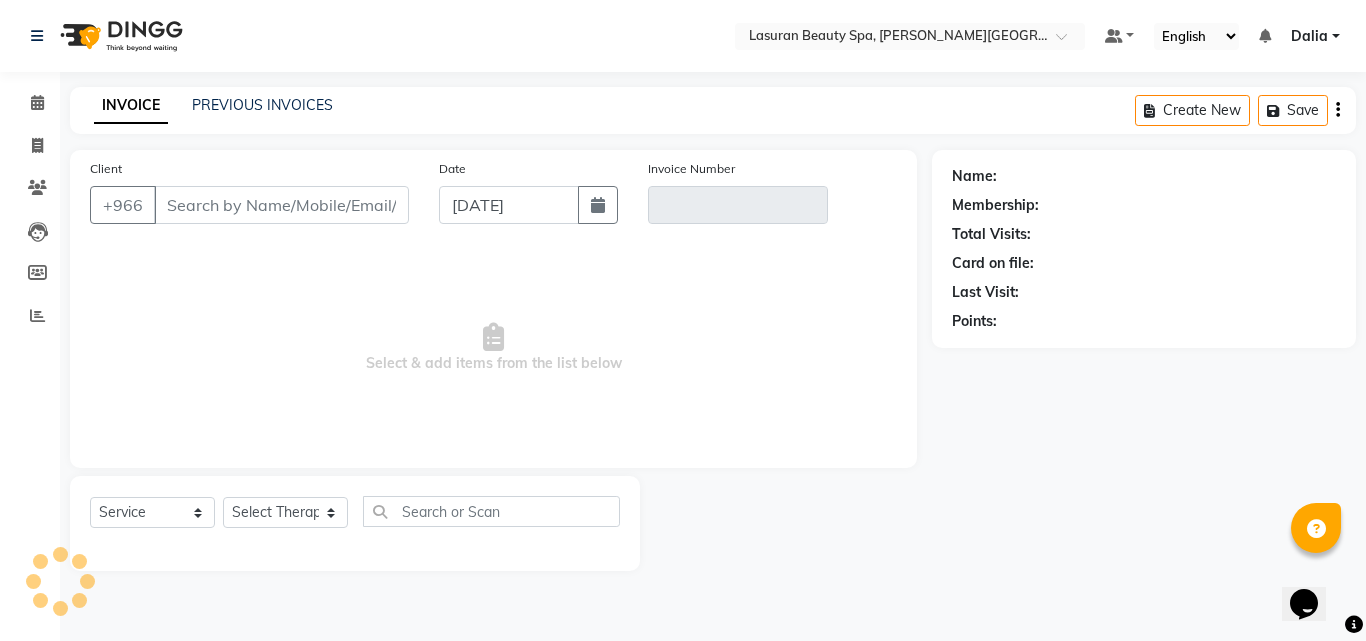 select on "V" 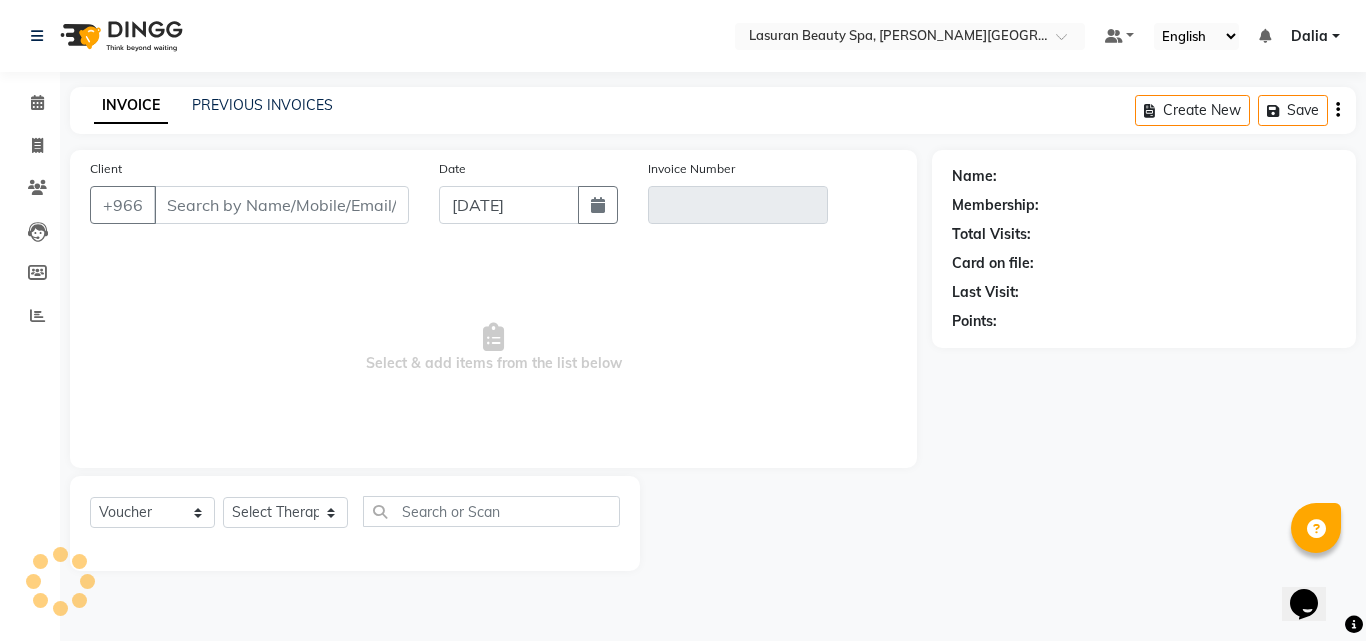select on "66975" 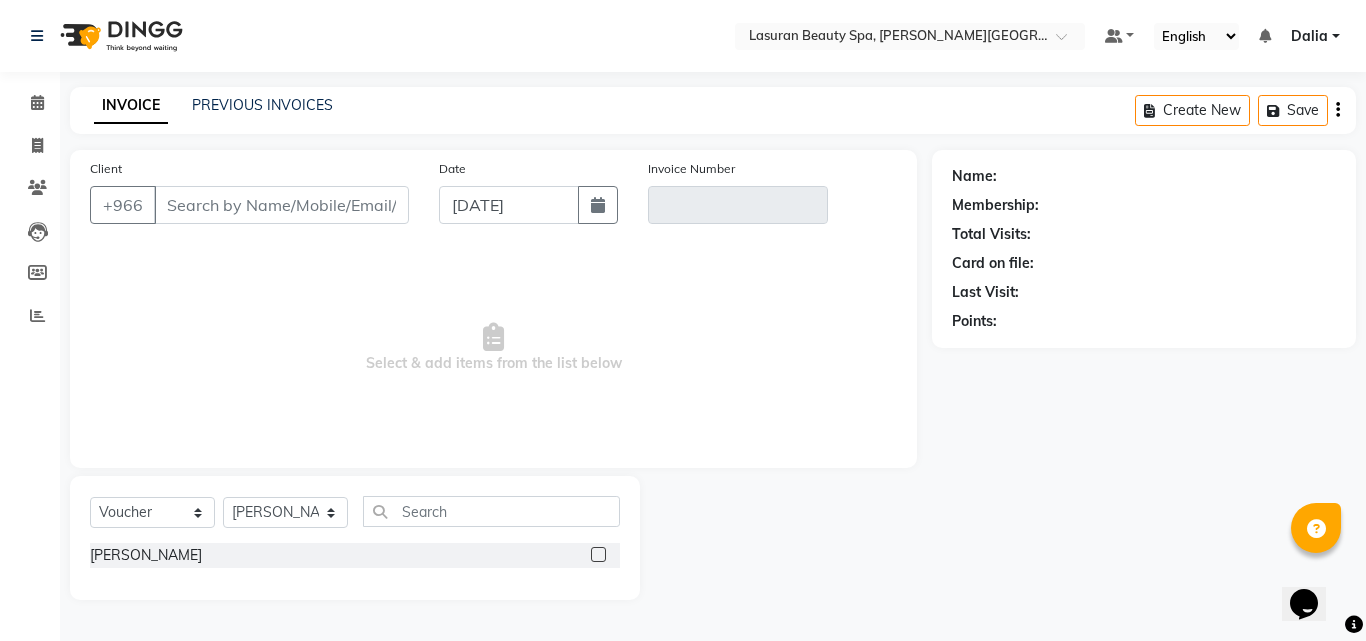type on "56*****33" 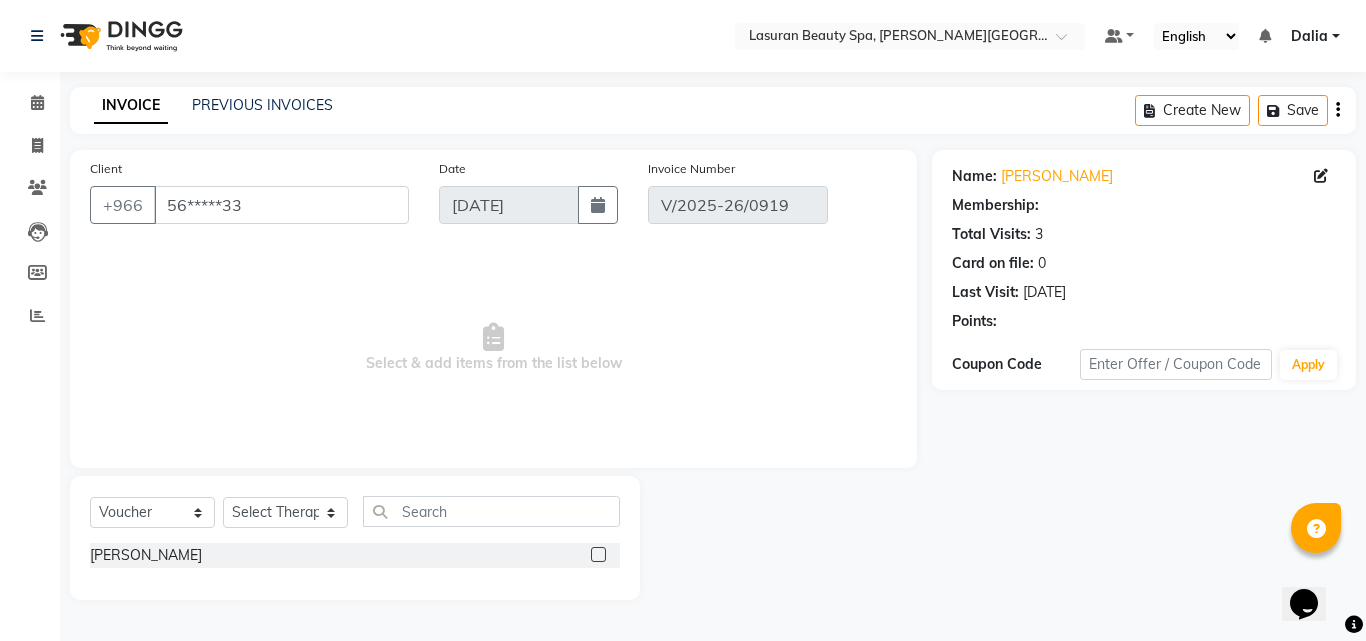 select on "select" 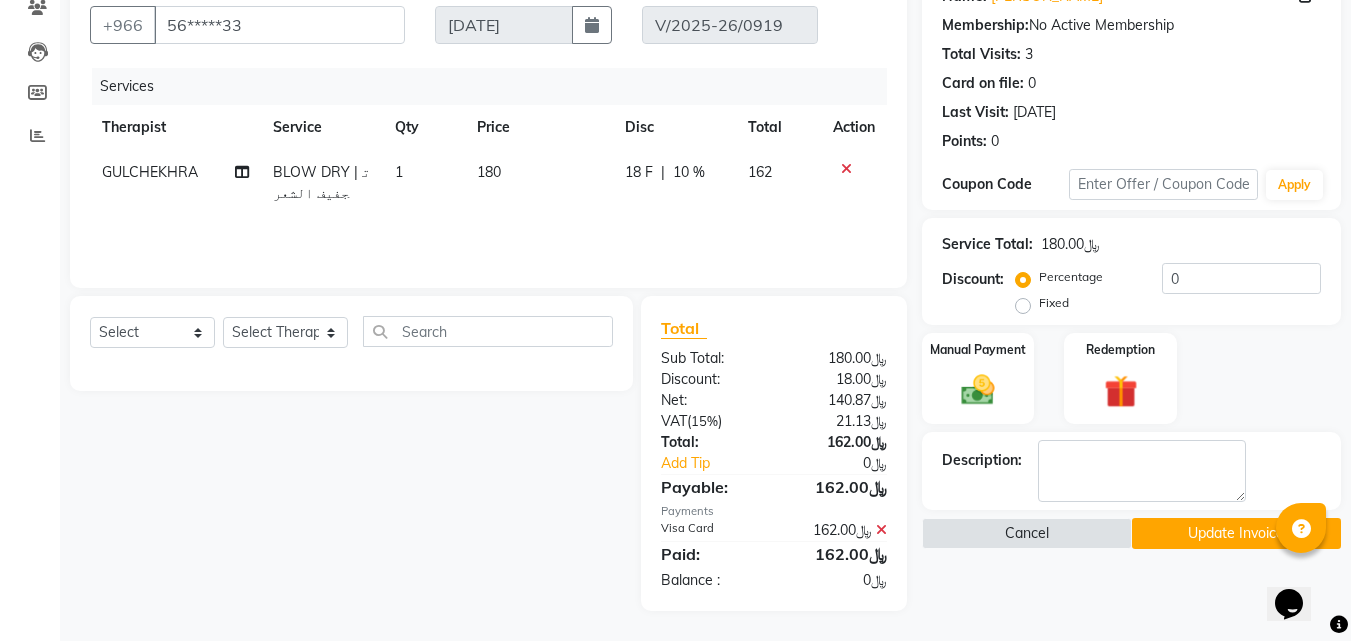 scroll, scrollTop: 0, scrollLeft: 0, axis: both 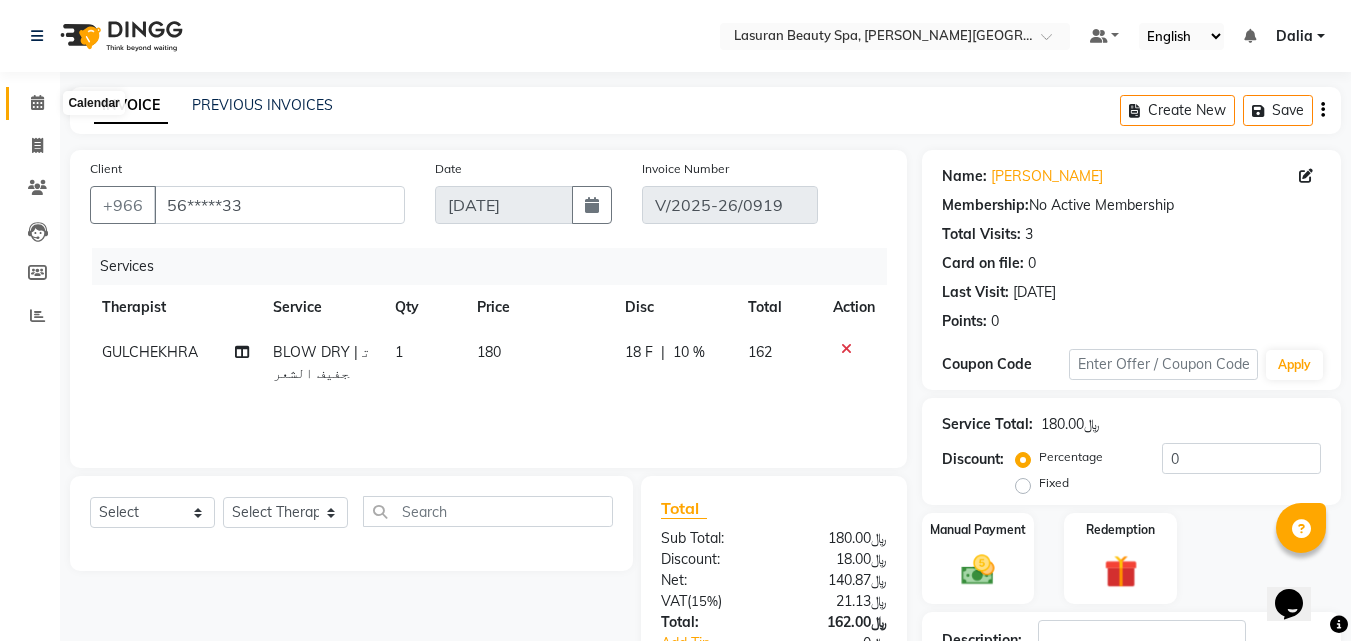 click 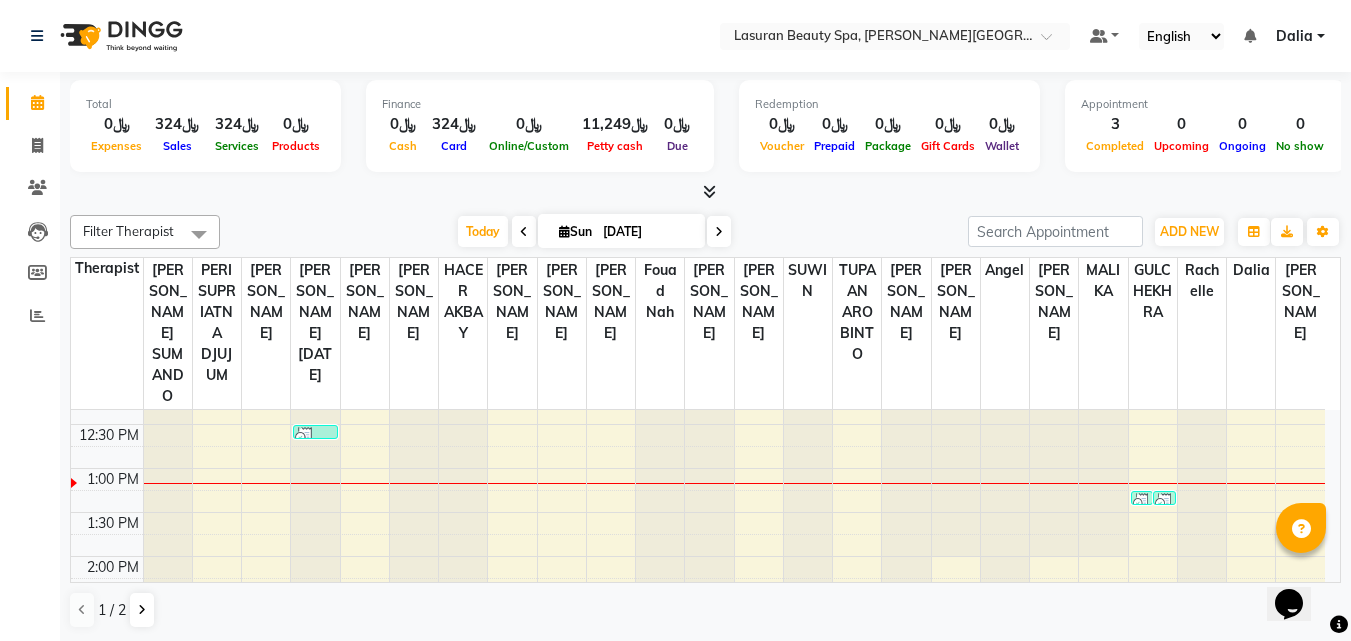 scroll, scrollTop: 100, scrollLeft: 0, axis: vertical 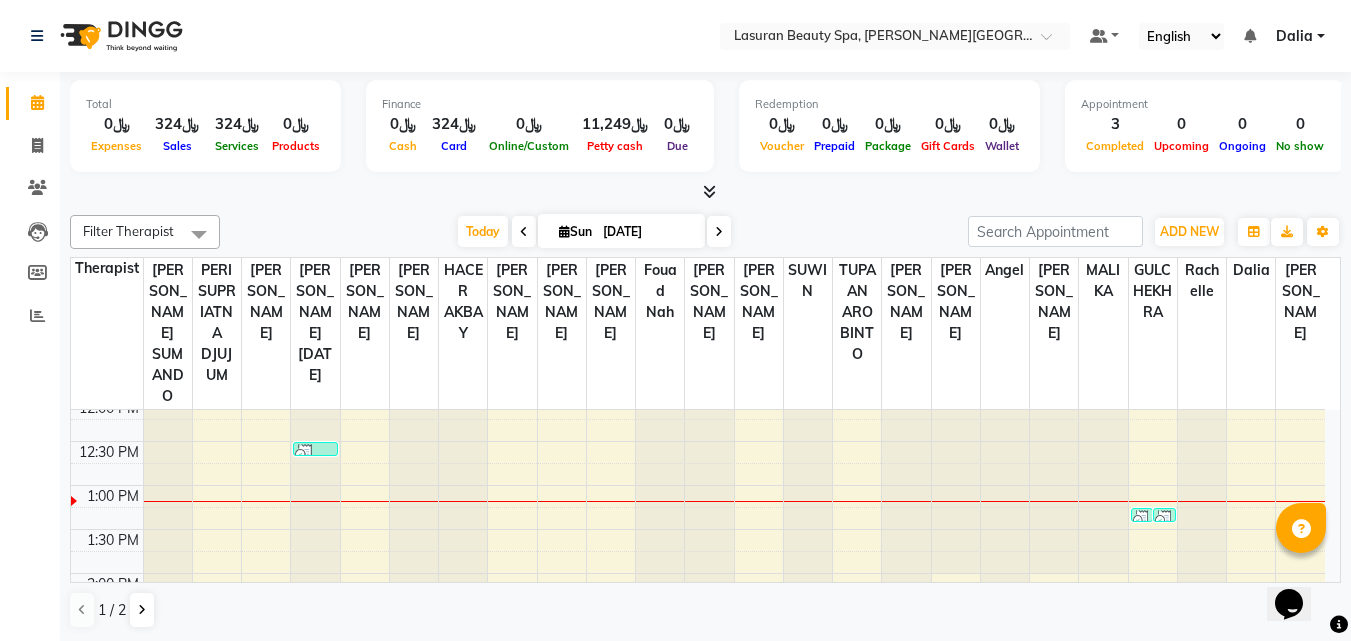 click on "[DATE]" at bounding box center [647, 232] 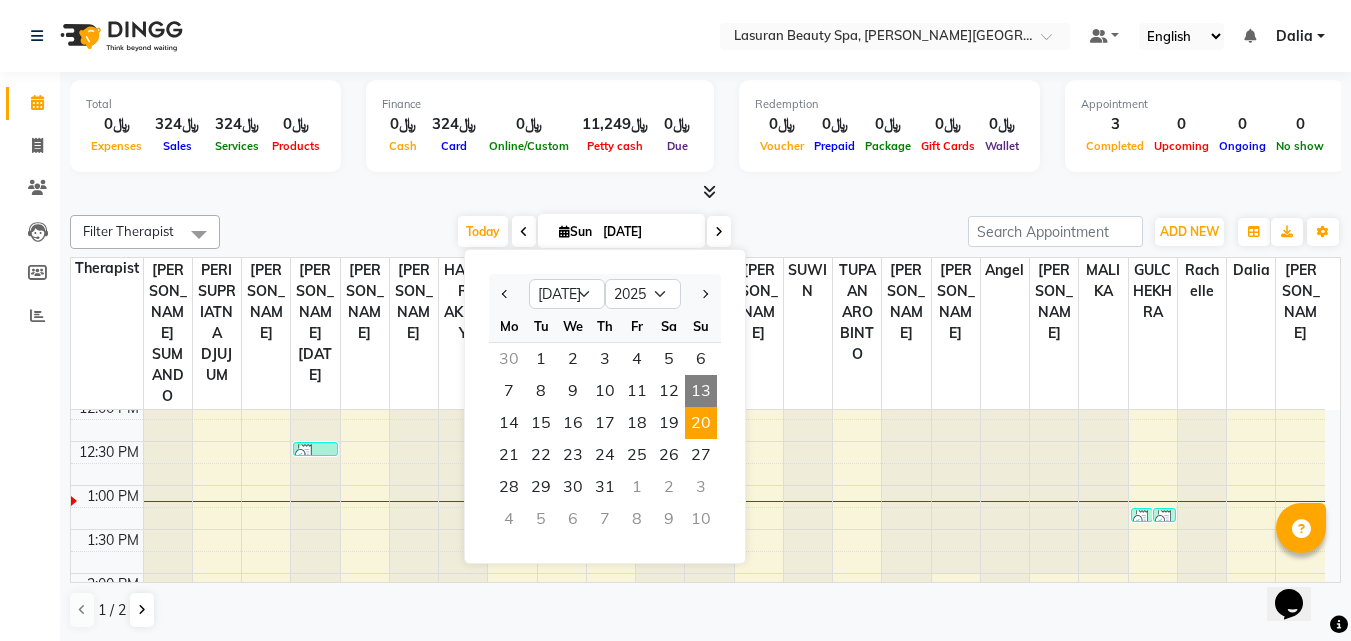 click on "20" at bounding box center (701, 423) 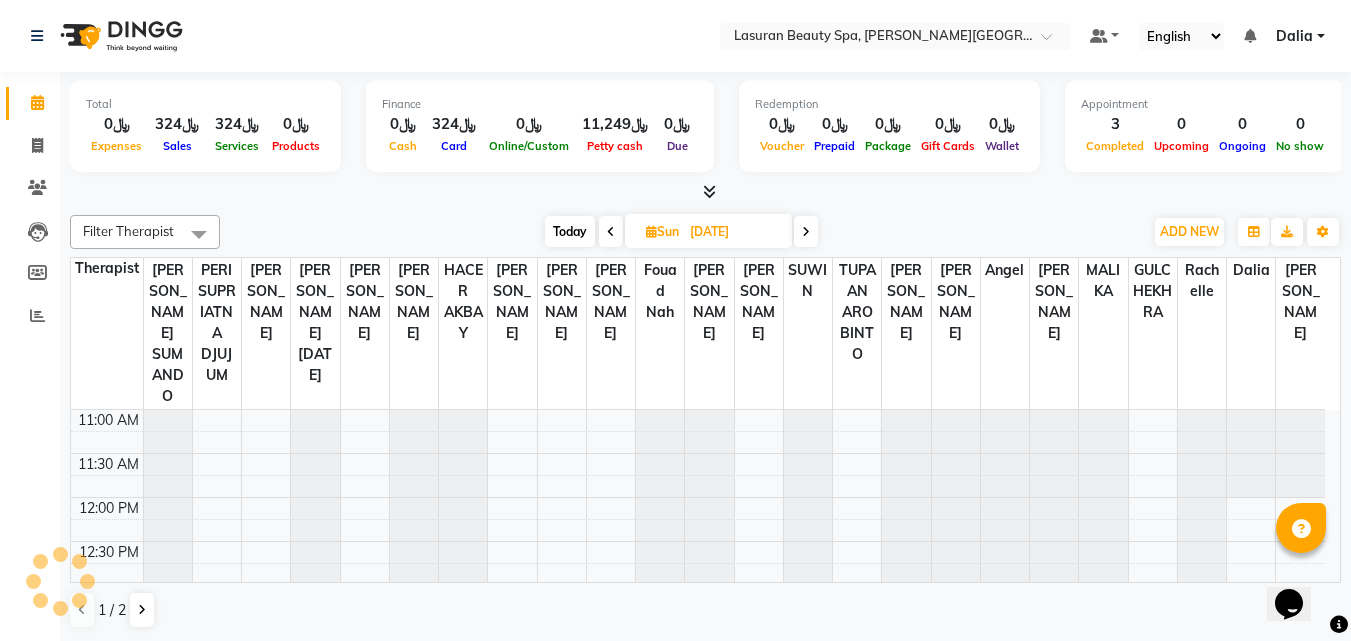 scroll, scrollTop: 177, scrollLeft: 0, axis: vertical 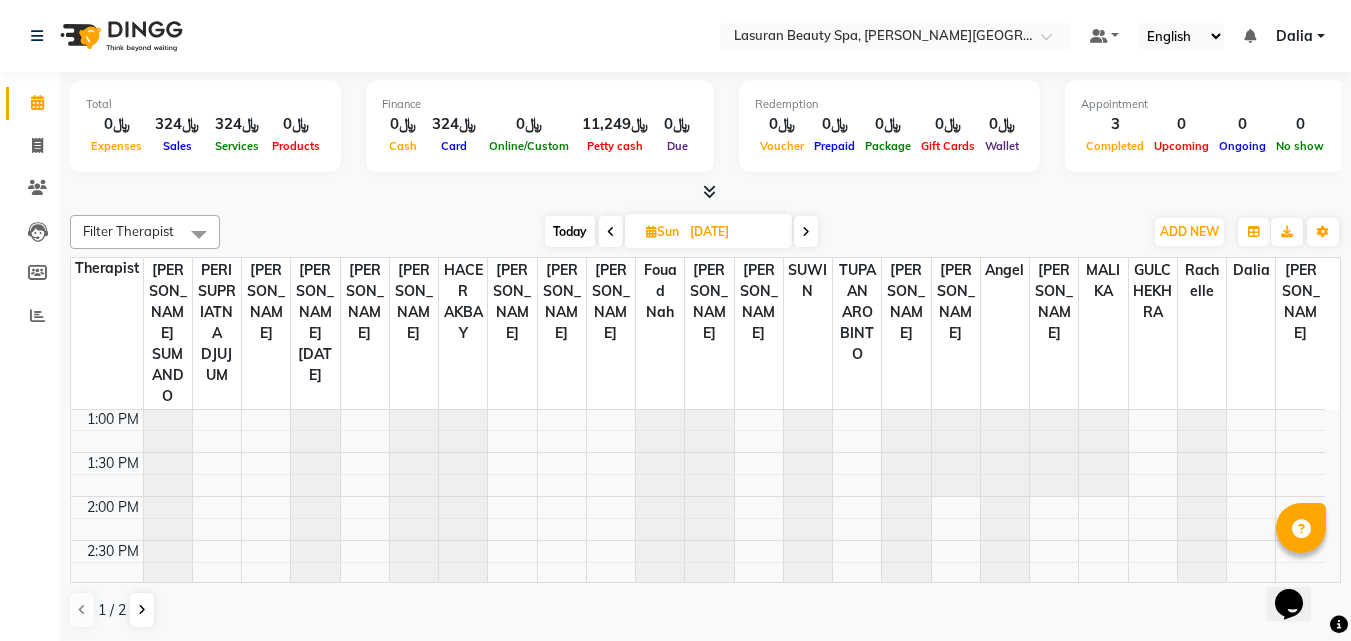 click at bounding box center (315, 233) 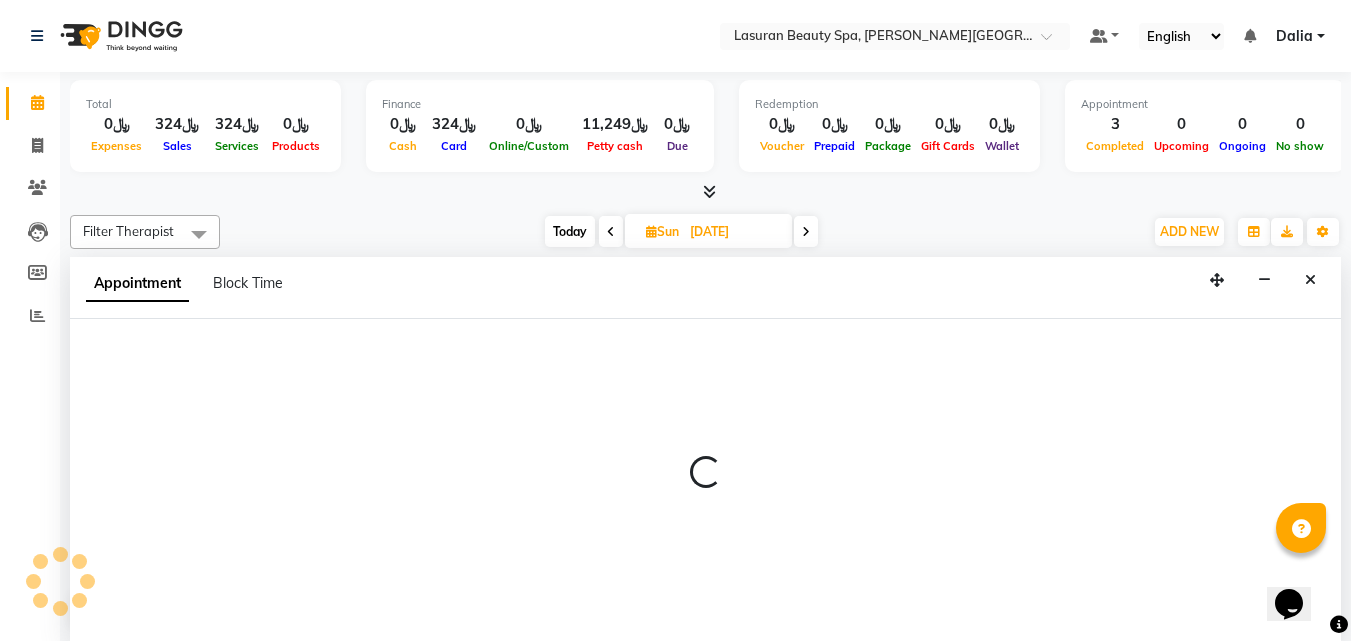 select on "54626" 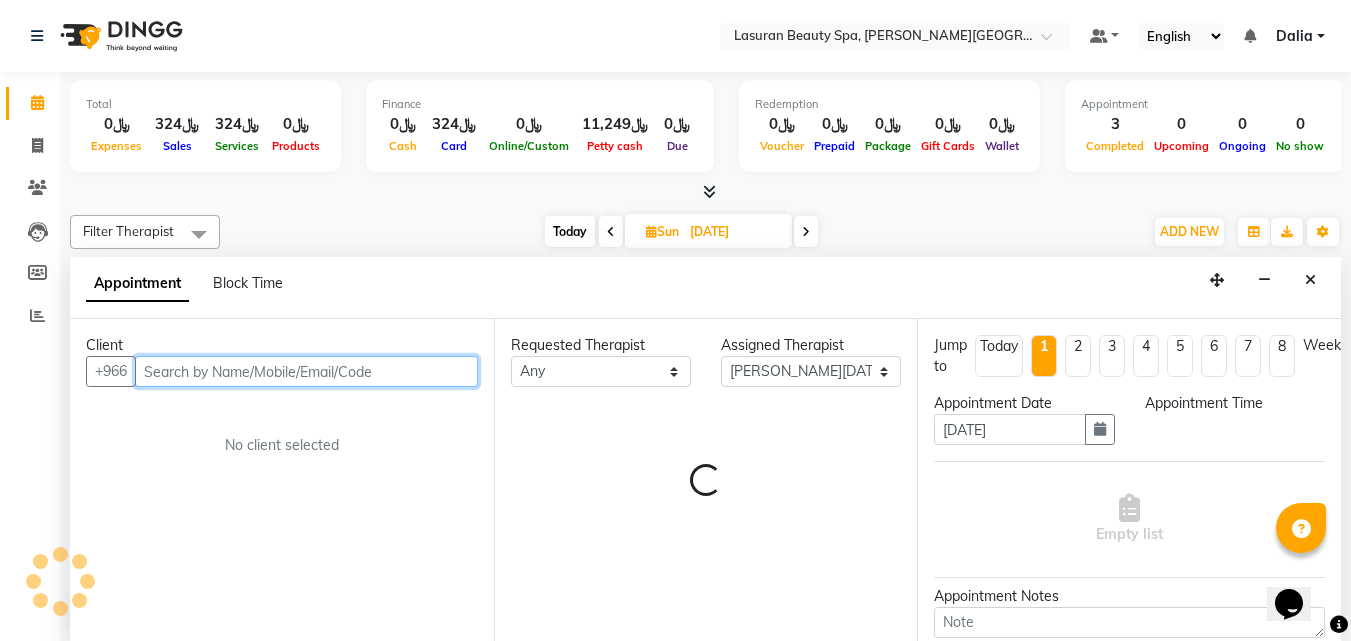 scroll, scrollTop: 1, scrollLeft: 0, axis: vertical 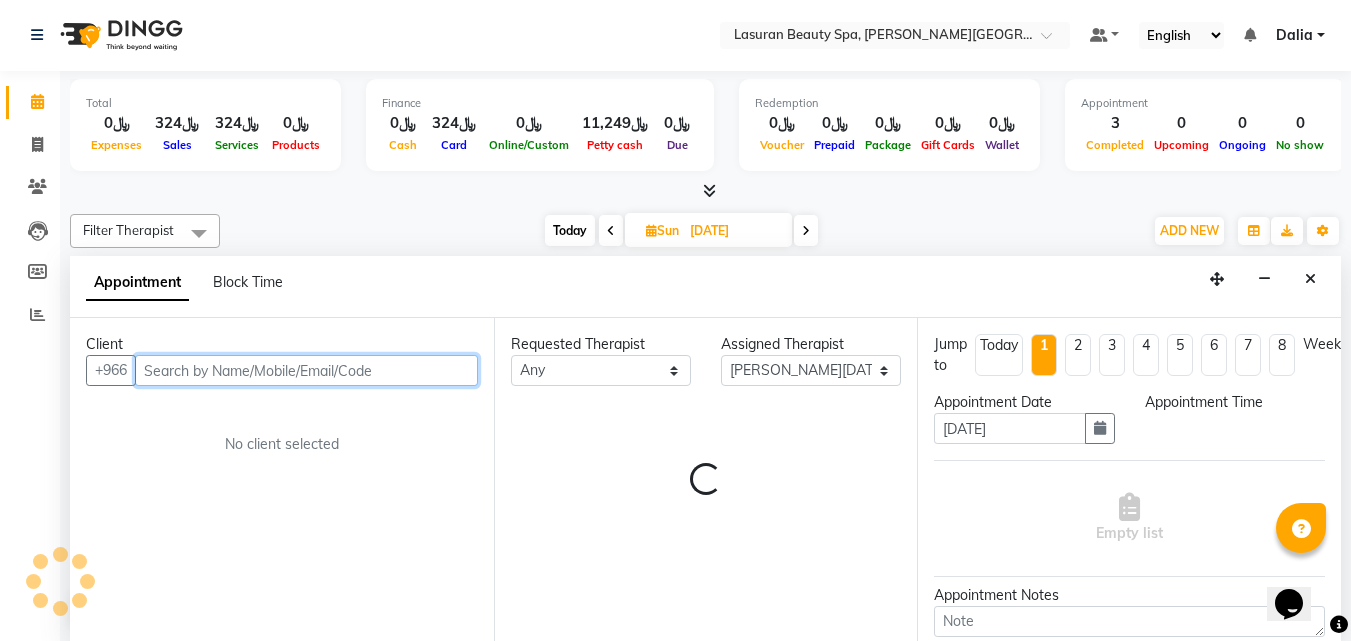 select on "780" 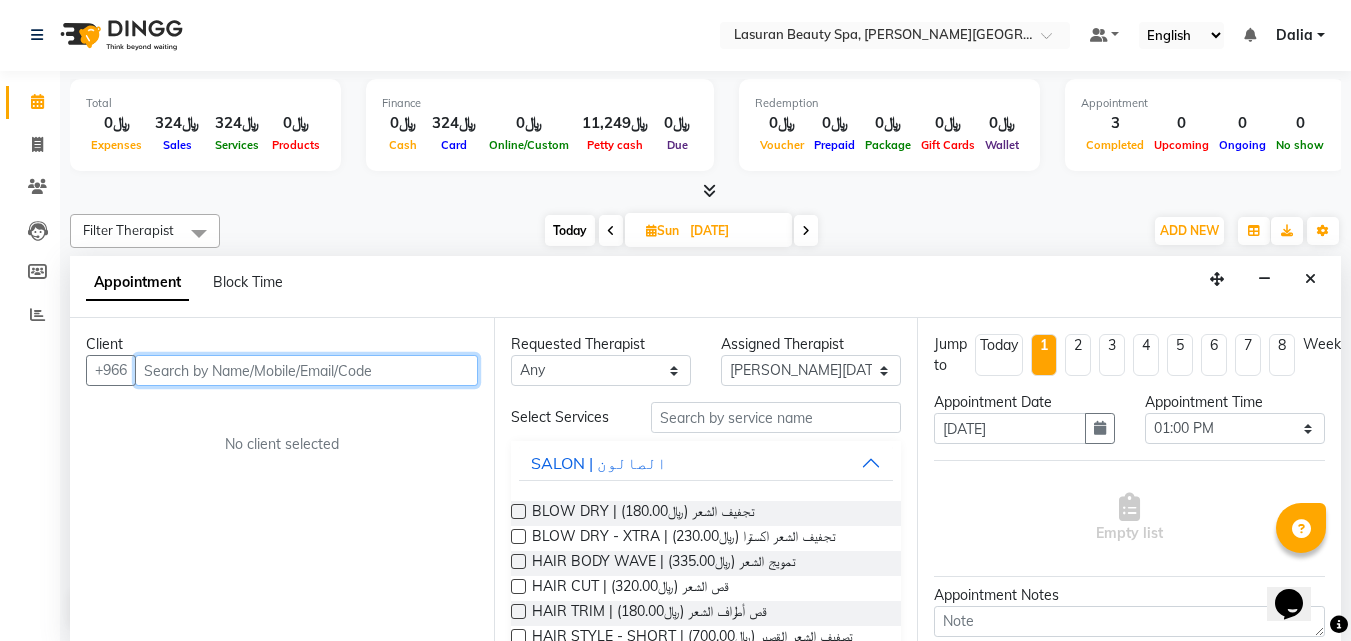 paste on "541666694" 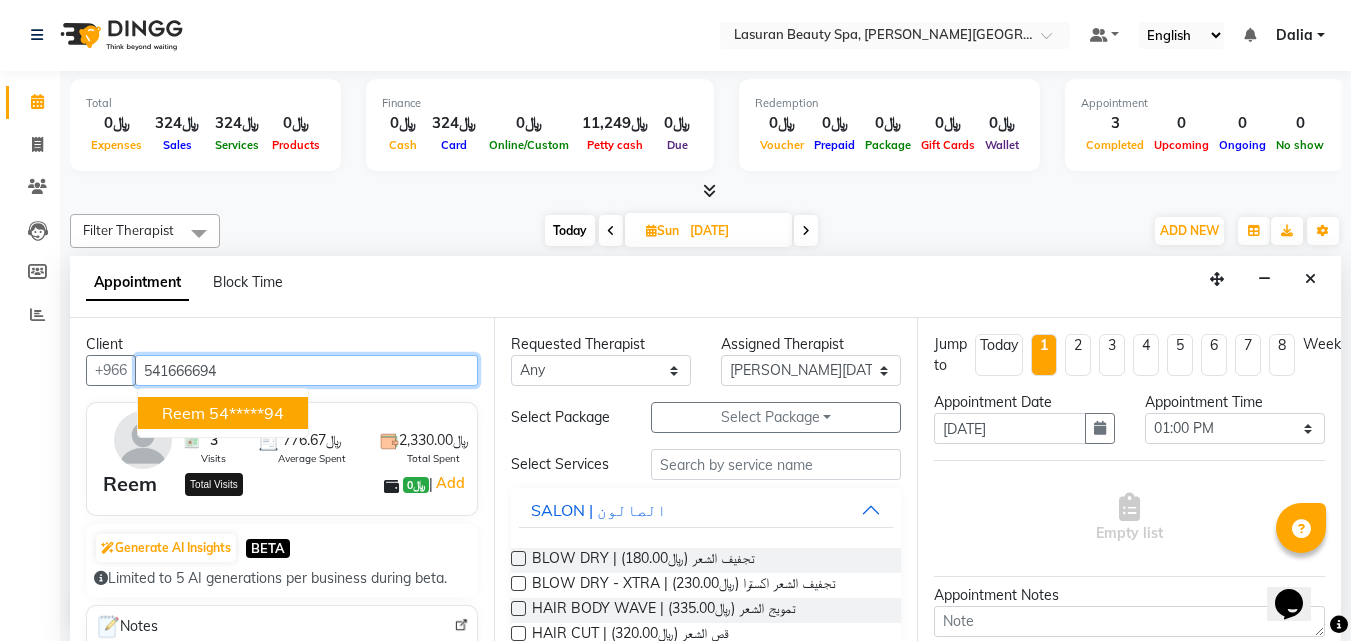type on "541666694" 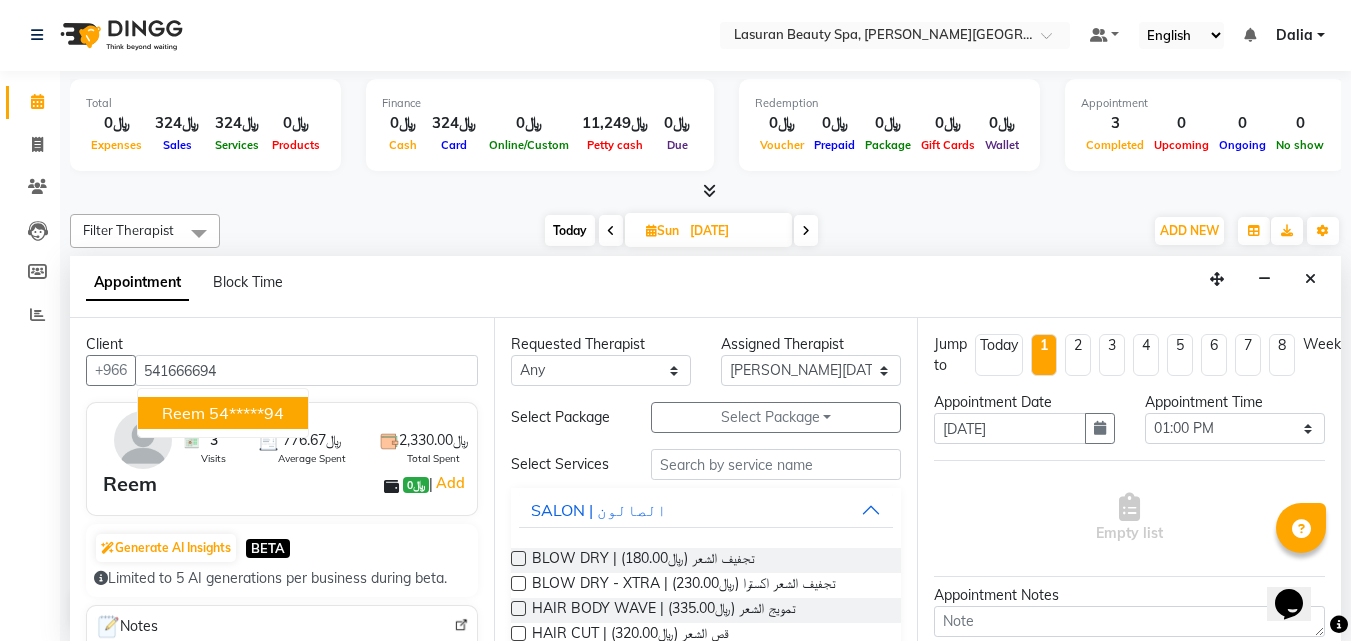 click on "3 Visits ﷼776.67 Average Spent ﷼2,330.00 Total Spent Reem    ﷼0  |   Add" at bounding box center (282, 459) 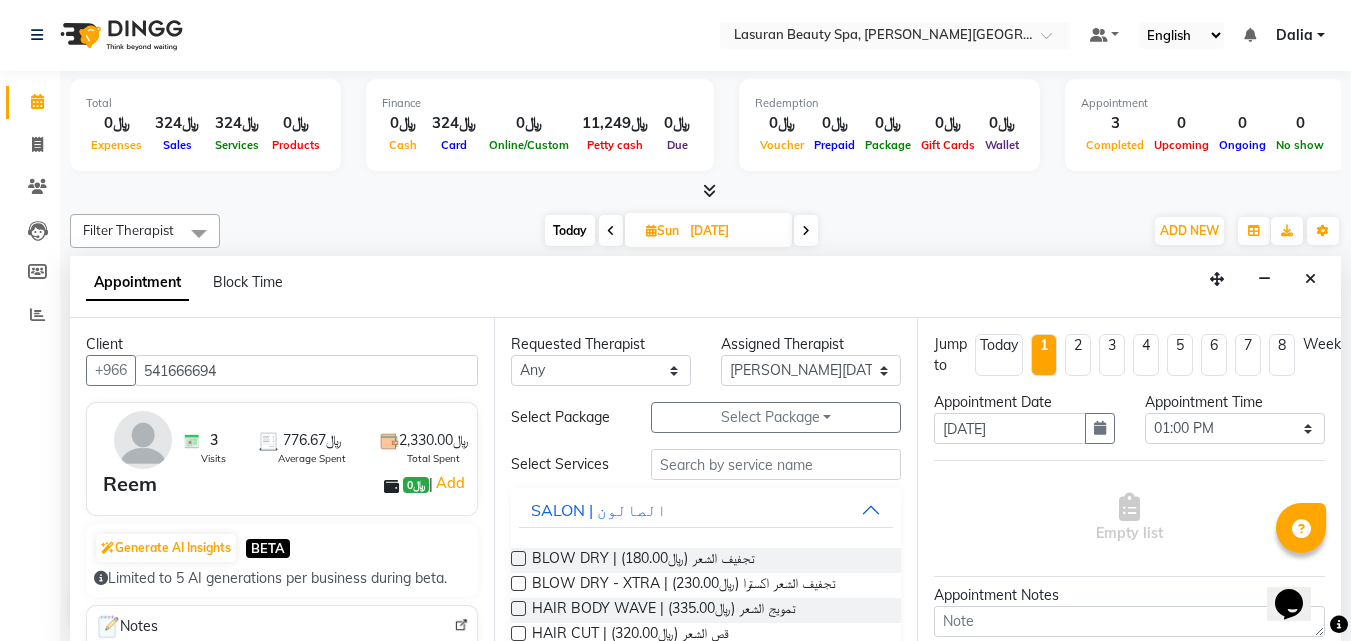click on "Reem    ﷼0  |   Add" at bounding box center (286, 484) 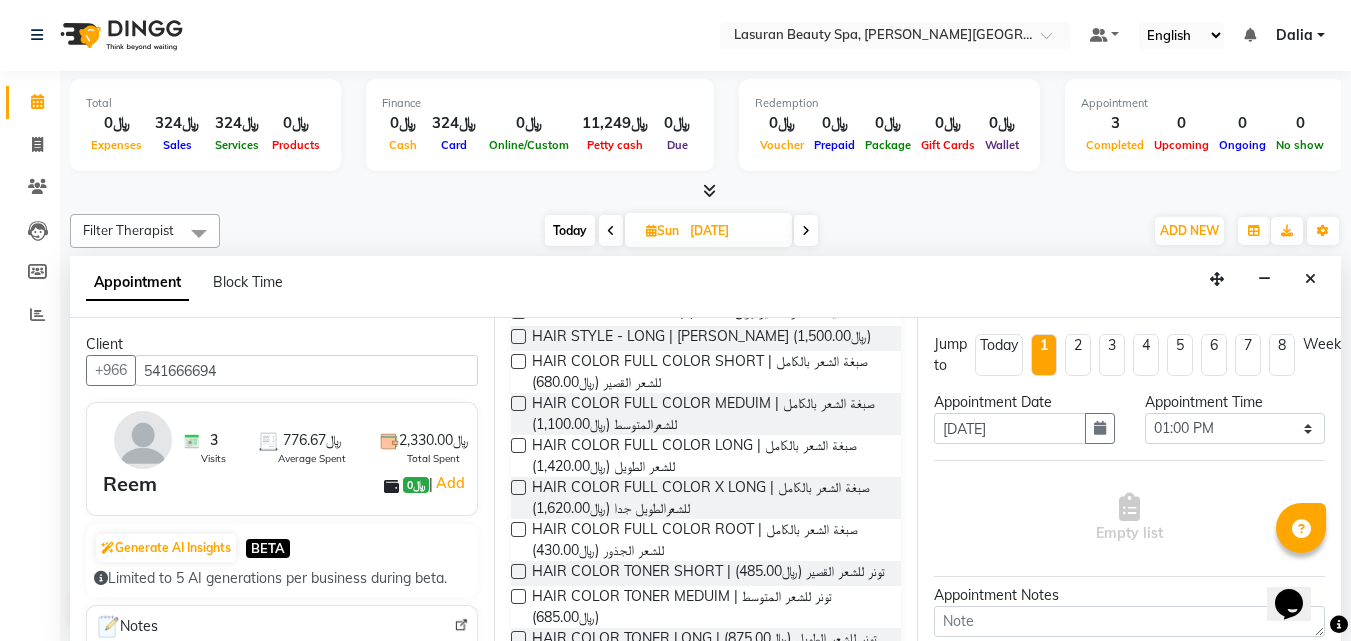 scroll, scrollTop: 378, scrollLeft: 0, axis: vertical 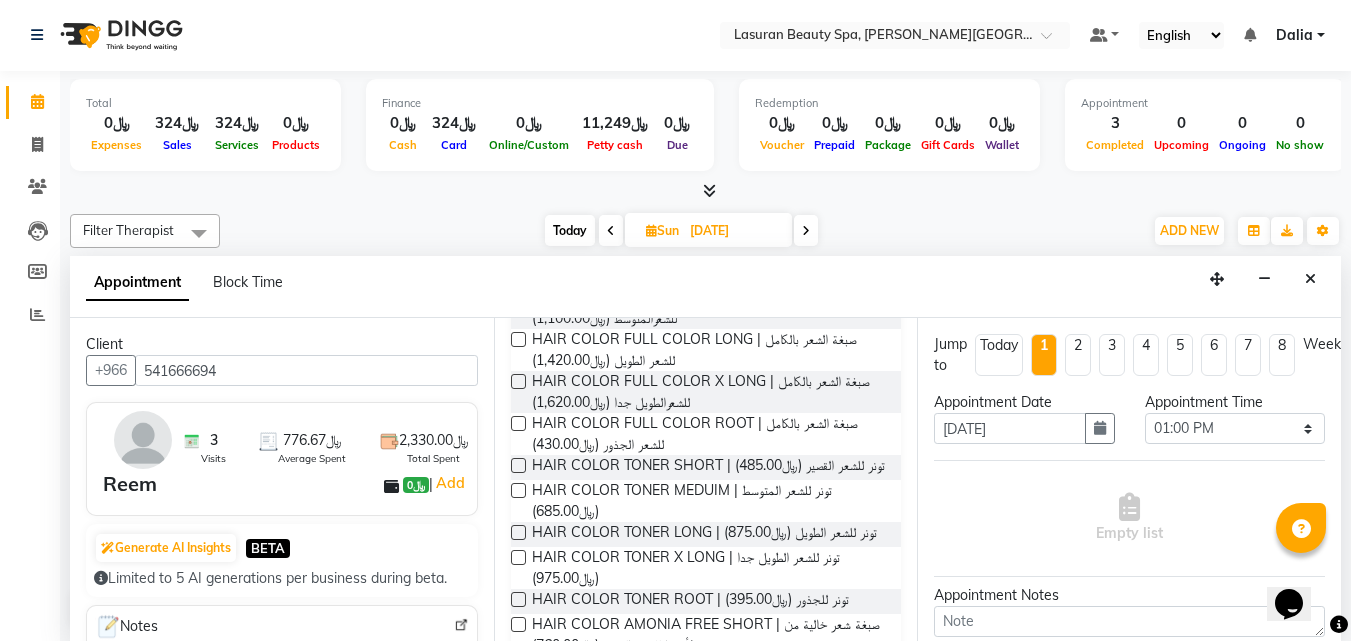 click at bounding box center (518, 423) 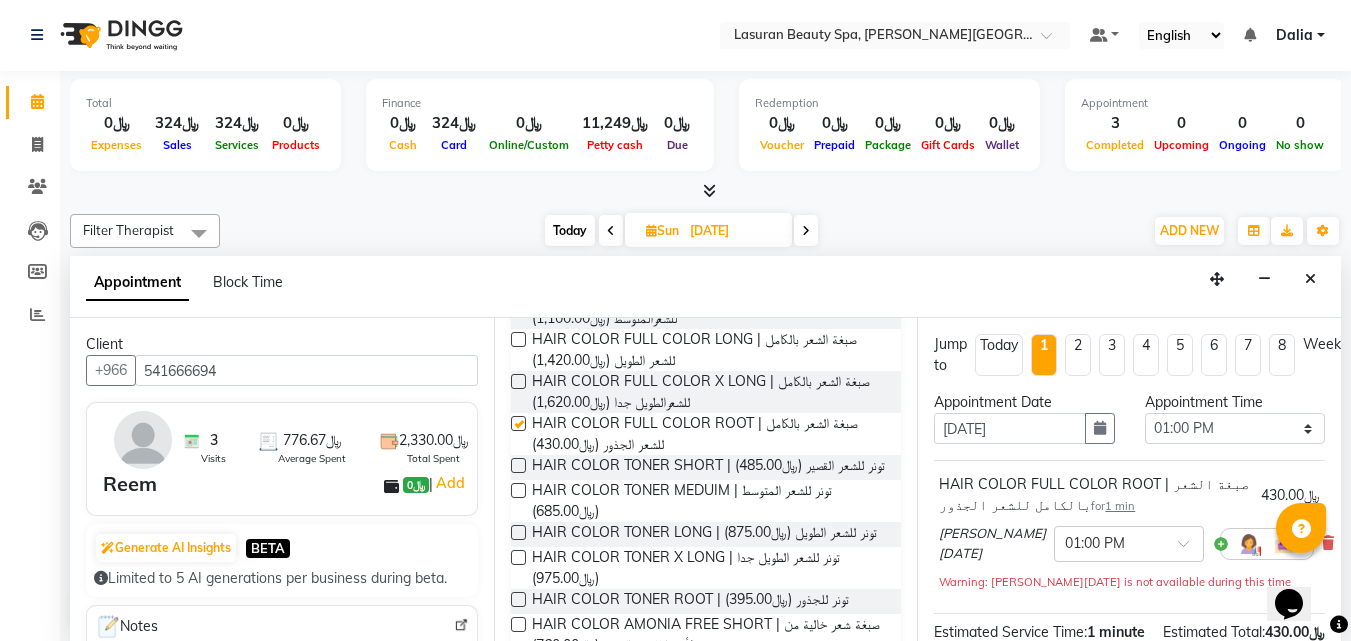 checkbox on "false" 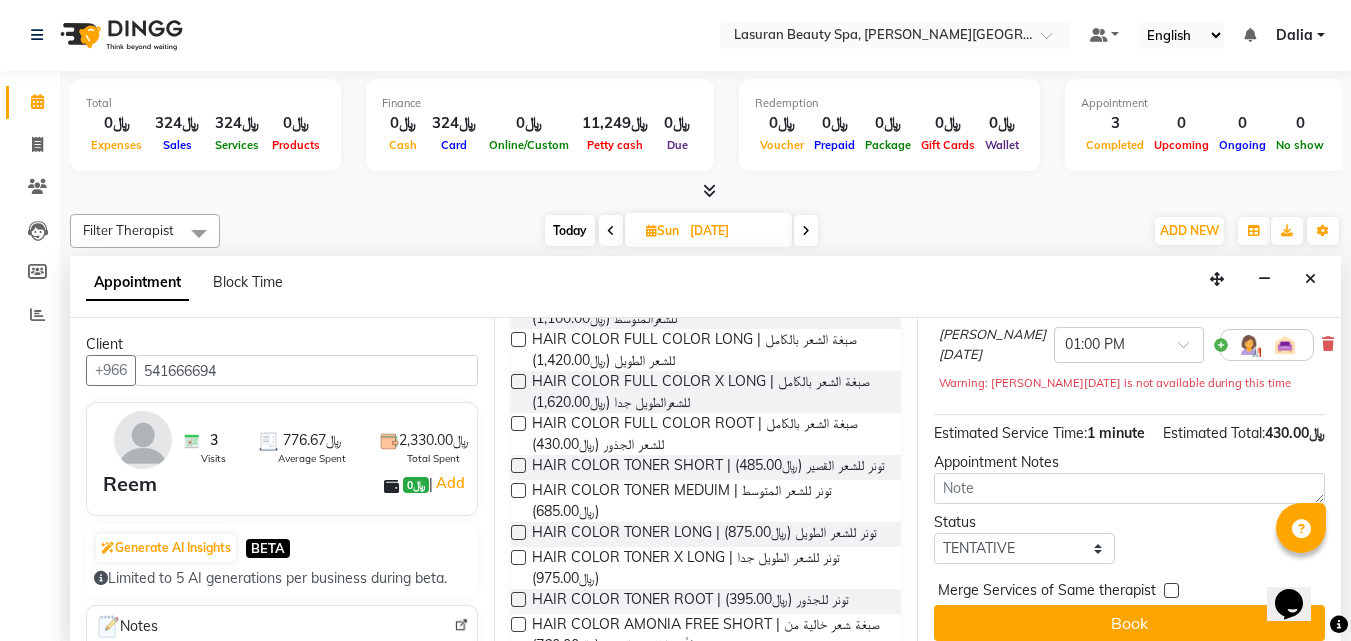 scroll, scrollTop: 251, scrollLeft: 0, axis: vertical 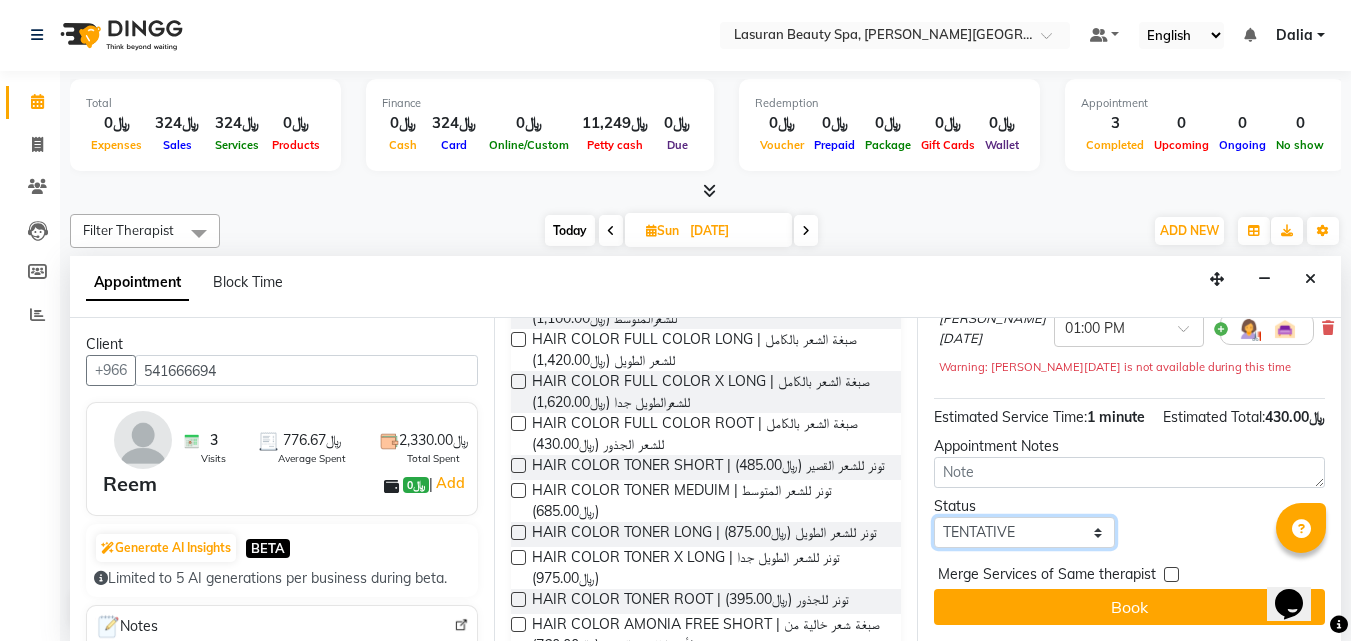 click on "Select TENTATIVE CONFIRM UPCOMING" at bounding box center [1024, 532] 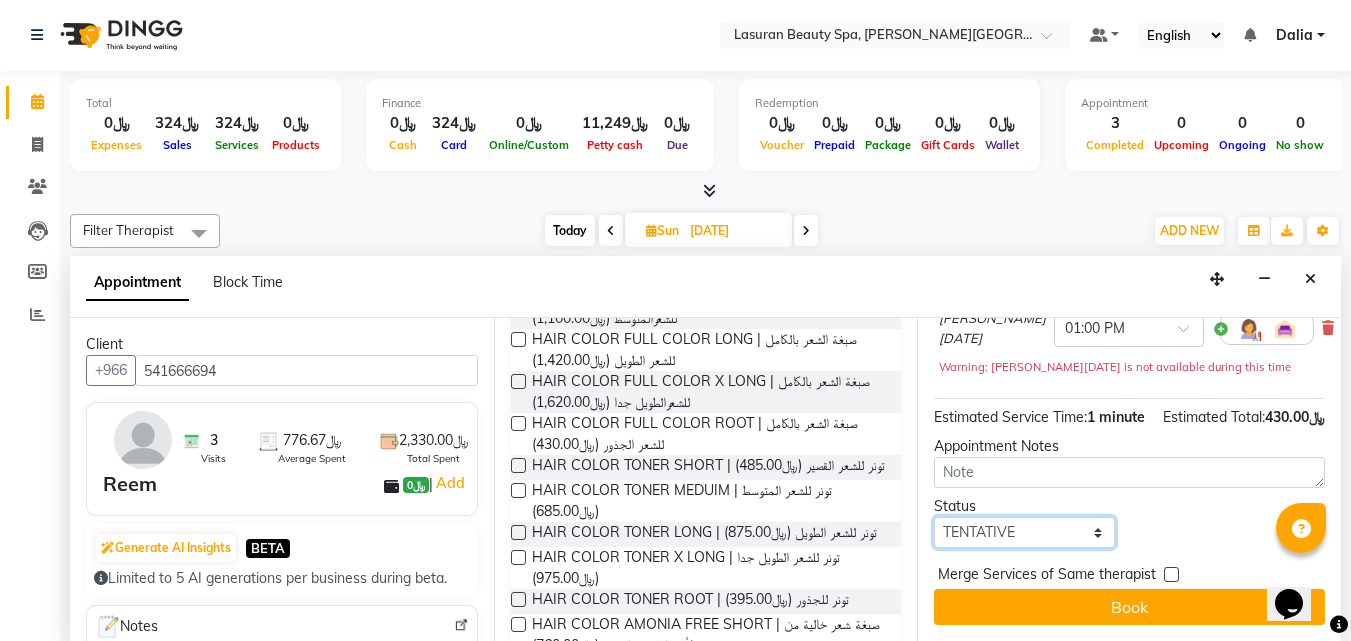 select on "confirm booking" 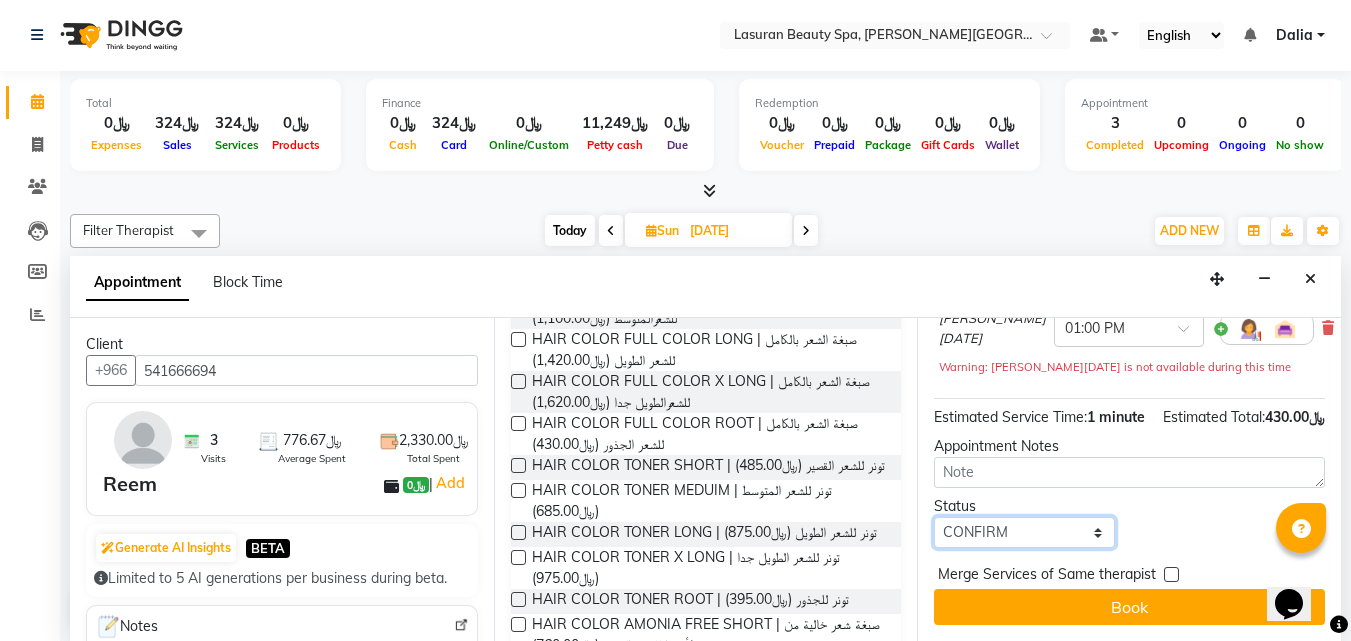 click on "Select TENTATIVE CONFIRM UPCOMING" at bounding box center (1024, 532) 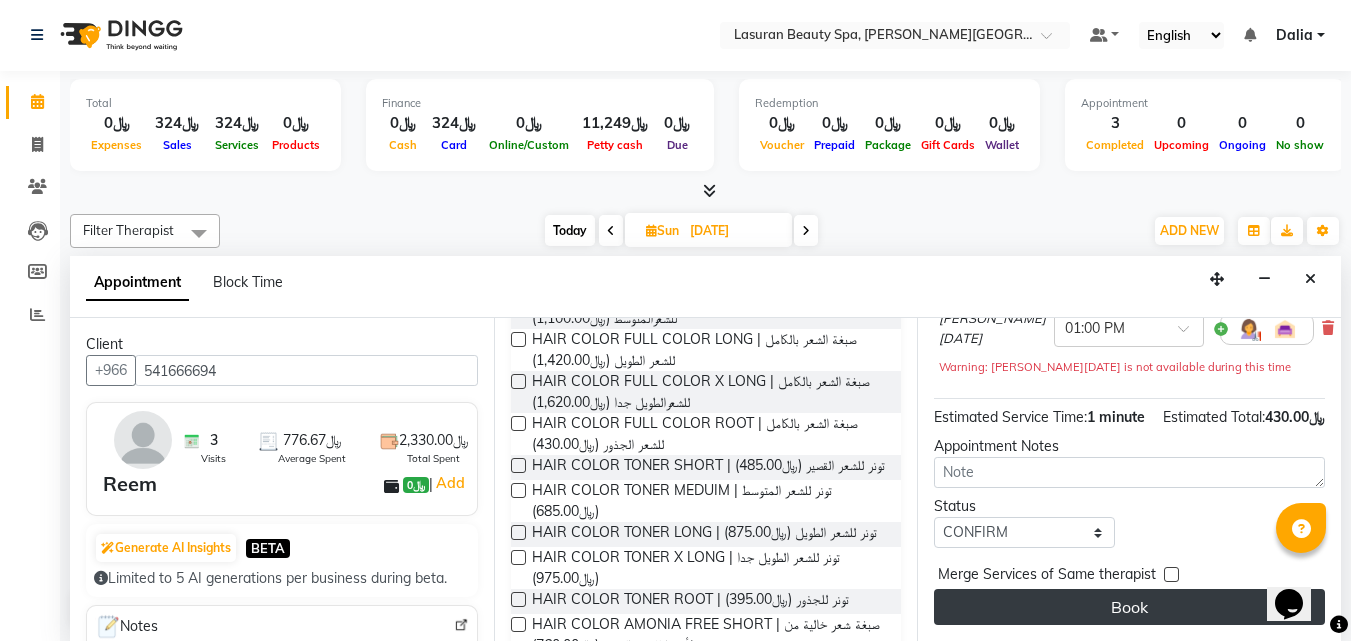 click on "Book" at bounding box center (1129, 607) 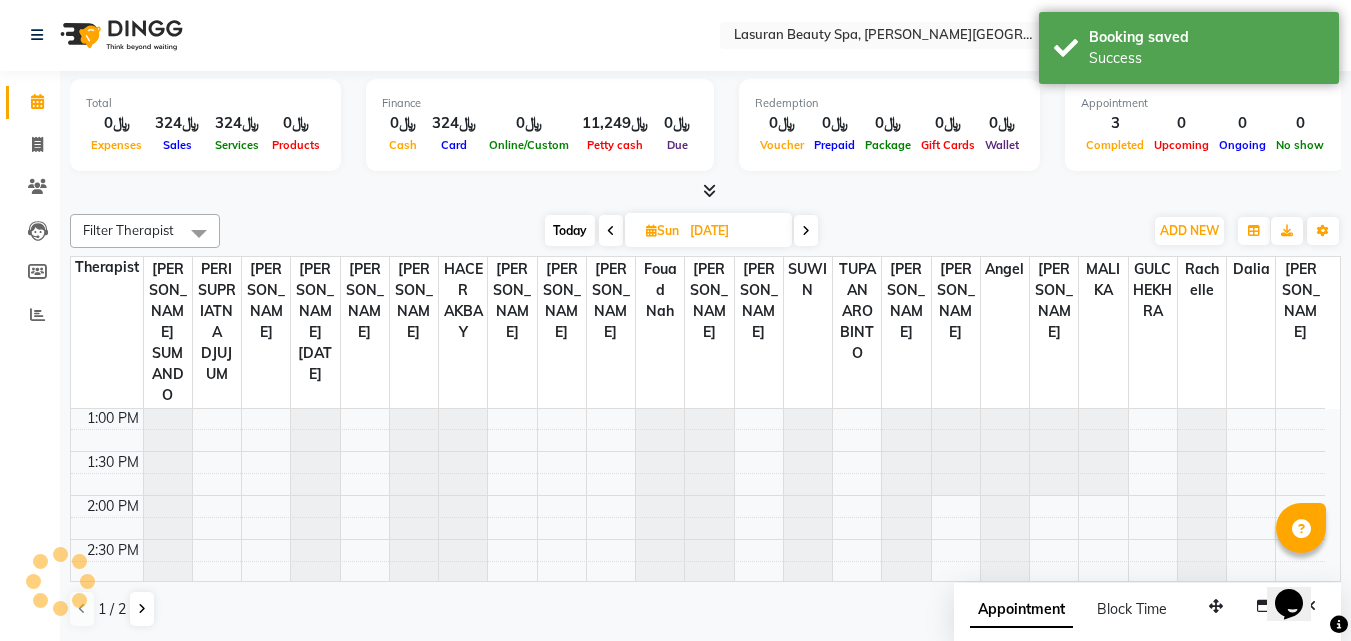 scroll, scrollTop: 0, scrollLeft: 0, axis: both 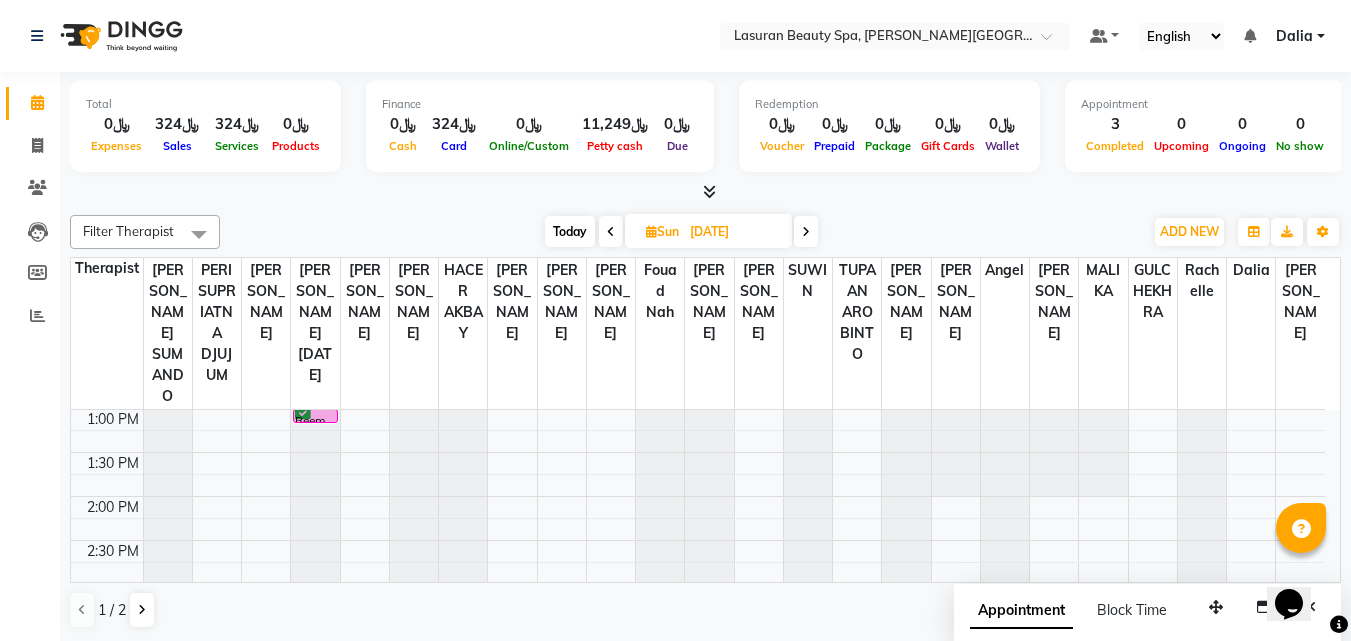 click on "Today" at bounding box center [570, 231] 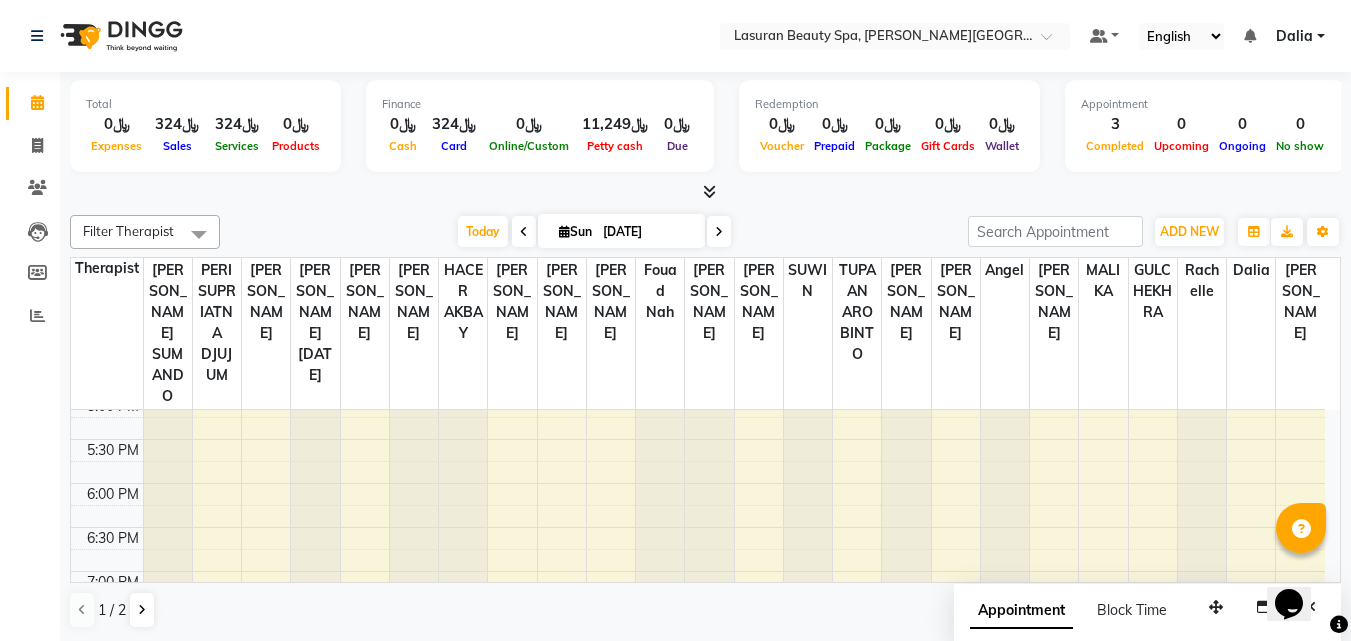 scroll, scrollTop: 577, scrollLeft: 0, axis: vertical 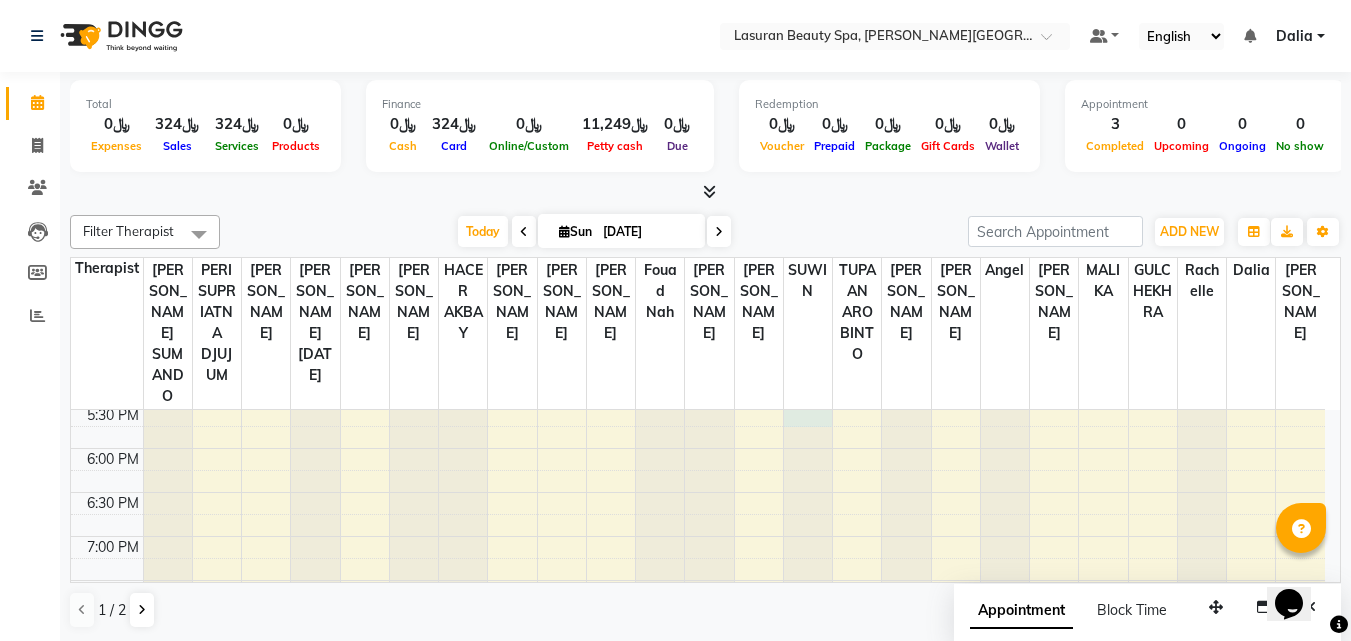 click at bounding box center [808, -167] 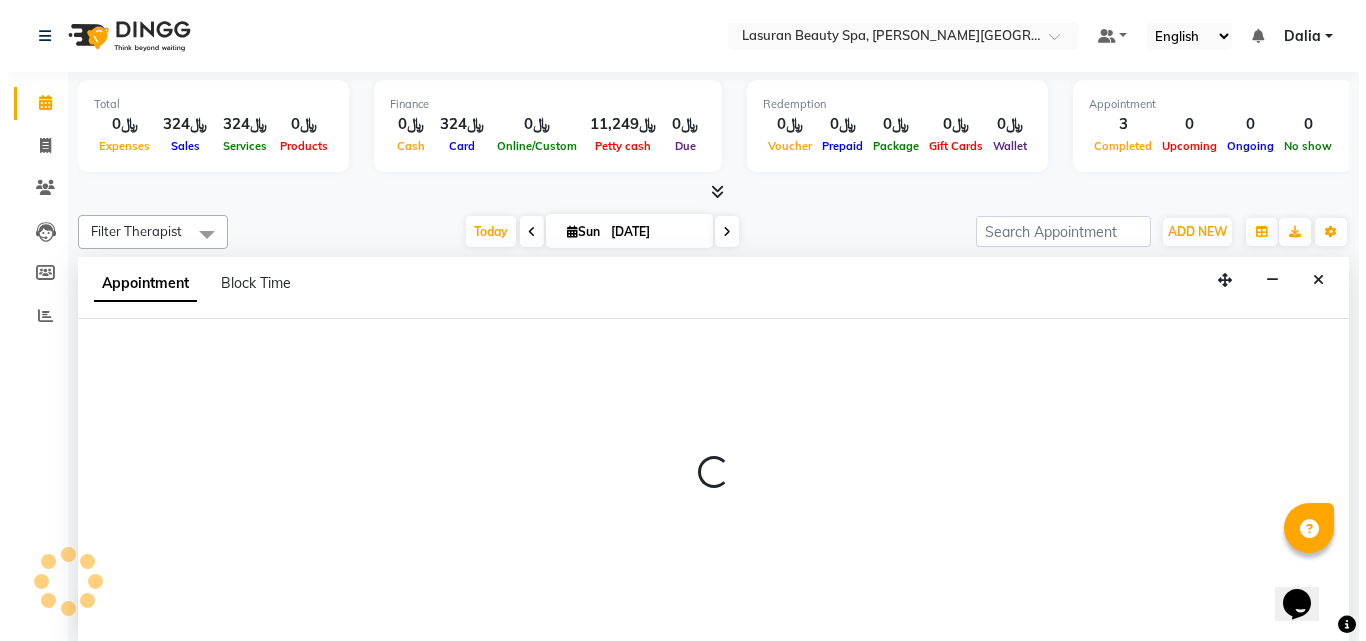 scroll, scrollTop: 1, scrollLeft: 0, axis: vertical 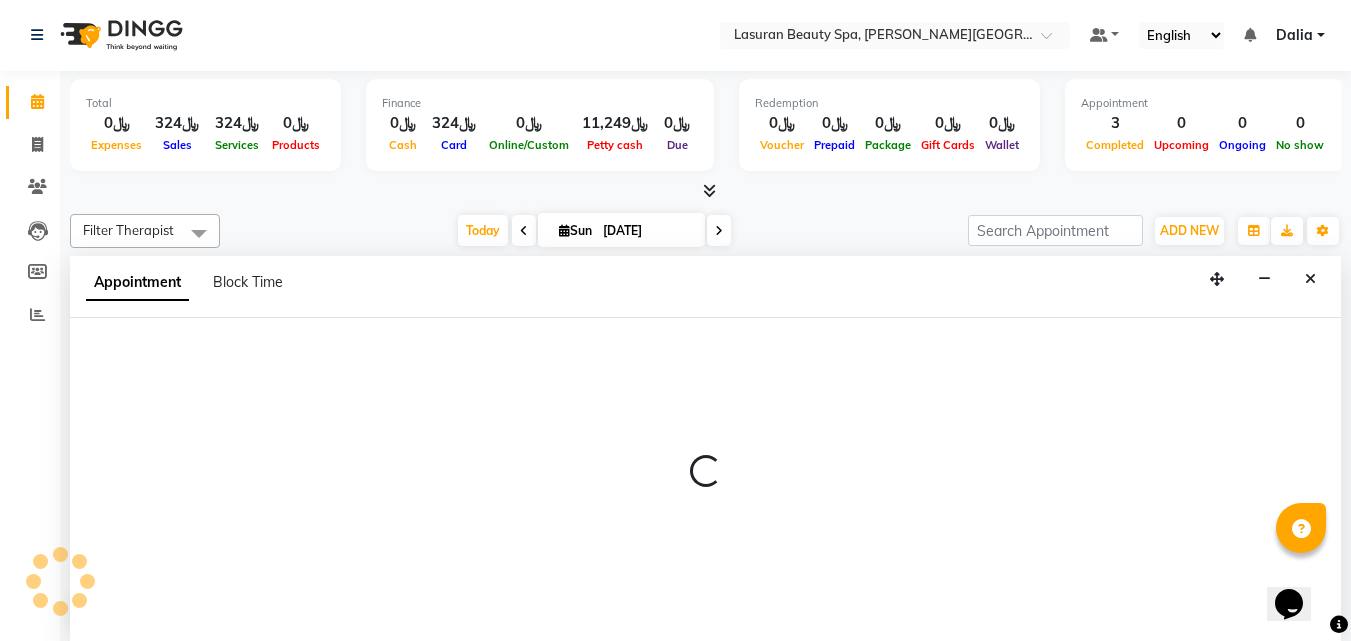 select on "54646" 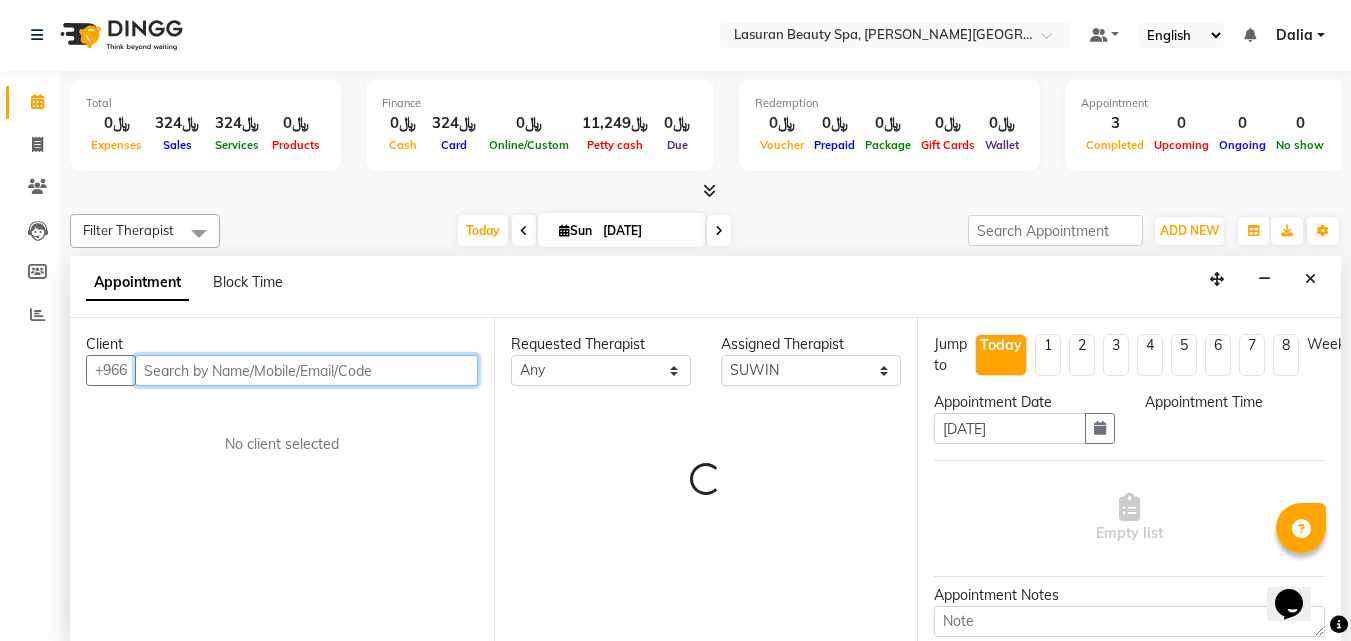 select on "1050" 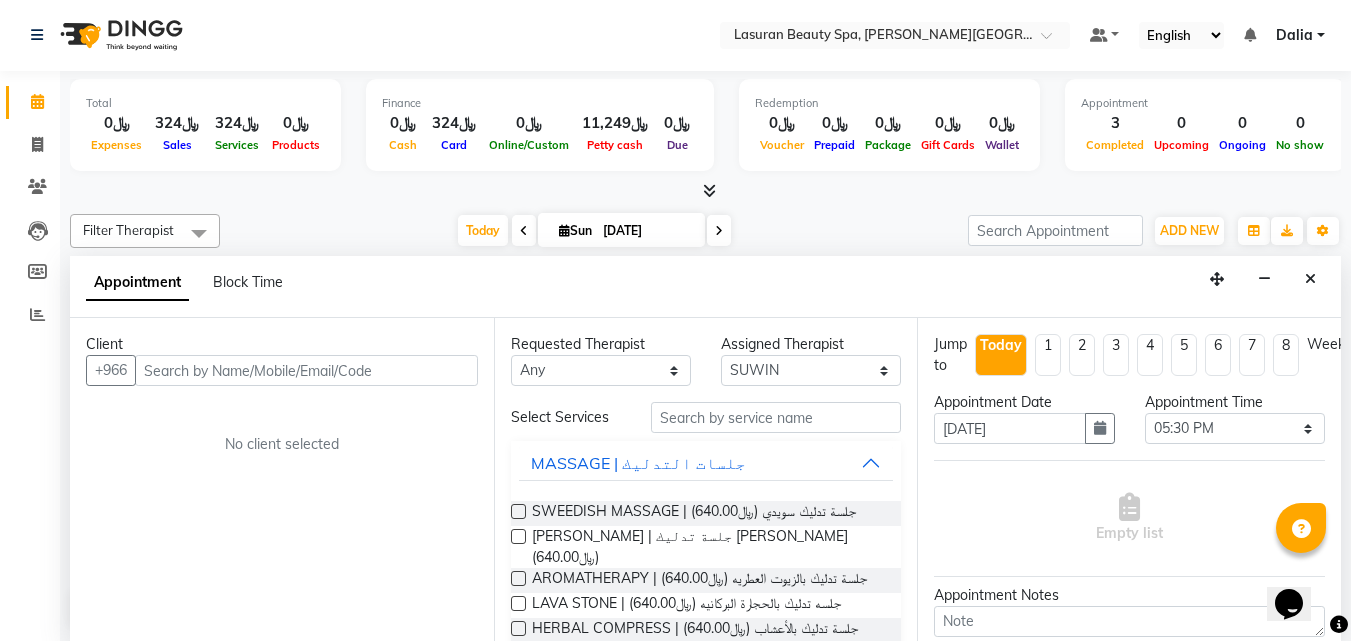drag, startPoint x: 314, startPoint y: 354, endPoint x: 317, endPoint y: 365, distance: 11.401754 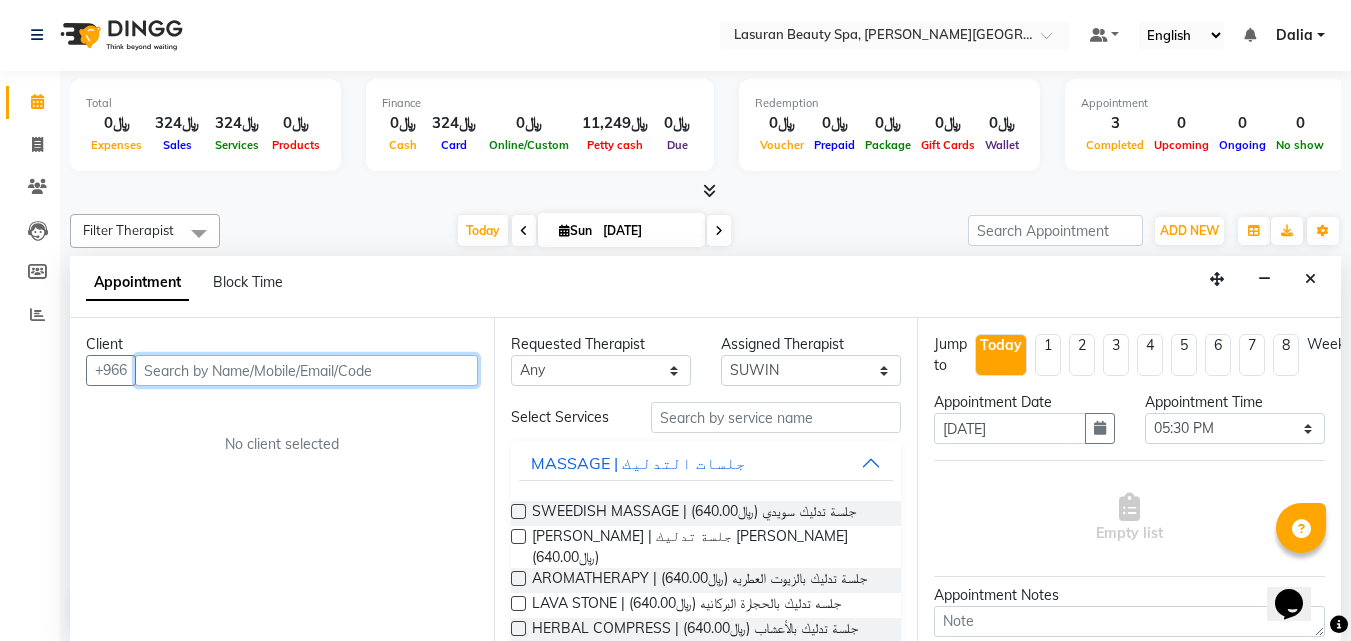 click at bounding box center [306, 370] 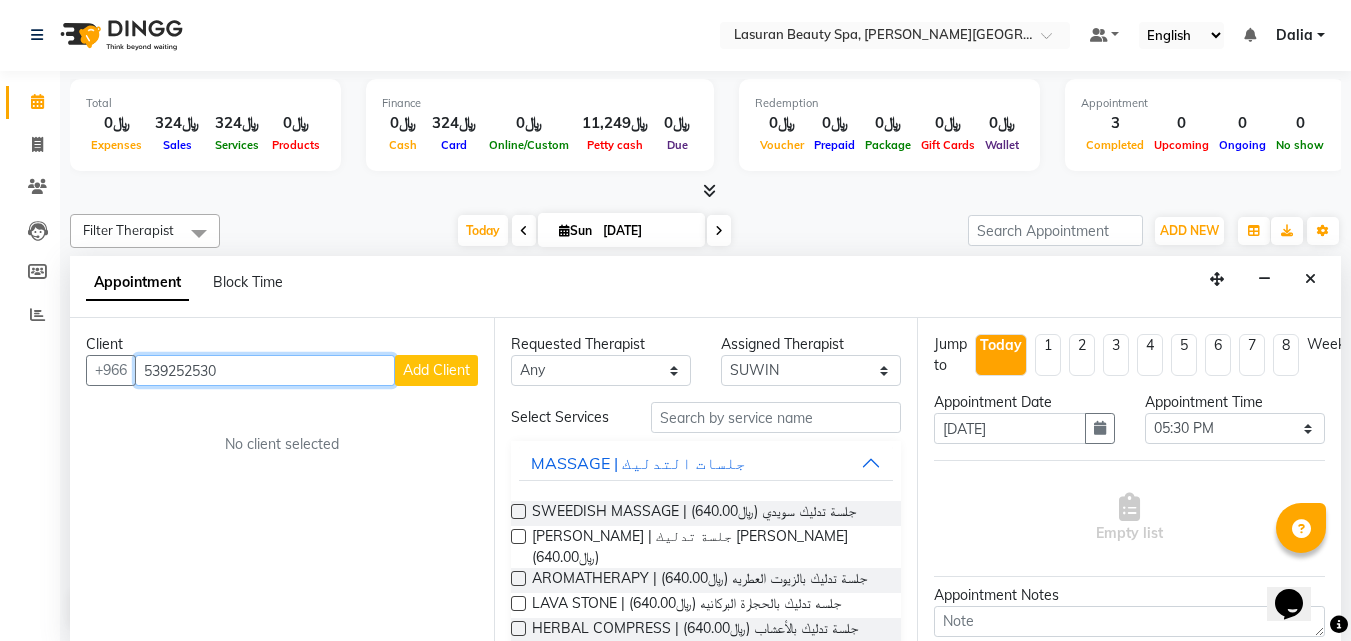 type on "539252530" 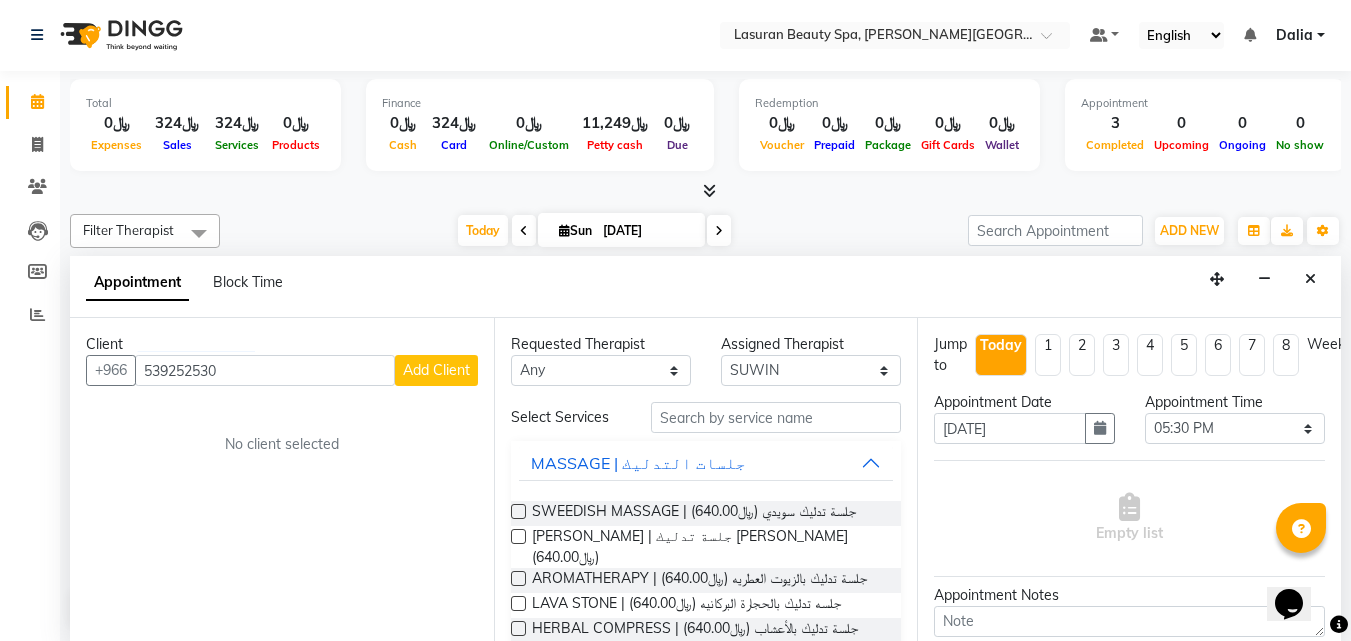 click on "Add Client" at bounding box center [436, 370] 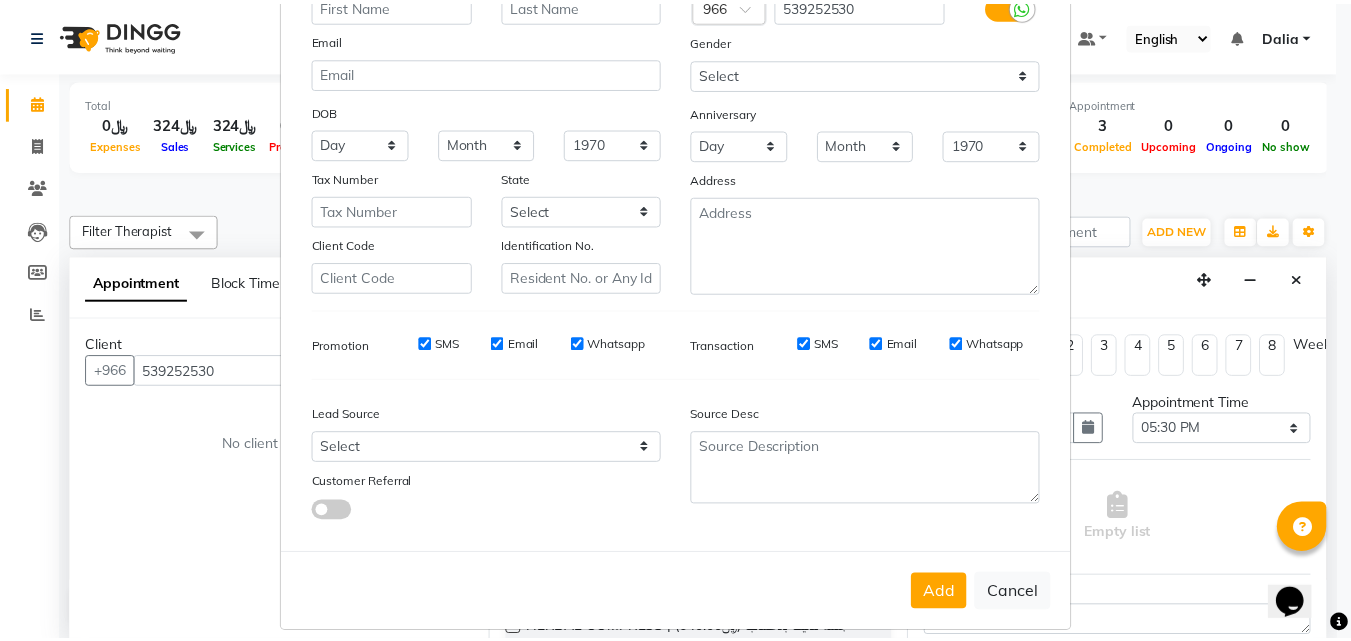 scroll, scrollTop: 208, scrollLeft: 0, axis: vertical 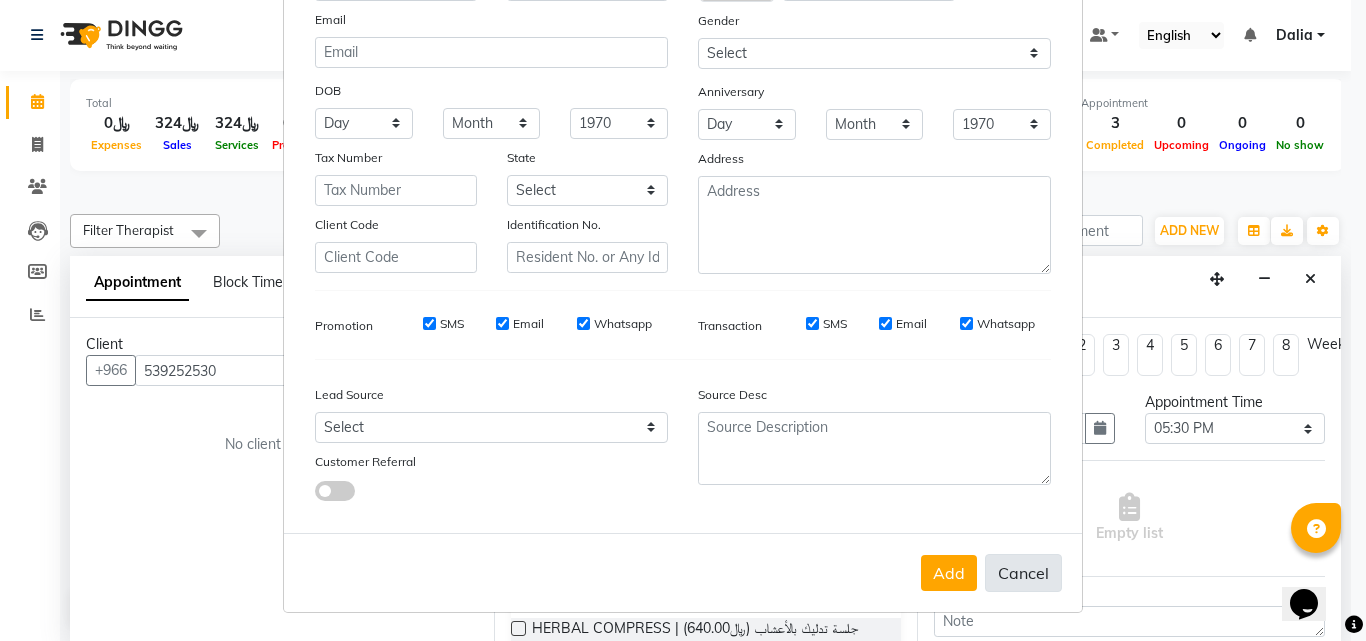 click on "Cancel" at bounding box center (1023, 573) 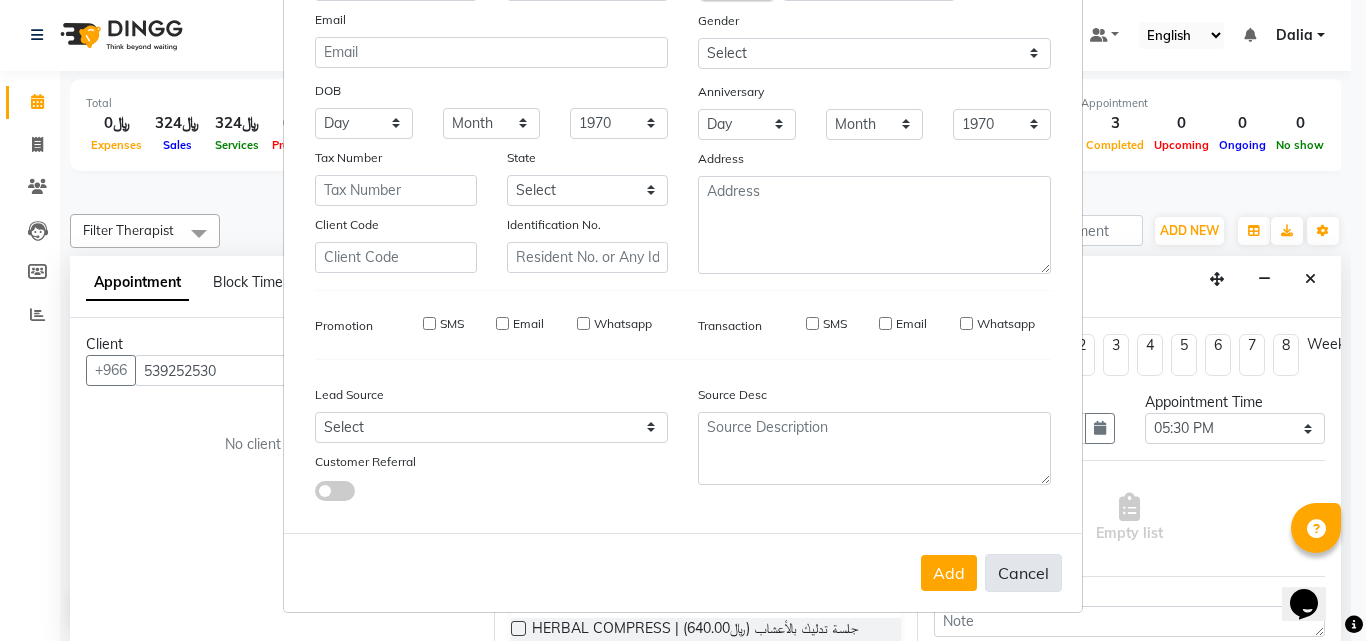 select 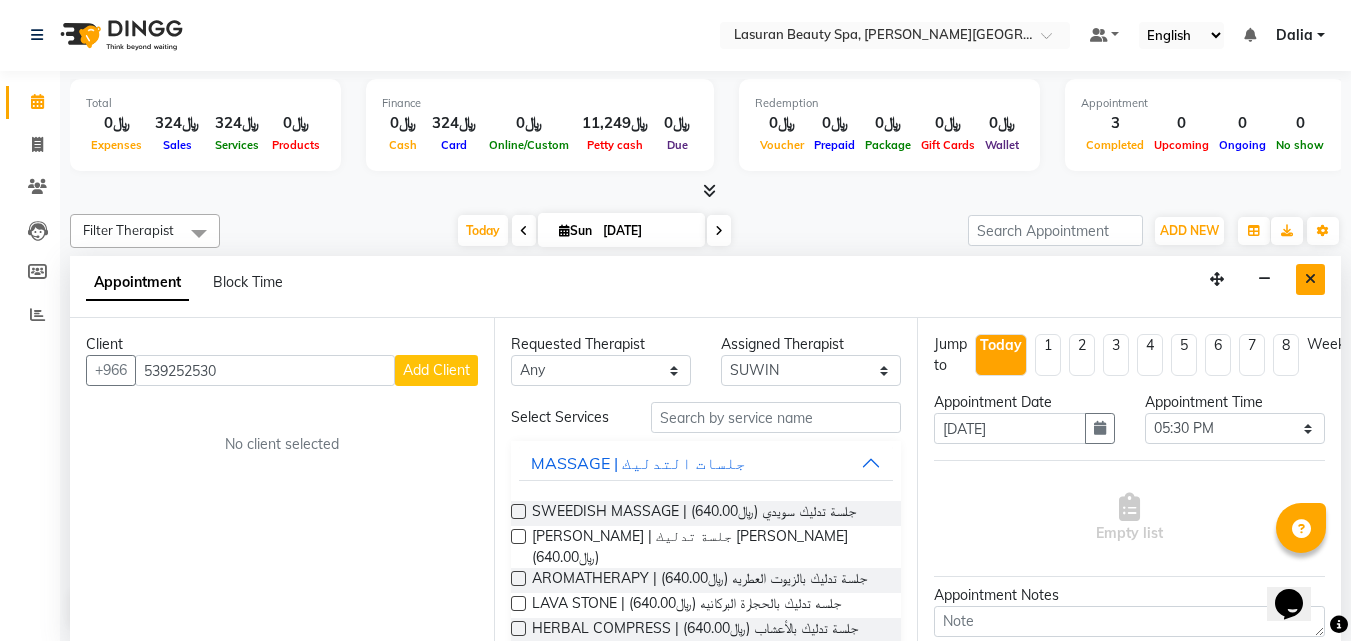 click at bounding box center [1310, 279] 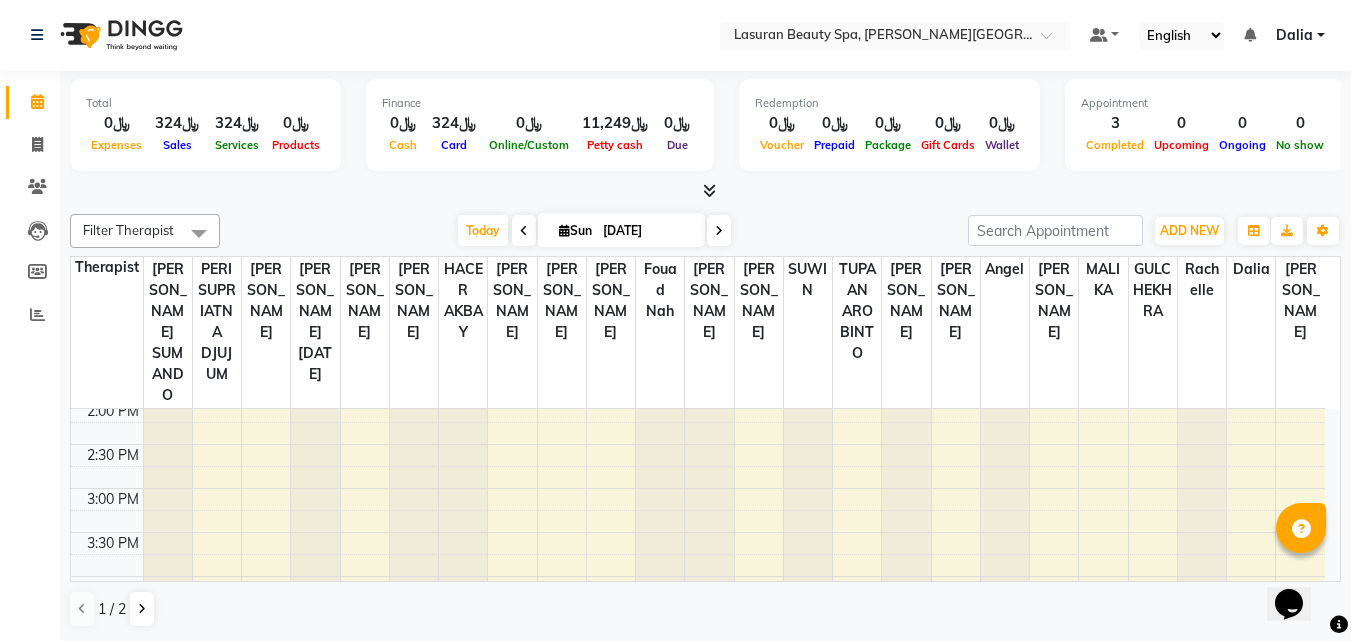 scroll, scrollTop: 277, scrollLeft: 0, axis: vertical 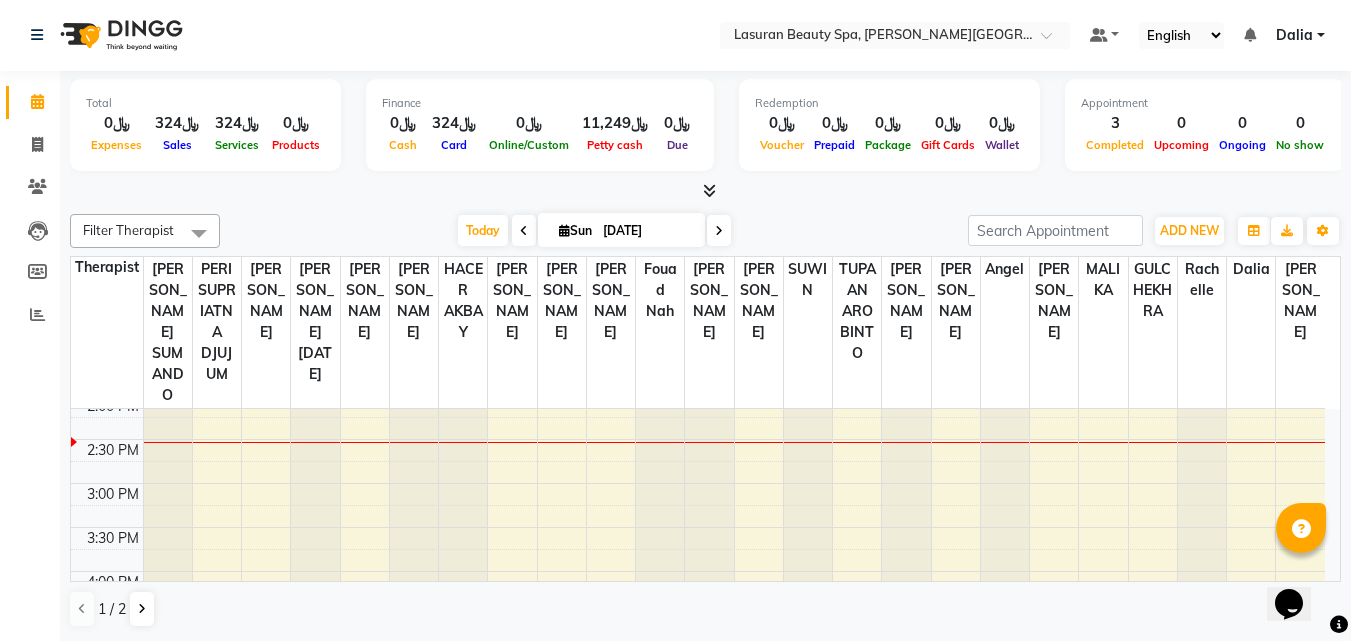 click at bounding box center (315, 132) 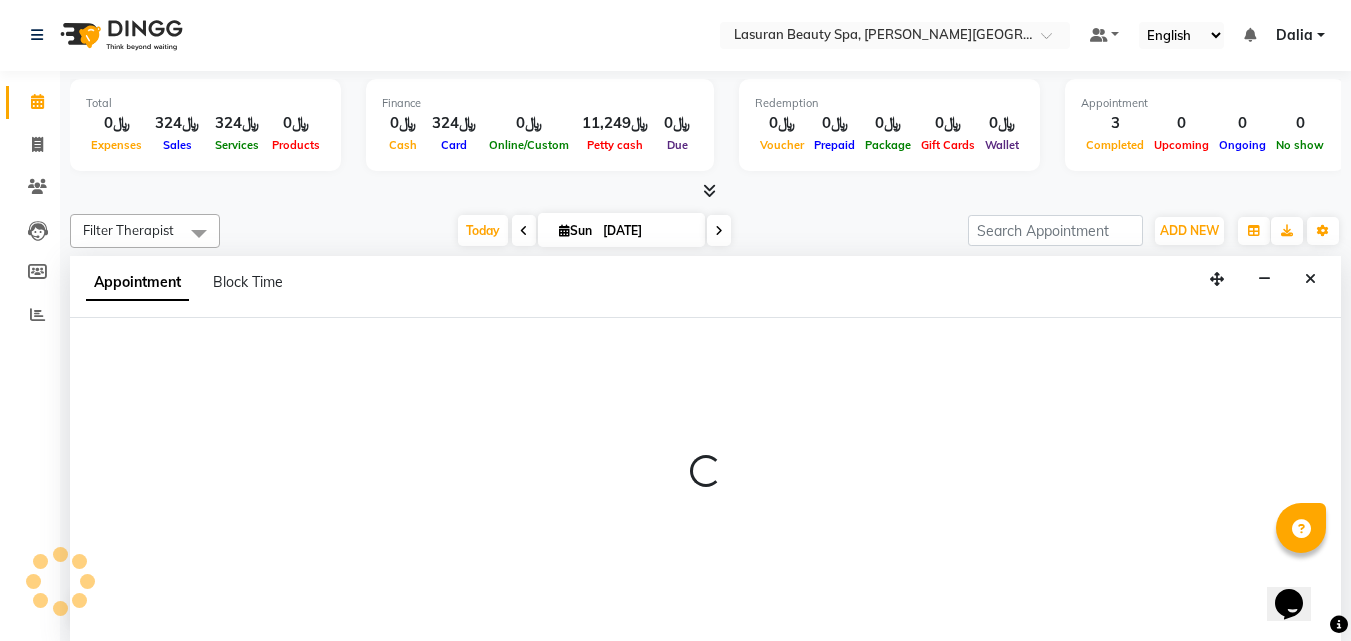 select on "54626" 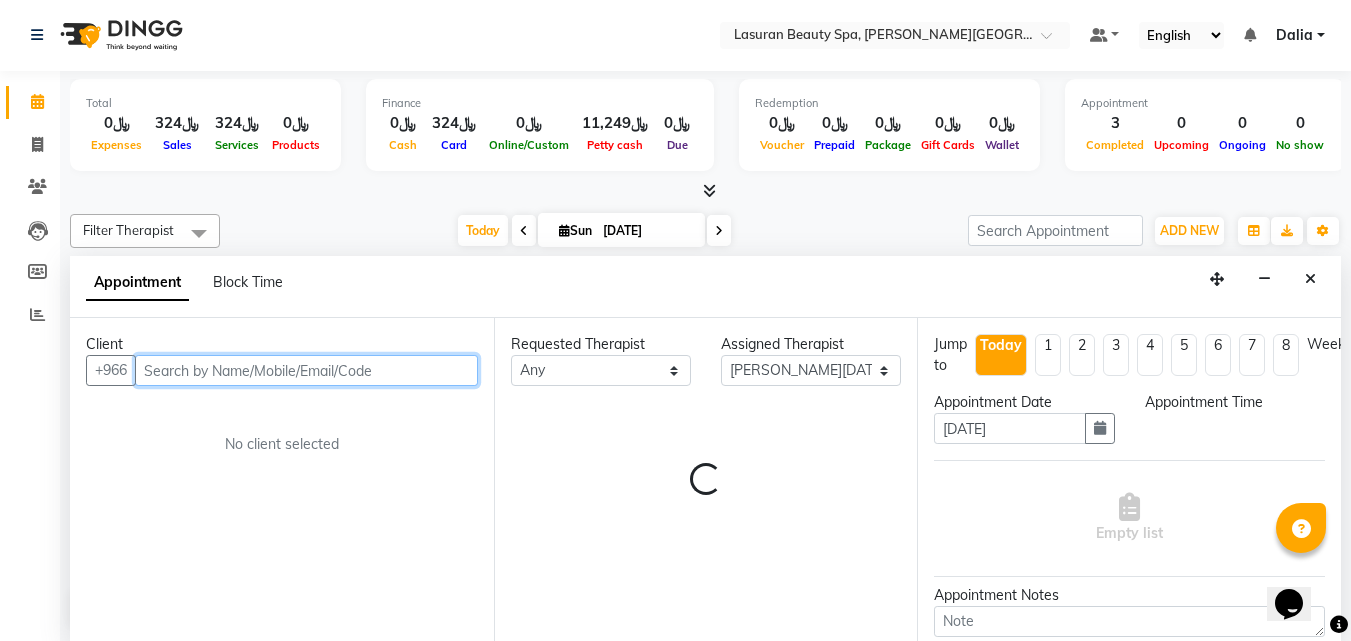 select on "870" 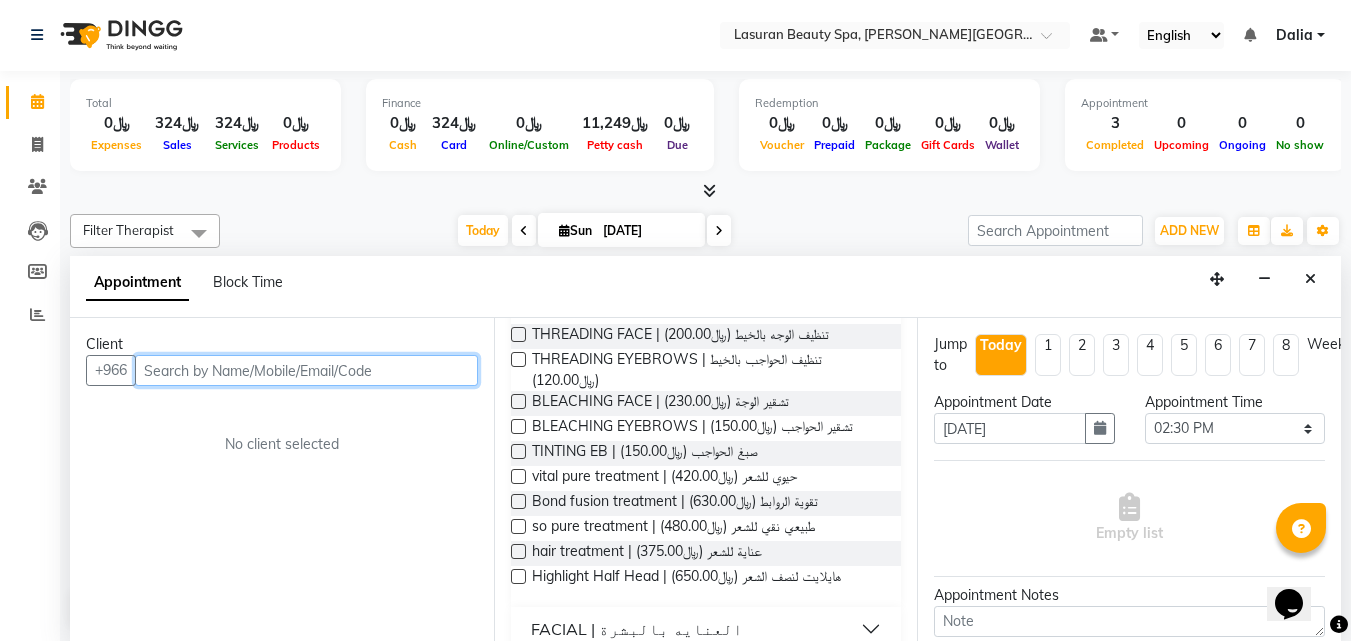 scroll, scrollTop: 1381, scrollLeft: 0, axis: vertical 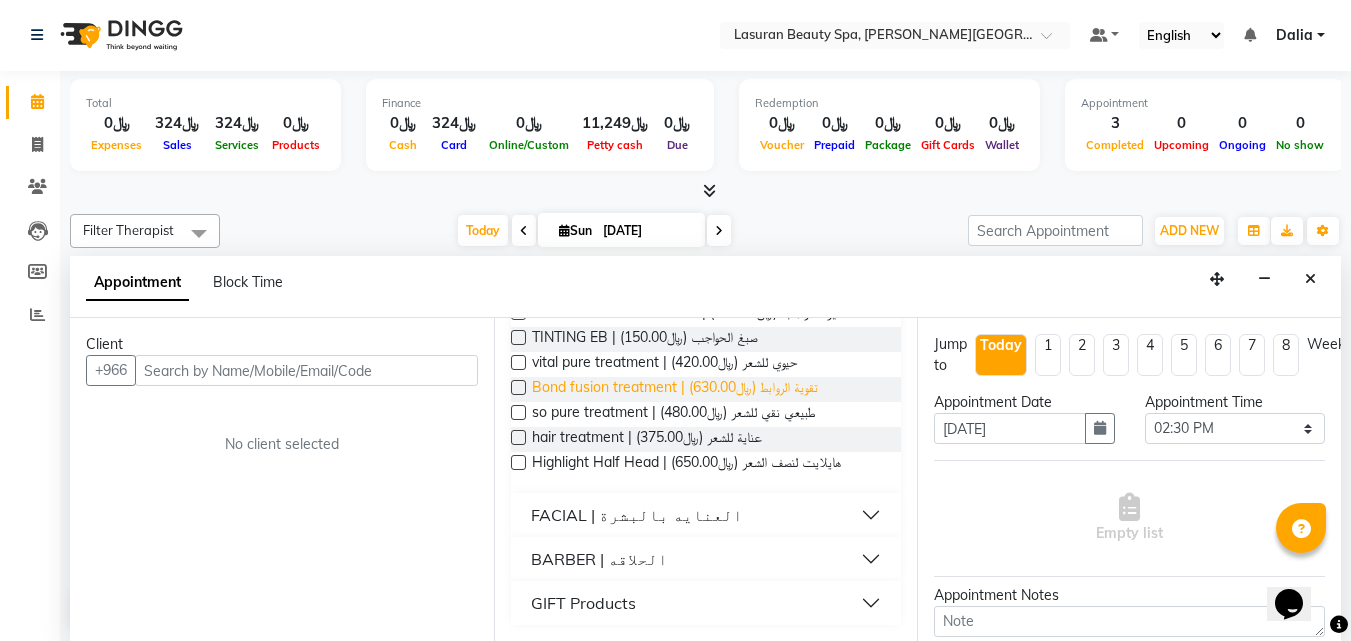 click on "Bond fusion treatment | تقوية الروابط (﷼630.00)" at bounding box center (675, 389) 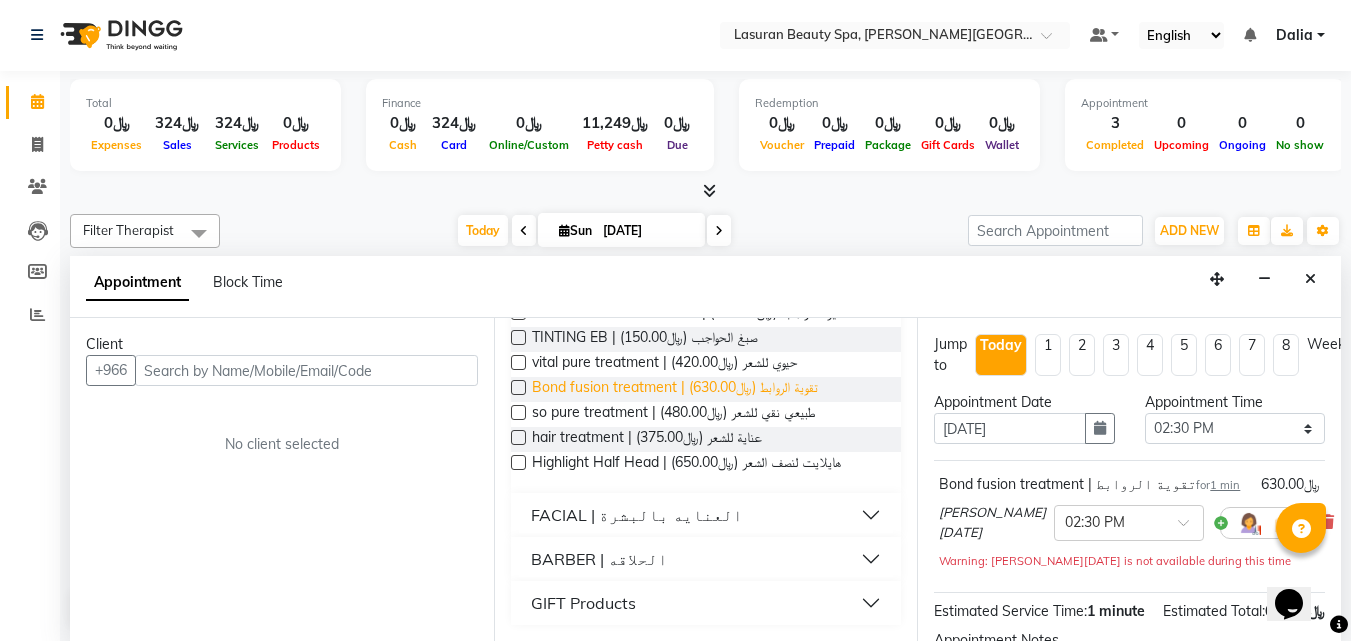 click on "Bond fusion treatment | تقوية الروابط (﷼630.00)" at bounding box center (675, 389) 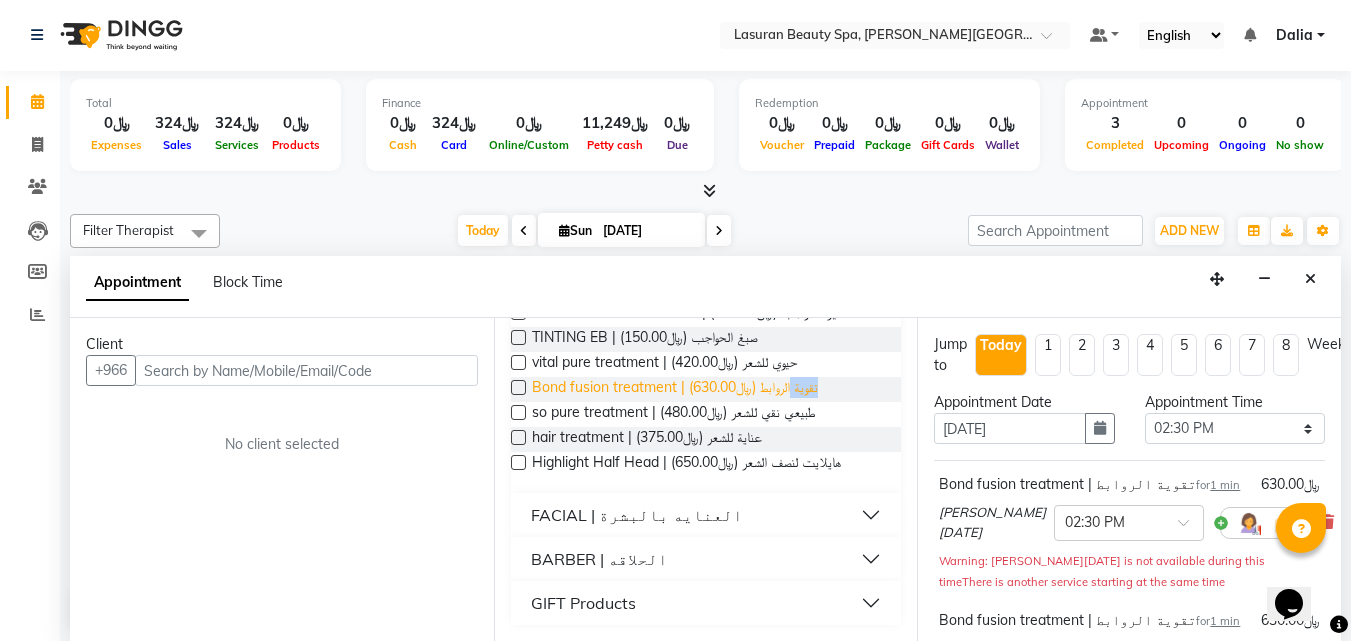 click on "Bond fusion treatment | تقوية الروابط (﷼630.00)" at bounding box center [675, 389] 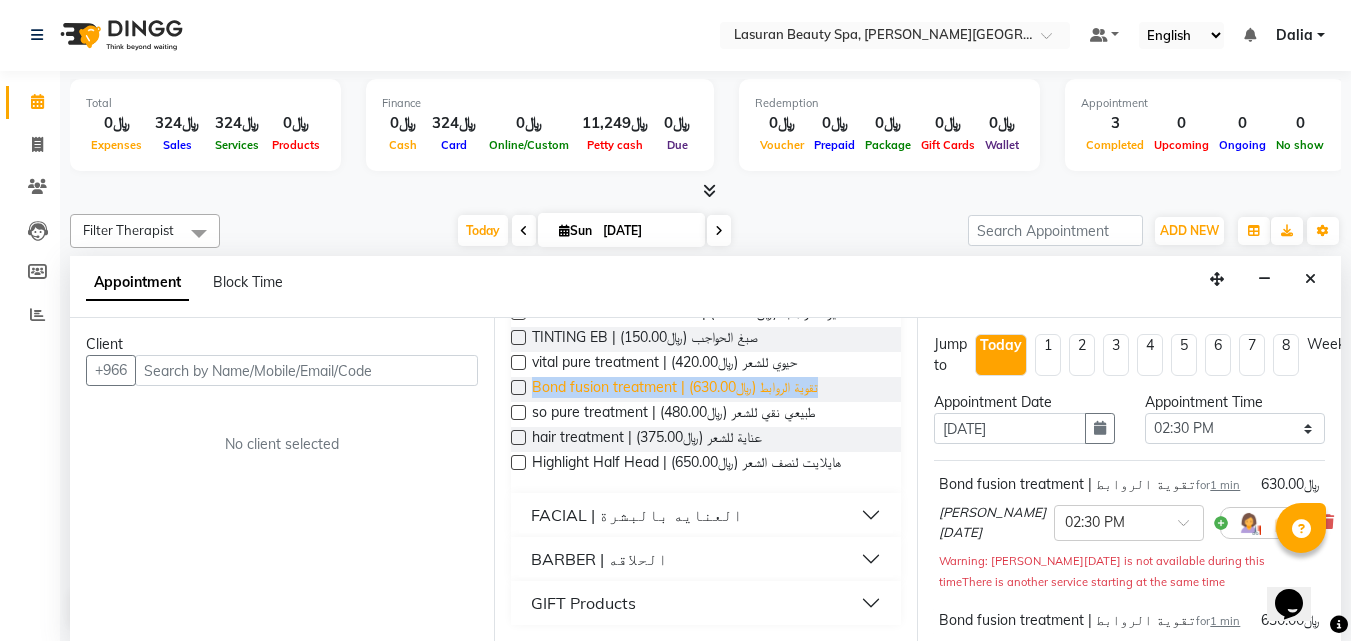 click on "Bond fusion treatment | تقوية الروابط (﷼630.00)" at bounding box center (675, 389) 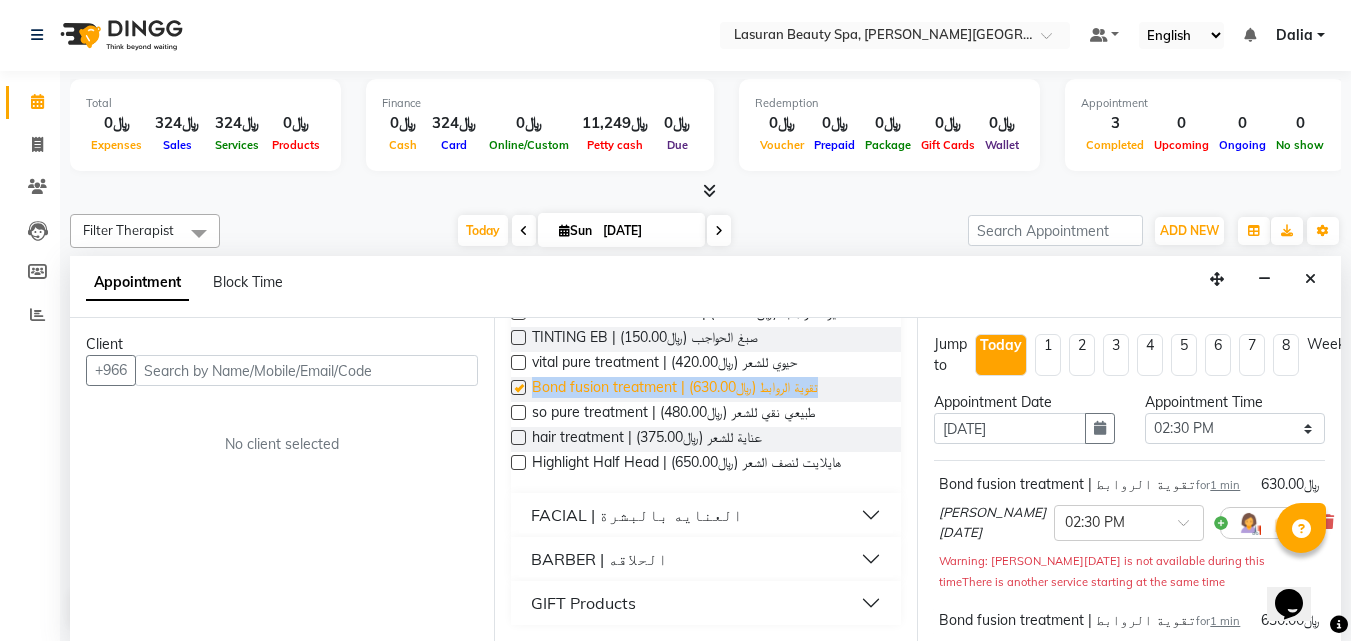 checkbox on "false" 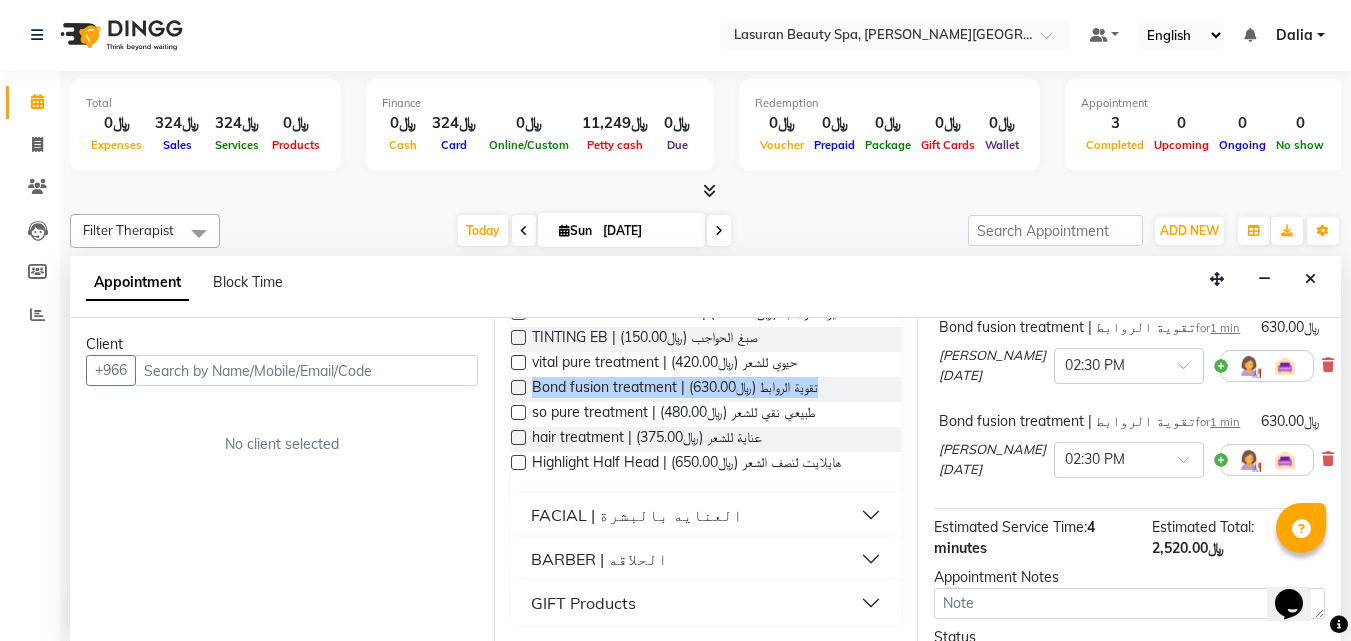 scroll, scrollTop: 390, scrollLeft: 0, axis: vertical 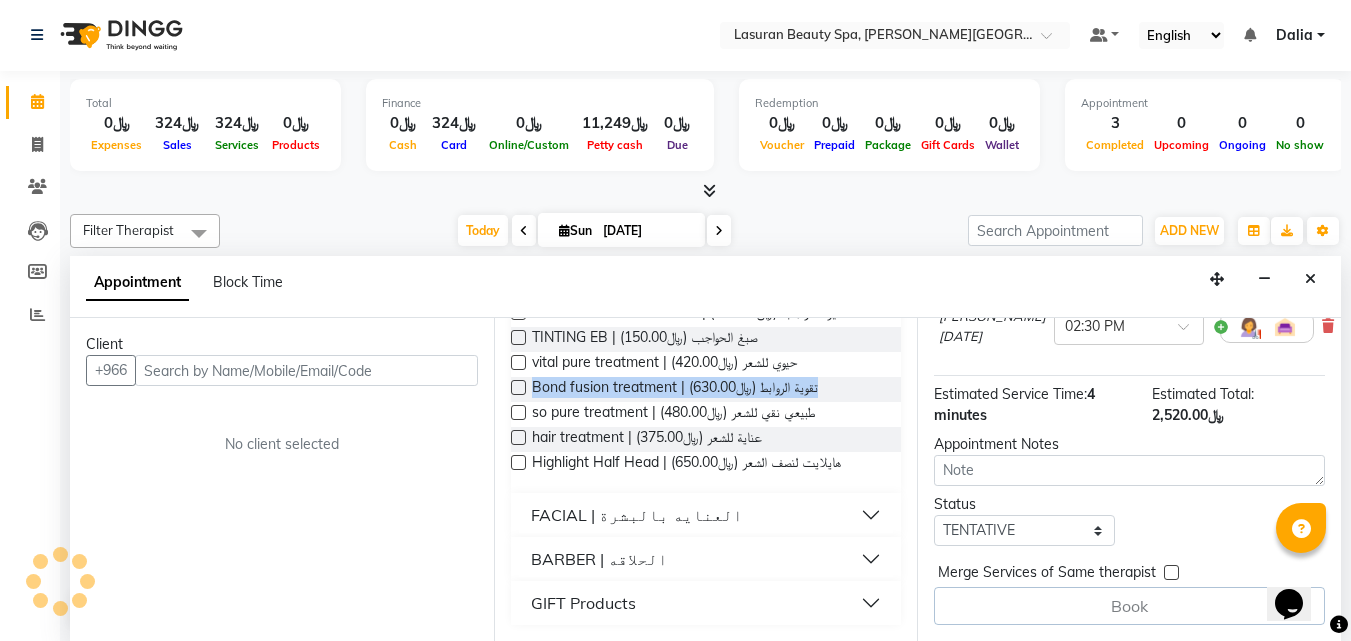 drag, startPoint x: 1334, startPoint y: 503, endPoint x: 0, endPoint y: 16, distance: 1420.1144 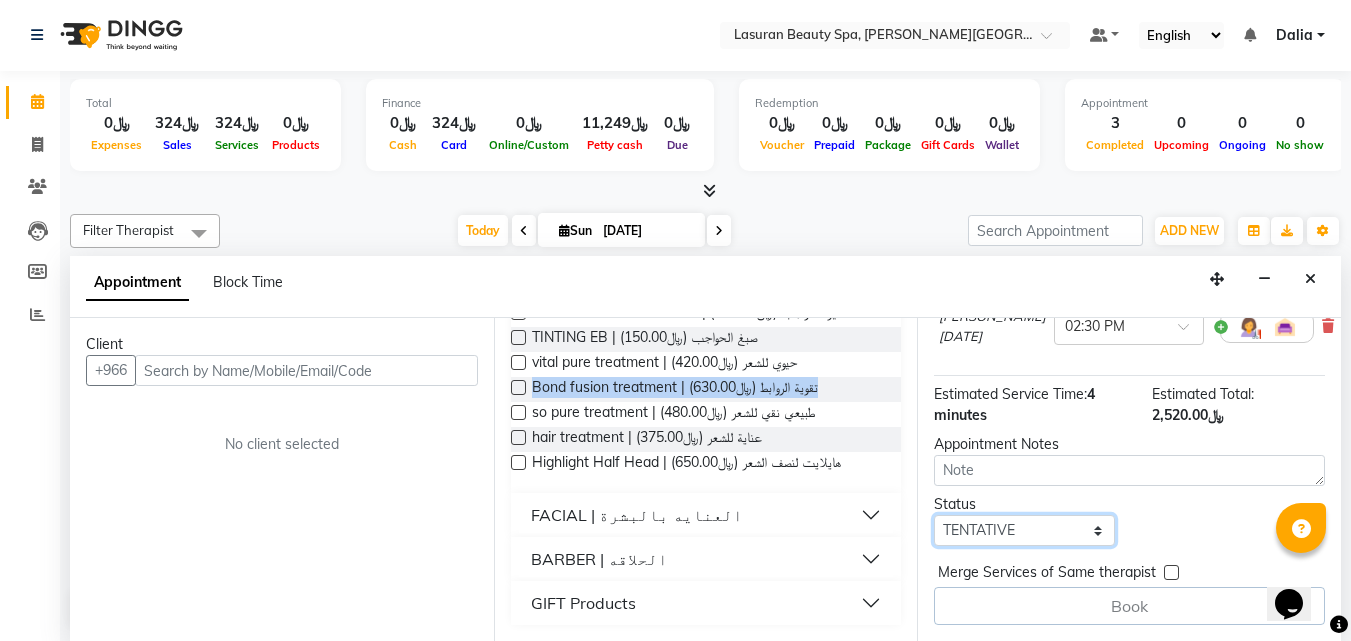 click on "Select TENTATIVE CONFIRM CHECK-IN UPCOMING" at bounding box center (1024, 530) 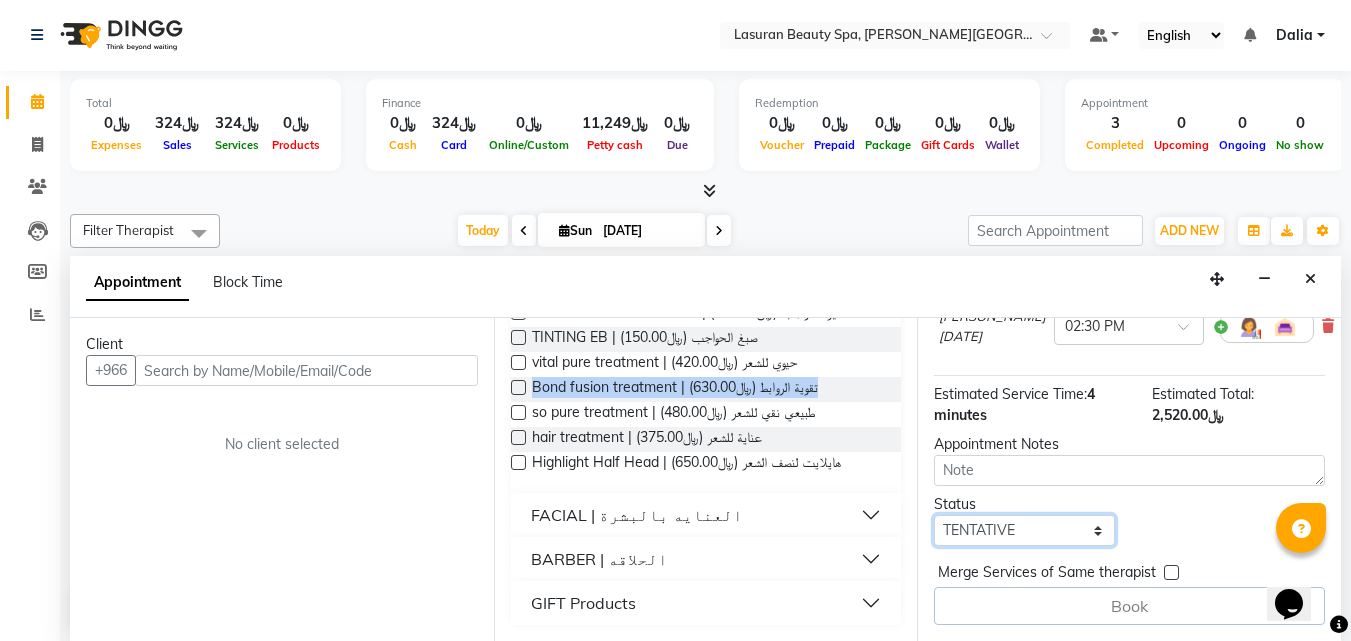 select on "confirm booking" 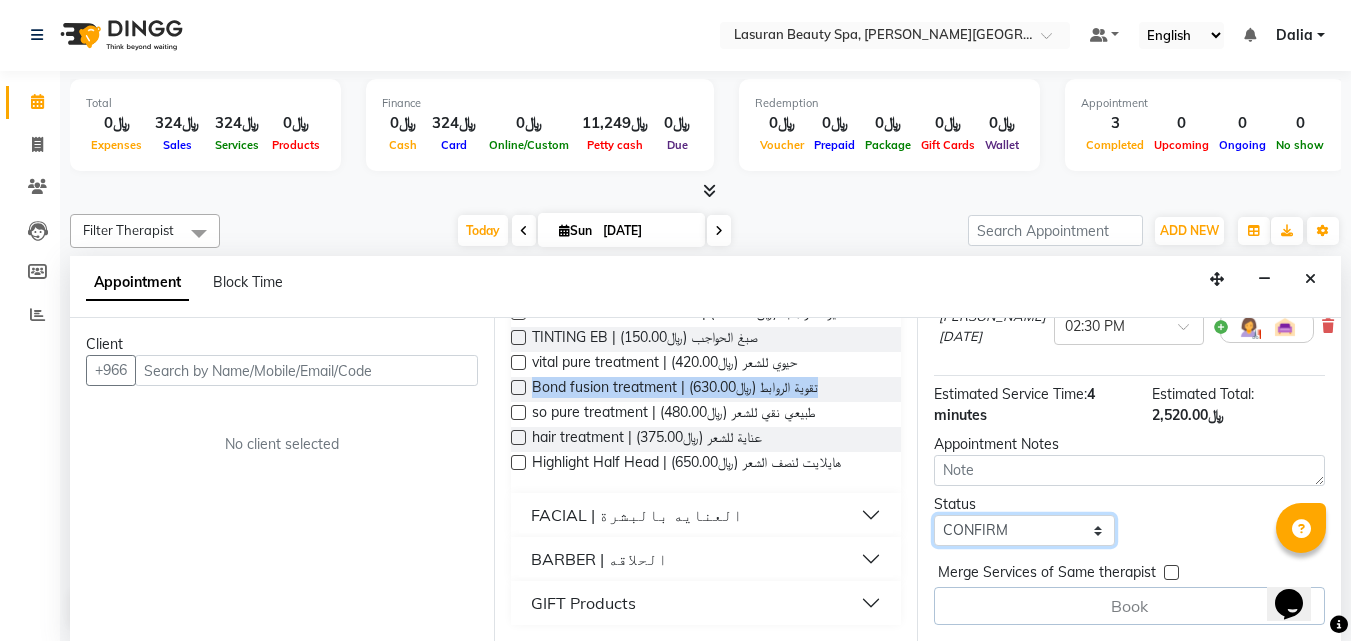 click on "Select TENTATIVE CONFIRM CHECK-IN UPCOMING" at bounding box center (1024, 530) 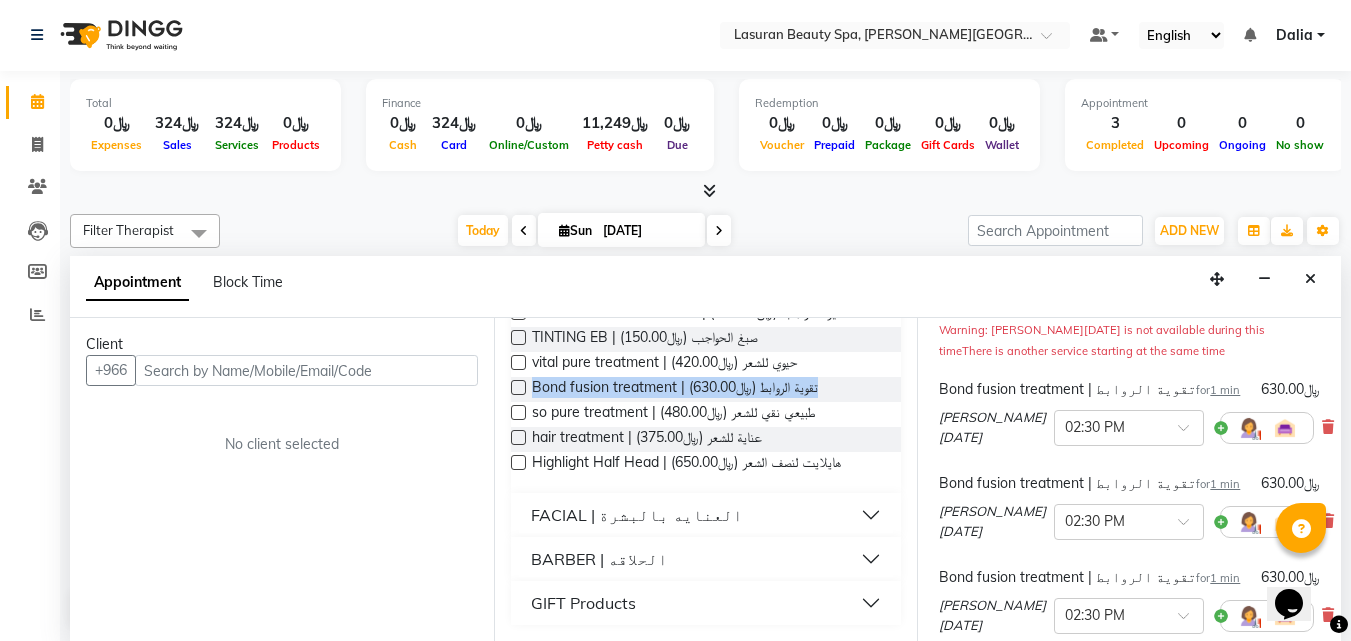 scroll, scrollTop: 235, scrollLeft: 0, axis: vertical 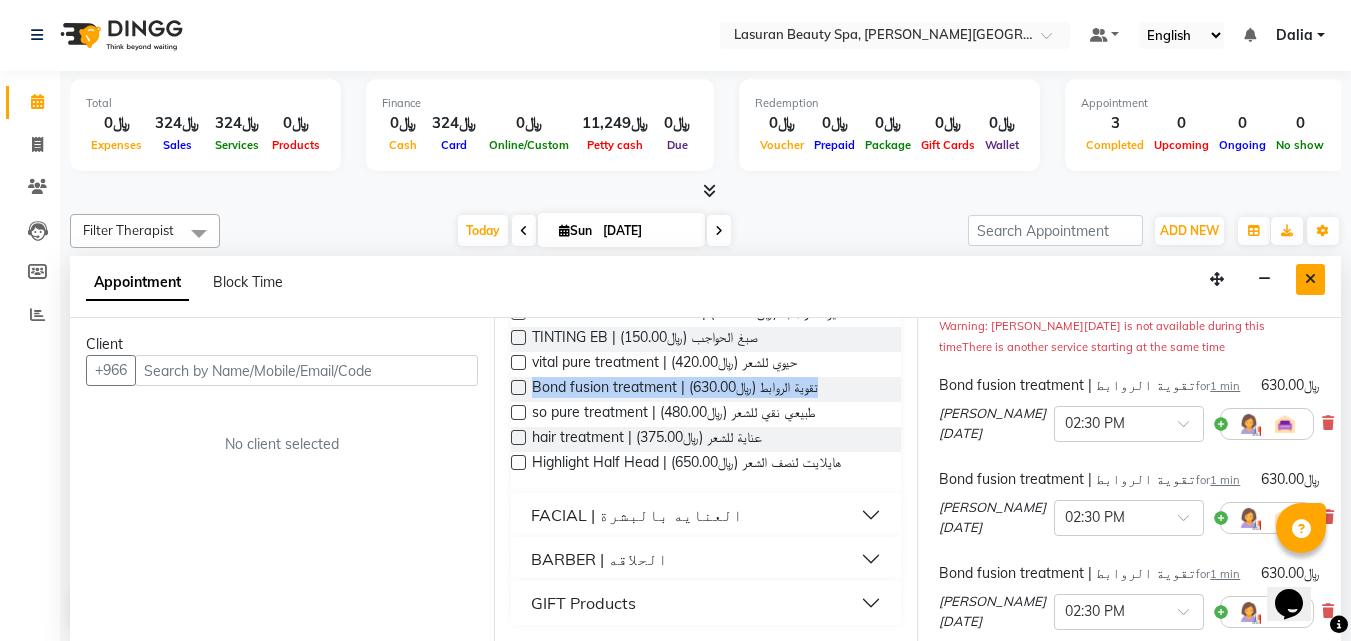 click at bounding box center (1310, 279) 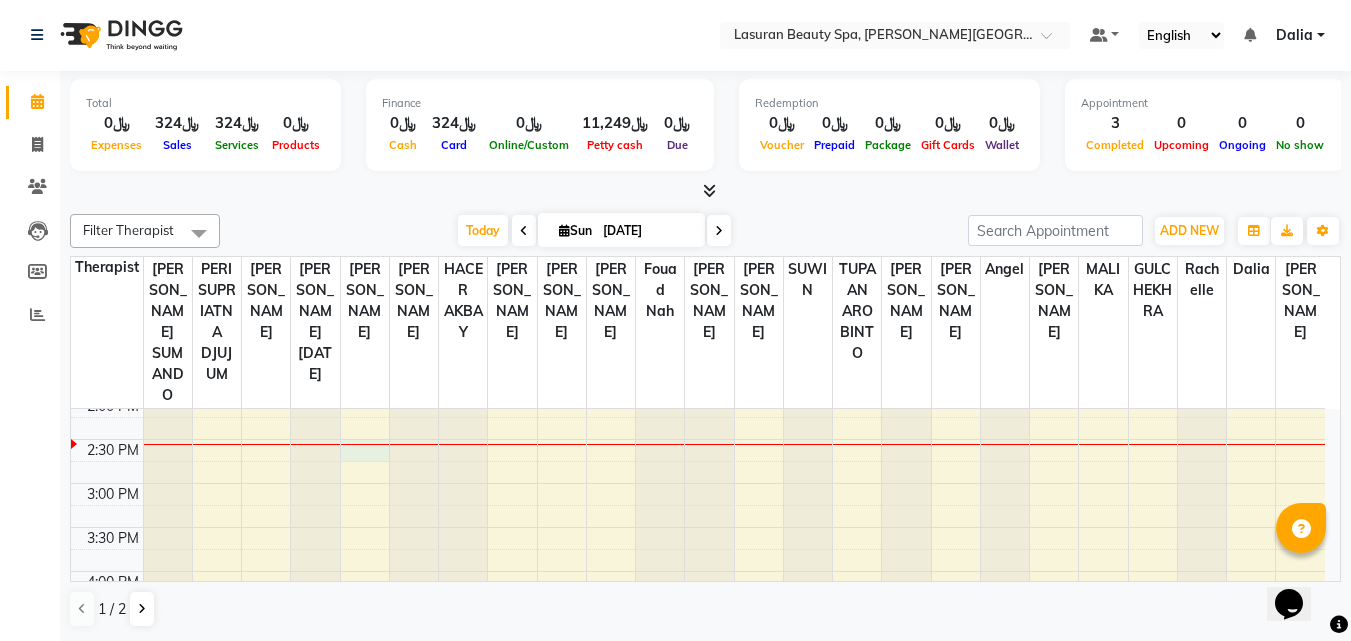 click on "11:00 AM 11:30 AM 12:00 PM 12:30 PM 1:00 PM 1:30 PM 2:00 PM 2:30 PM 3:00 PM 3:30 PM 4:00 PM 4:30 PM 5:00 PM 5:30 PM 6:00 PM 6:30 PM 7:00 PM 7:30 PM 8:00 PM 8:30 PM 9:00 PM 9:30 PM     hala, TK01, 12:30 PM-12:31 PM, BLOW DRY | تجفيف [PERSON_NAME], TK02, 01:15 PM-01:16 PM, BLOW DRY | تجفيف الشعر     Haneen, TK02, 01:15 PM-01:16 PM, BLOW DRY | تجفيف الشعر" at bounding box center [698, 615] 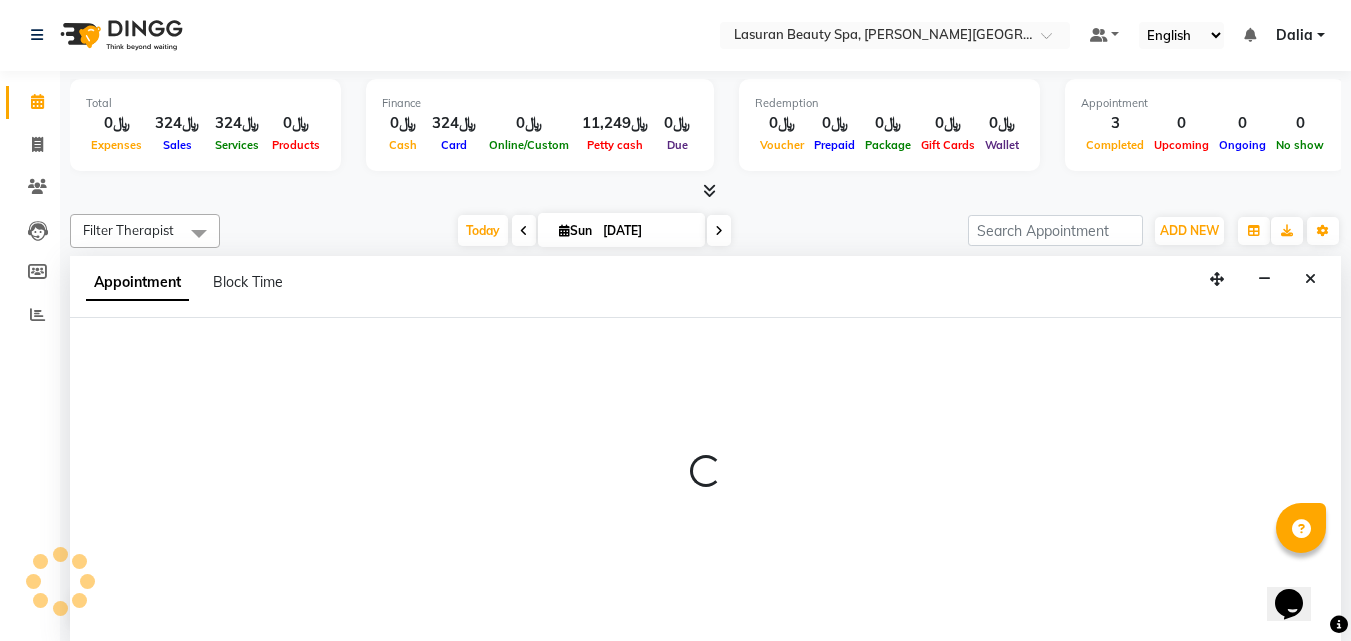 select on "54627" 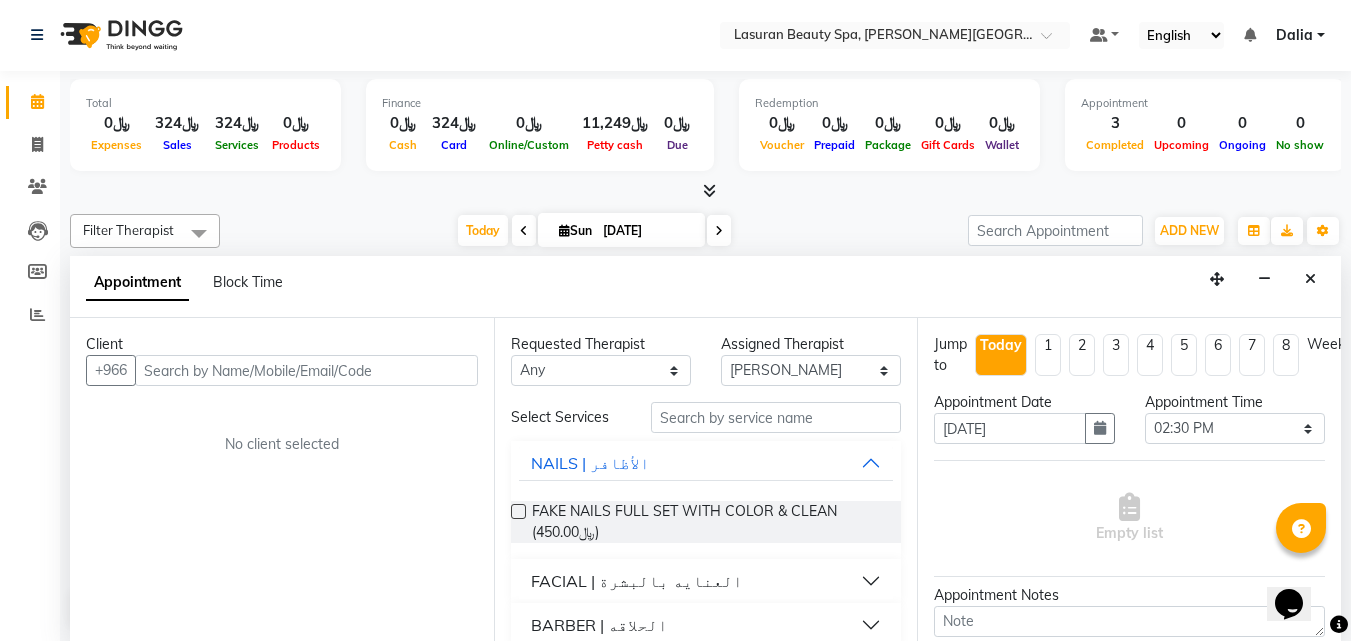 scroll, scrollTop: 66, scrollLeft: 0, axis: vertical 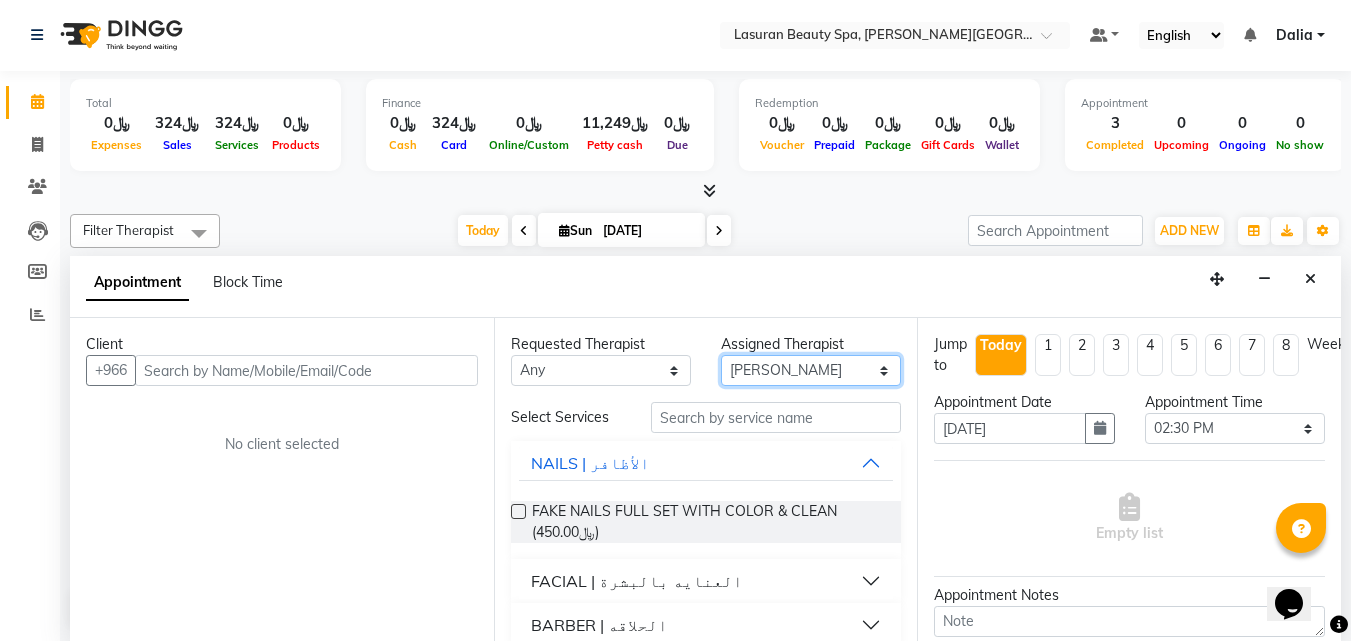 click on "Select [PERSON_NAME] ALJOHARY [PERSON_NAME] Kouraichy [PERSON_NAME] Angel [PERSON_NAME] SUMANDO [PERSON_NAME] [PERSON_NAME] [PERSON_NAME] [PERSON_NAME] Nah GULCHEKHRA HACER [PERSON_NAME] [DATE][PERSON_NAME] [PERSON_NAME] [PERSON_NAME] DJUJUM [PERSON_NAME] [PERSON_NAME] [PERSON_NAME] SUWIN [PERSON_NAME] [PERSON_NAME] AN AROBINTO zainab" at bounding box center (811, 370) 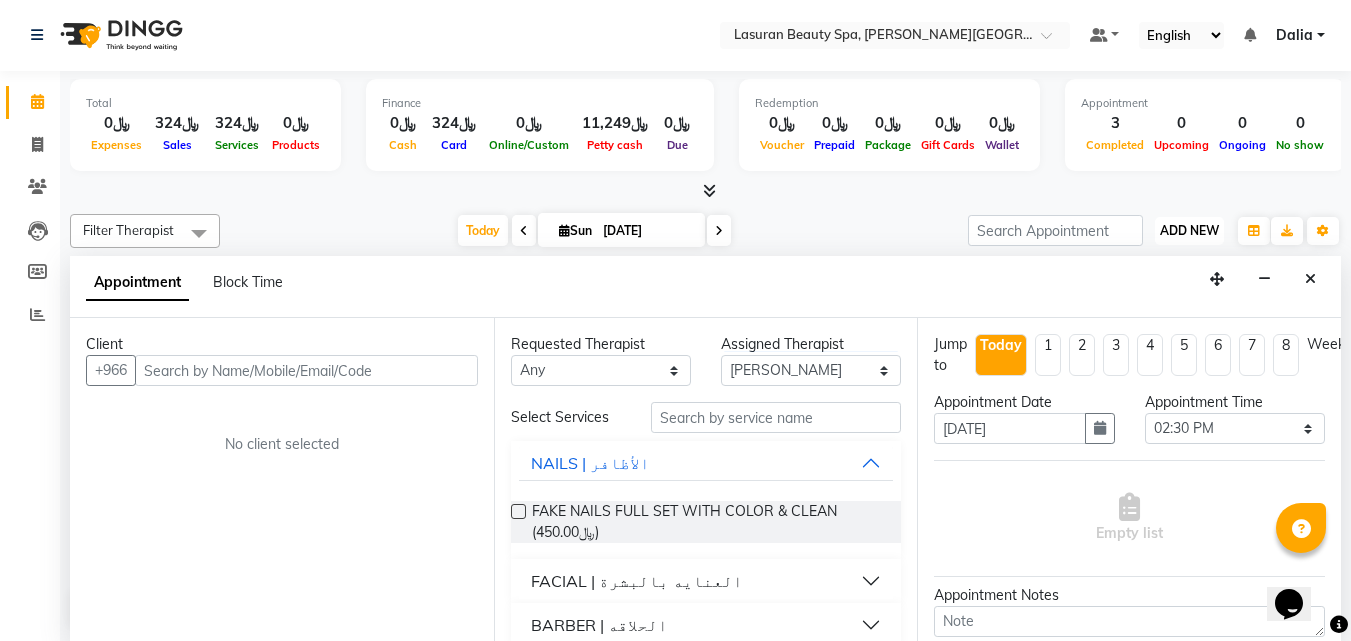 click on "ADD NEW Toggle Dropdown" at bounding box center (1189, 231) 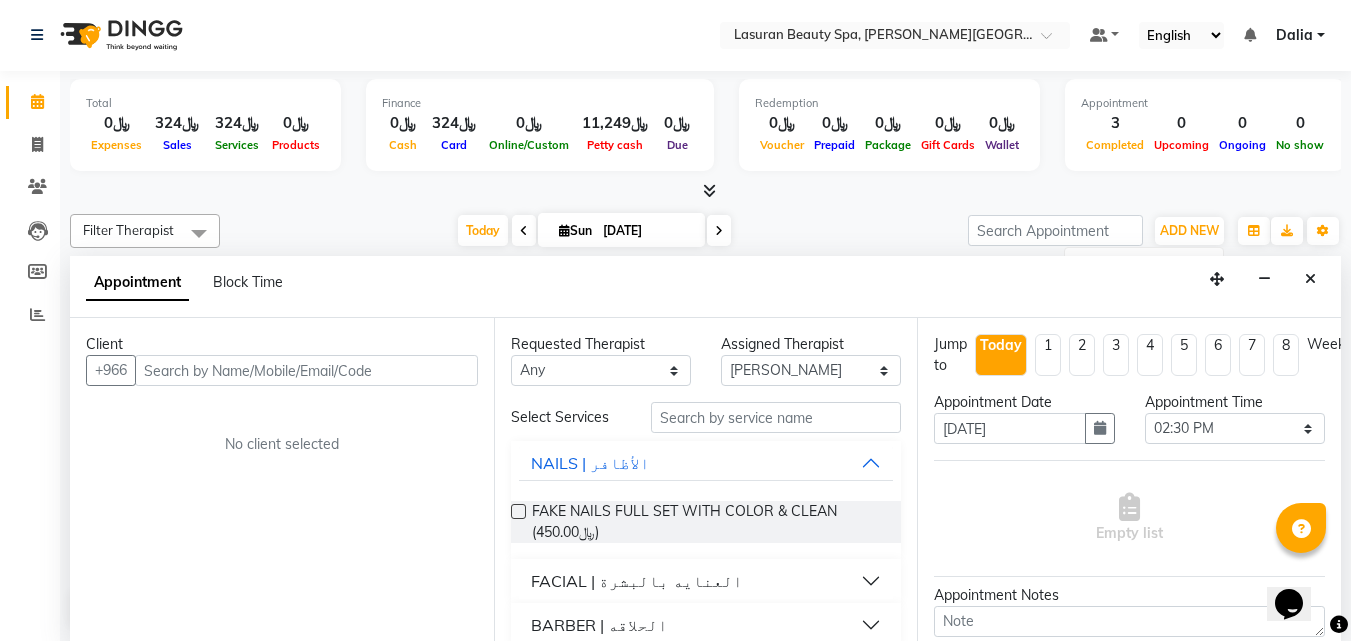 click at bounding box center [1310, 279] 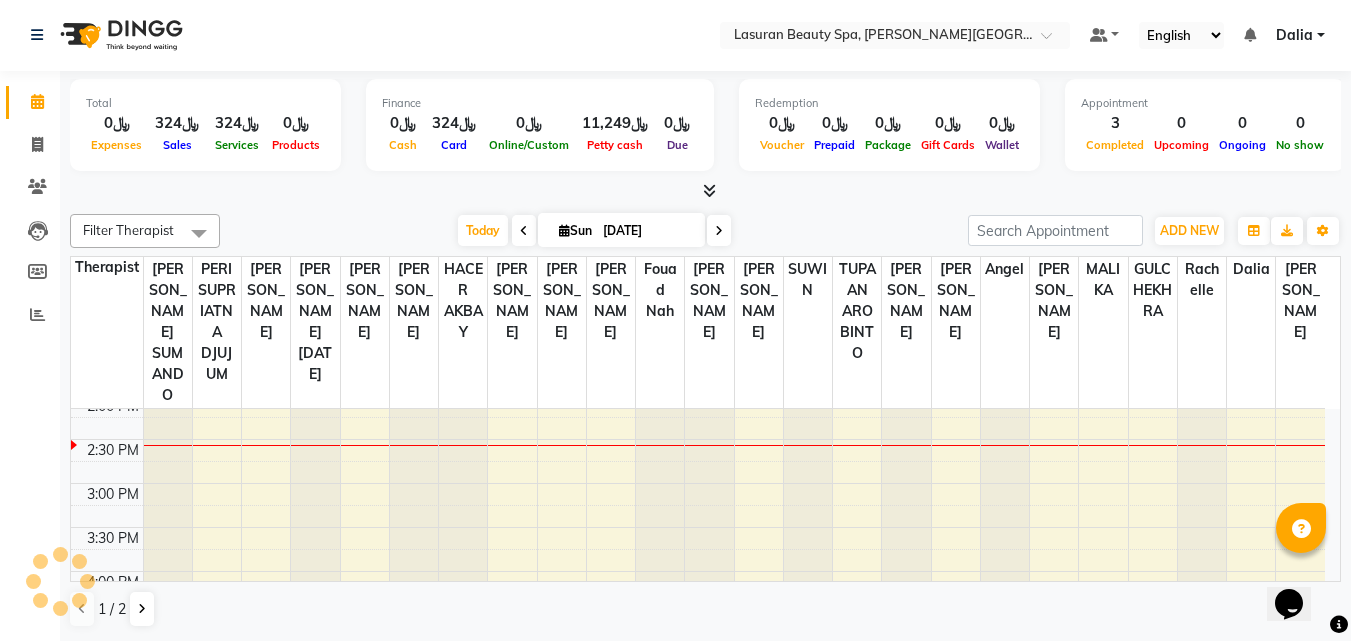 click at bounding box center (315, 132) 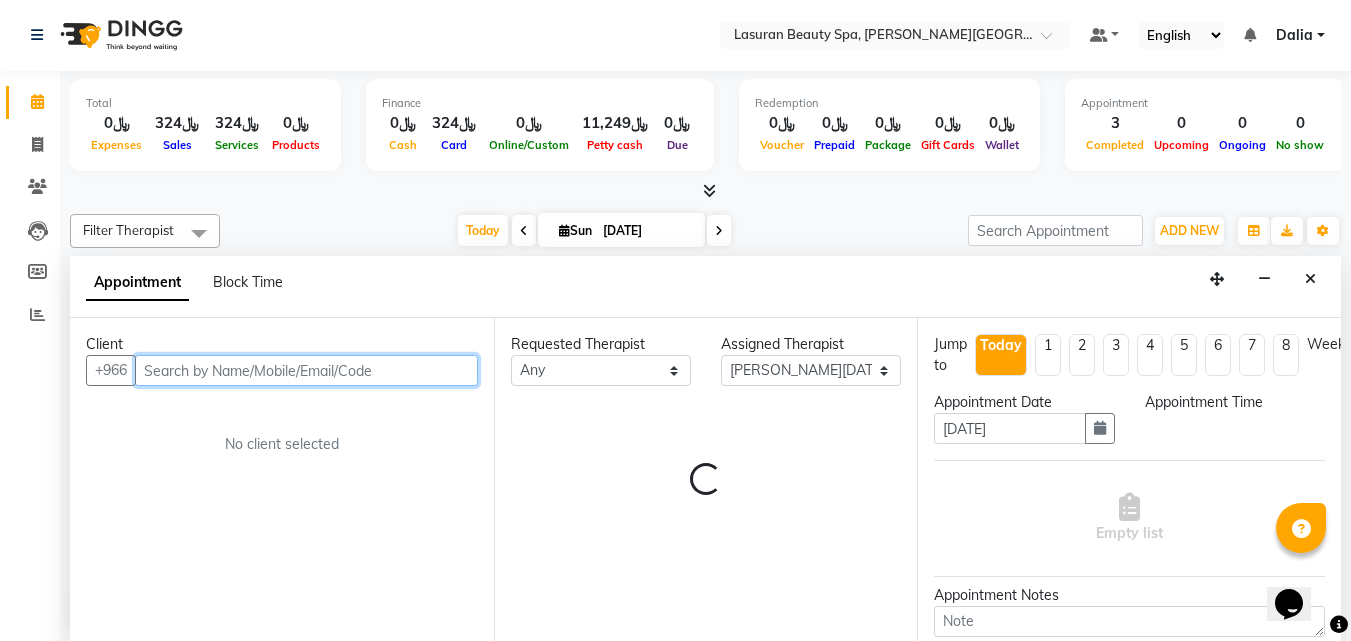 select on "885" 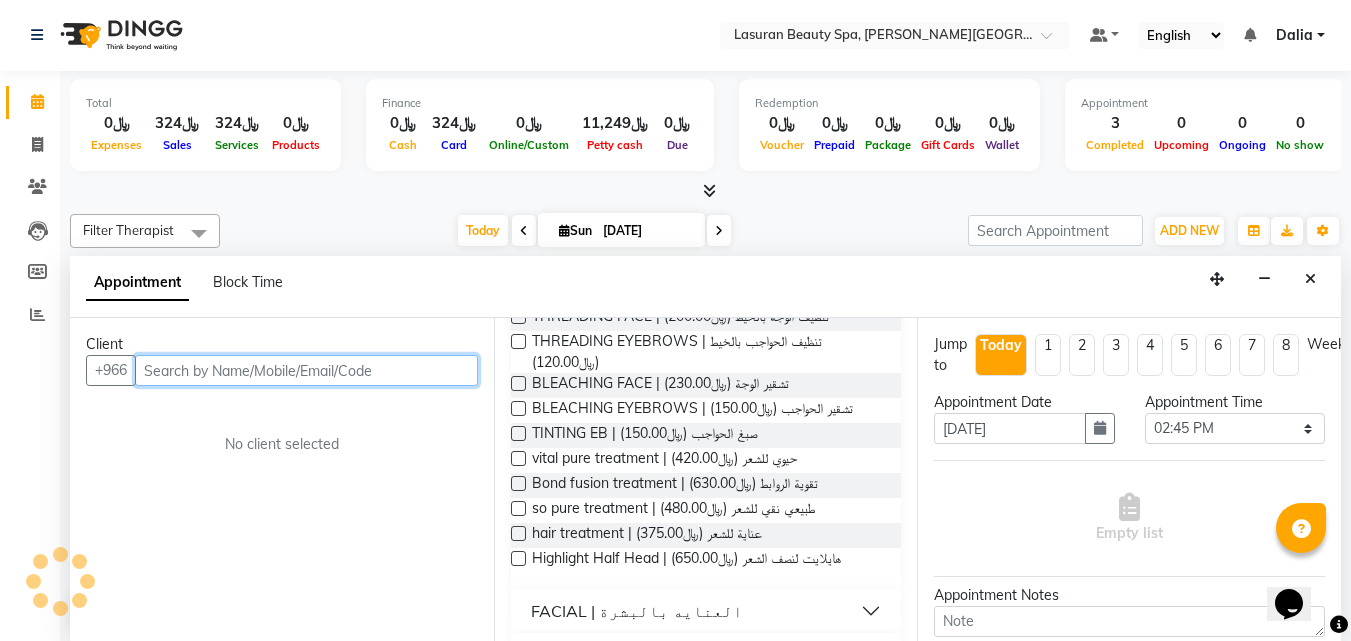 scroll, scrollTop: 1381, scrollLeft: 0, axis: vertical 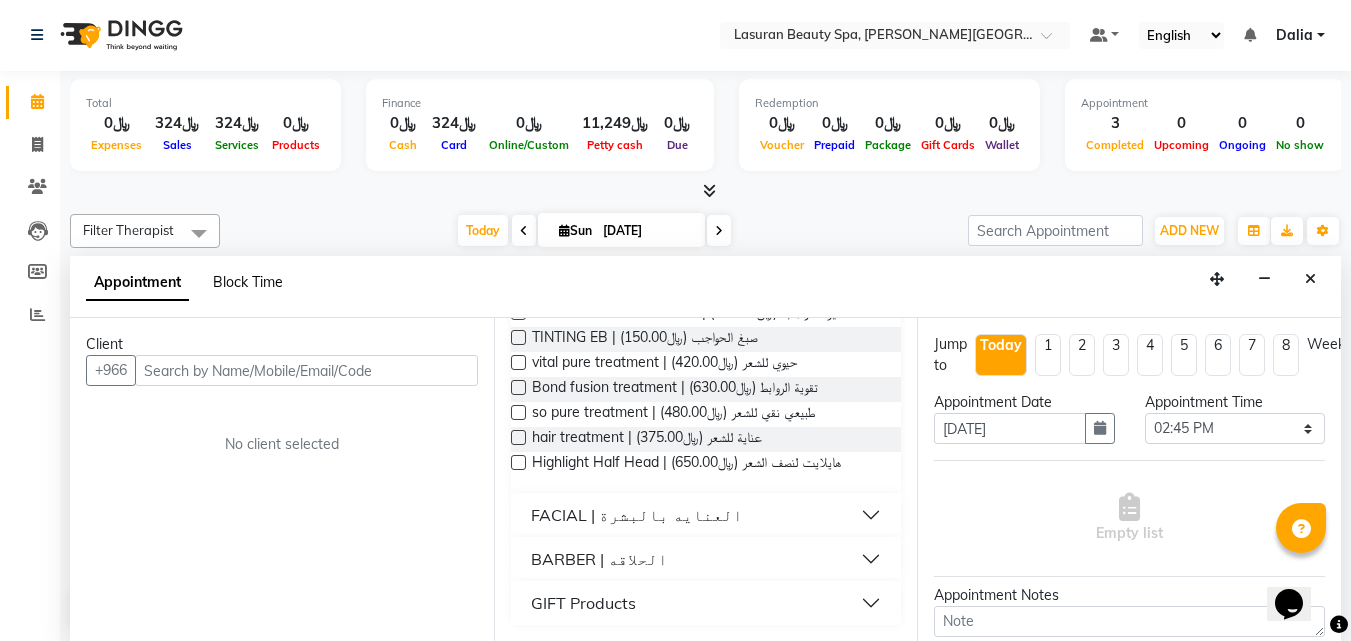 click on "Block Time" at bounding box center (248, 282) 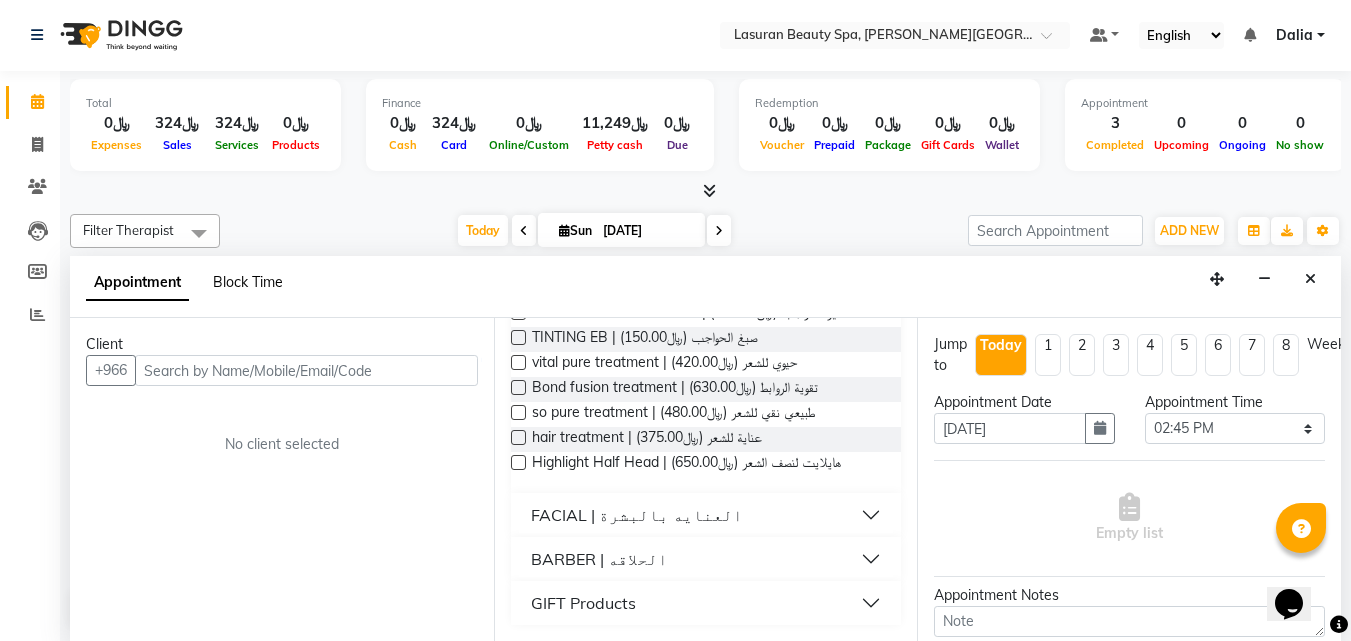 select on "54626" 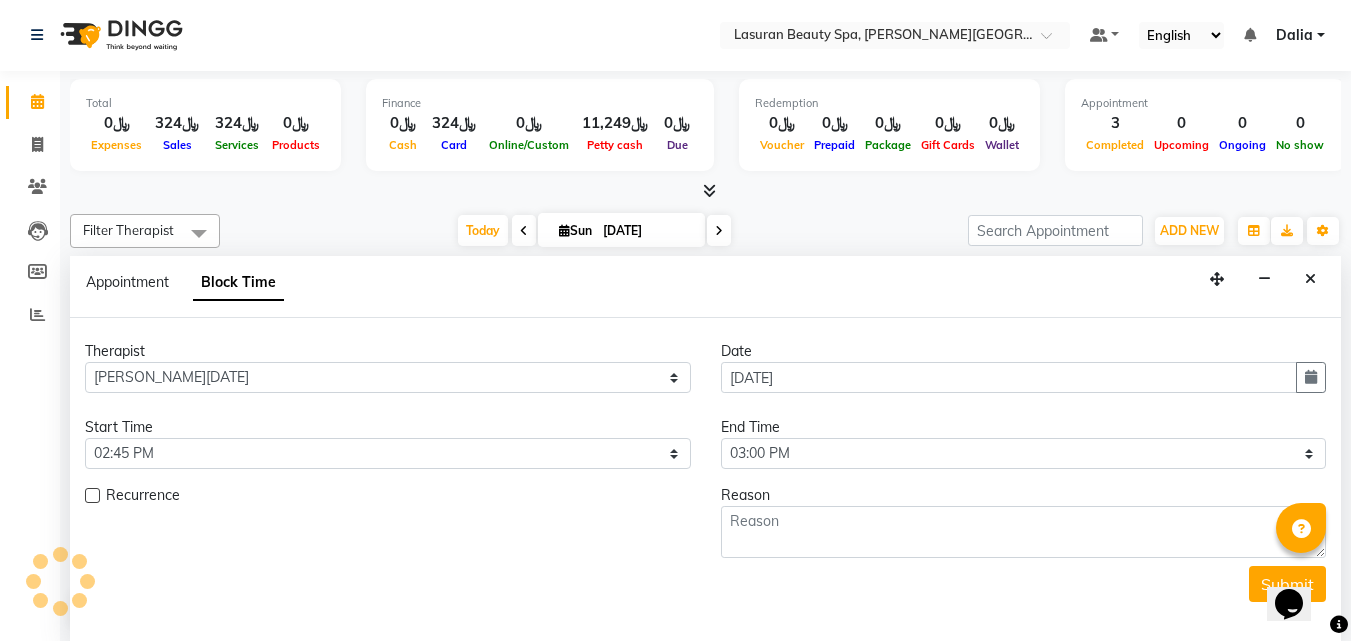 scroll, scrollTop: 265, scrollLeft: 0, axis: vertical 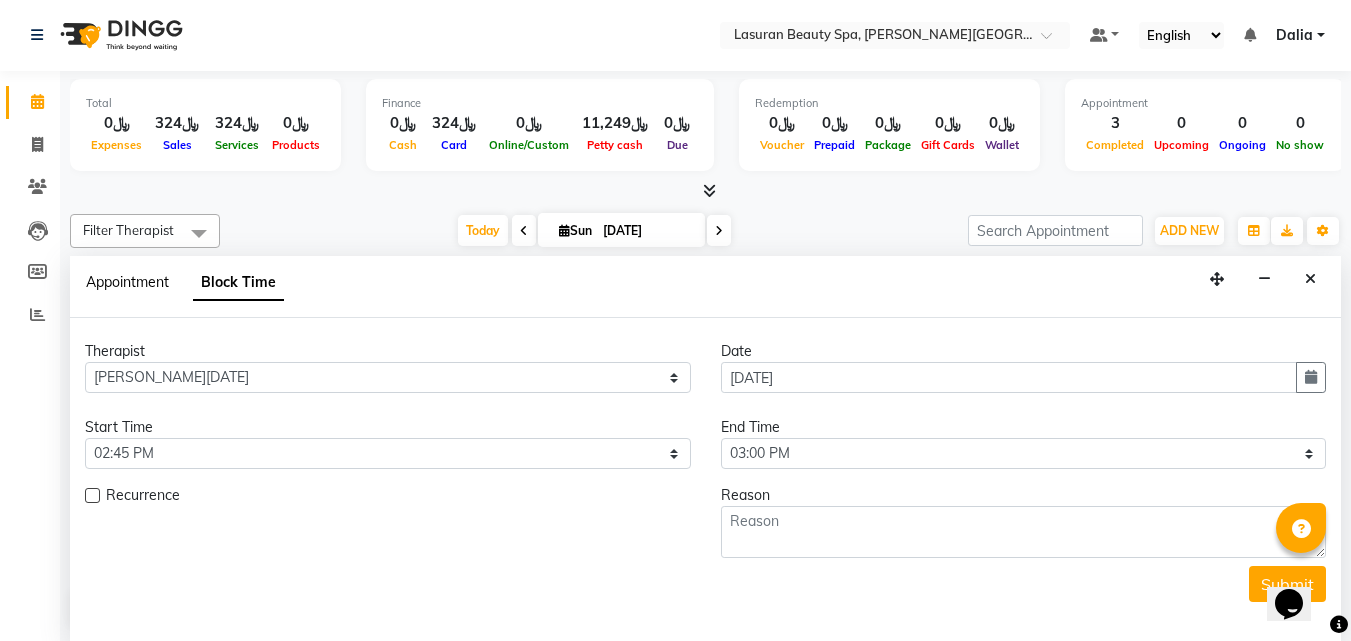 click on "Appointment" at bounding box center (127, 282) 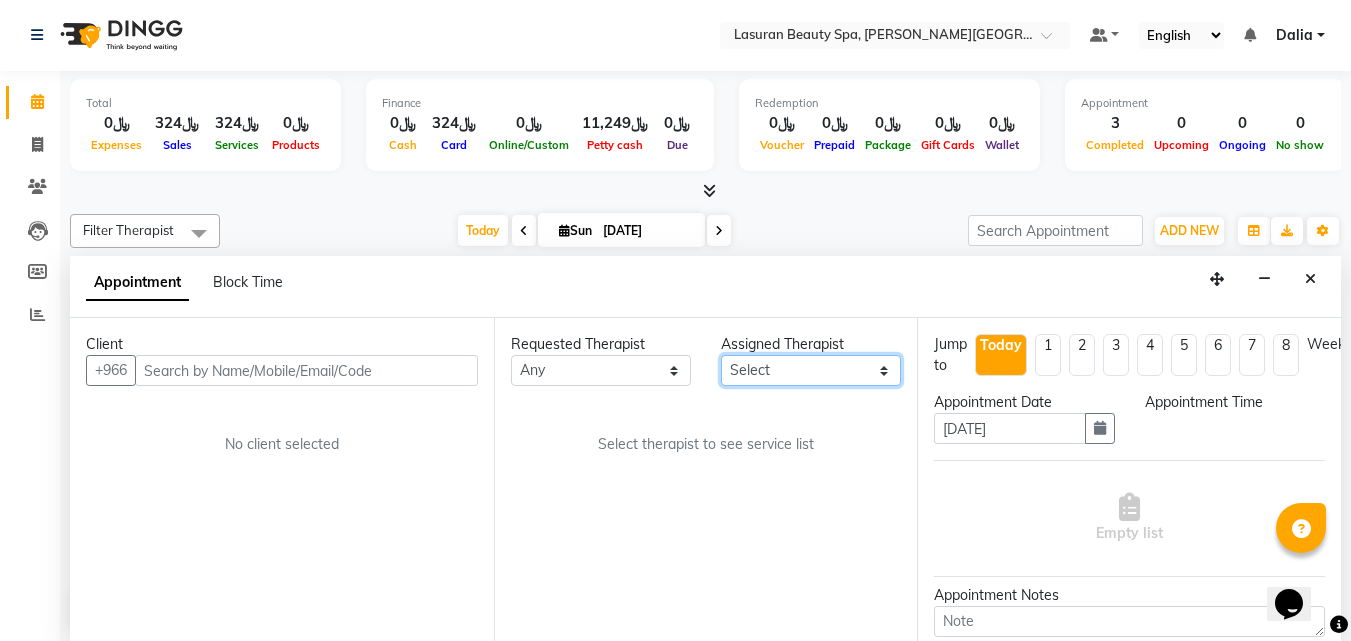 click on "Select [PERSON_NAME] ALJOHARY [PERSON_NAME] Kouraichy [PERSON_NAME] Angel [PERSON_NAME] SUMANDO [PERSON_NAME] [PERSON_NAME] [PERSON_NAME] [PERSON_NAME] Nah GULCHEKHRA HACER [PERSON_NAME] [DATE][PERSON_NAME] [PERSON_NAME] [PERSON_NAME] DJUJUM [PERSON_NAME] [PERSON_NAME] [PERSON_NAME] SUWIN [PERSON_NAME] [PERSON_NAME] AN AROBINTO zainab" at bounding box center [811, 370] 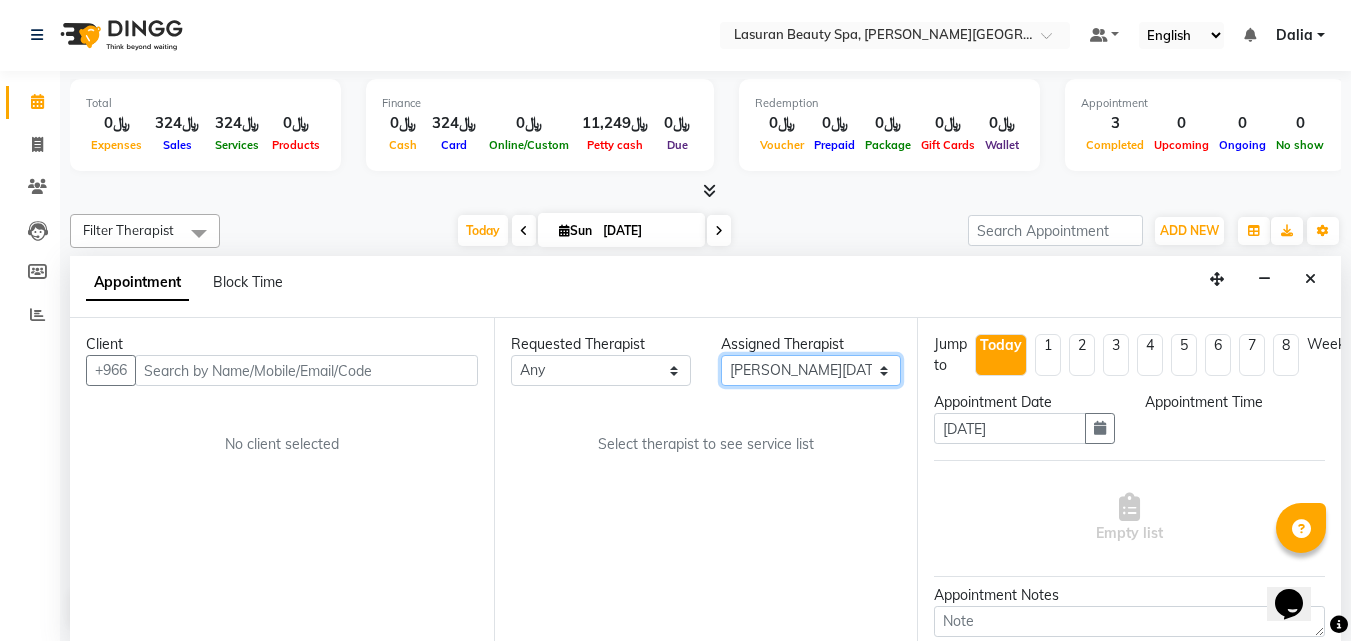 click on "Select [PERSON_NAME] ALJOHARY [PERSON_NAME] Kouraichy [PERSON_NAME] Angel [PERSON_NAME] SUMANDO [PERSON_NAME] [PERSON_NAME] [PERSON_NAME] [PERSON_NAME] Nah GULCHEKHRA HACER [PERSON_NAME] [DATE][PERSON_NAME] [PERSON_NAME] [PERSON_NAME] DJUJUM [PERSON_NAME] [PERSON_NAME] [PERSON_NAME] SUWIN [PERSON_NAME] [PERSON_NAME] AN AROBINTO zainab" at bounding box center (811, 370) 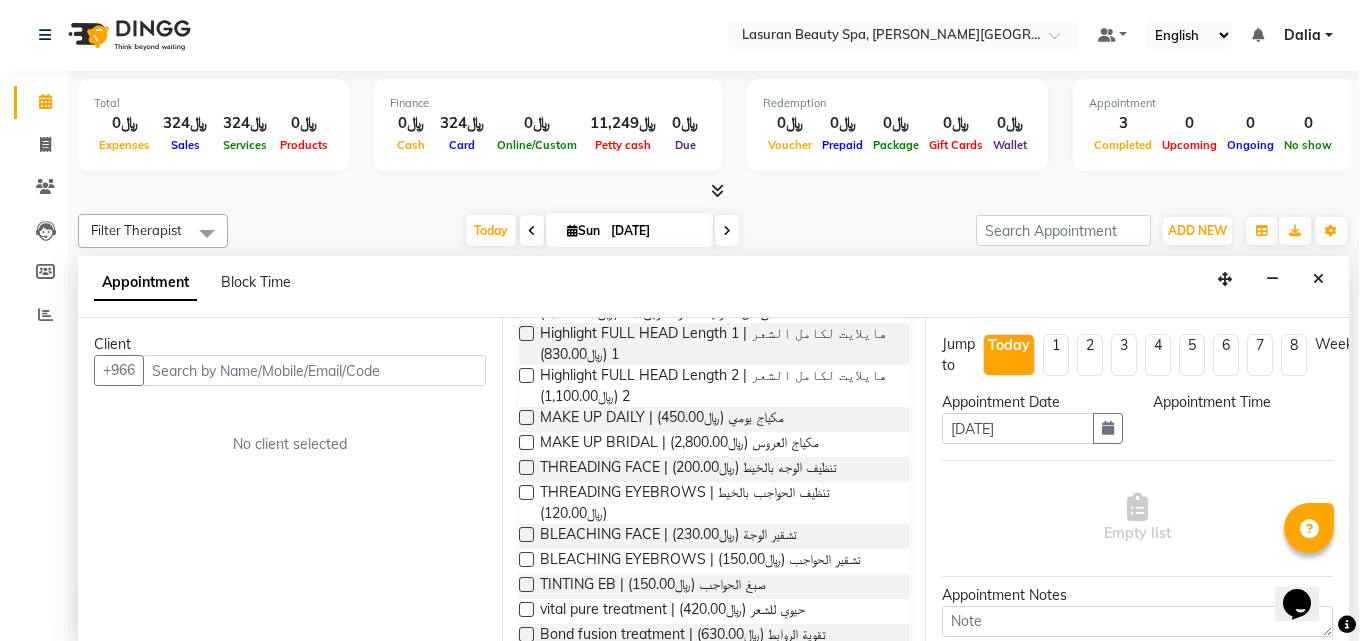 scroll, scrollTop: 1381, scrollLeft: 0, axis: vertical 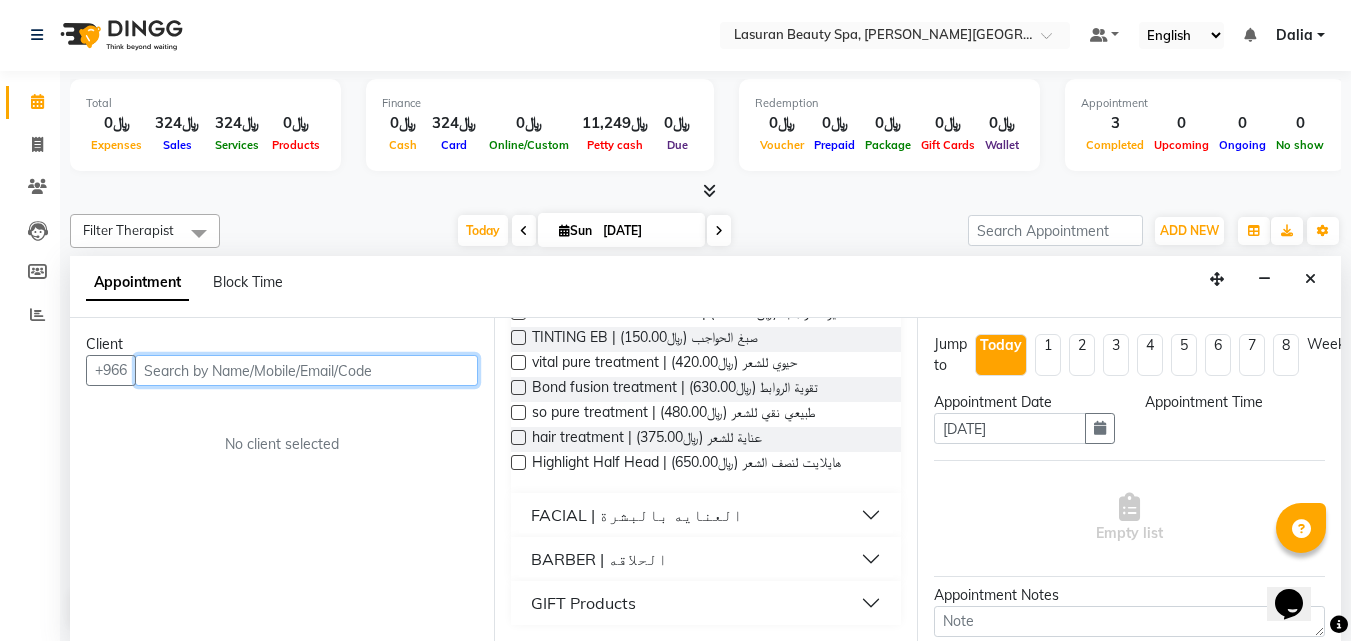 click at bounding box center (306, 370) 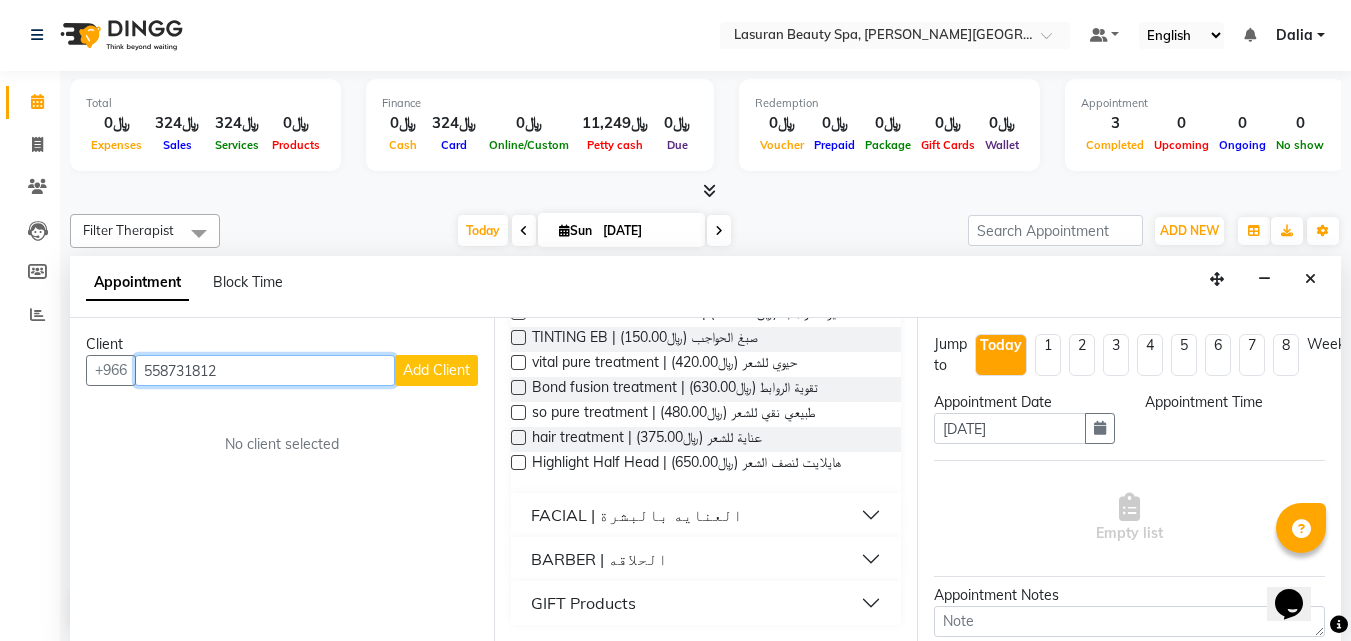 type on "558731812" 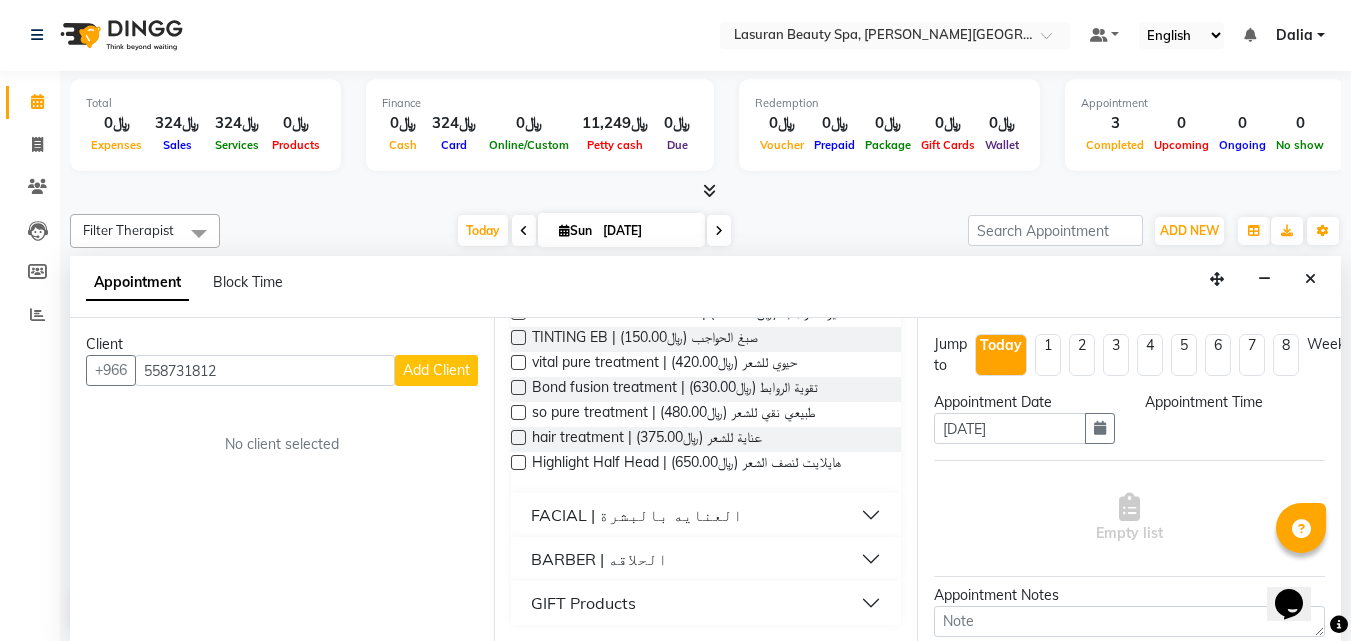 click on "Add Client" at bounding box center (436, 370) 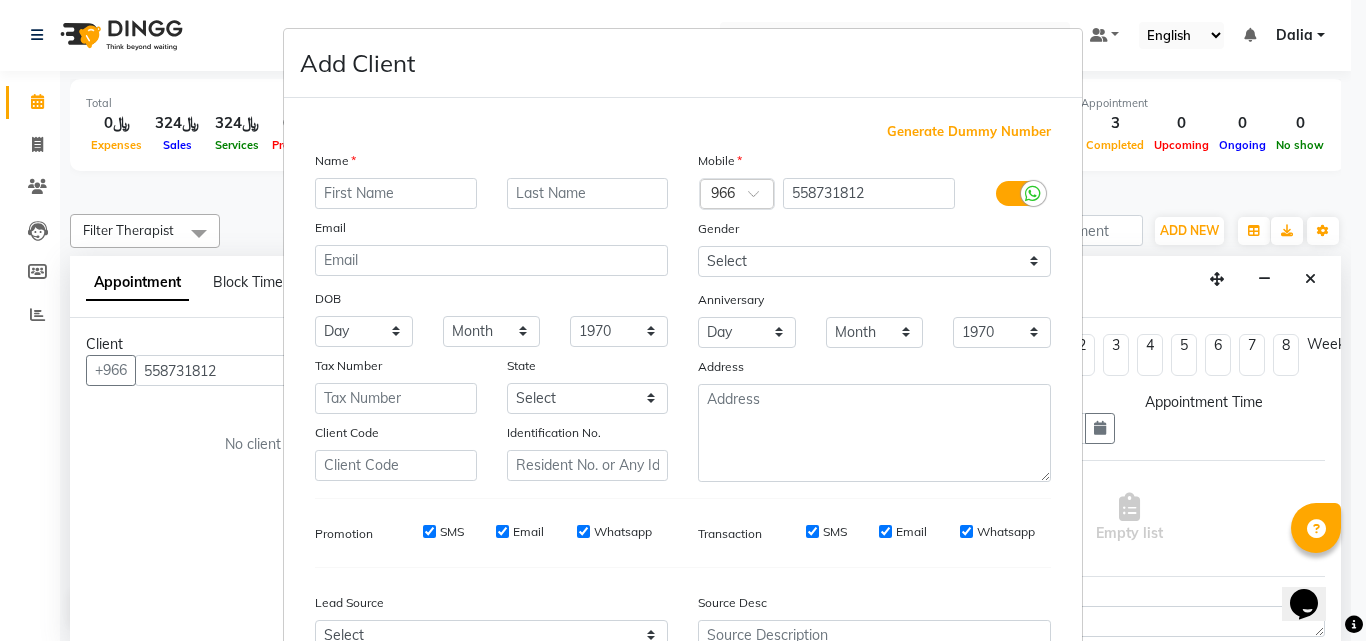 click at bounding box center [396, 193] 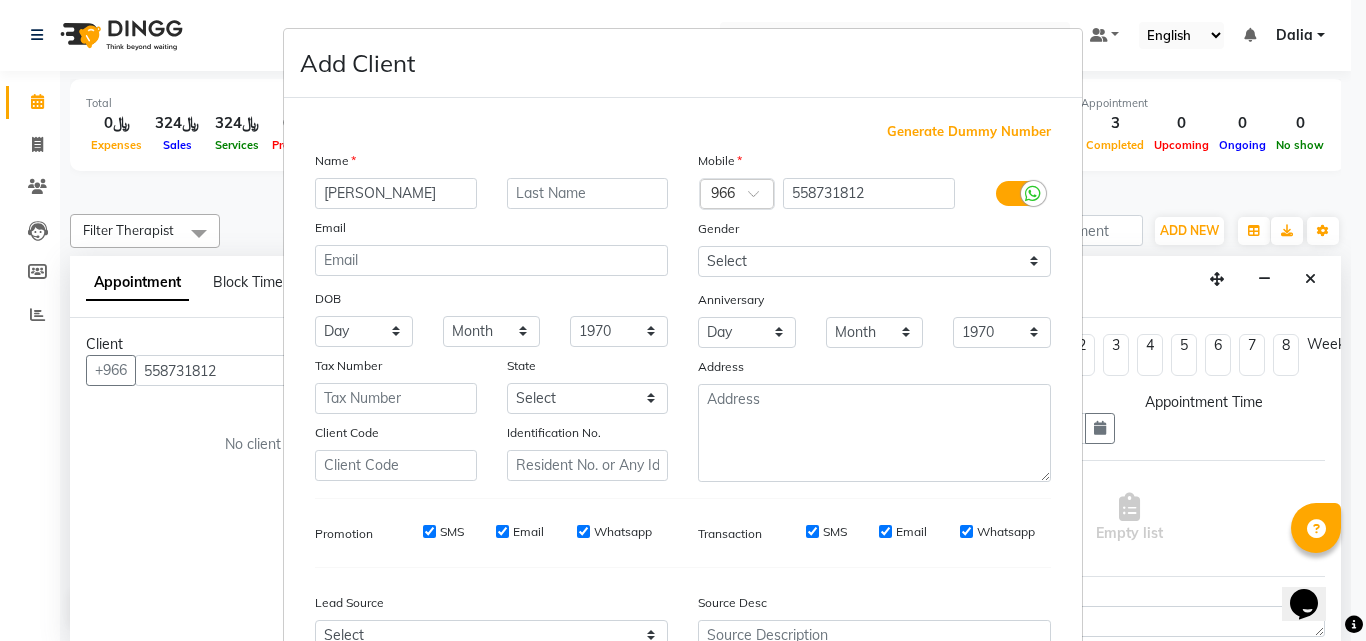 type on "[PERSON_NAME]" 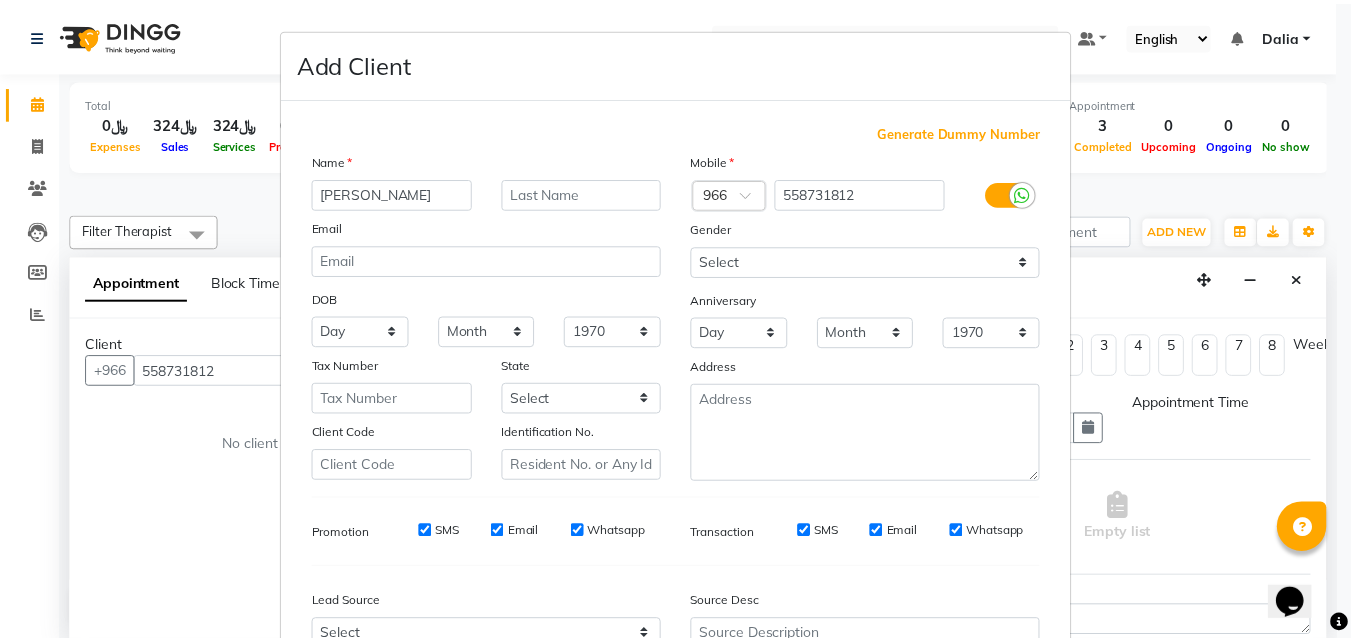 scroll, scrollTop: 208, scrollLeft: 0, axis: vertical 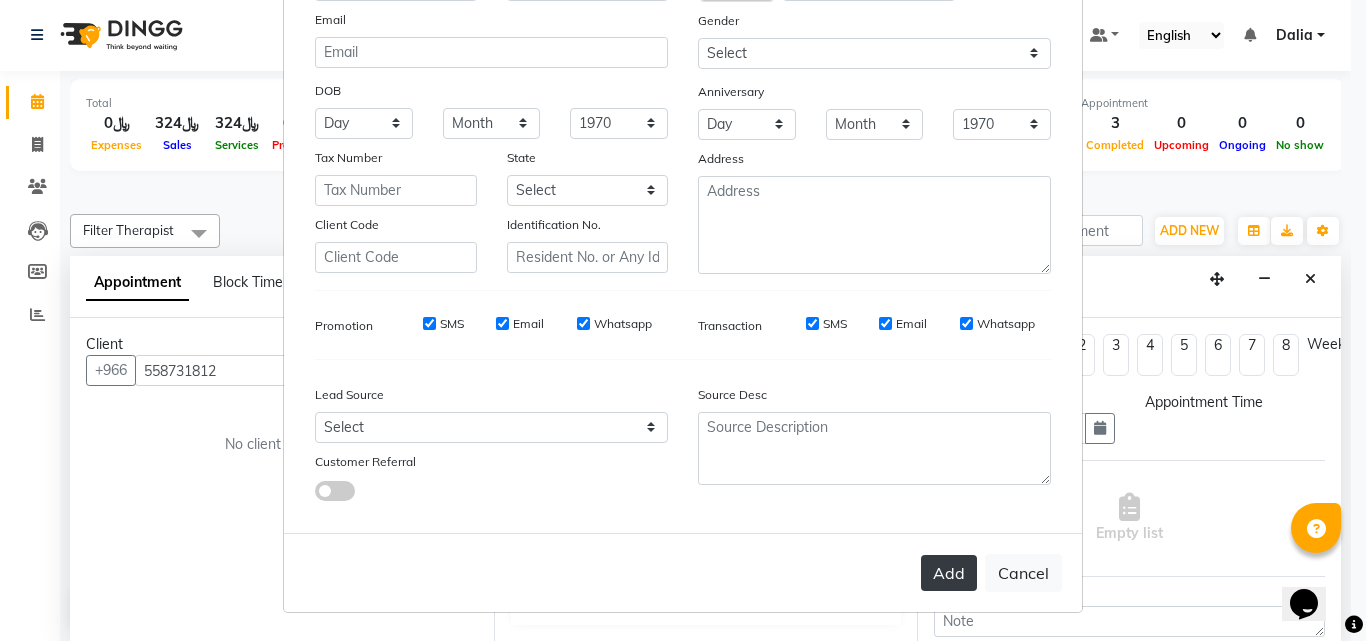 click on "Add" at bounding box center [949, 573] 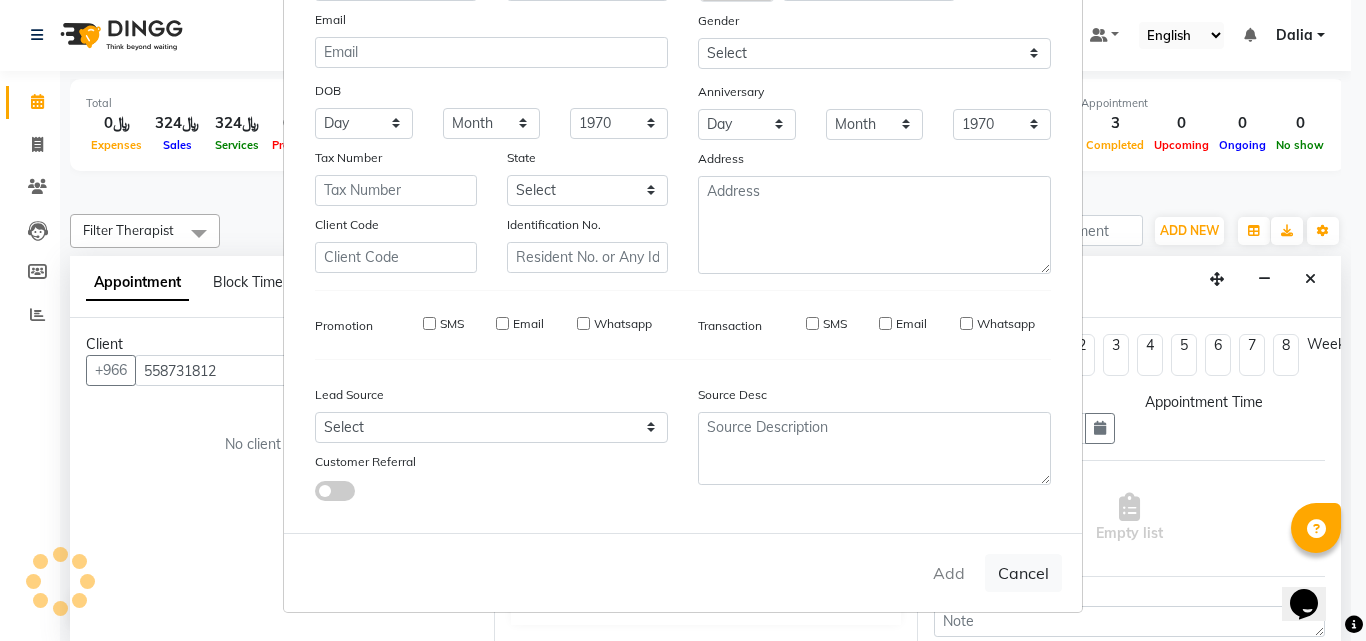 type on "55*****12" 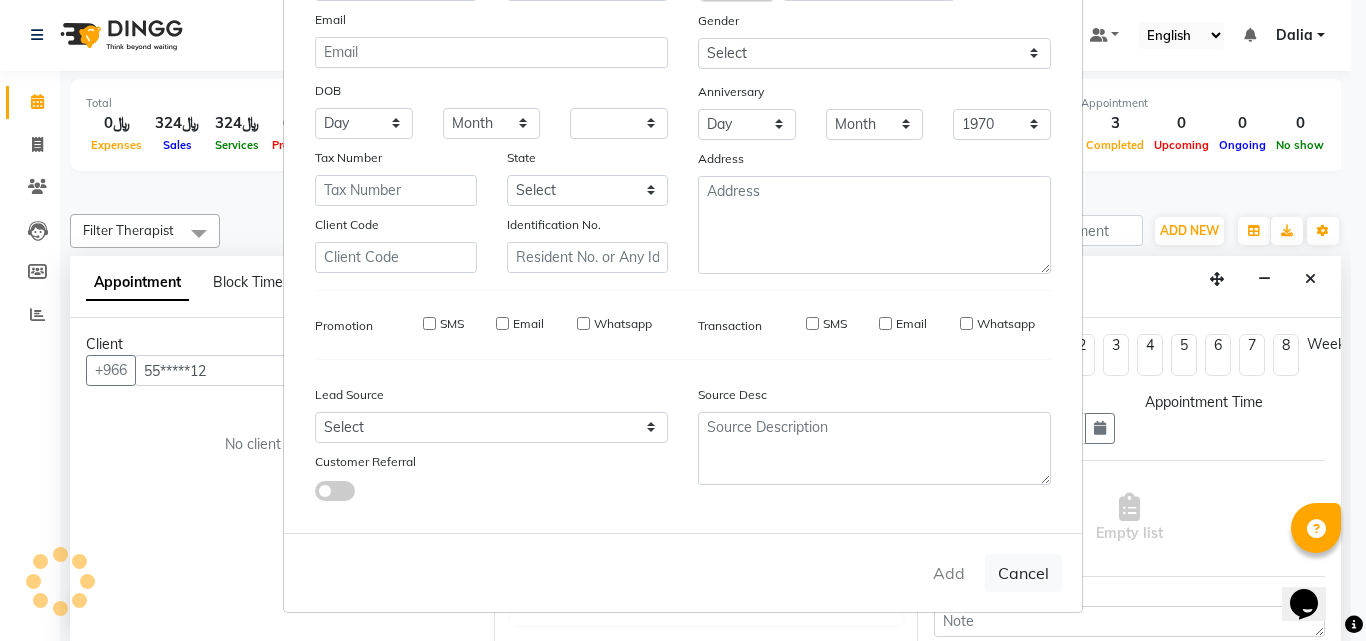 select 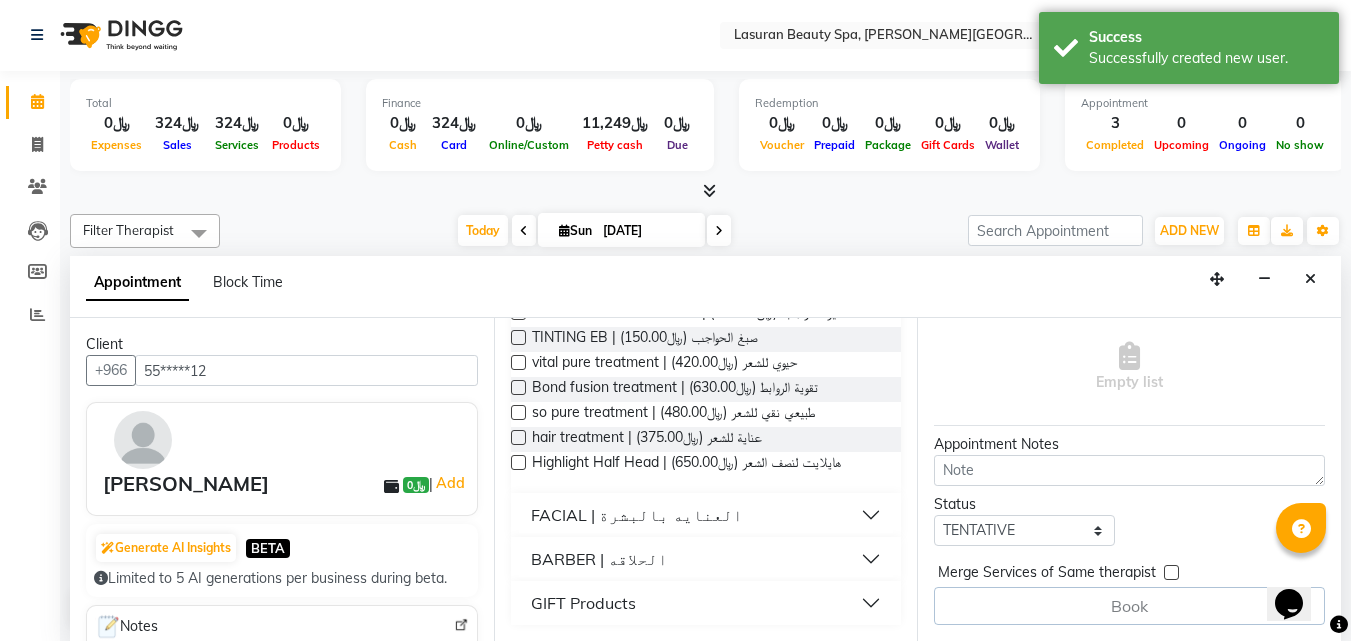 scroll, scrollTop: 166, scrollLeft: 0, axis: vertical 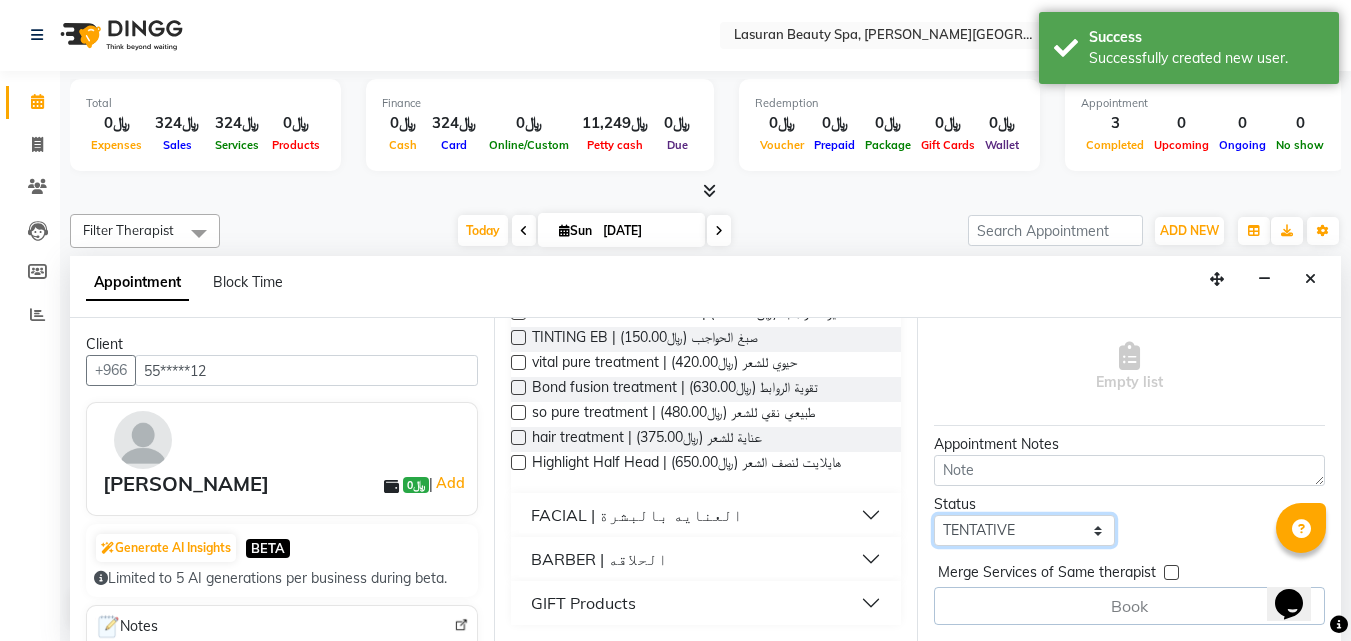 click on "Select TENTATIVE CONFIRM CHECK-IN UPCOMING" at bounding box center [1024, 530] 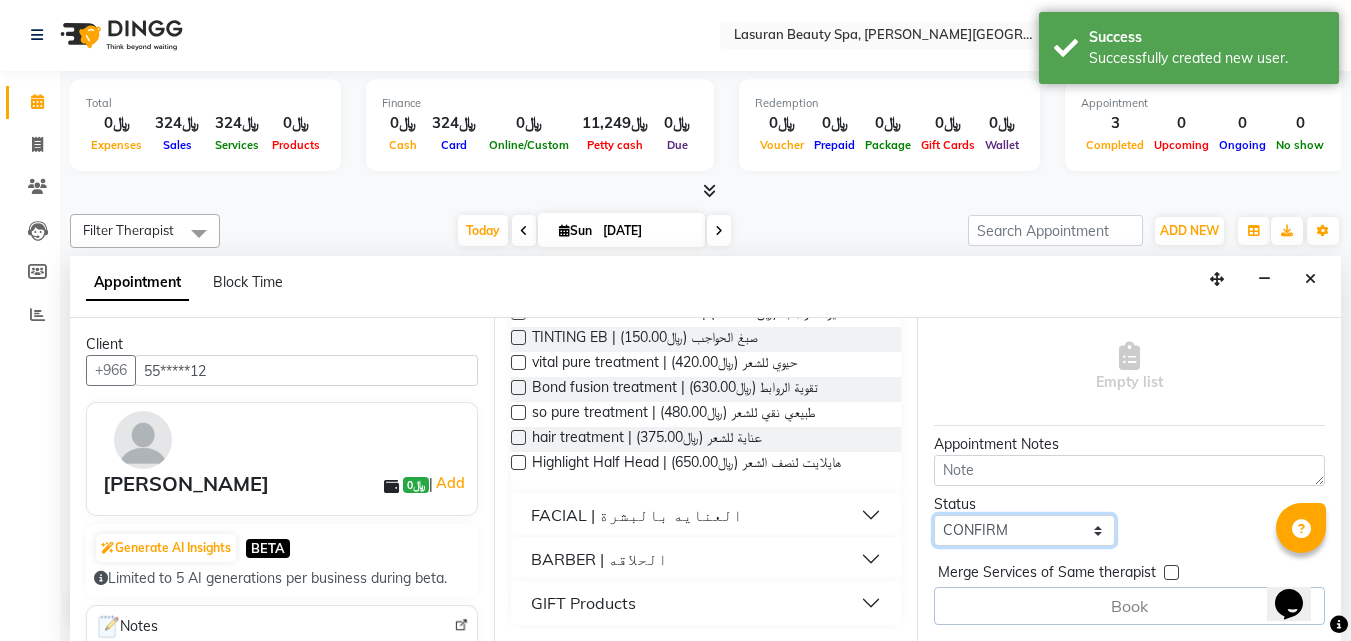 click on "Select TENTATIVE CONFIRM CHECK-IN UPCOMING" at bounding box center [1024, 530] 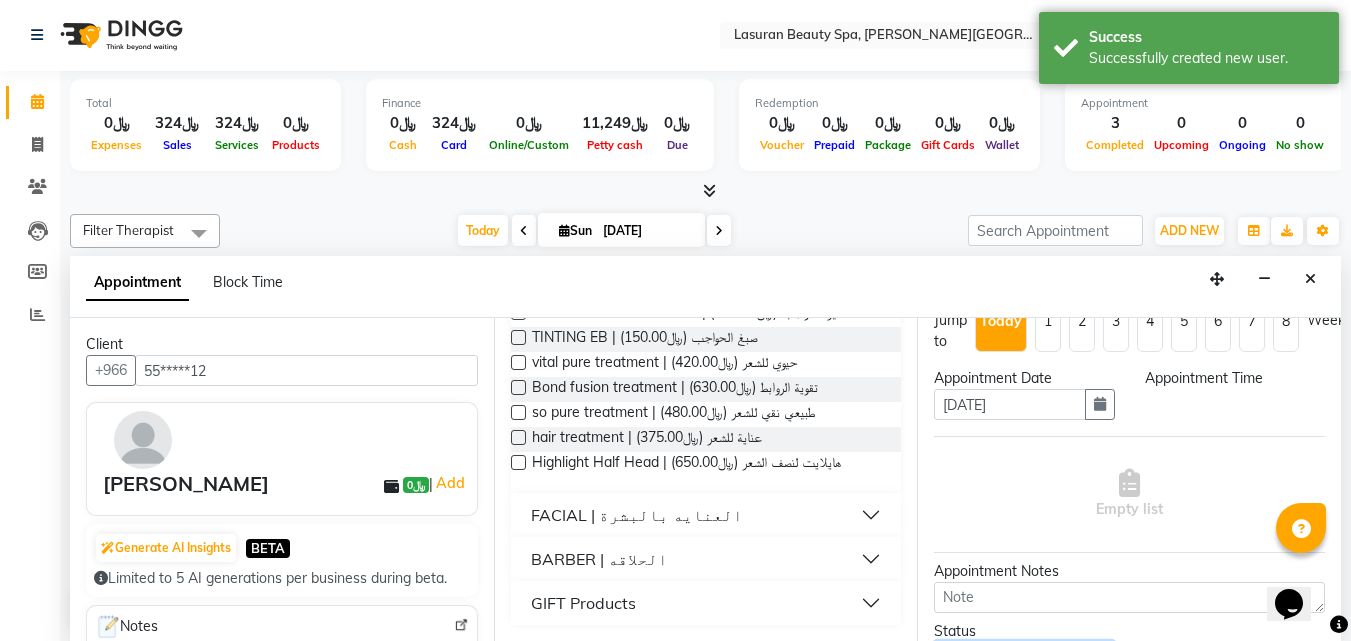 scroll, scrollTop: 0, scrollLeft: 0, axis: both 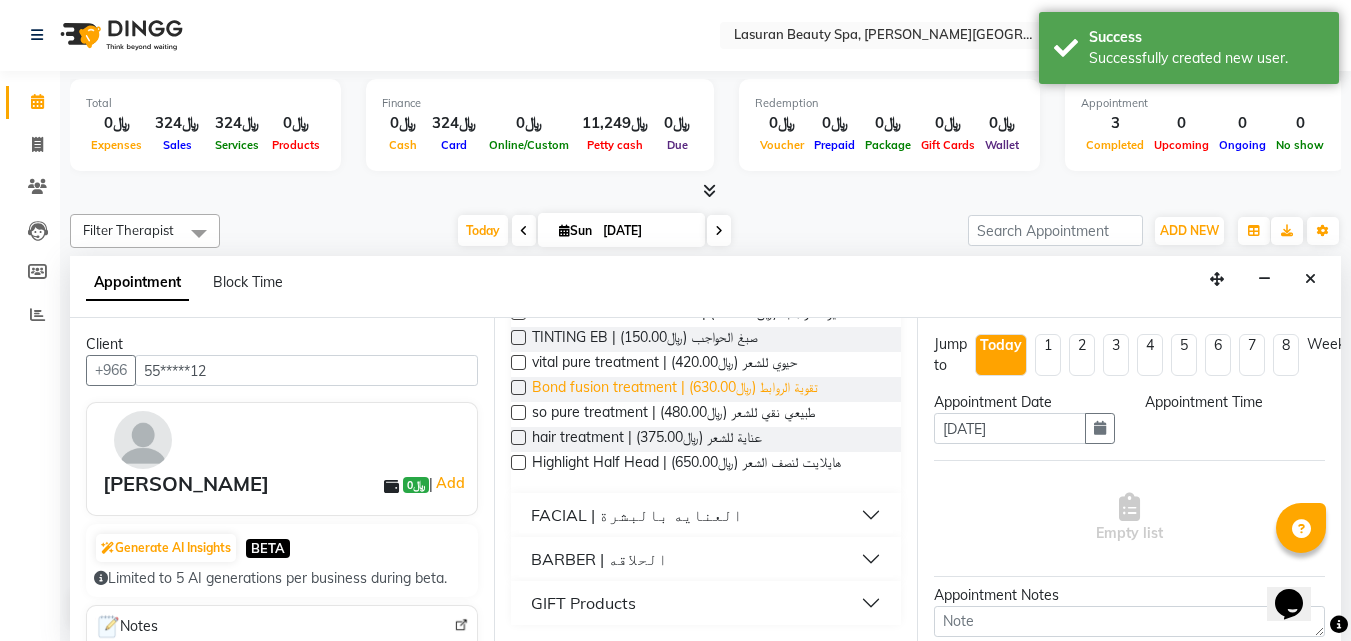 click on "Bond fusion treatment | تقوية الروابط (﷼630.00)" at bounding box center (675, 389) 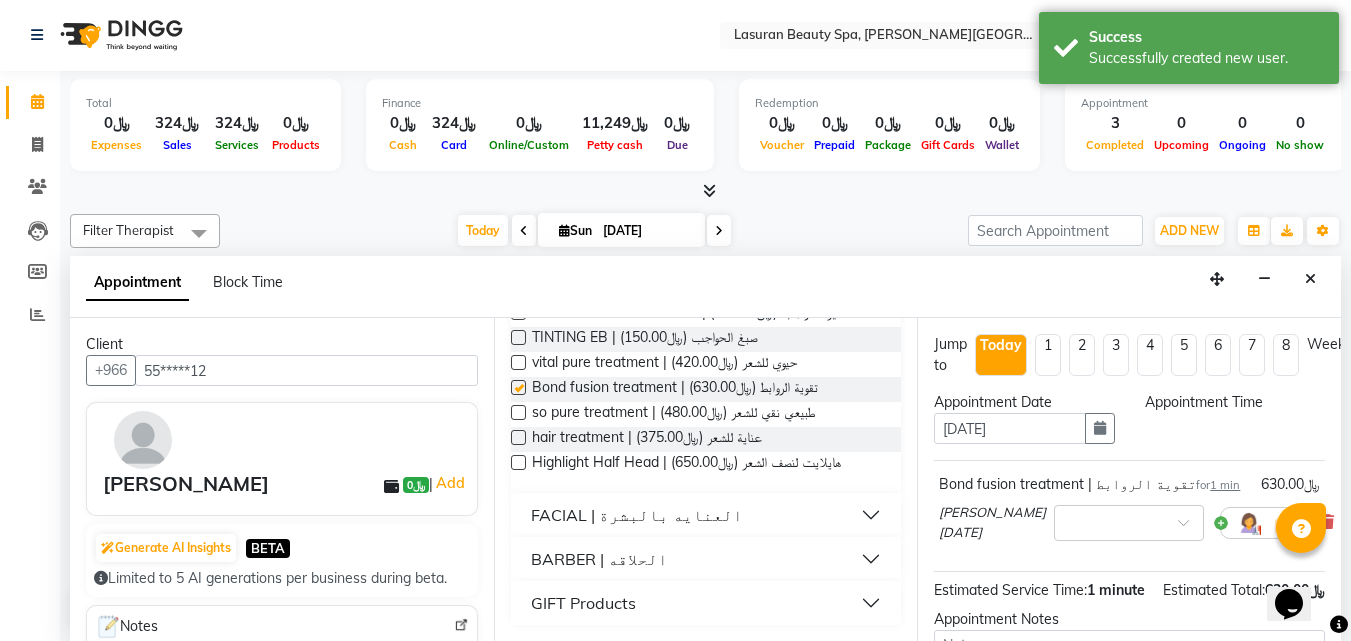 checkbox on "false" 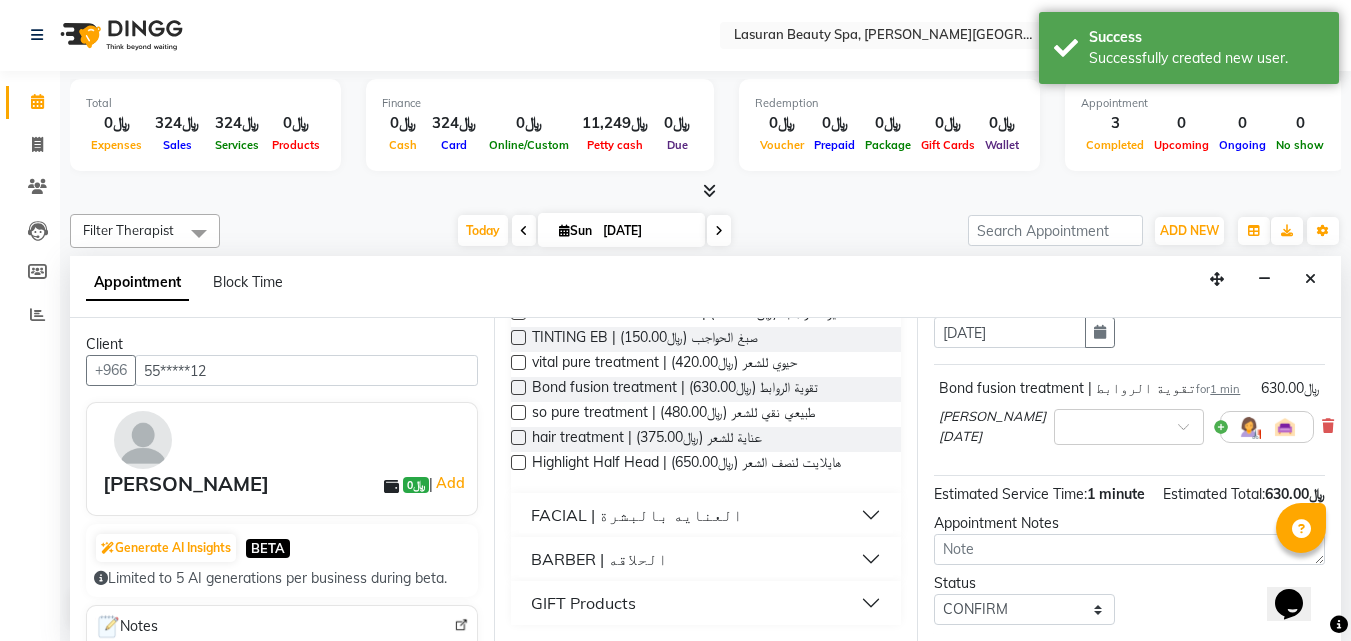 scroll, scrollTop: 209, scrollLeft: 0, axis: vertical 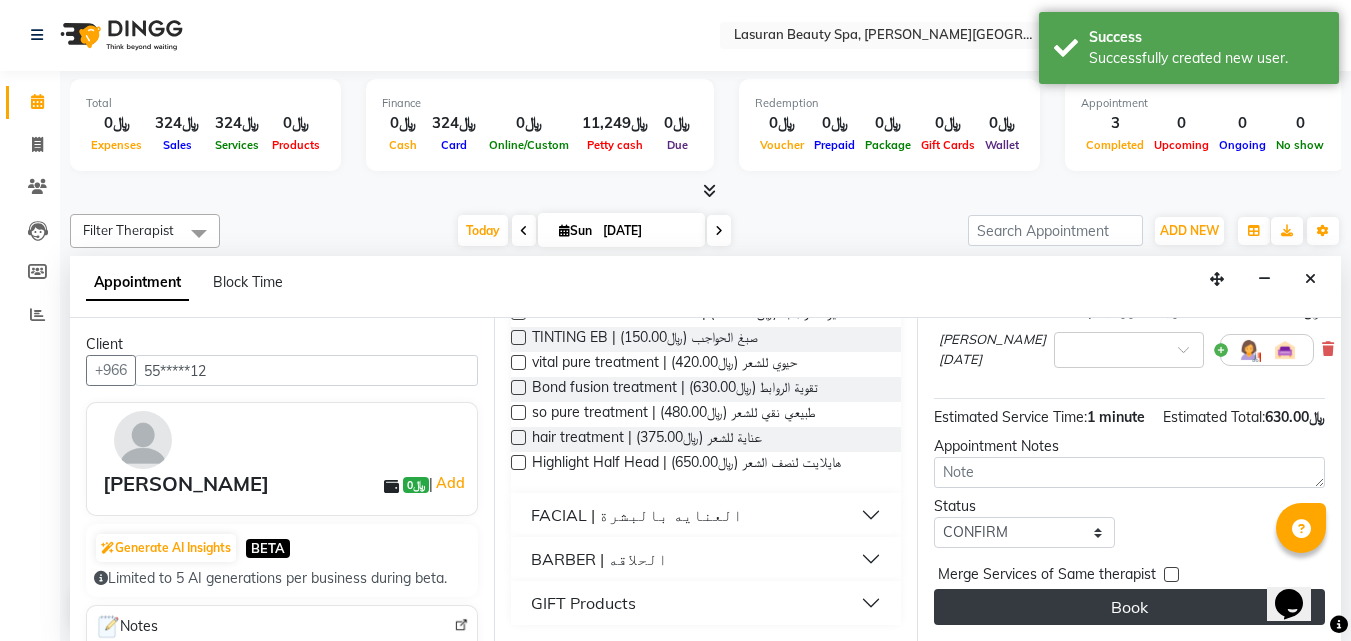click on "Book" at bounding box center [1129, 607] 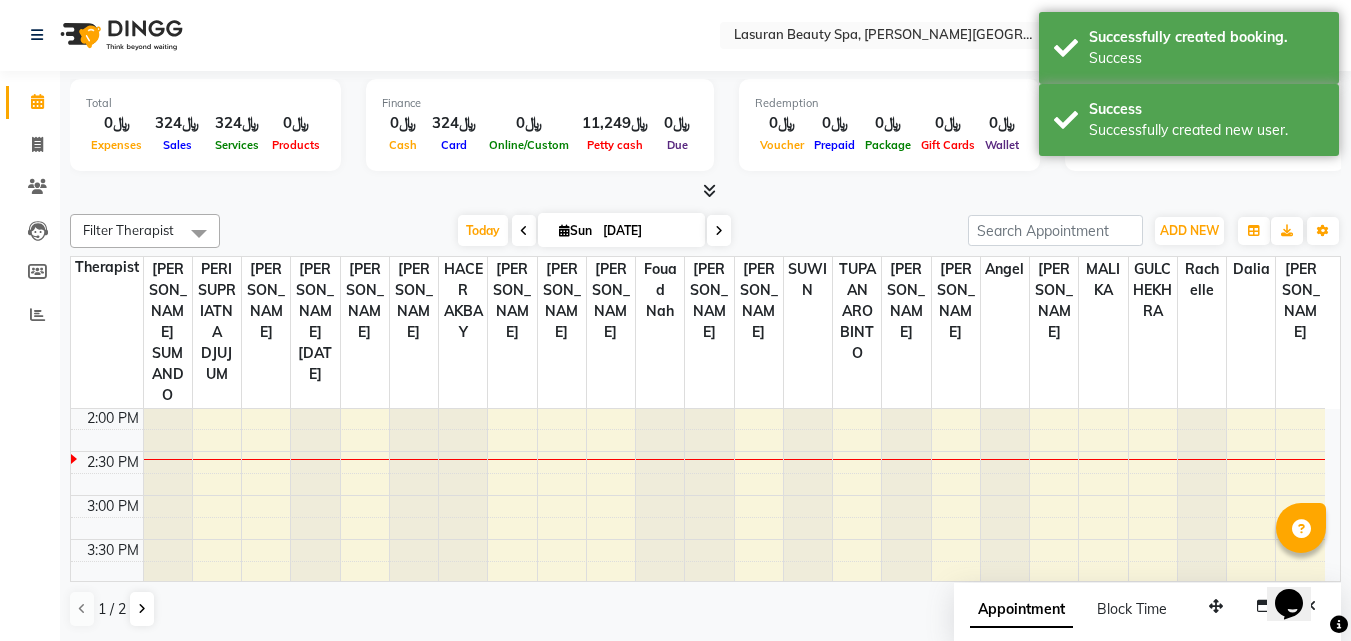 scroll, scrollTop: 0, scrollLeft: 0, axis: both 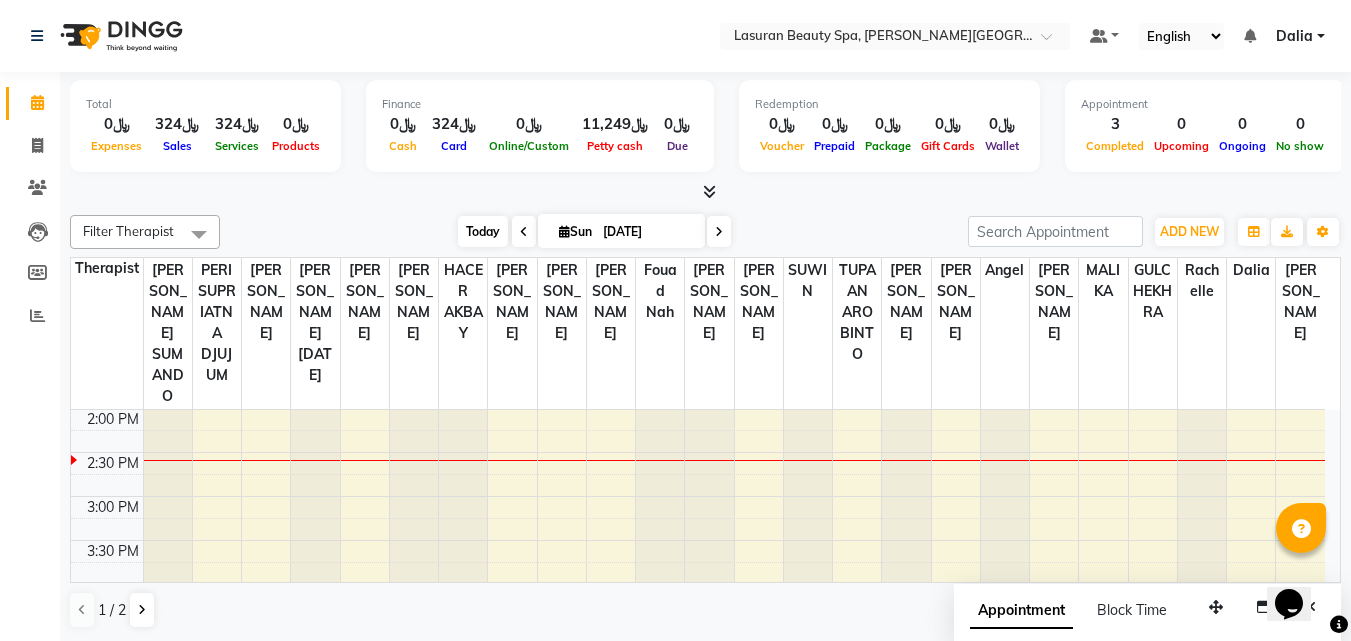 click on "Today" at bounding box center [483, 231] 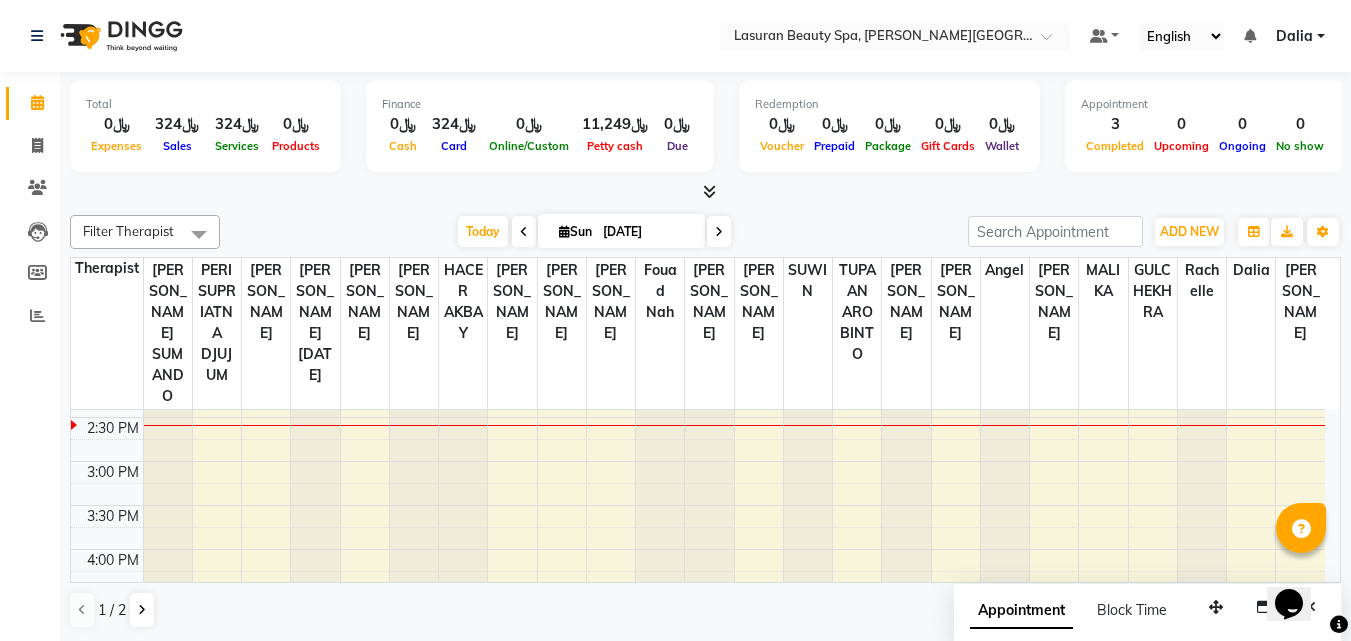 scroll, scrollTop: 265, scrollLeft: 0, axis: vertical 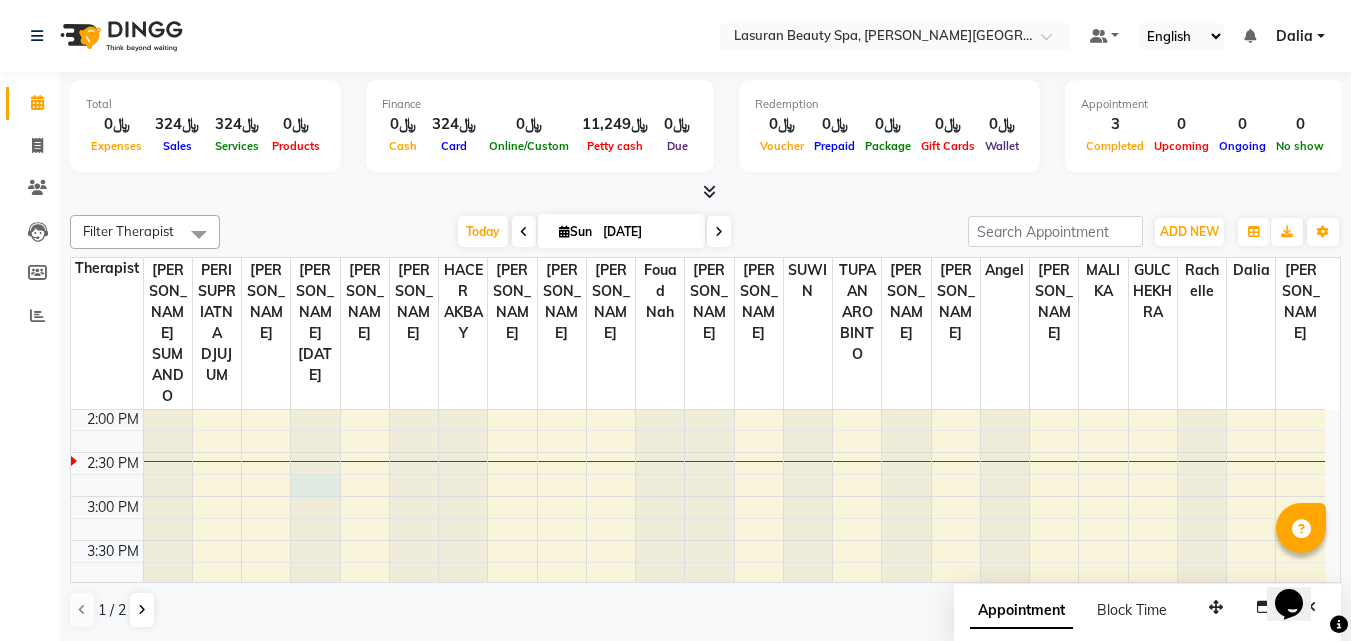 click at bounding box center (315, 145) 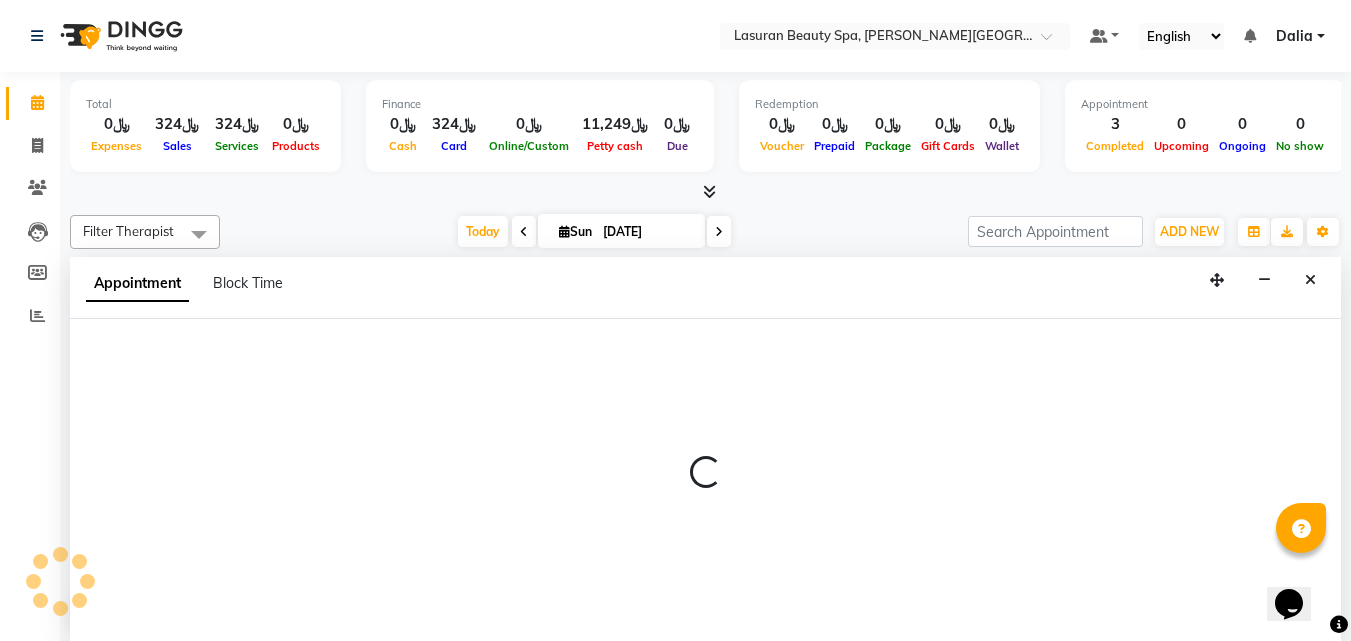 select on "54626" 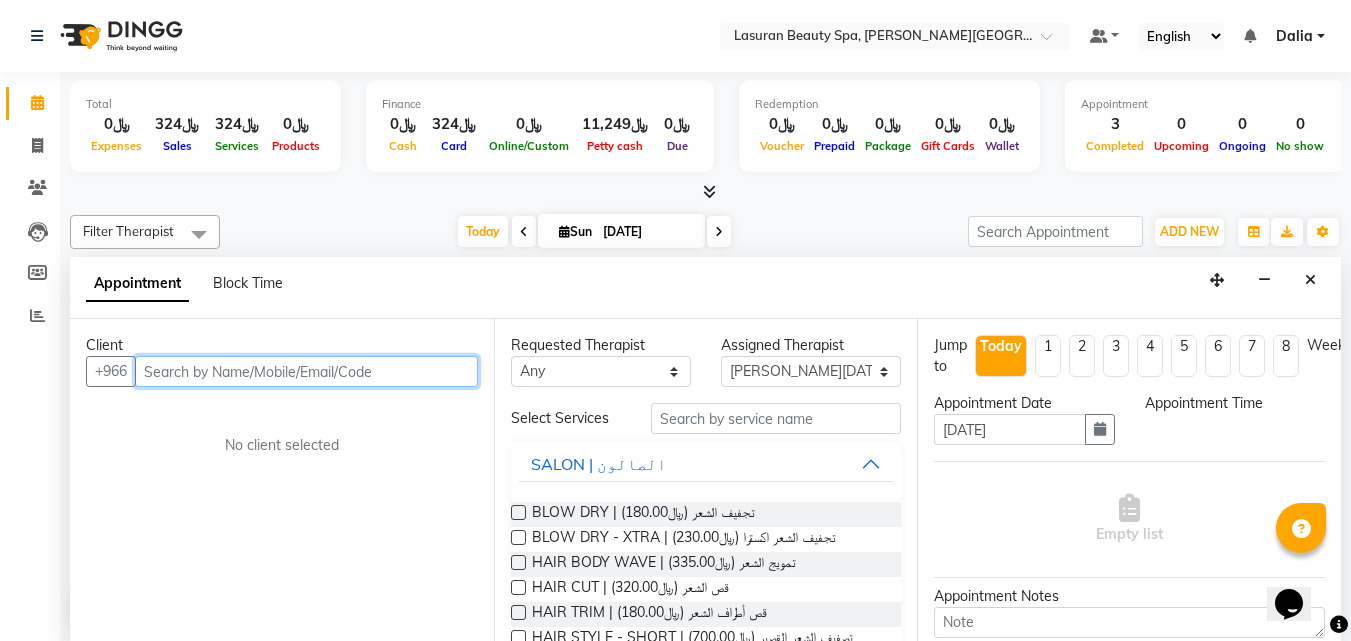 select on "885" 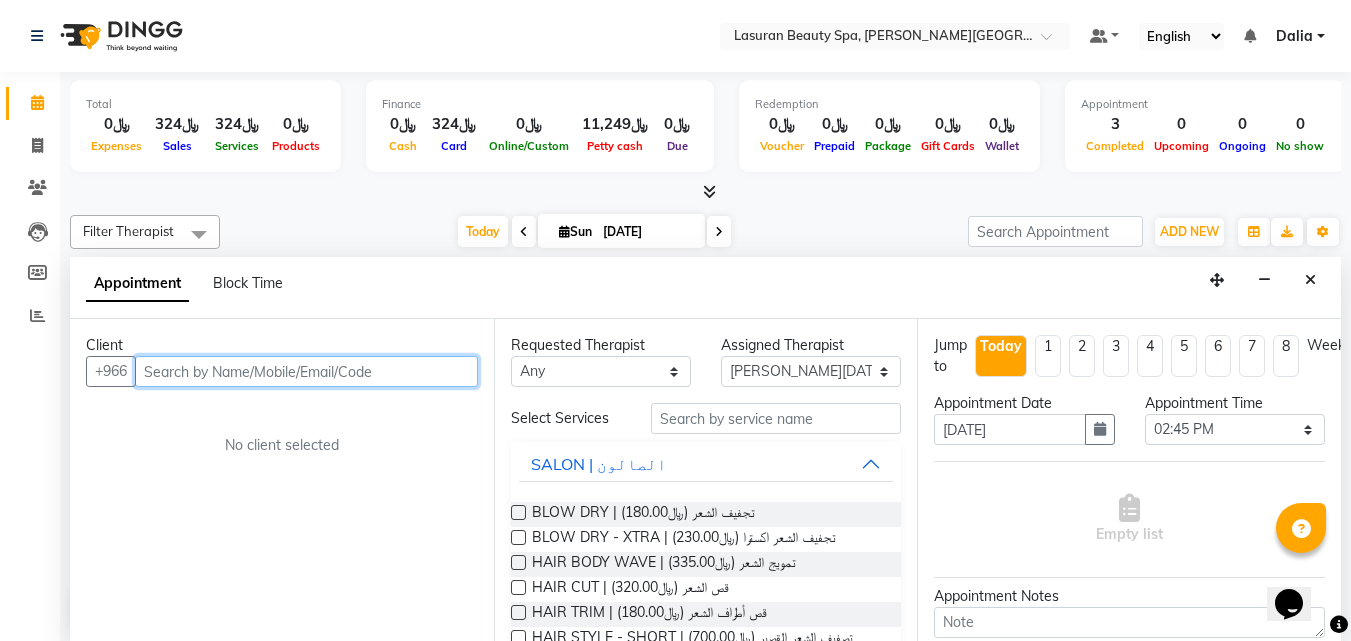 scroll, scrollTop: 1, scrollLeft: 0, axis: vertical 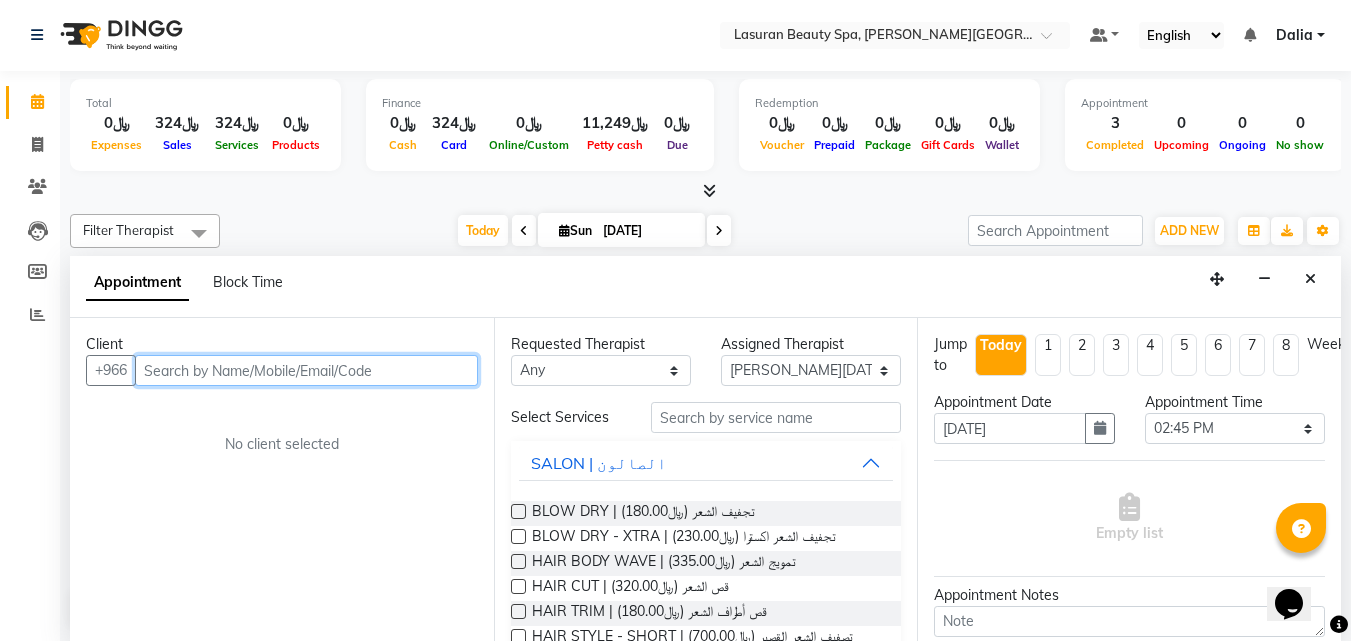 click at bounding box center (306, 370) 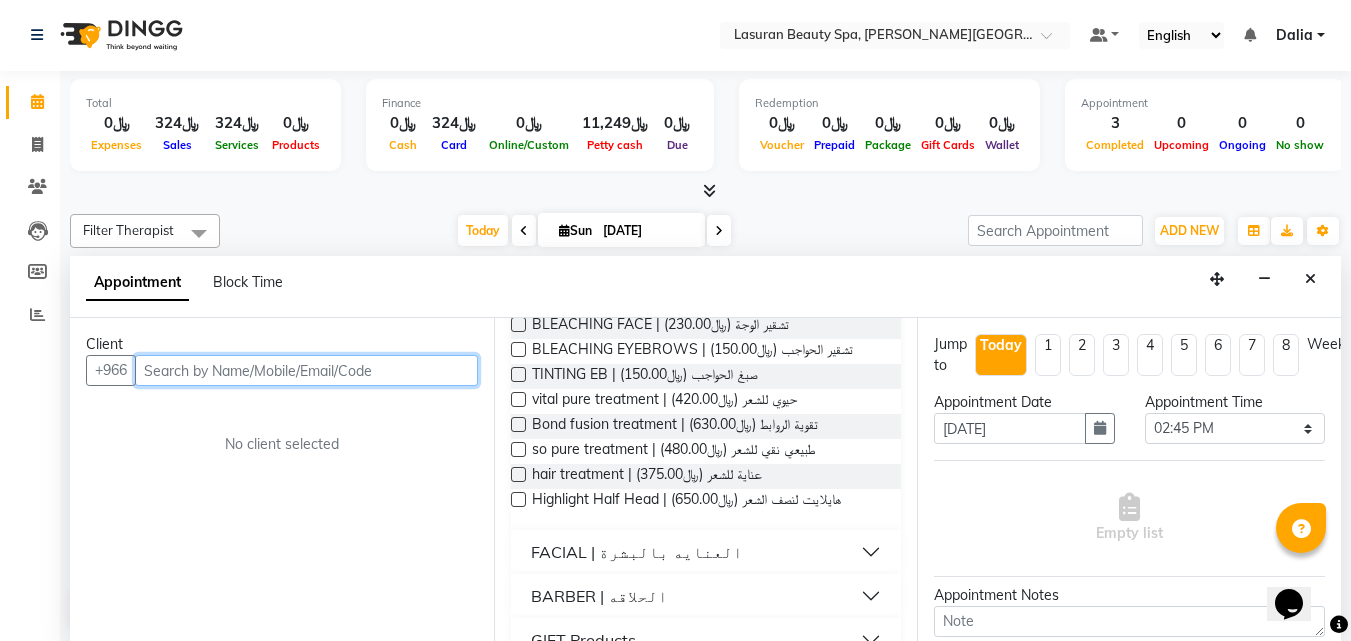 scroll, scrollTop: 1381, scrollLeft: 0, axis: vertical 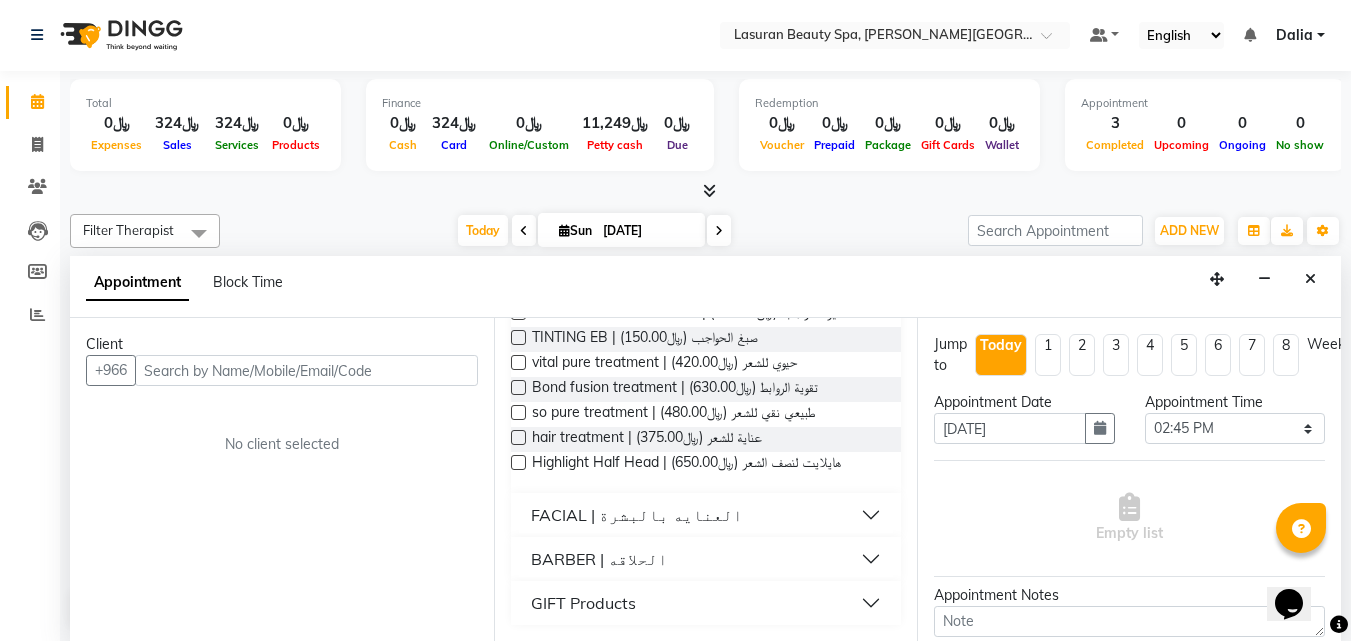 click on "GIFT Products" at bounding box center (706, 603) 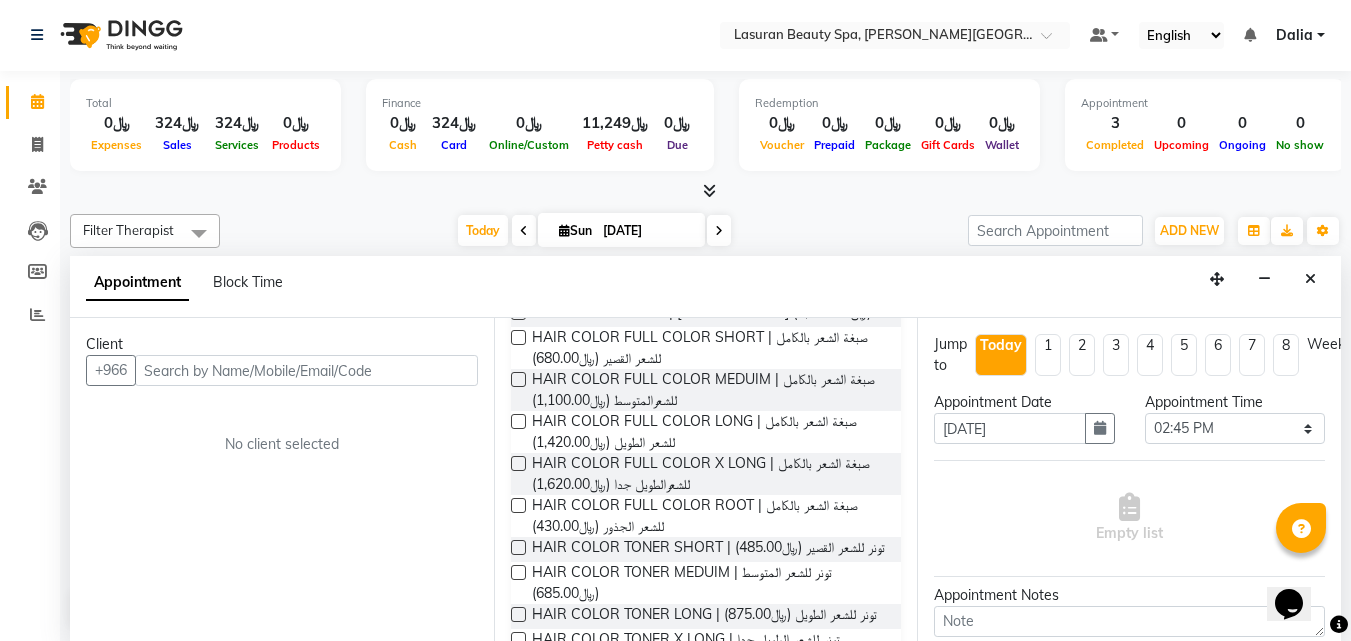 scroll, scrollTop: 0, scrollLeft: 0, axis: both 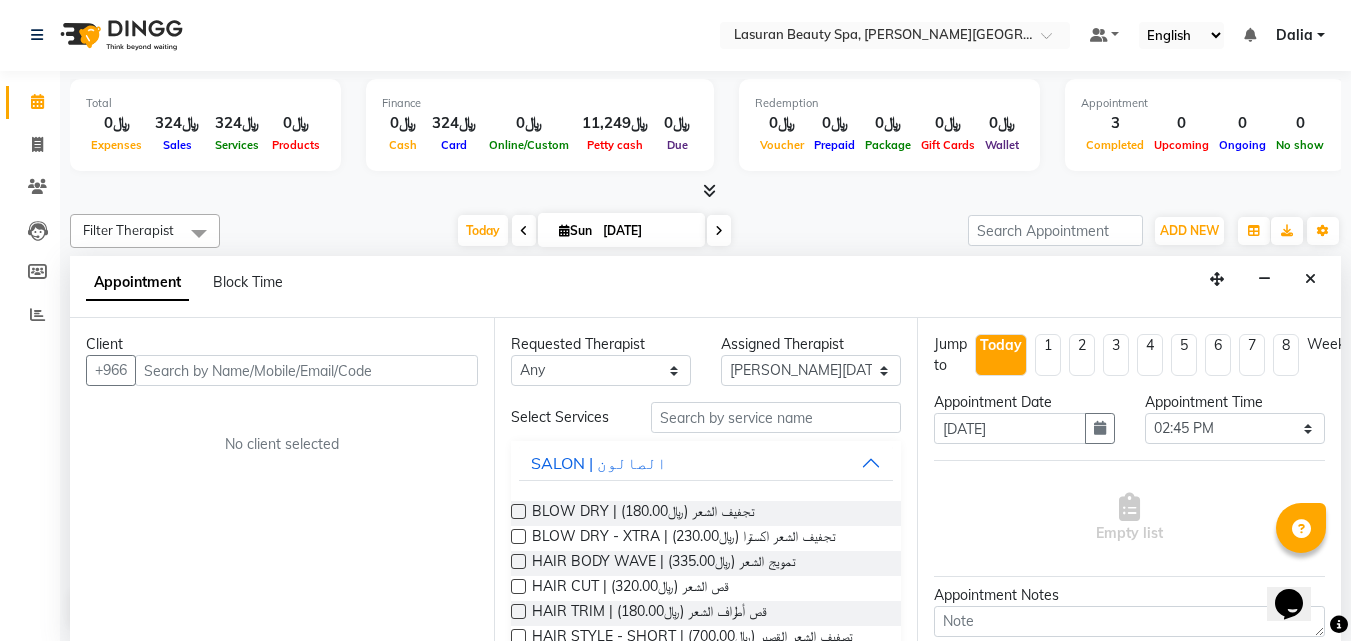 click on "Block Time" at bounding box center [248, 282] 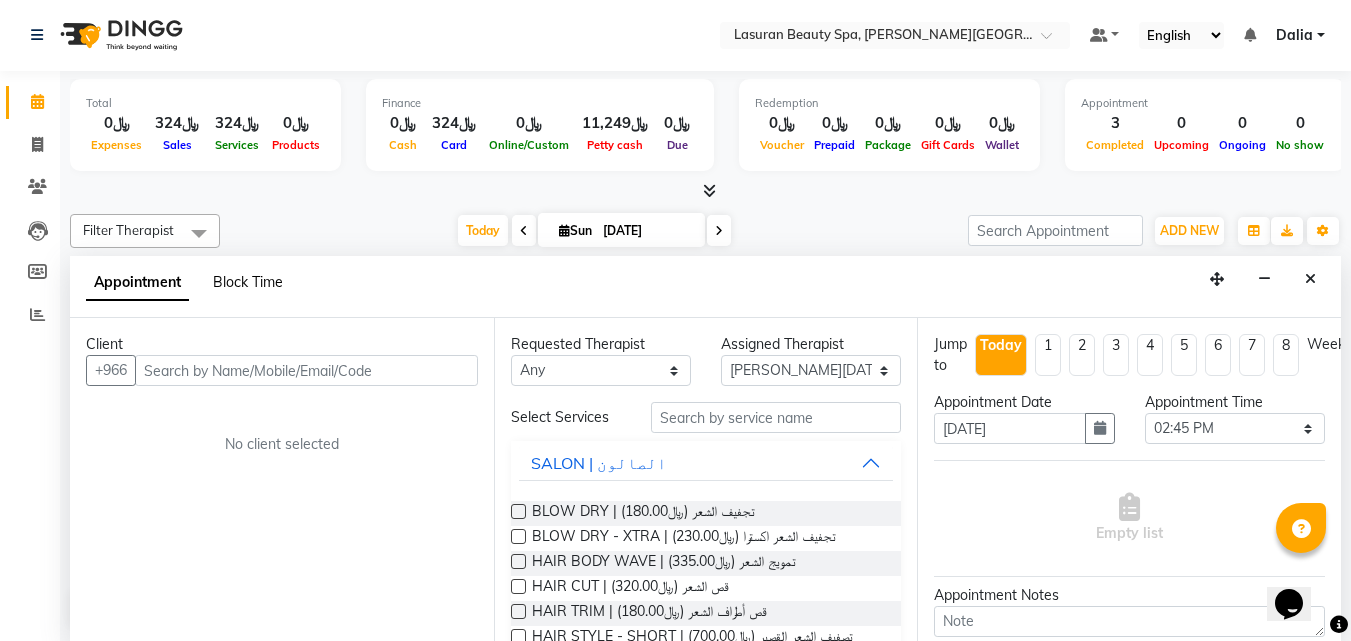 click on "Block Time" at bounding box center [248, 282] 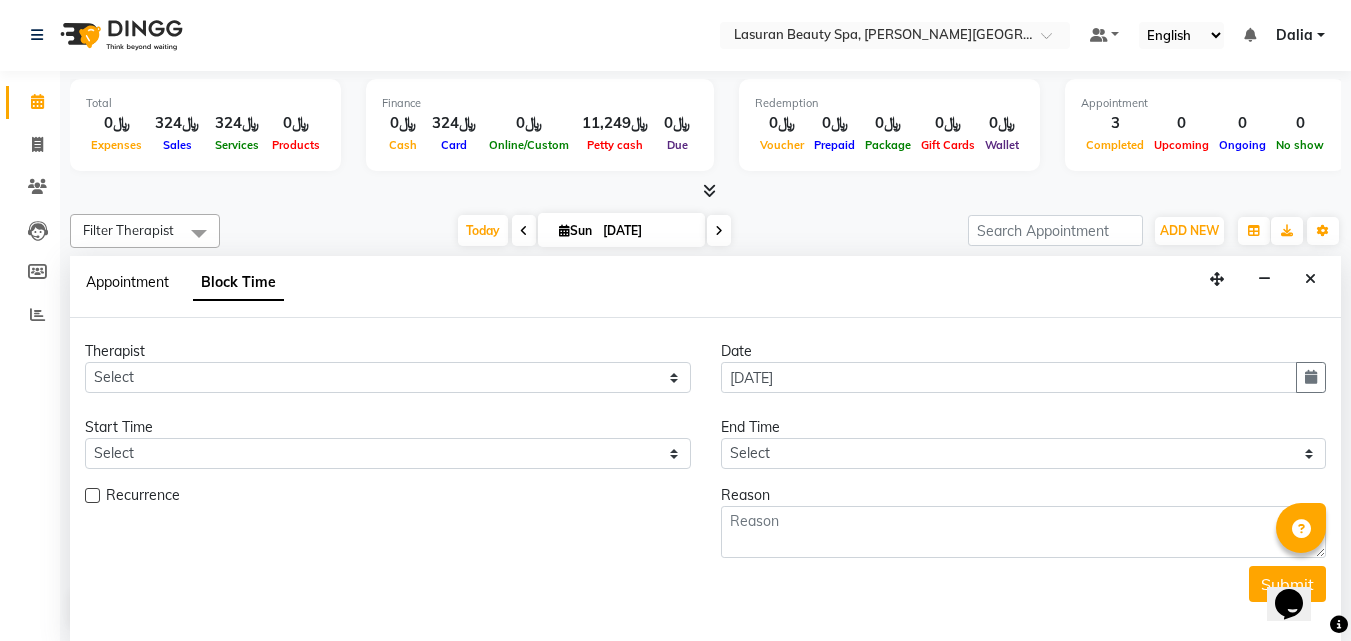 click on "Appointment" at bounding box center (127, 282) 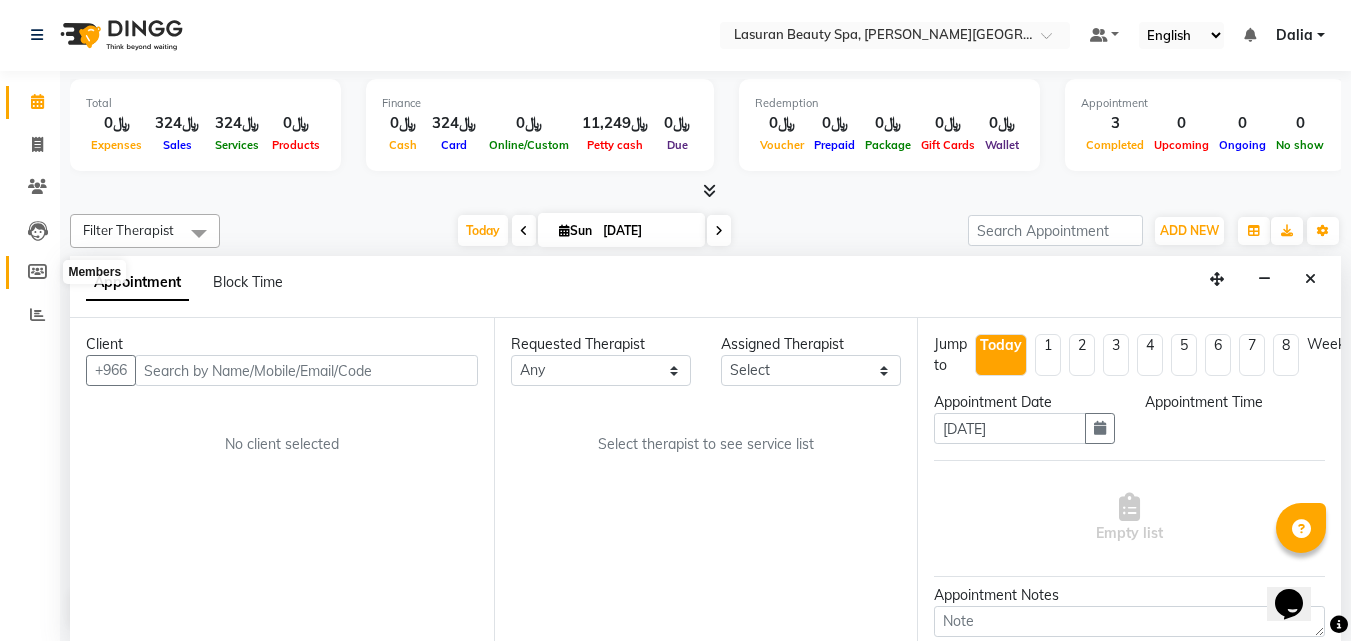 click 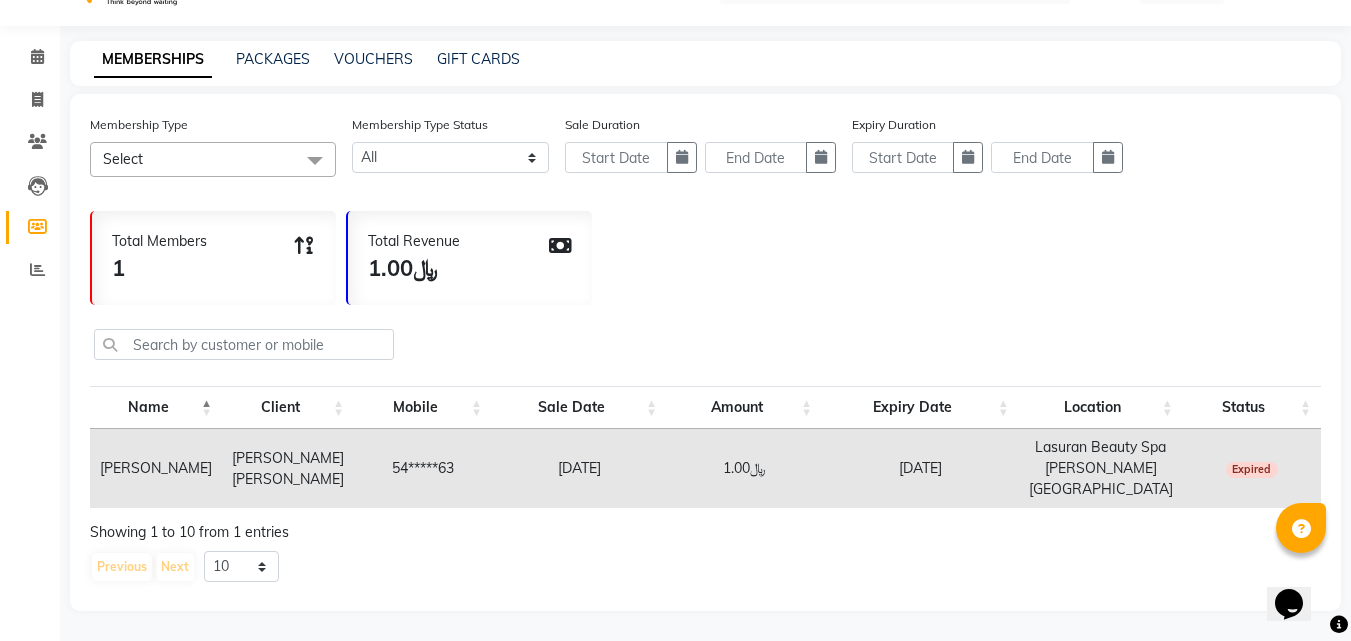 scroll, scrollTop: 0, scrollLeft: 0, axis: both 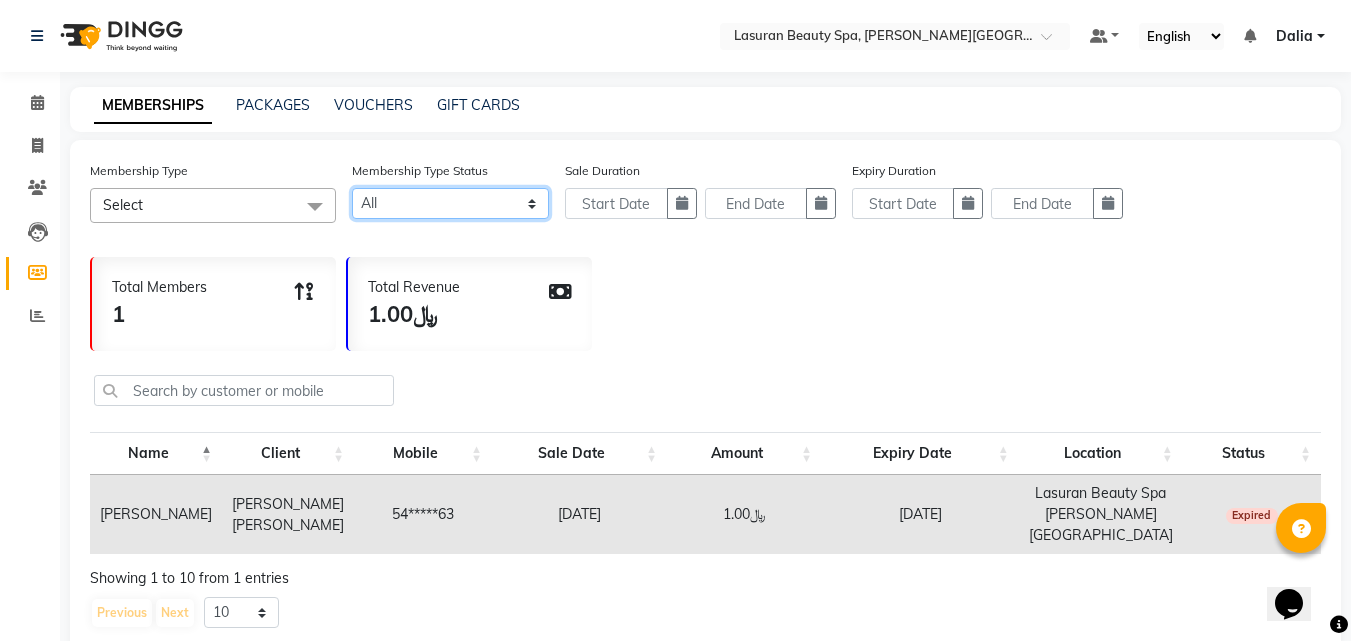 click on "Active Expired All" 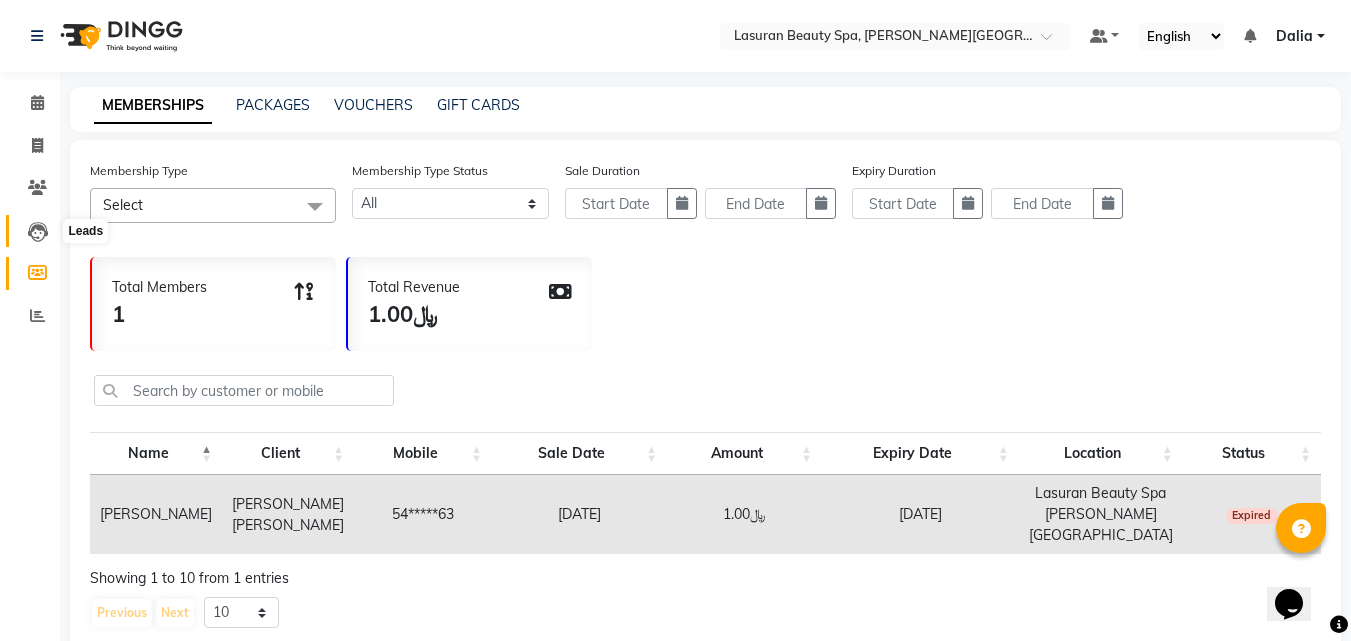 click 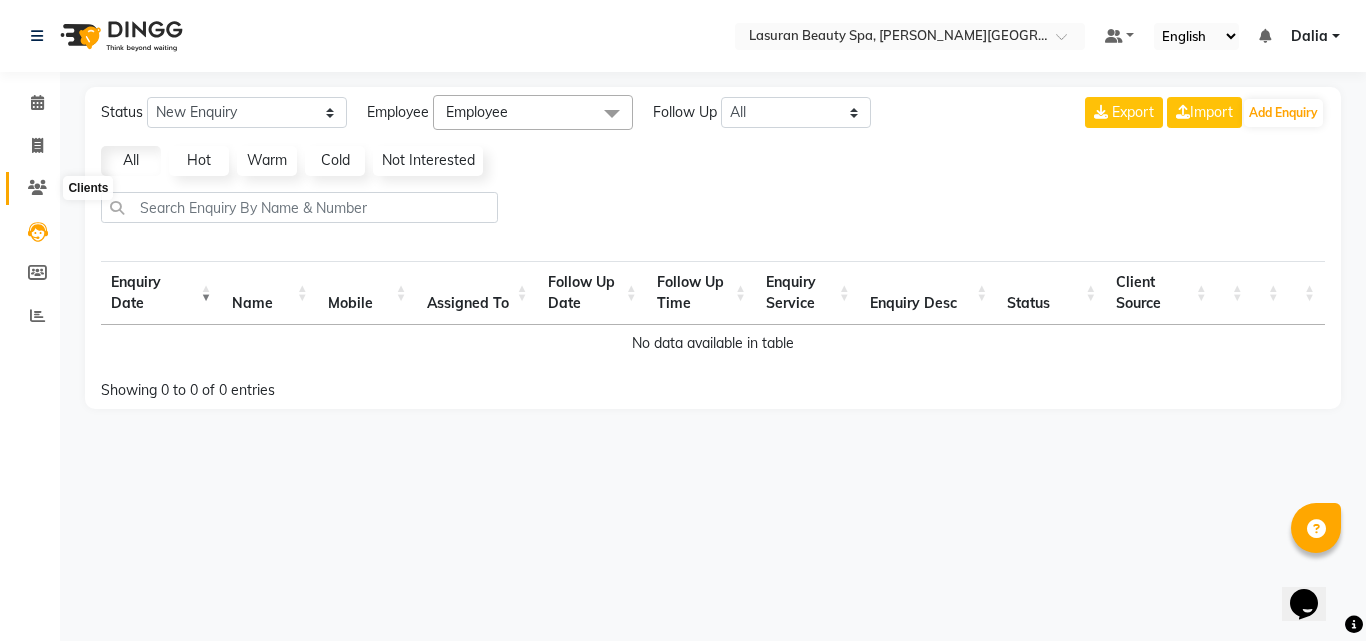 click on "Clients" 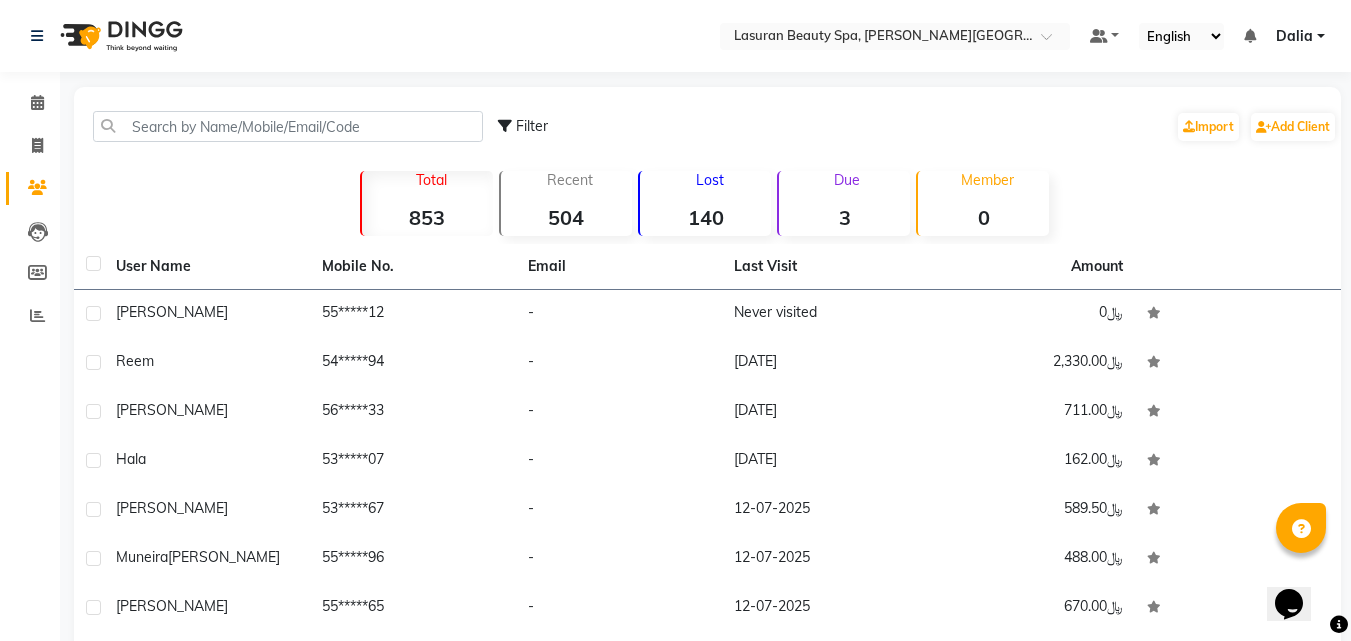 click on "Calendar" 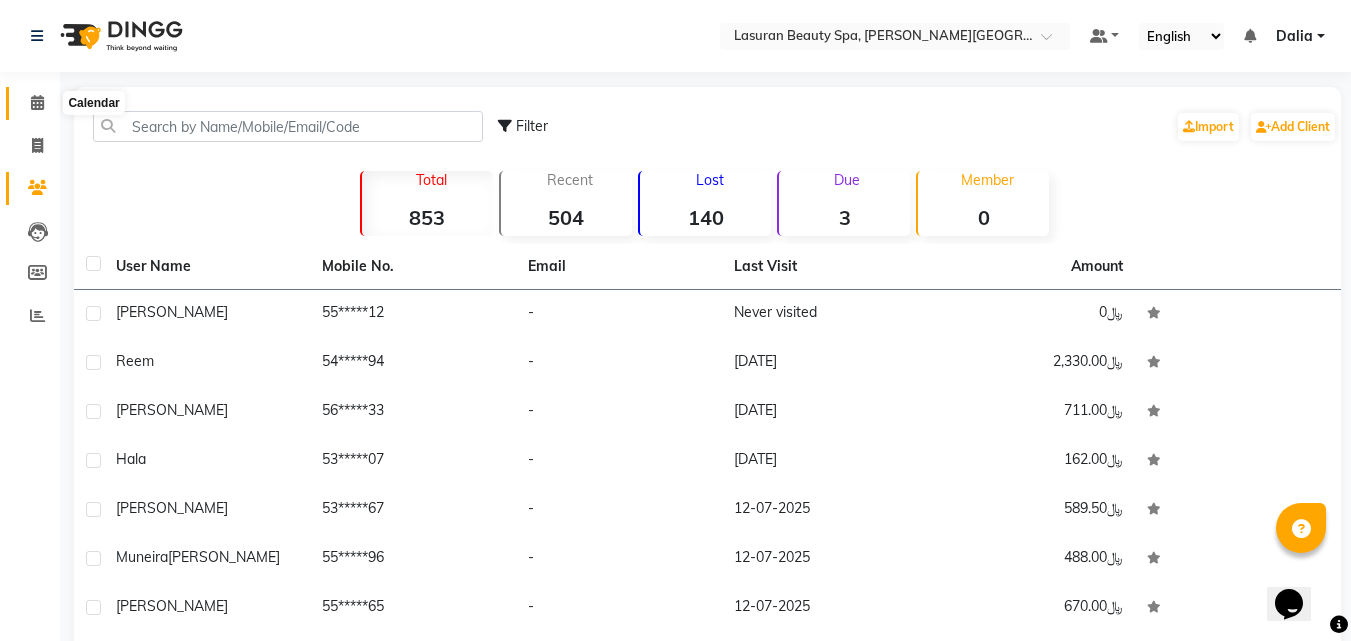 click 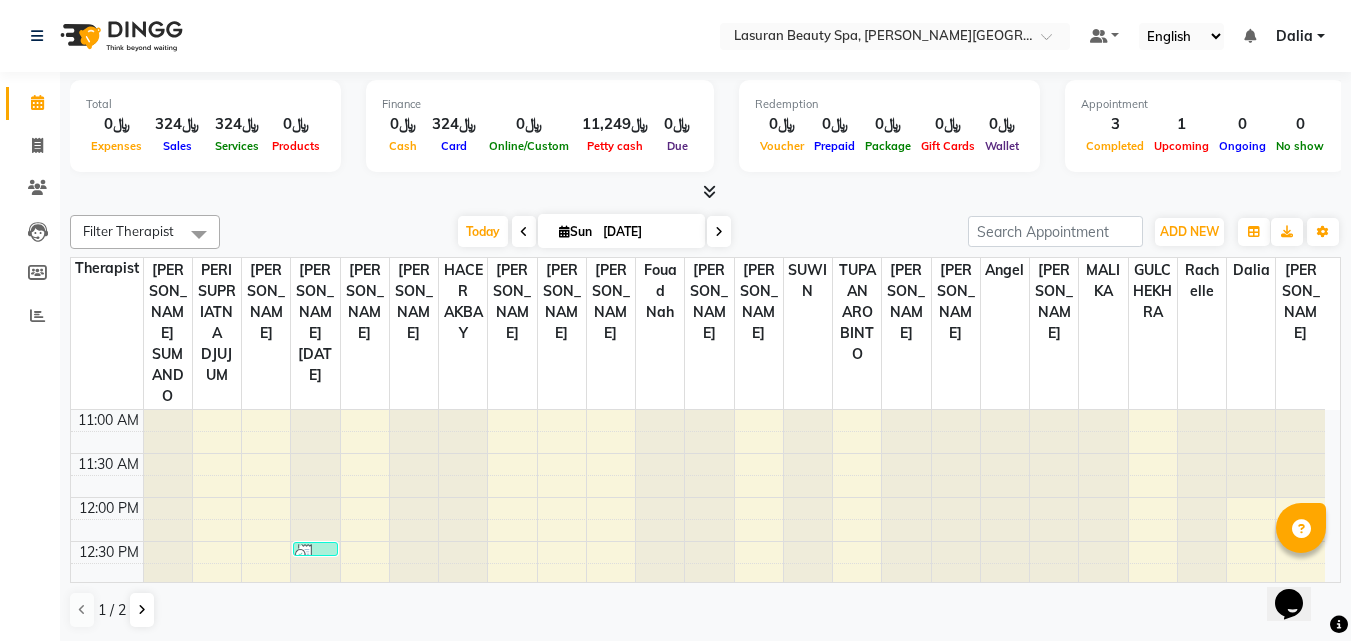 click on "Filter Therapist" at bounding box center (128, 231) 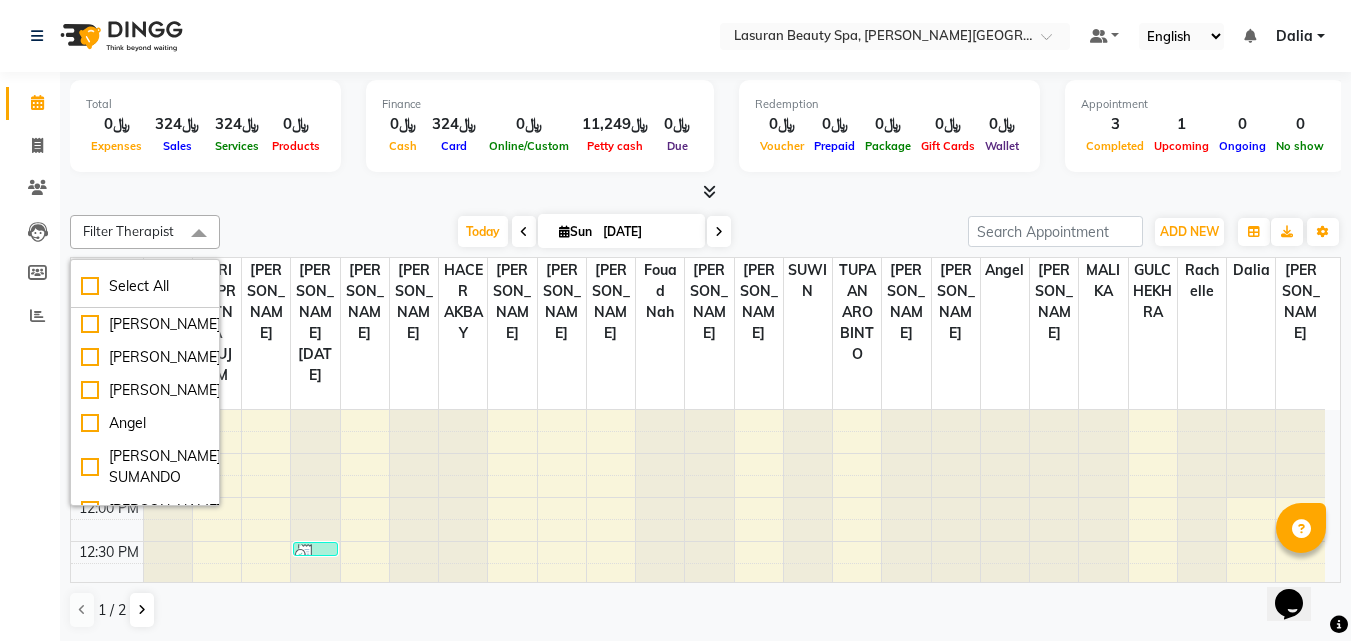 click on "Filter Therapist" at bounding box center (128, 231) 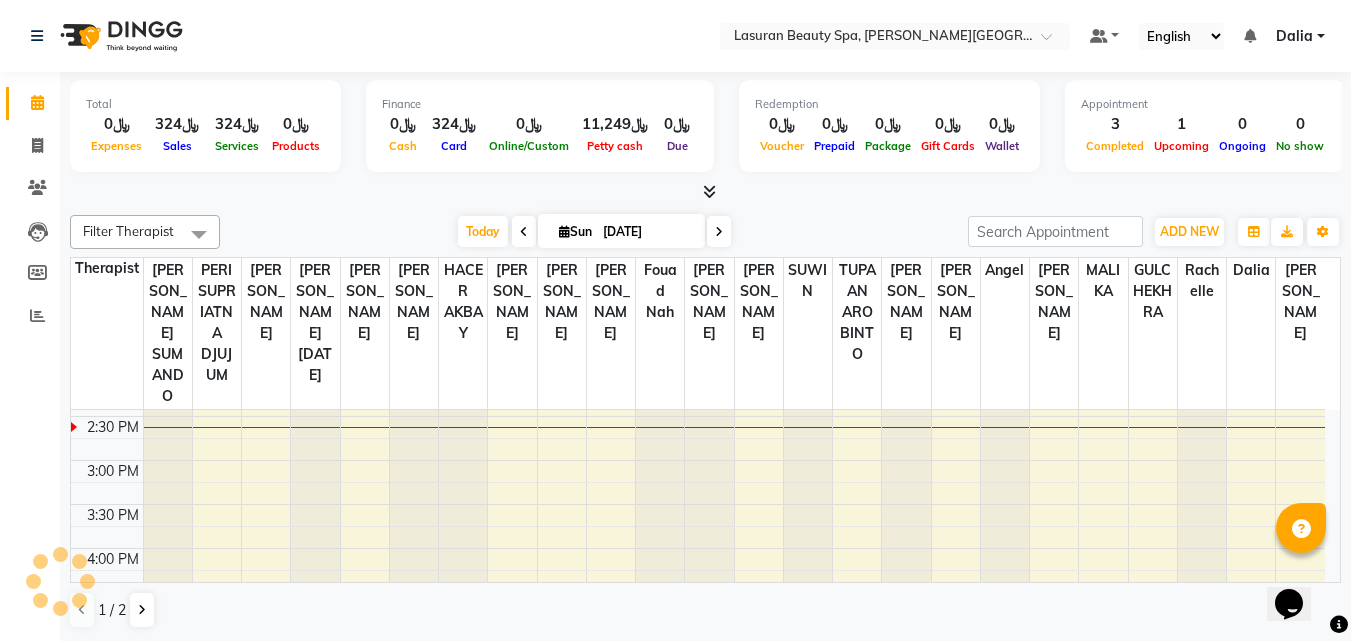 scroll, scrollTop: 300, scrollLeft: 0, axis: vertical 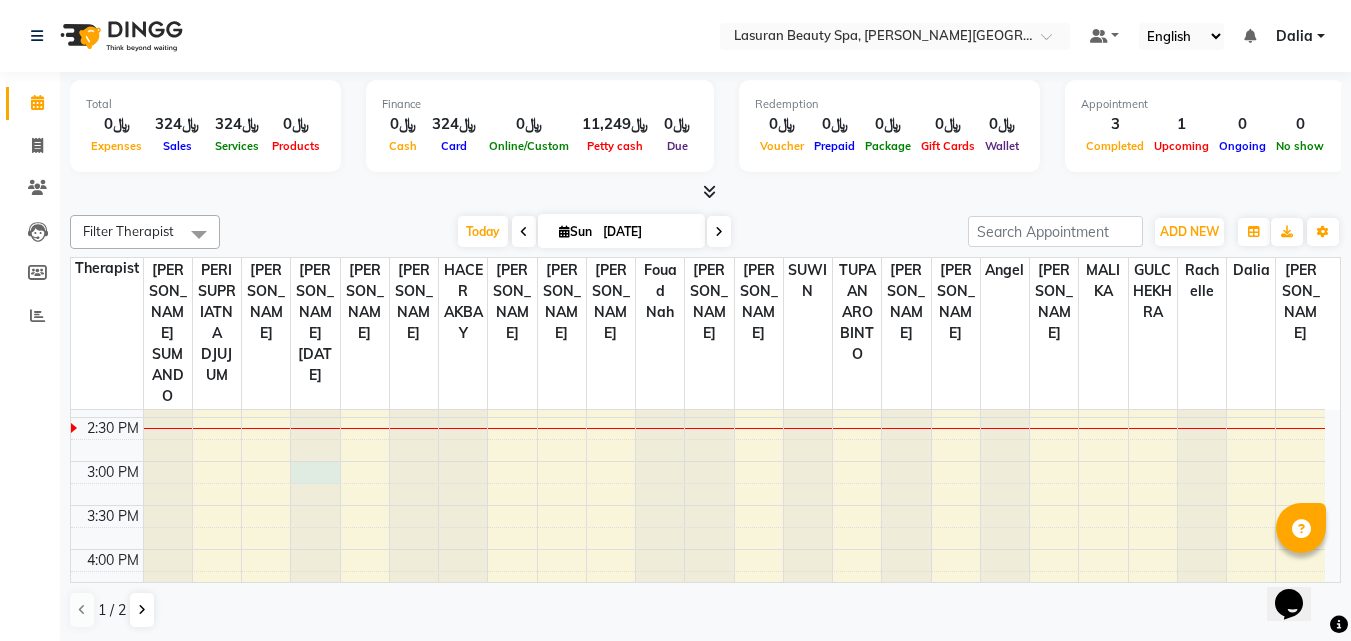 click at bounding box center (315, 110) 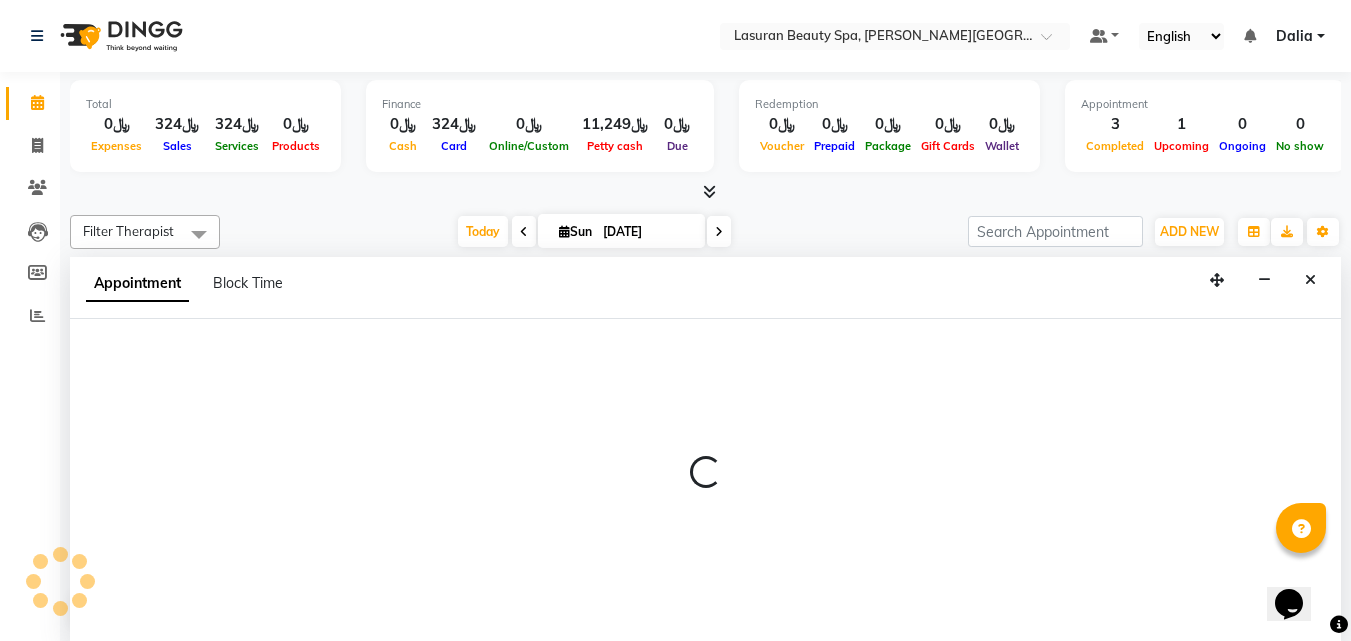 select on "54626" 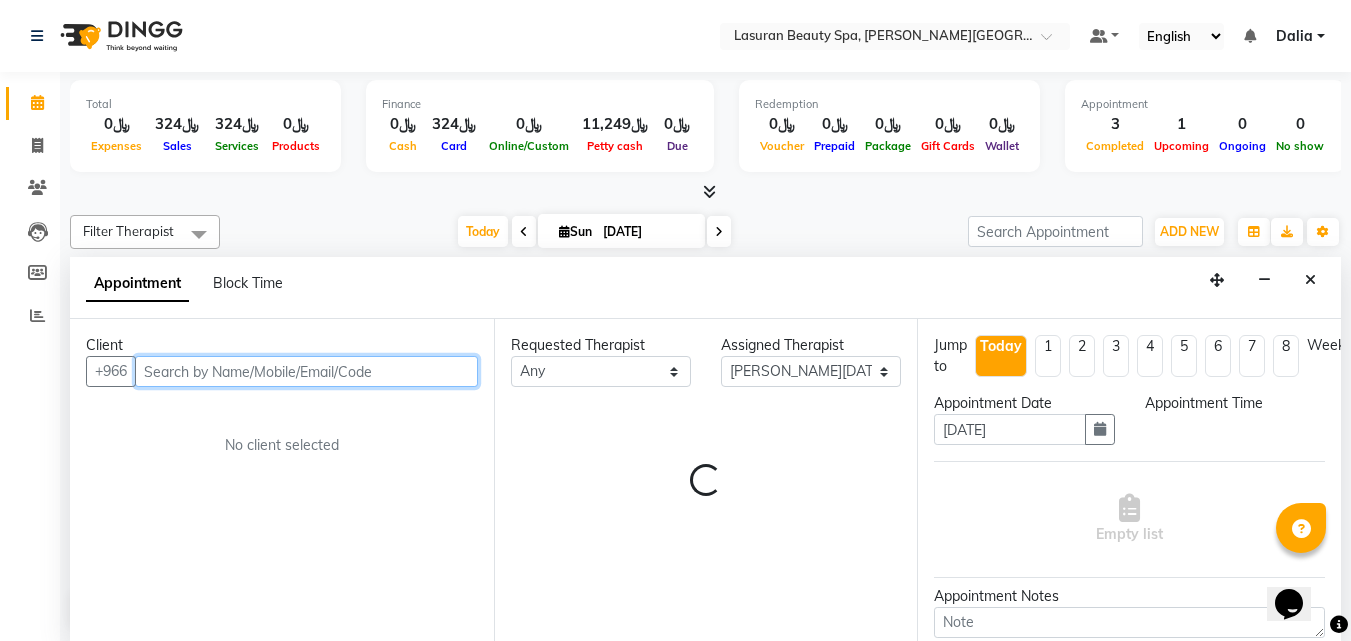 scroll, scrollTop: 1, scrollLeft: 0, axis: vertical 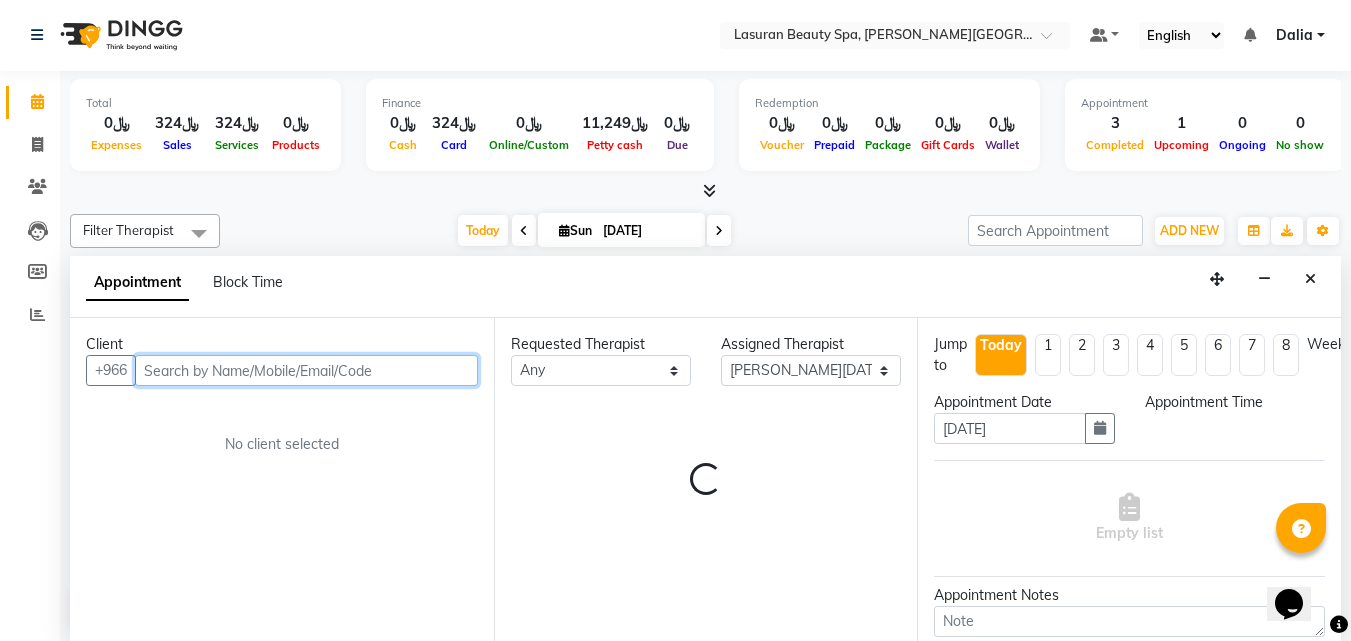 select on "900" 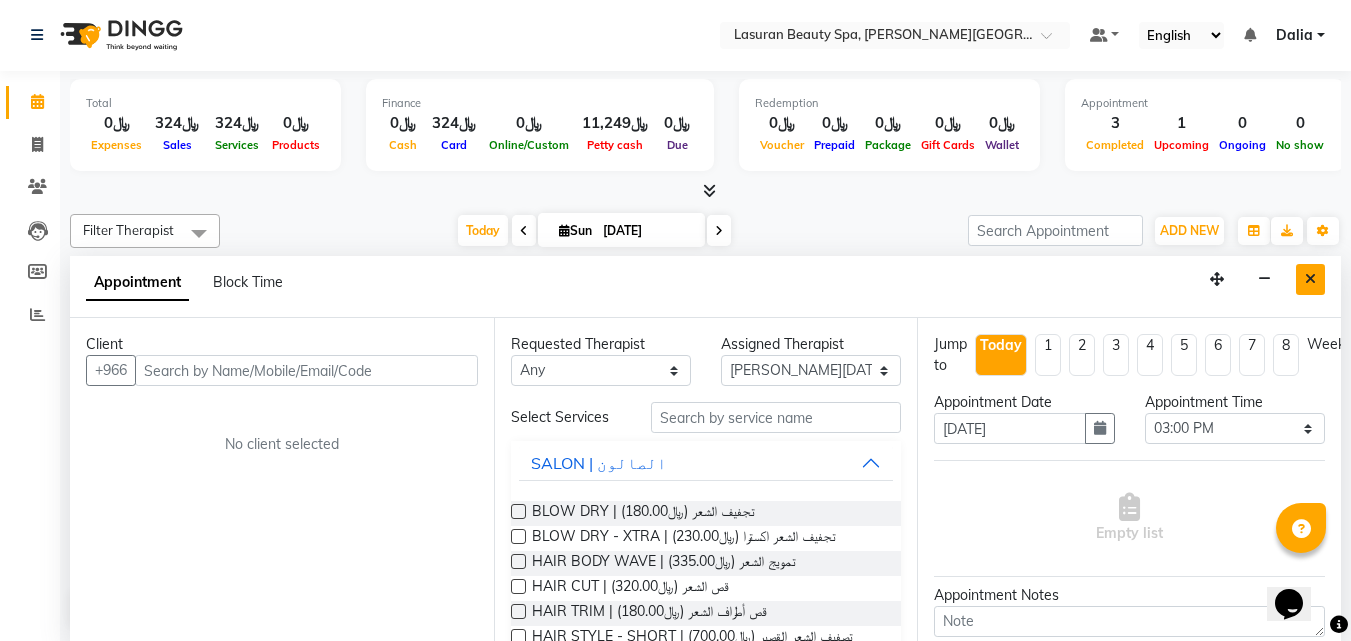 click at bounding box center (1310, 279) 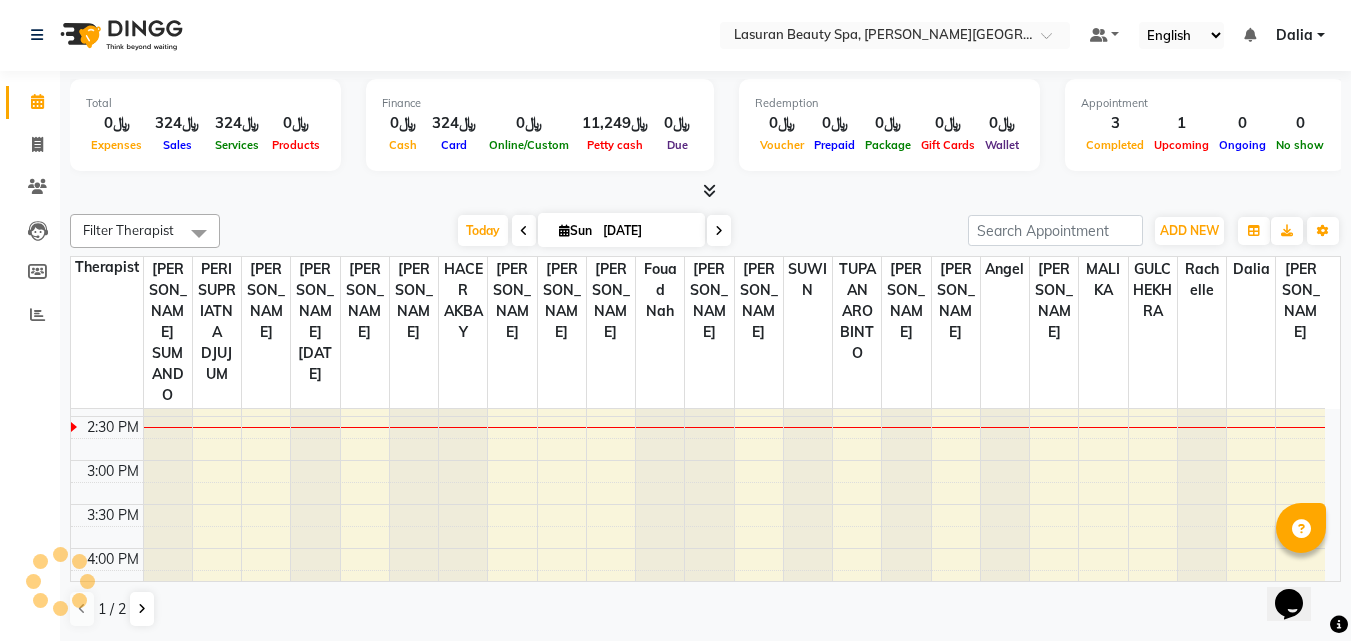 click at bounding box center (719, 230) 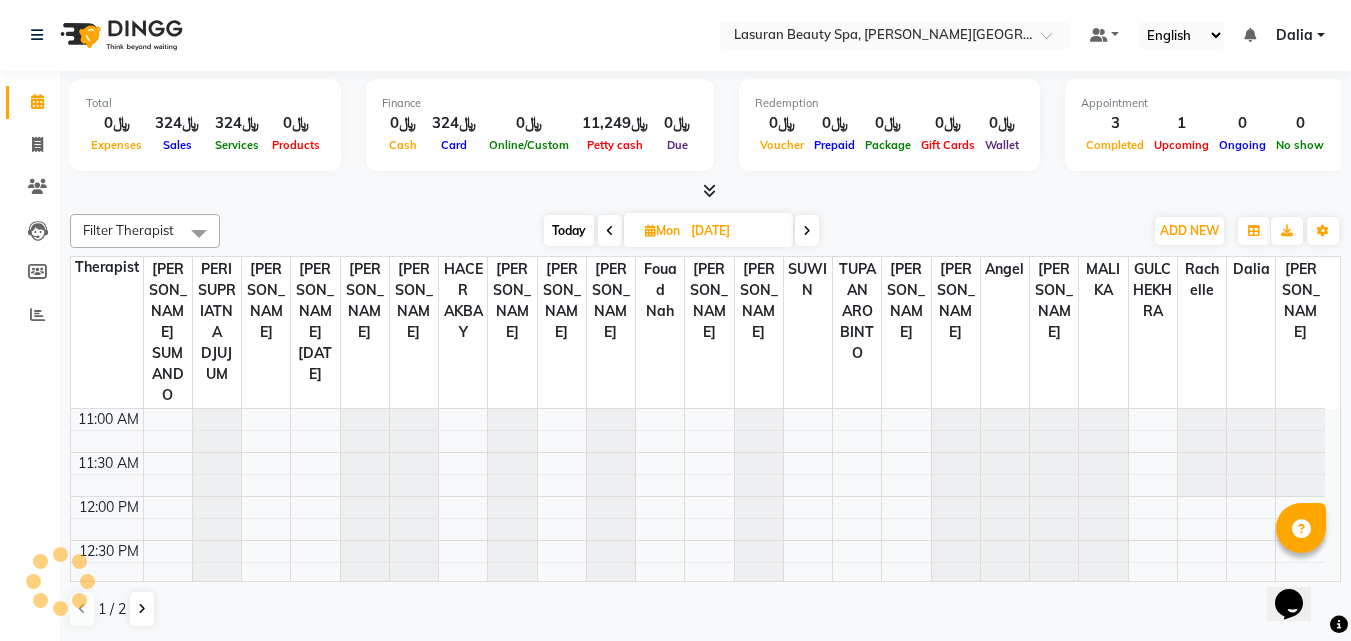 scroll, scrollTop: 265, scrollLeft: 0, axis: vertical 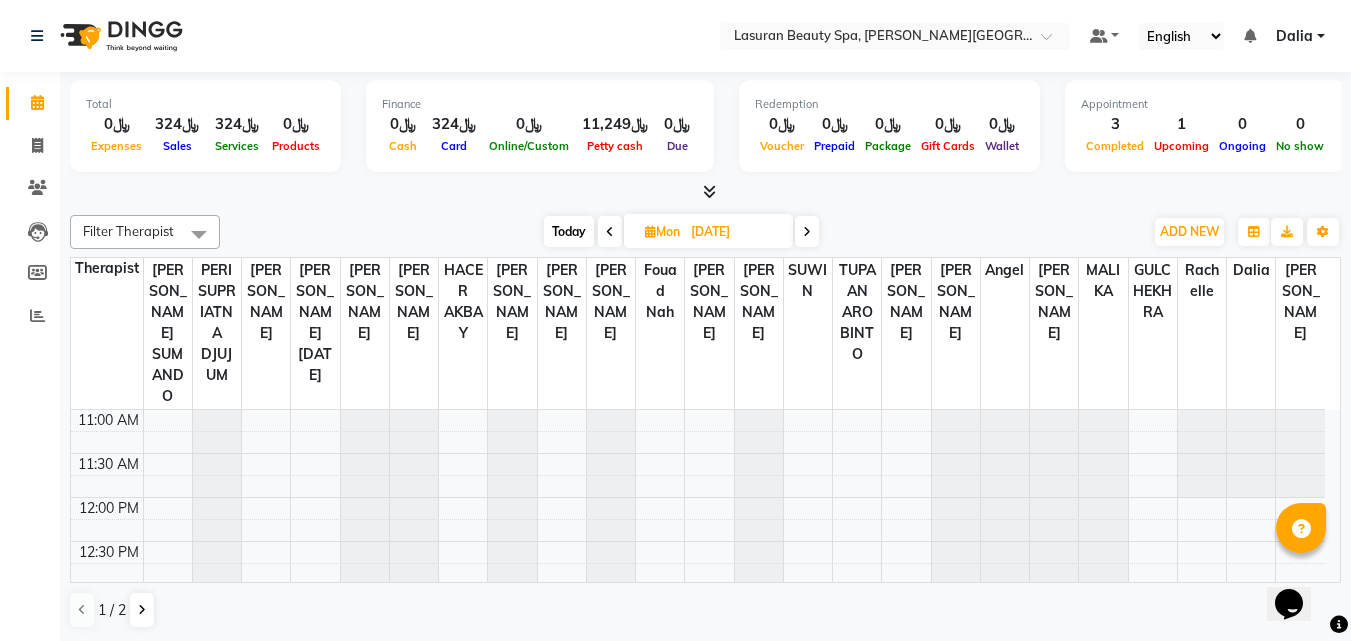 click at bounding box center [807, 232] 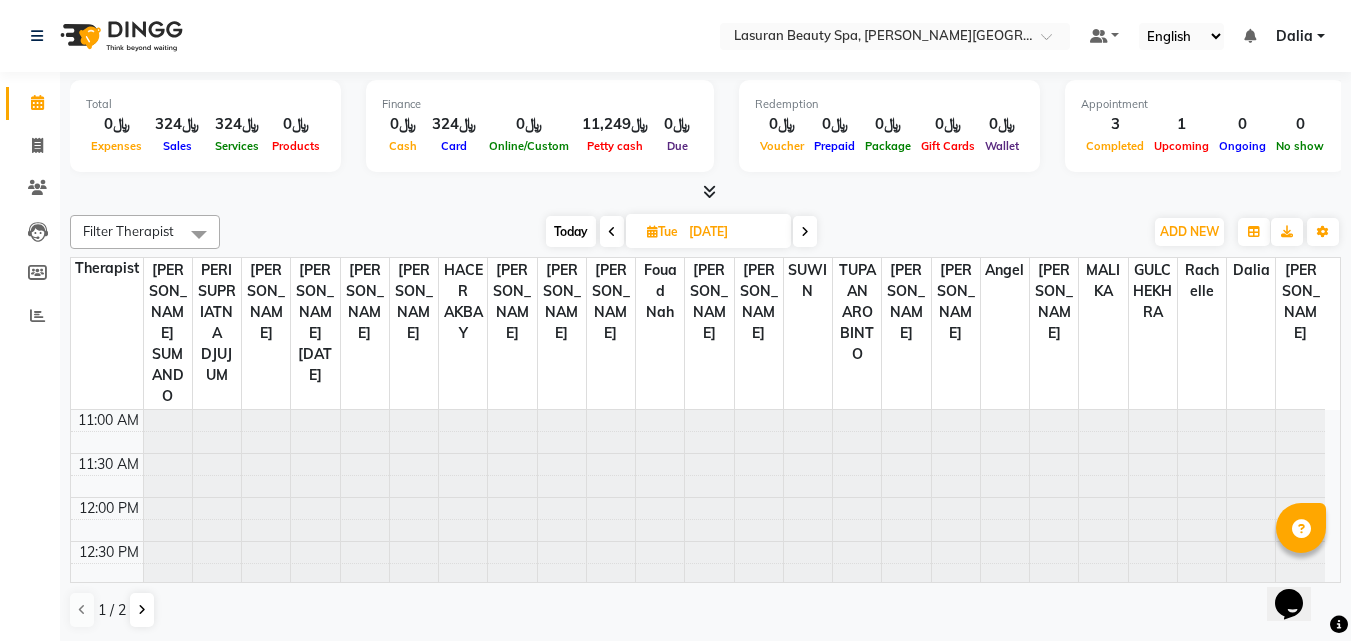 click at bounding box center (805, 232) 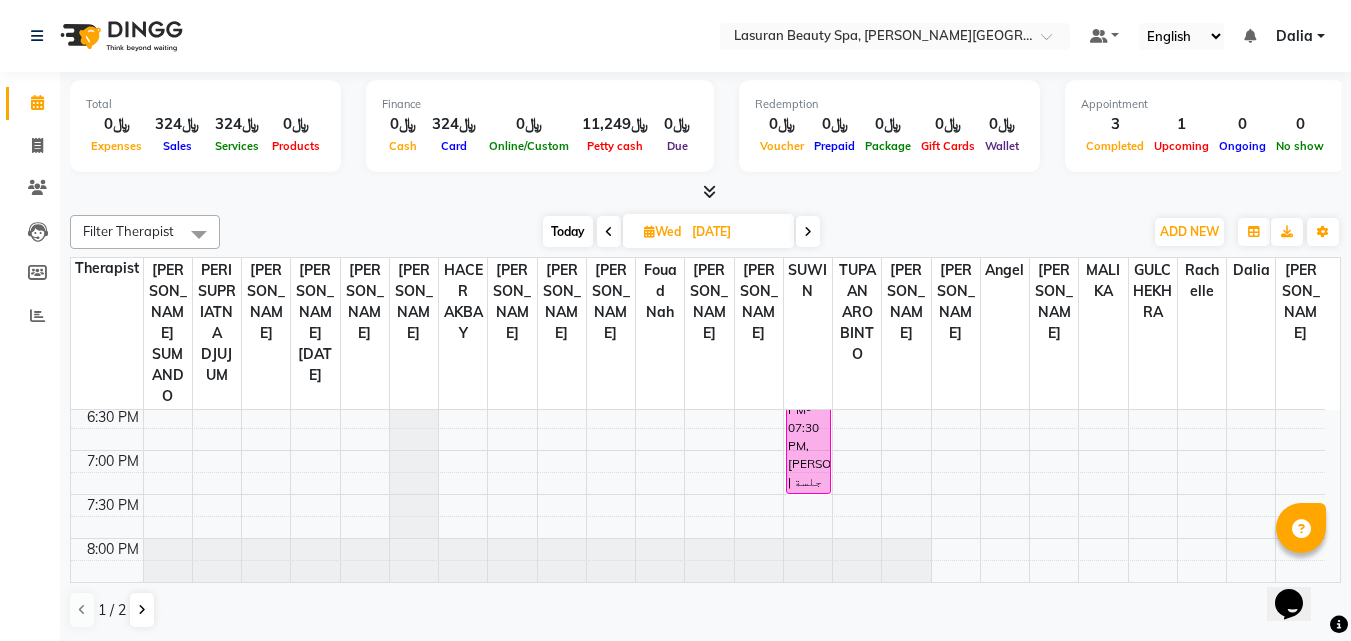 scroll, scrollTop: 556, scrollLeft: 0, axis: vertical 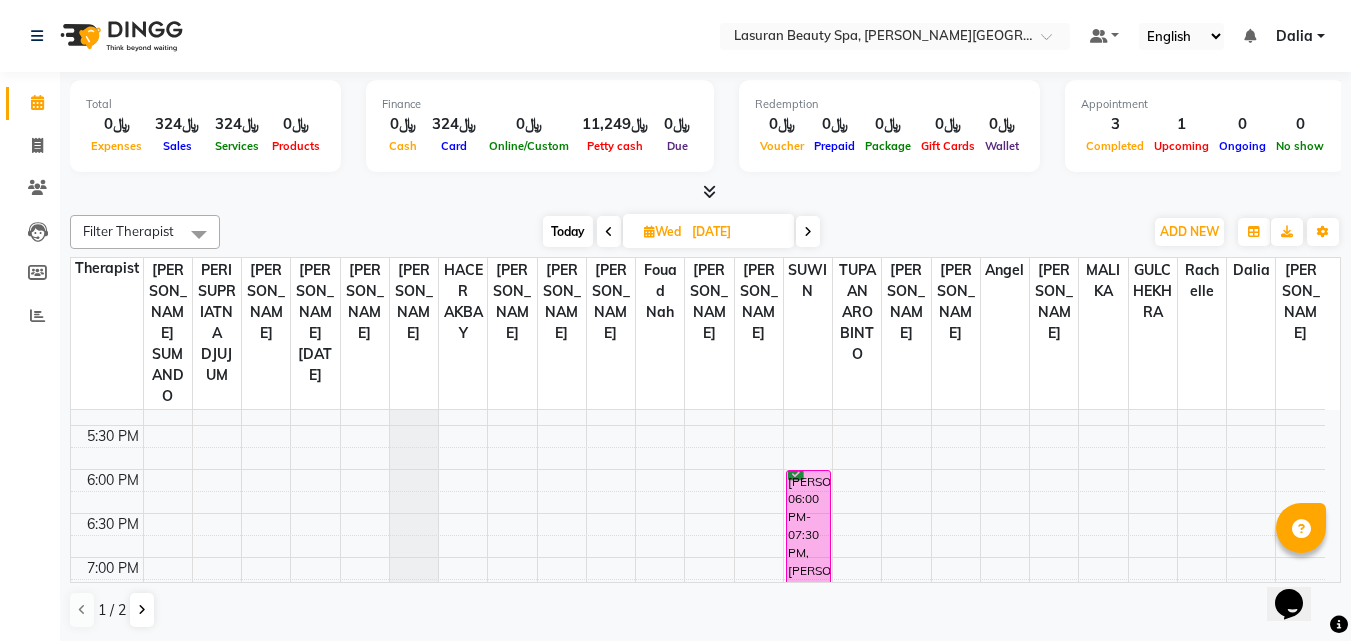 click on "[PERSON_NAME], 06:00 PM-07:30 PM, [PERSON_NAME] | جلسة لتدليك سويدي" at bounding box center [808, 535] 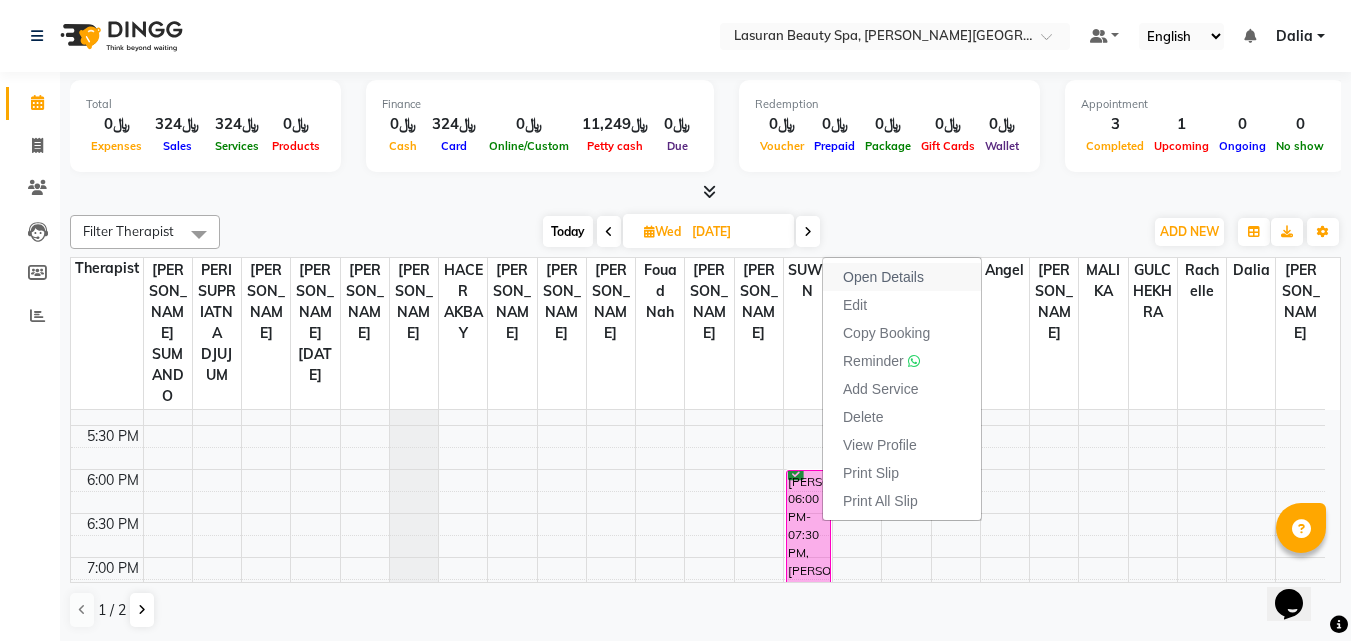 click on "Open Details" at bounding box center (883, 277) 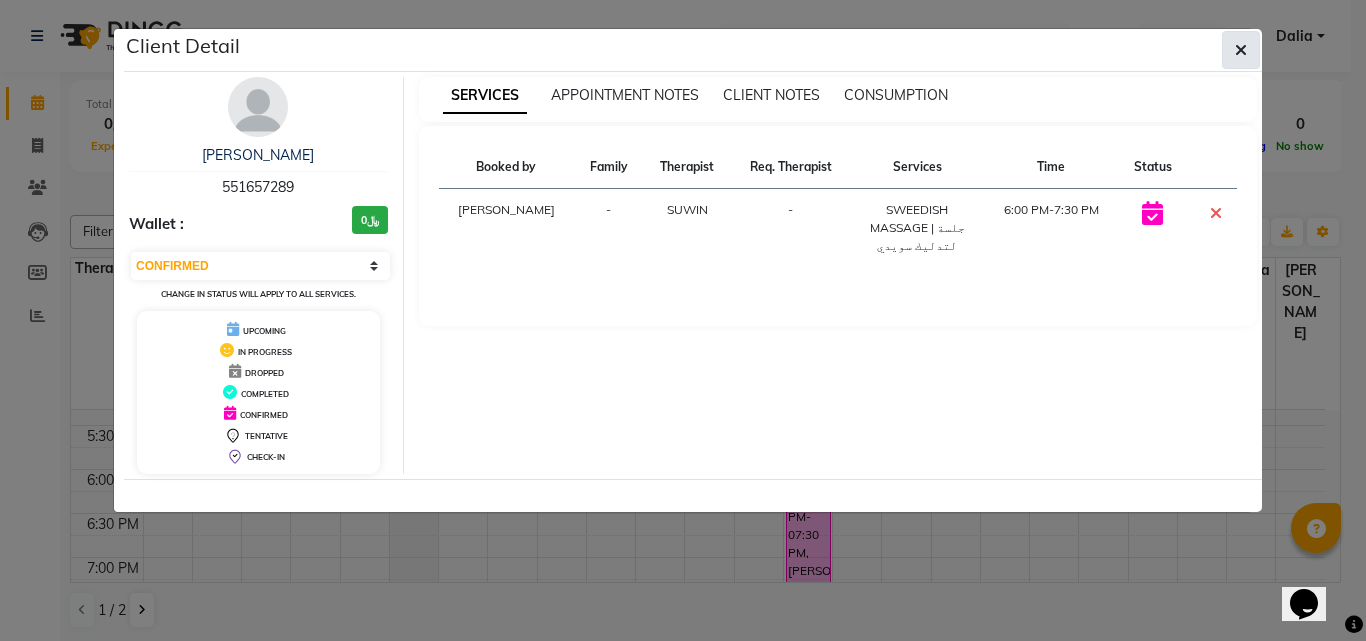 click 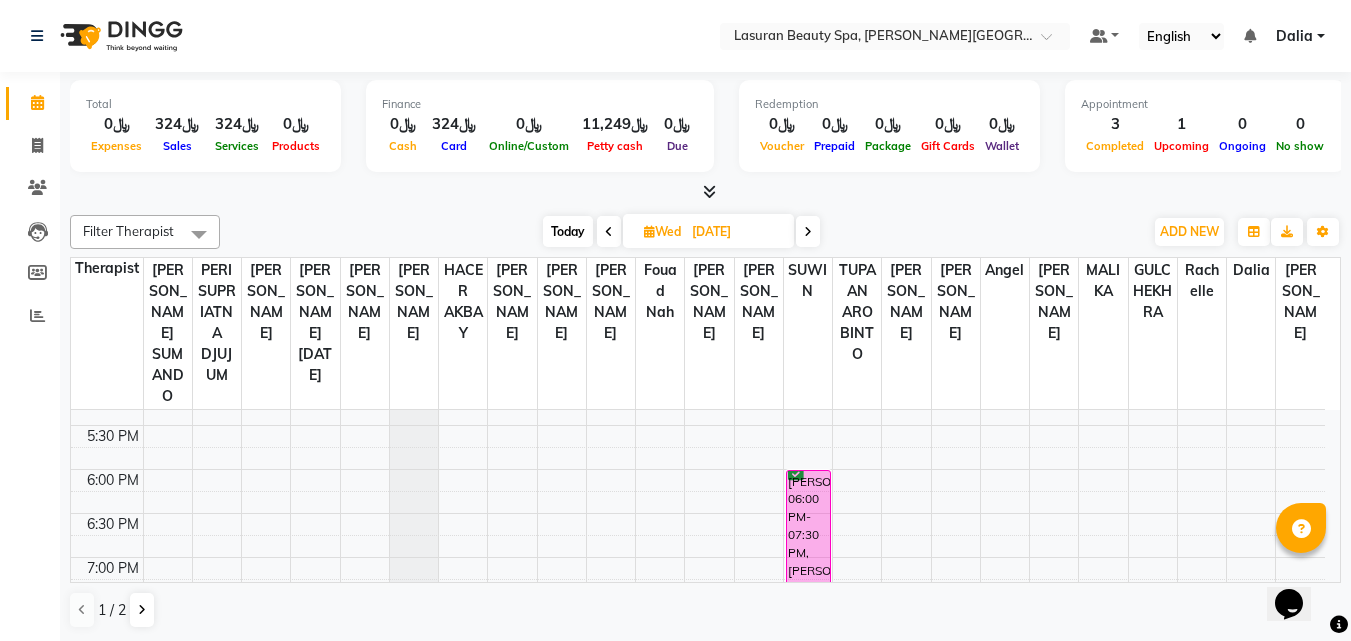 click on "[PERSON_NAME], 06:00 PM-07:30 PM, [PERSON_NAME] | جلسة لتدليك سويدي" at bounding box center (808, 535) 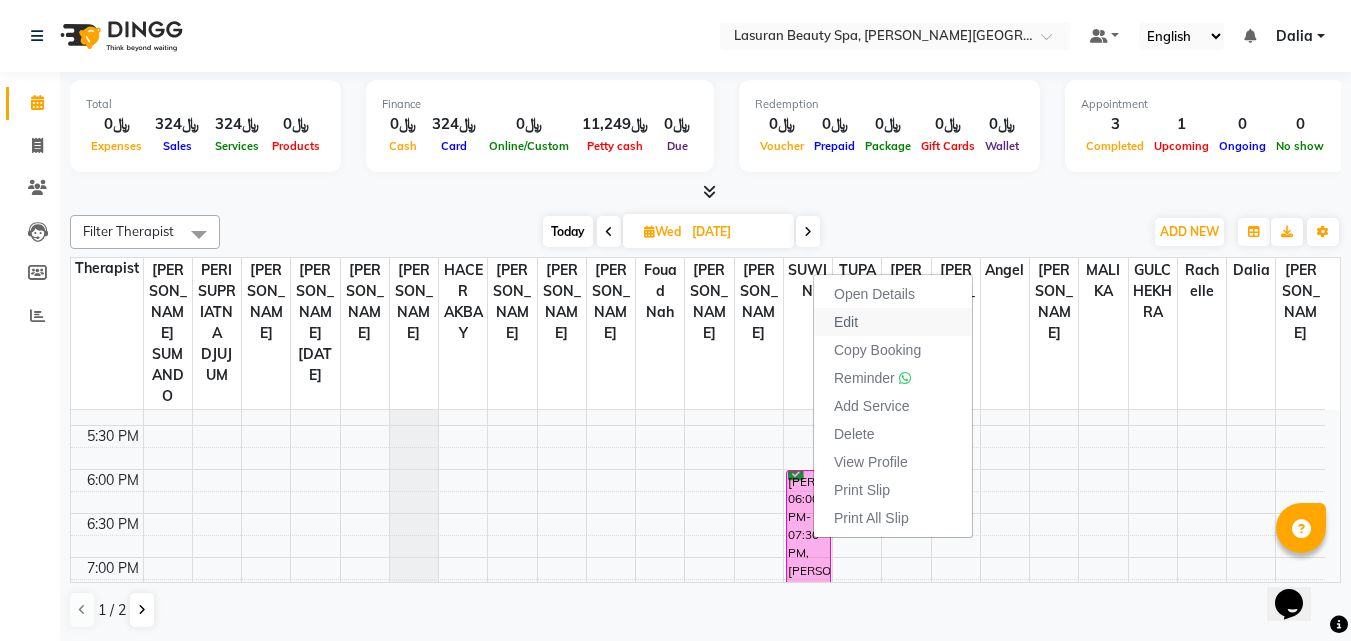 click on "Edit" at bounding box center [846, 322] 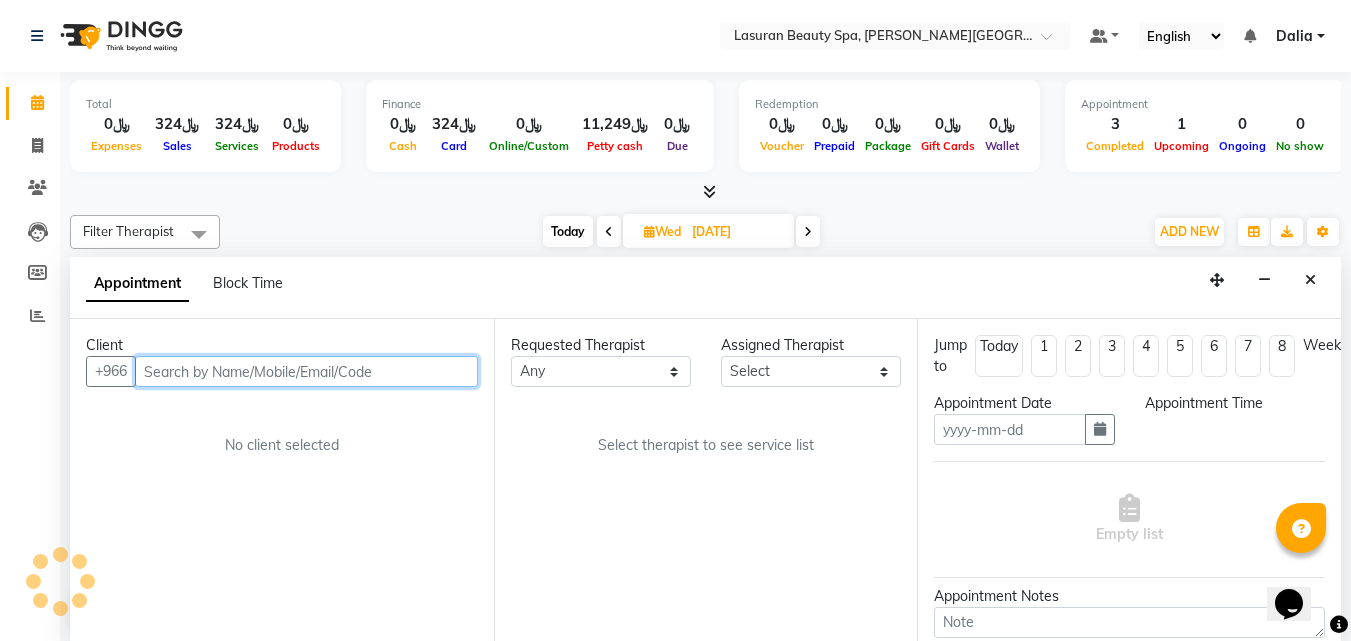 type on "[DATE]" 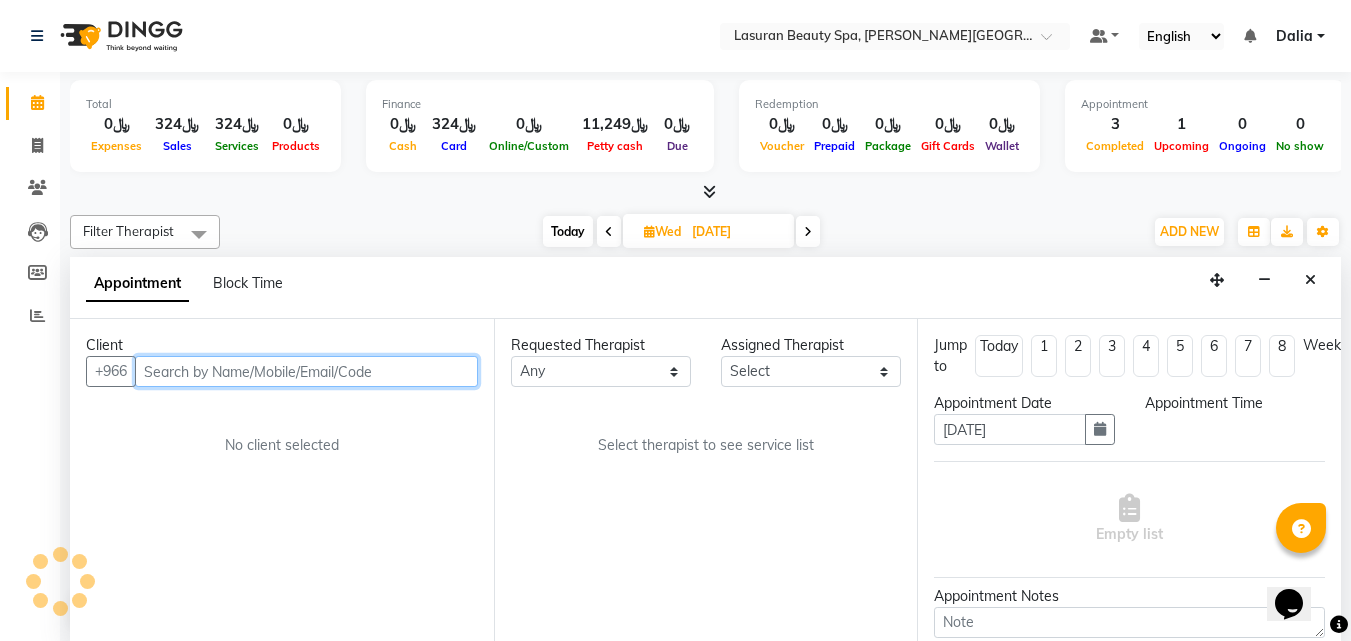 select on "confirm booking" 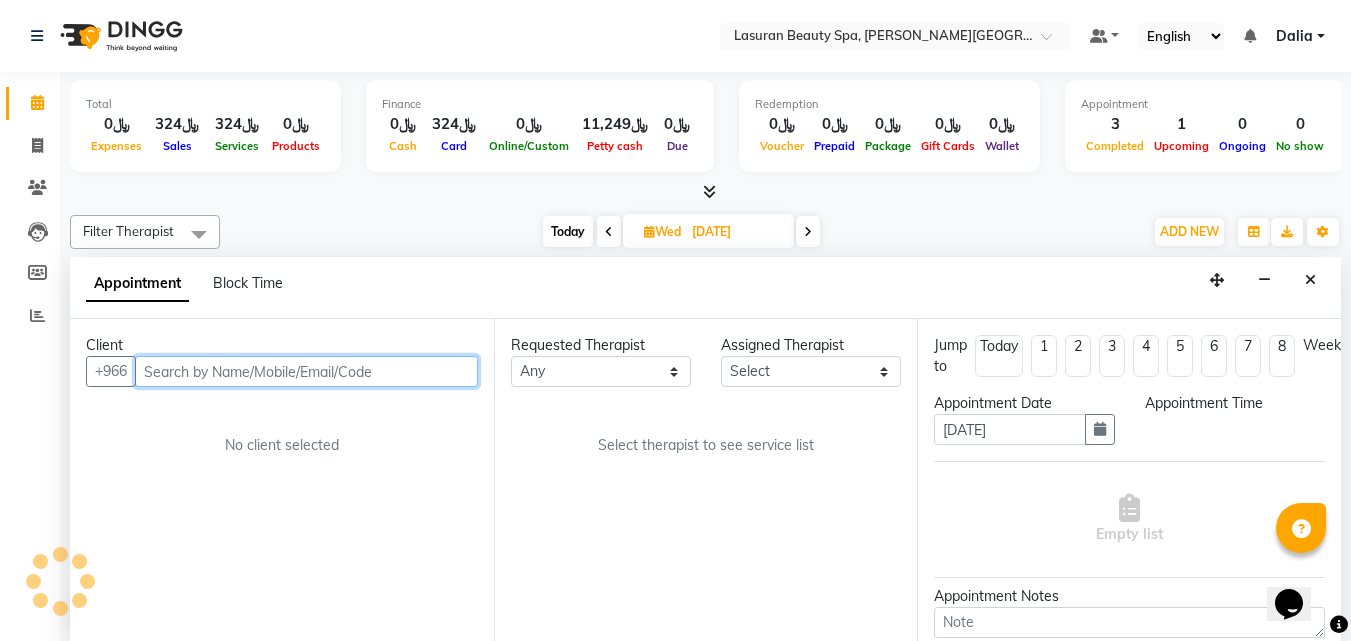 select on "1080" 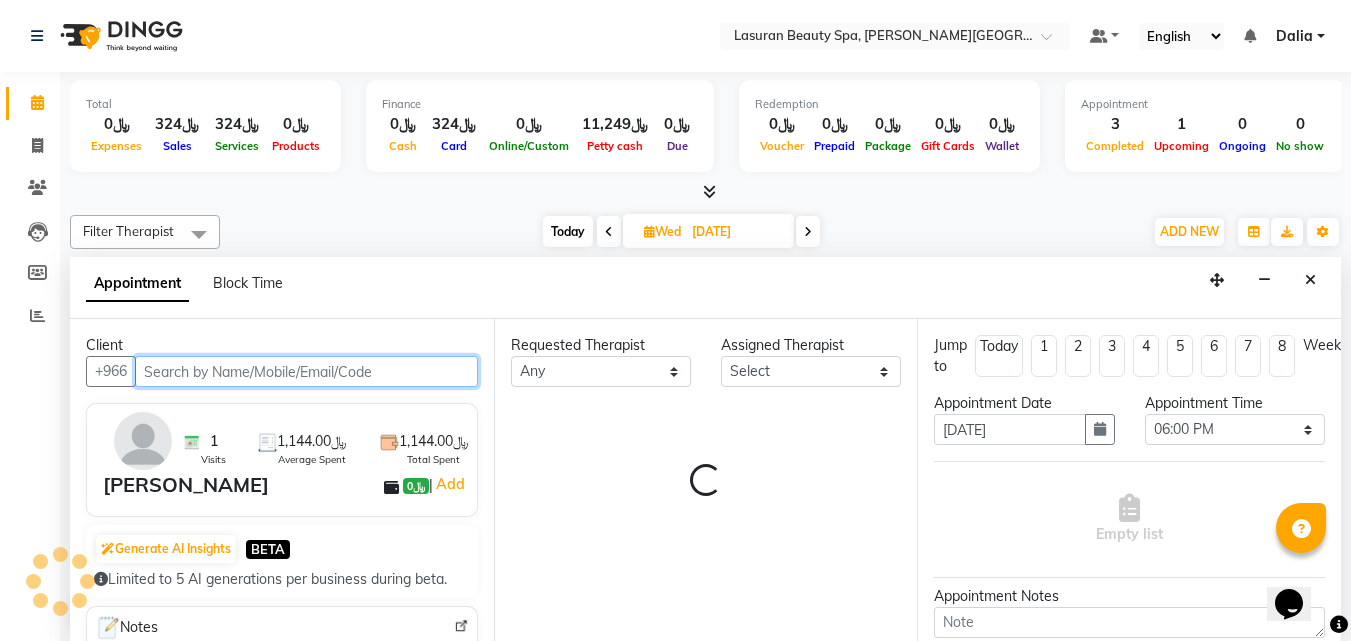 select on "54646" 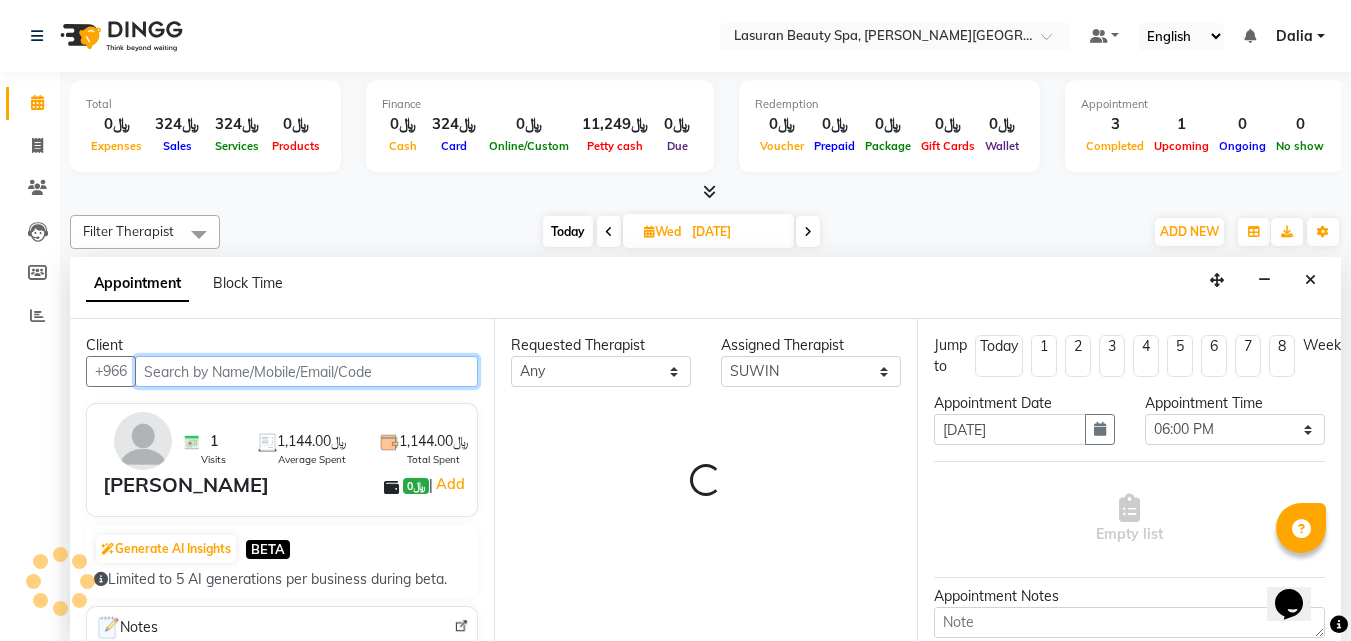 scroll, scrollTop: 1, scrollLeft: 0, axis: vertical 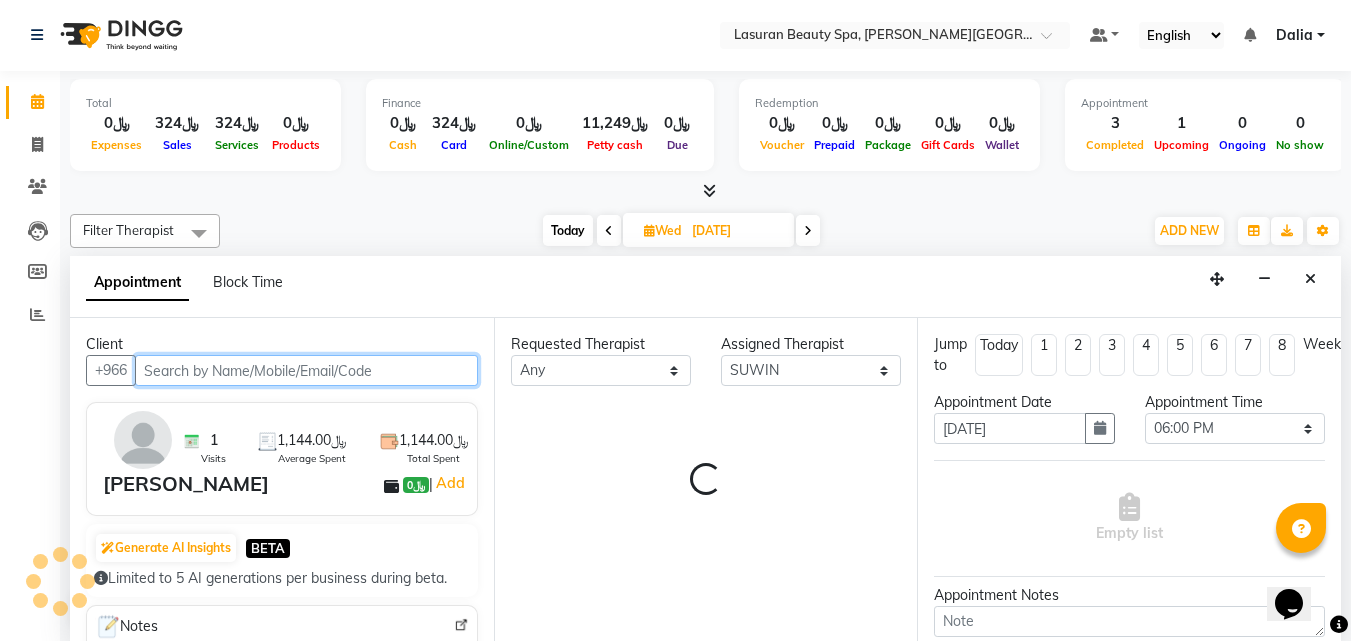 select on "4097" 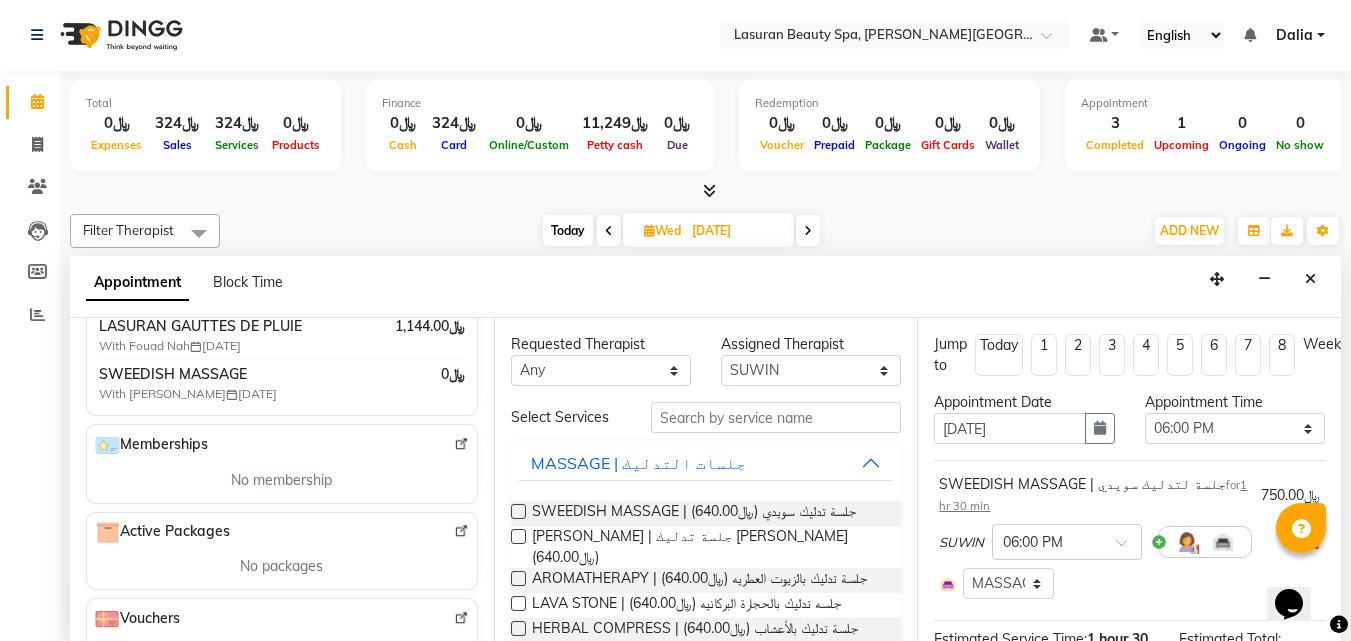 scroll, scrollTop: 467, scrollLeft: 0, axis: vertical 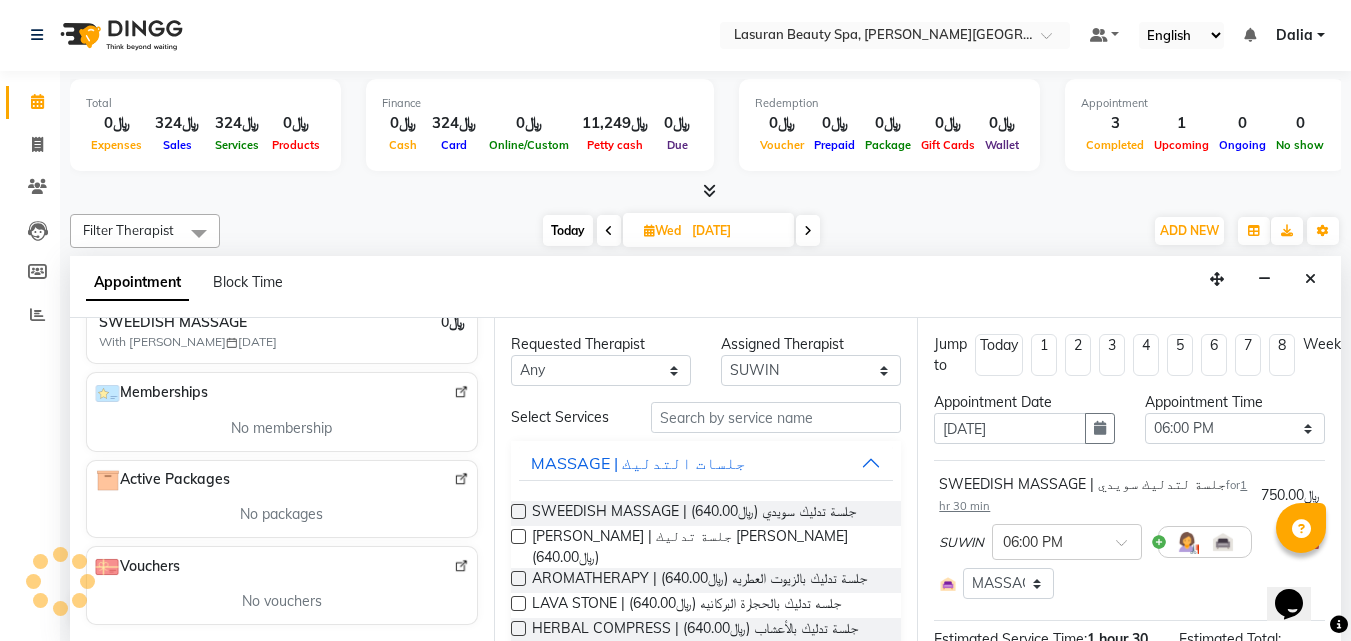 click on "Memberships" at bounding box center (151, 393) 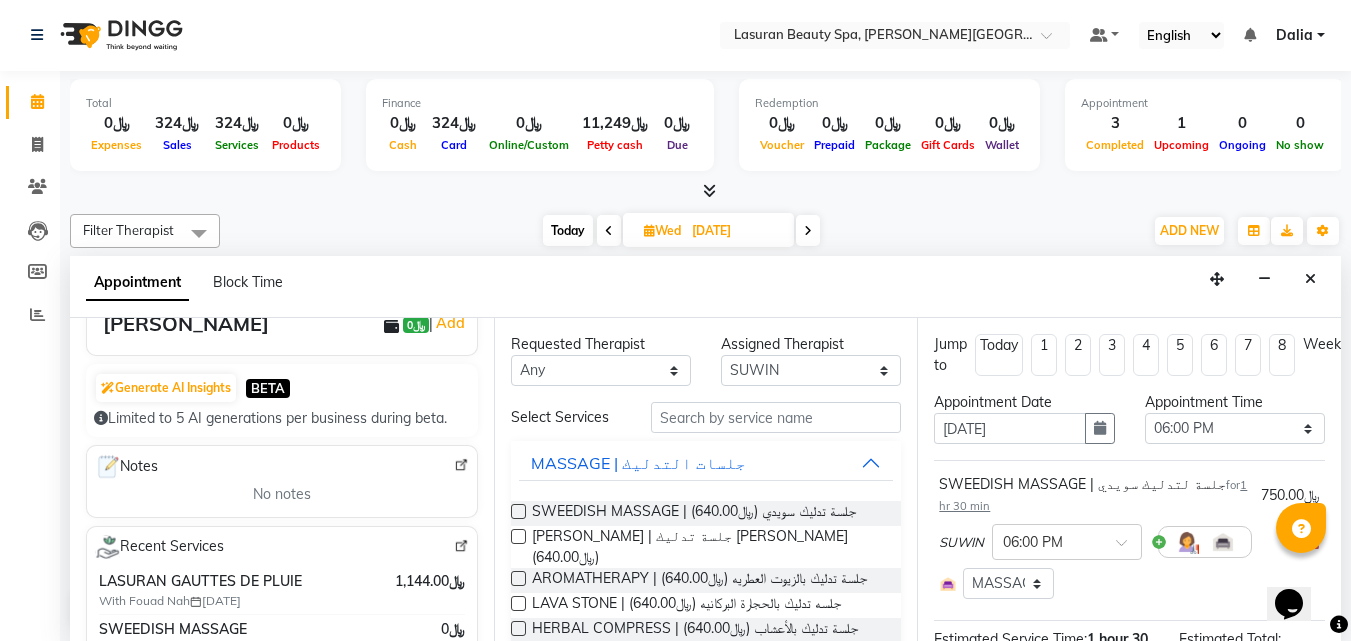 scroll, scrollTop: 0, scrollLeft: 0, axis: both 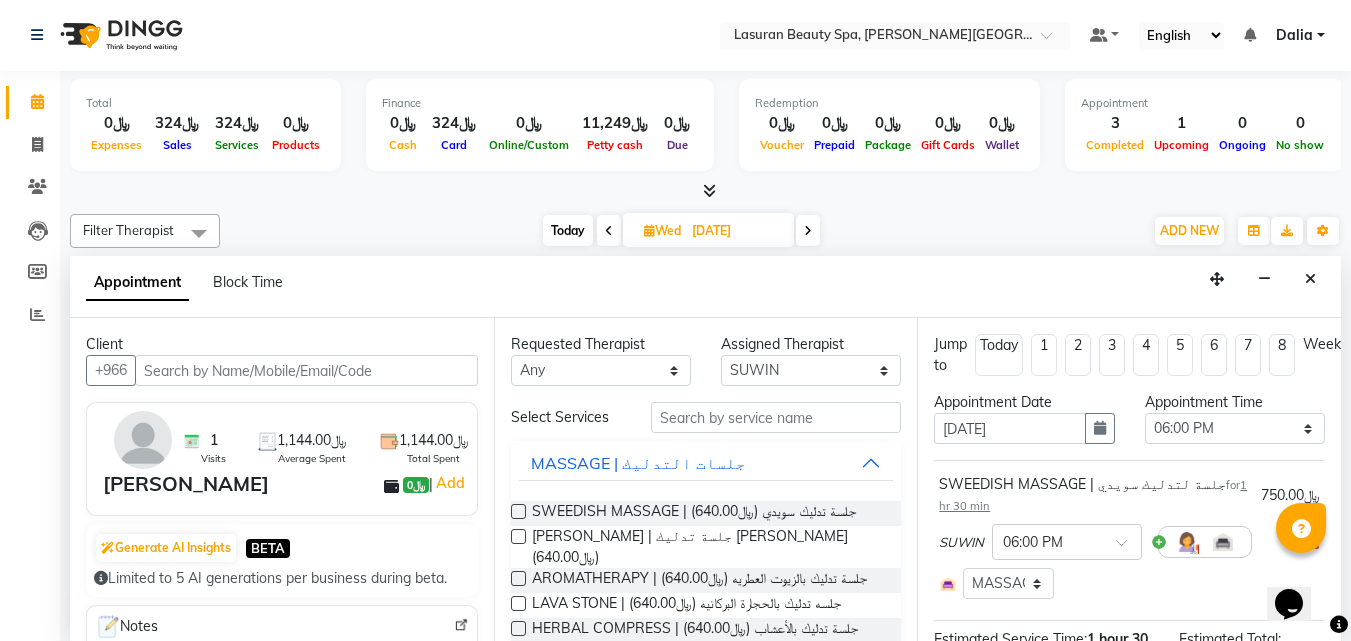 click on "[PERSON_NAME]" at bounding box center [186, 484] 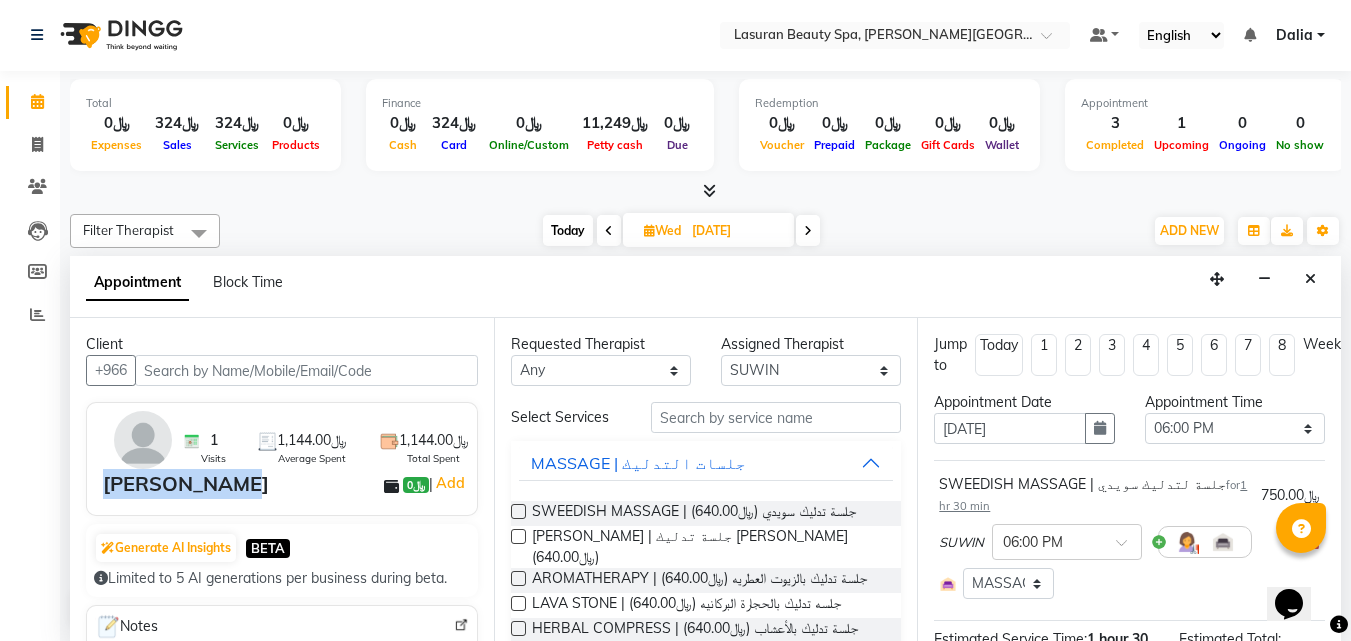 click on "[PERSON_NAME]" at bounding box center [186, 484] 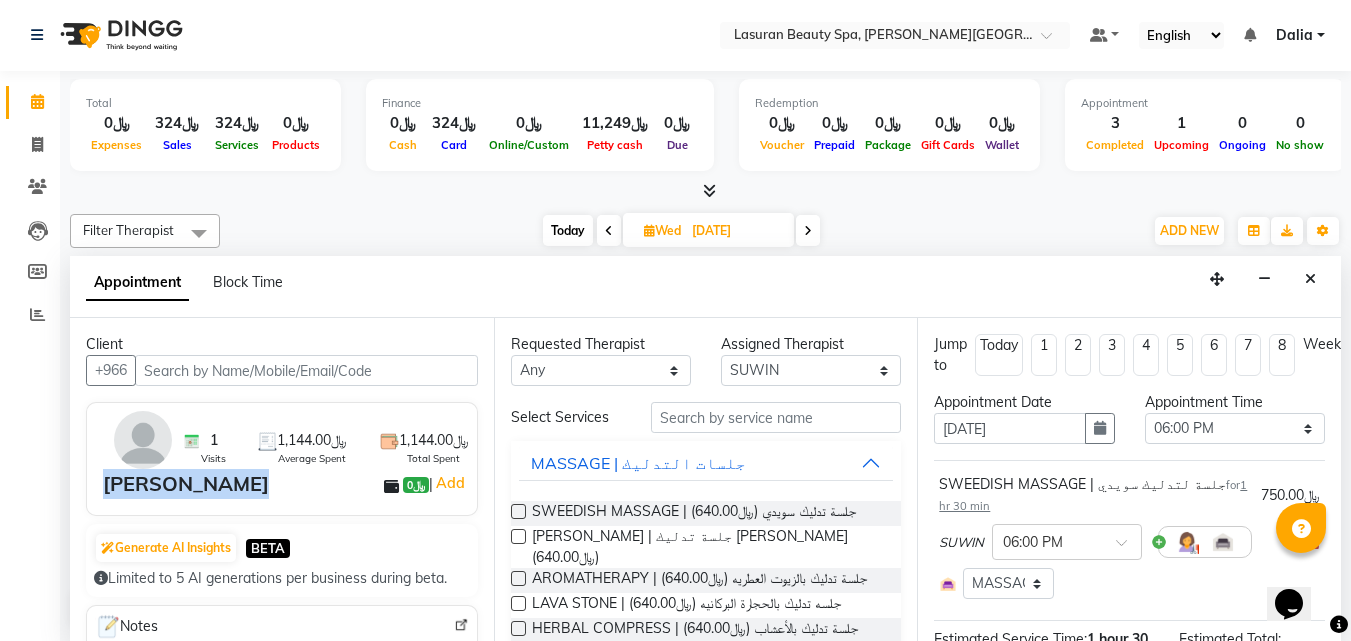 click on "[PERSON_NAME]" at bounding box center (186, 484) 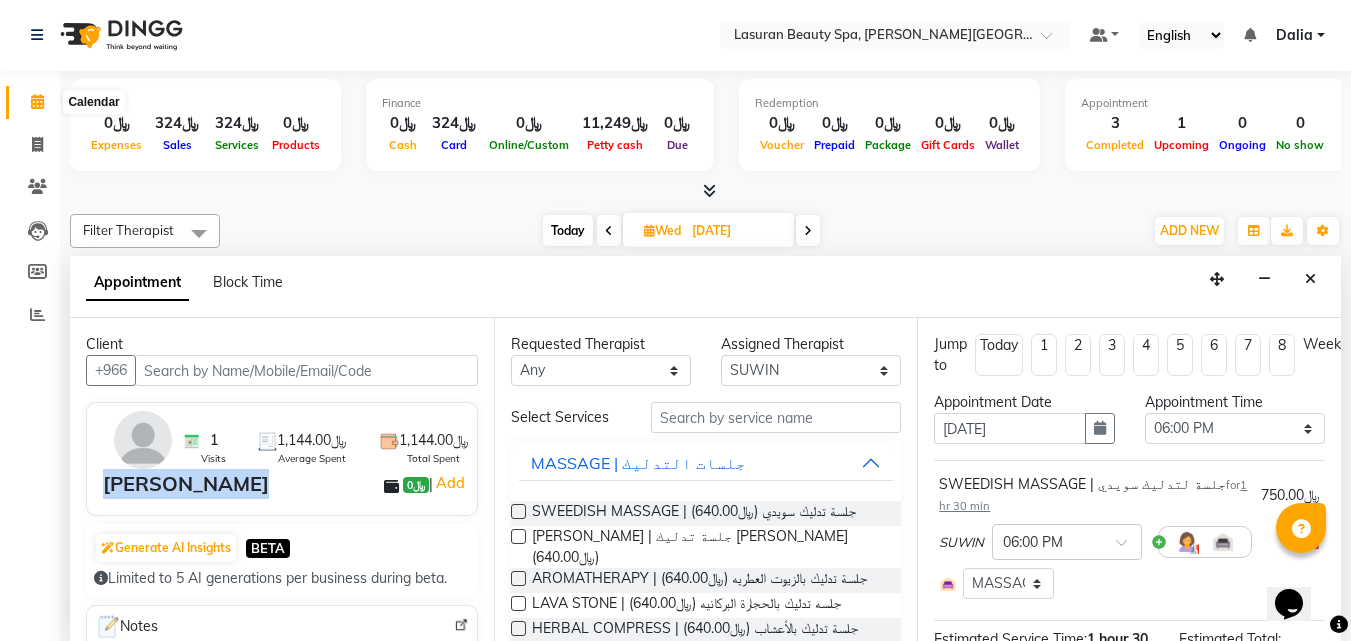 click 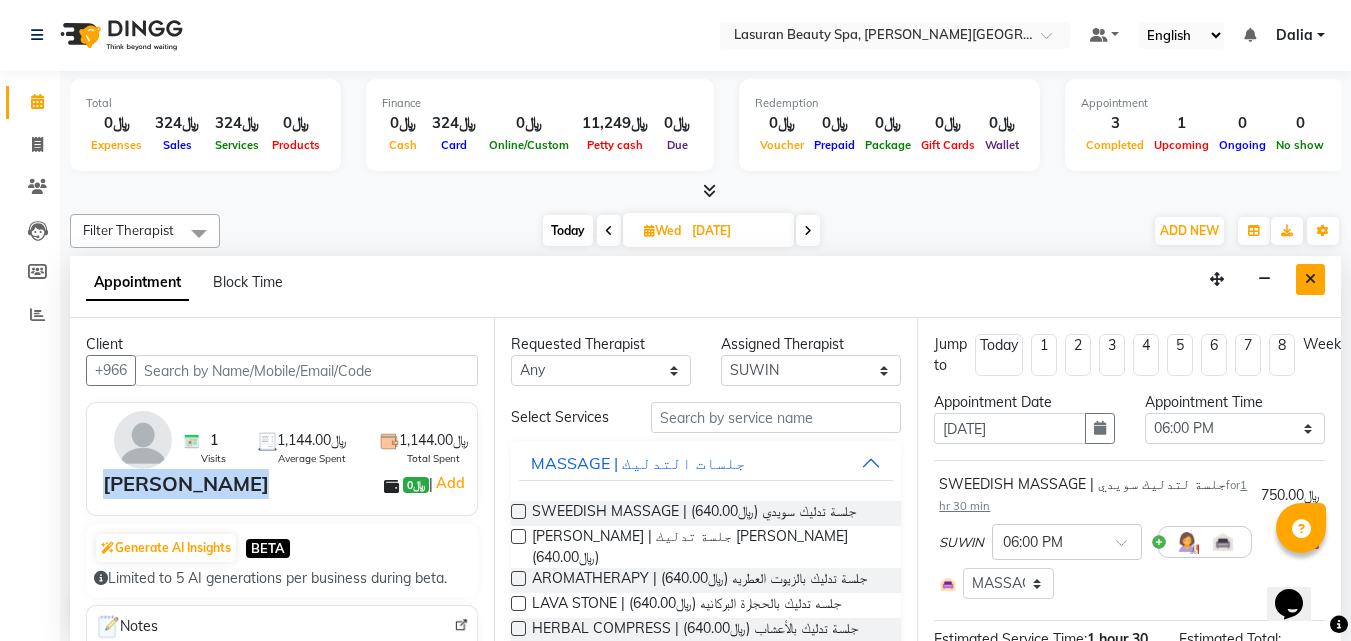 click at bounding box center [1310, 279] 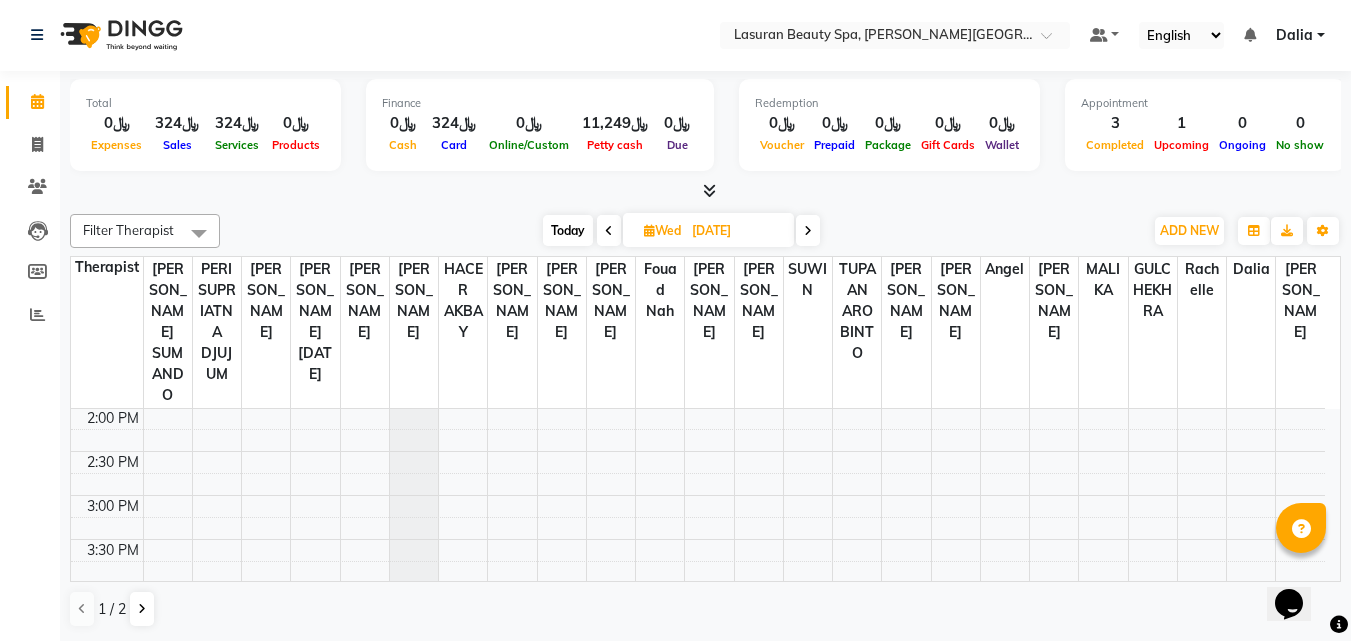 click on "11:00 AM 11:30 AM 12:00 PM 12:30 PM 1:00 PM 1:30 PM 2:00 PM 2:30 PM 3:00 PM 3:30 PM 4:00 PM 4:30 PM 5:00 PM 5:30 PM 6:00 PM 6:30 PM 7:00 PM 7:30 PM 8:00 PM 8:30 PM 9:00 PM 9:30 PM     [PERSON_NAME], 06:00 PM-07:30 PM, SWEEDISH MASSAGE | جلسة لتدليك سويدي" at bounding box center [698, 627] 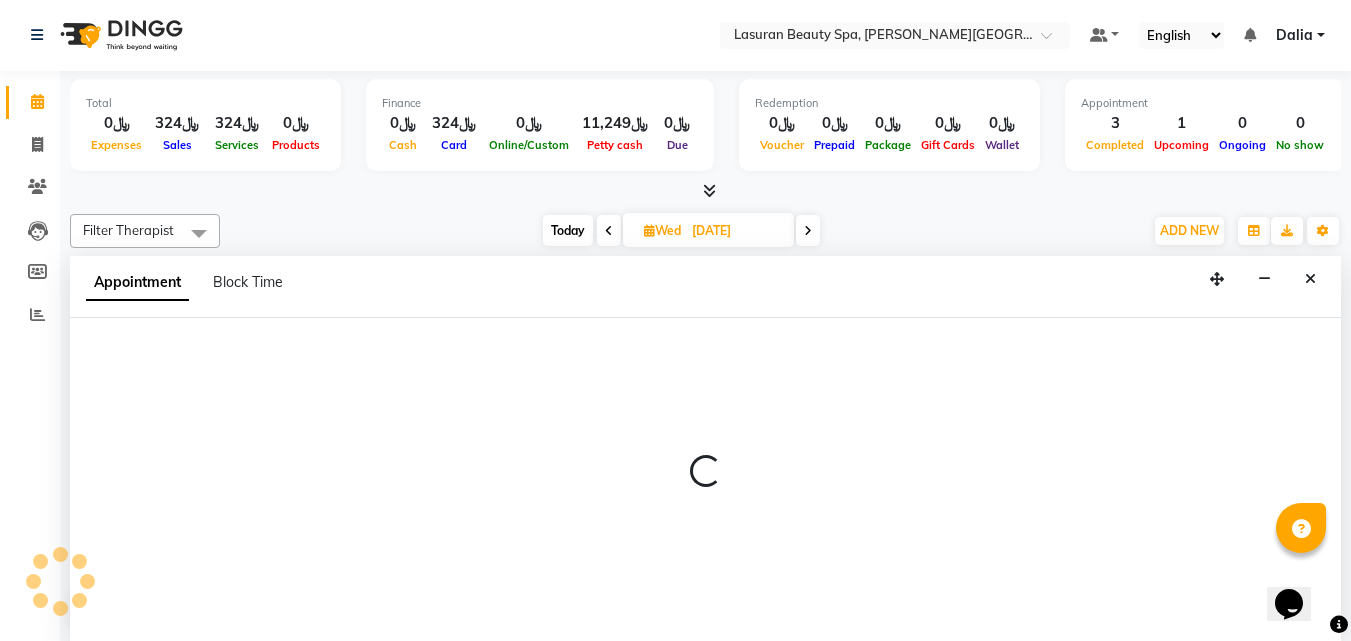select on "54638" 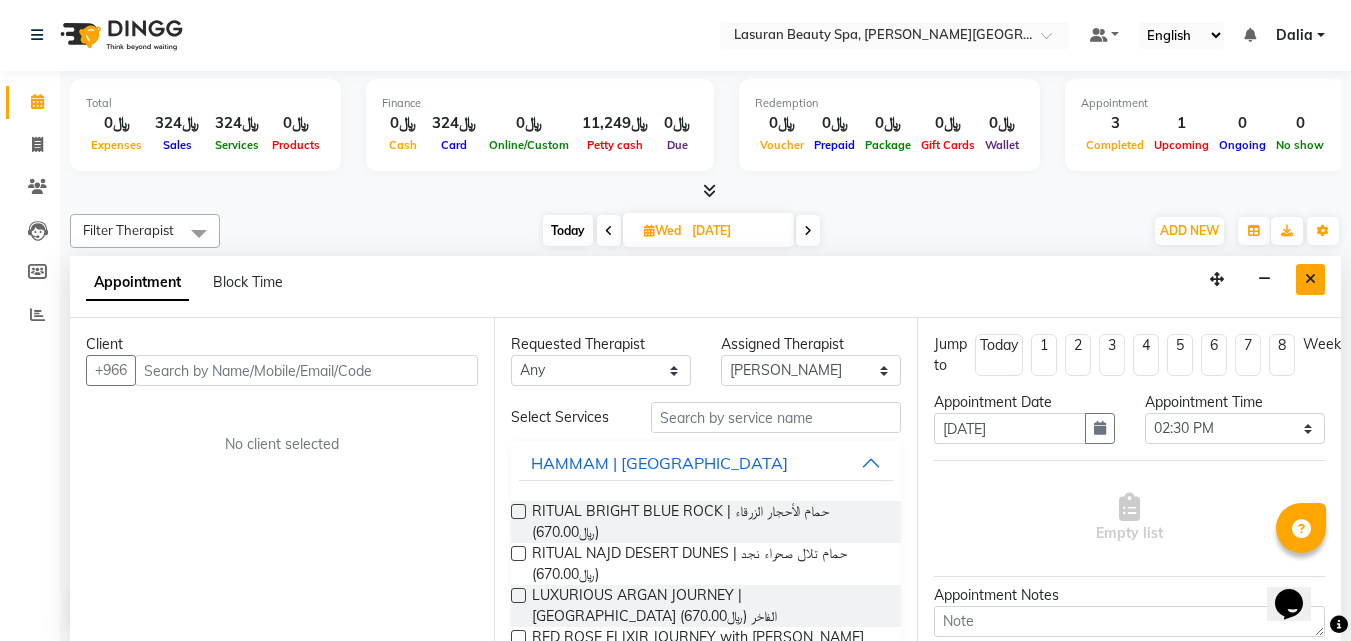 click at bounding box center [1310, 279] 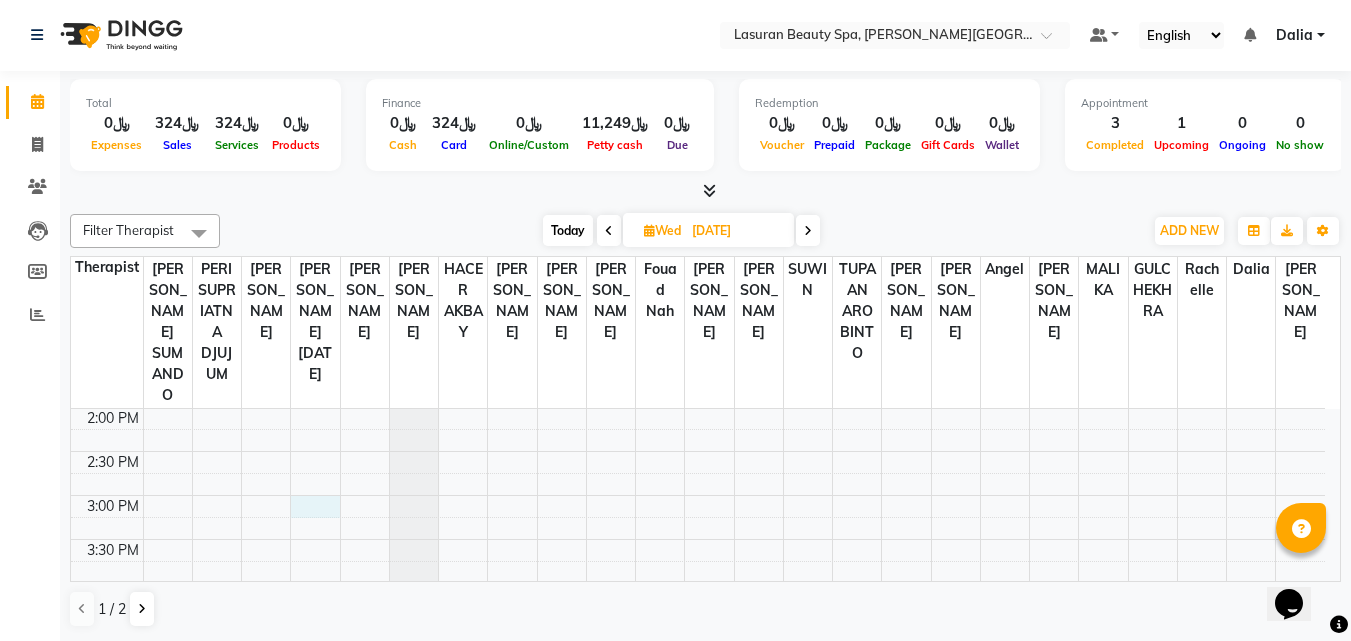 click on "11:00 AM 11:30 AM 12:00 PM 12:30 PM 1:00 PM 1:30 PM 2:00 PM 2:30 PM 3:00 PM 3:30 PM 4:00 PM 4:30 PM 5:00 PM 5:30 PM 6:00 PM 6:30 PM 7:00 PM 7:30 PM 8:00 PM 8:30 PM 9:00 PM 9:30 PM     [PERSON_NAME], 06:00 PM-07:30 PM, SWEEDISH MASSAGE | جلسة لتدليك سويدي" at bounding box center (698, 627) 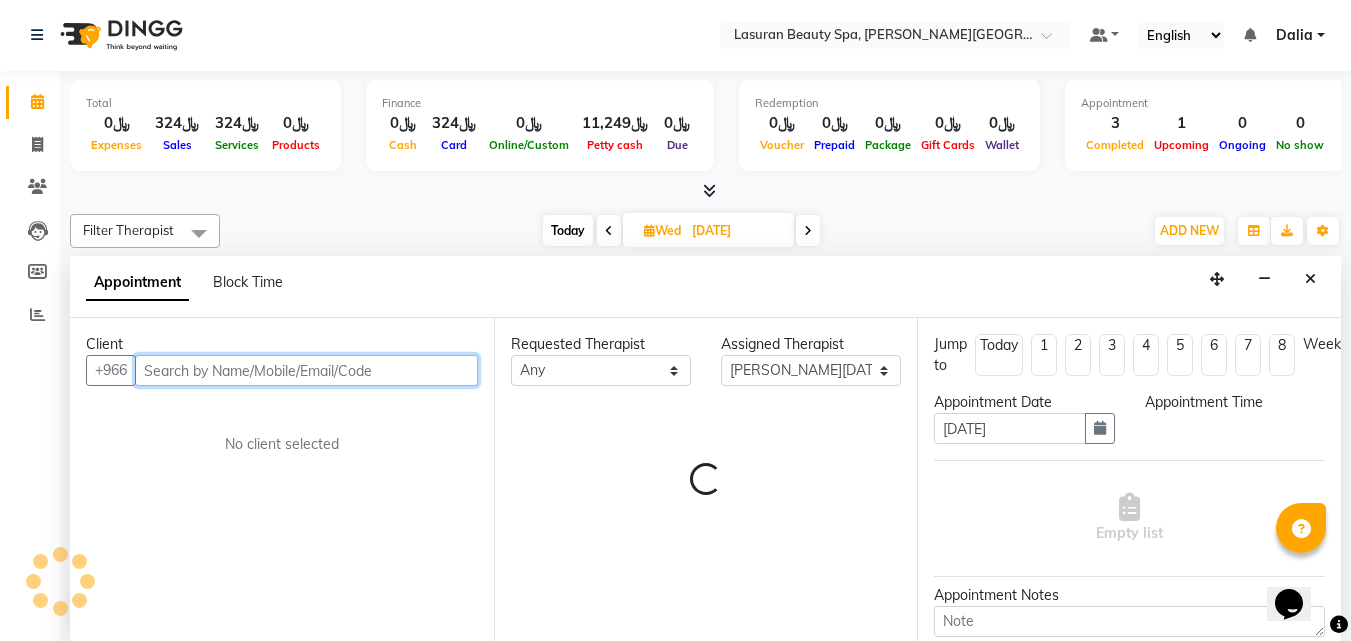 select on "900" 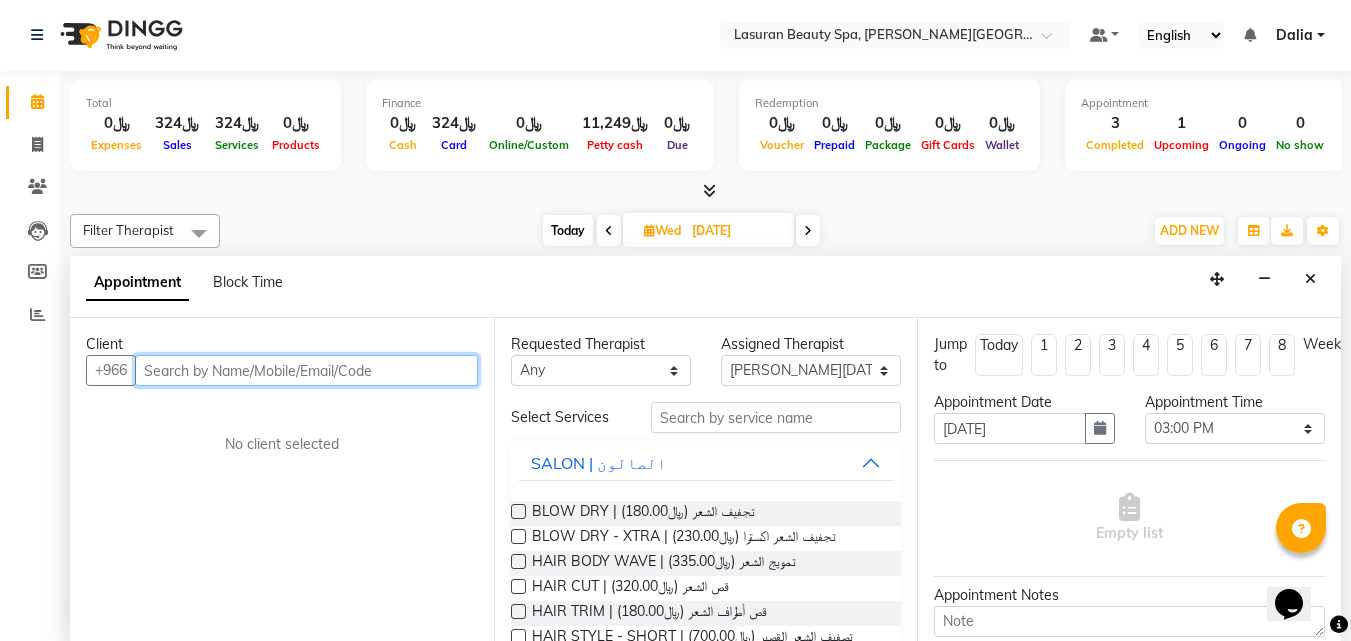 paste on "[PERSON_NAME]" 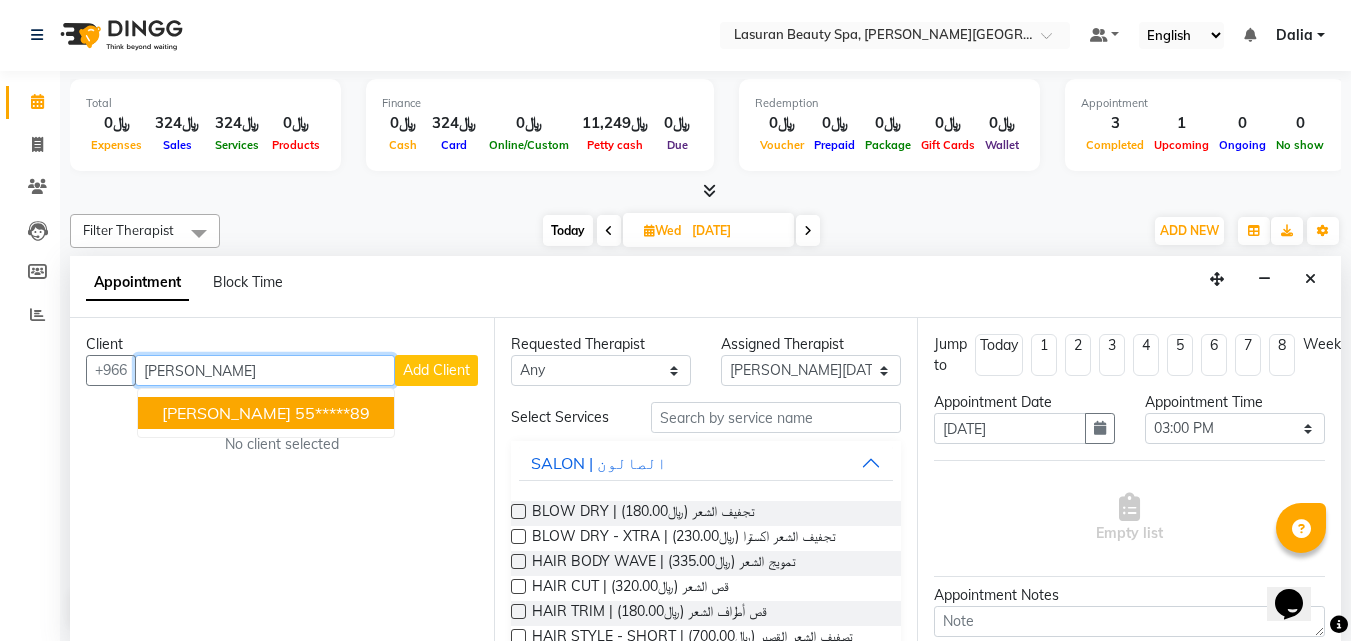 click on "55*****89" at bounding box center (332, 413) 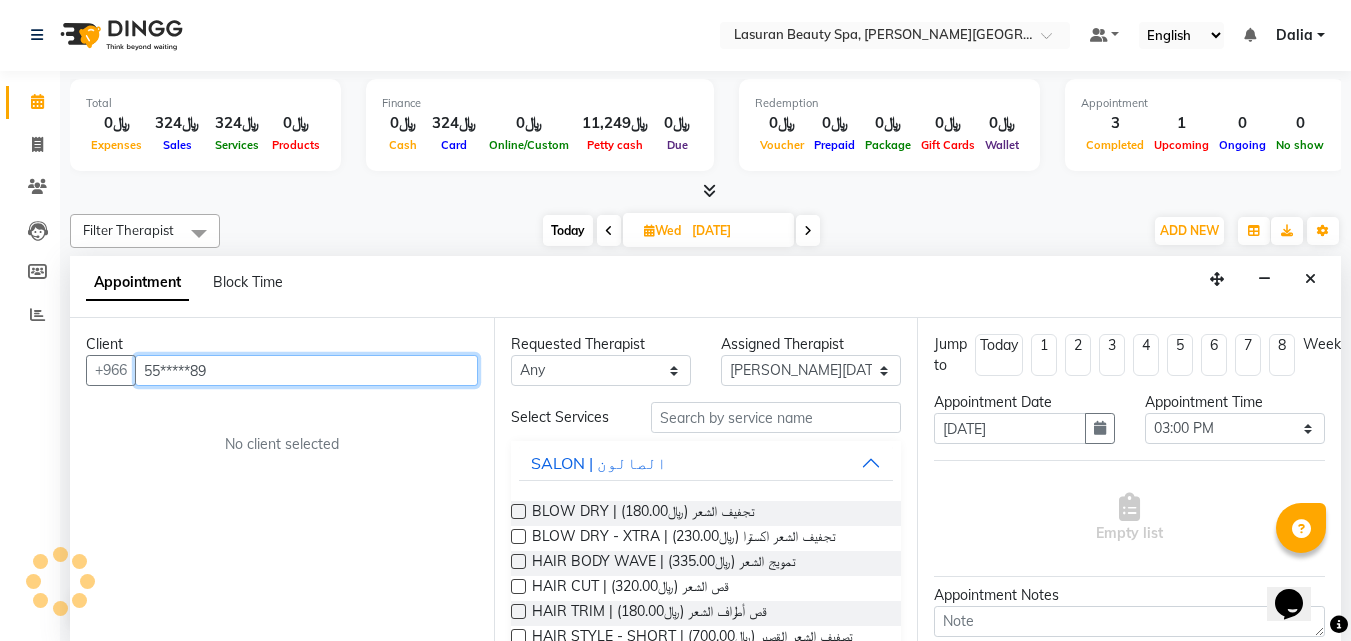 type on "55*****89" 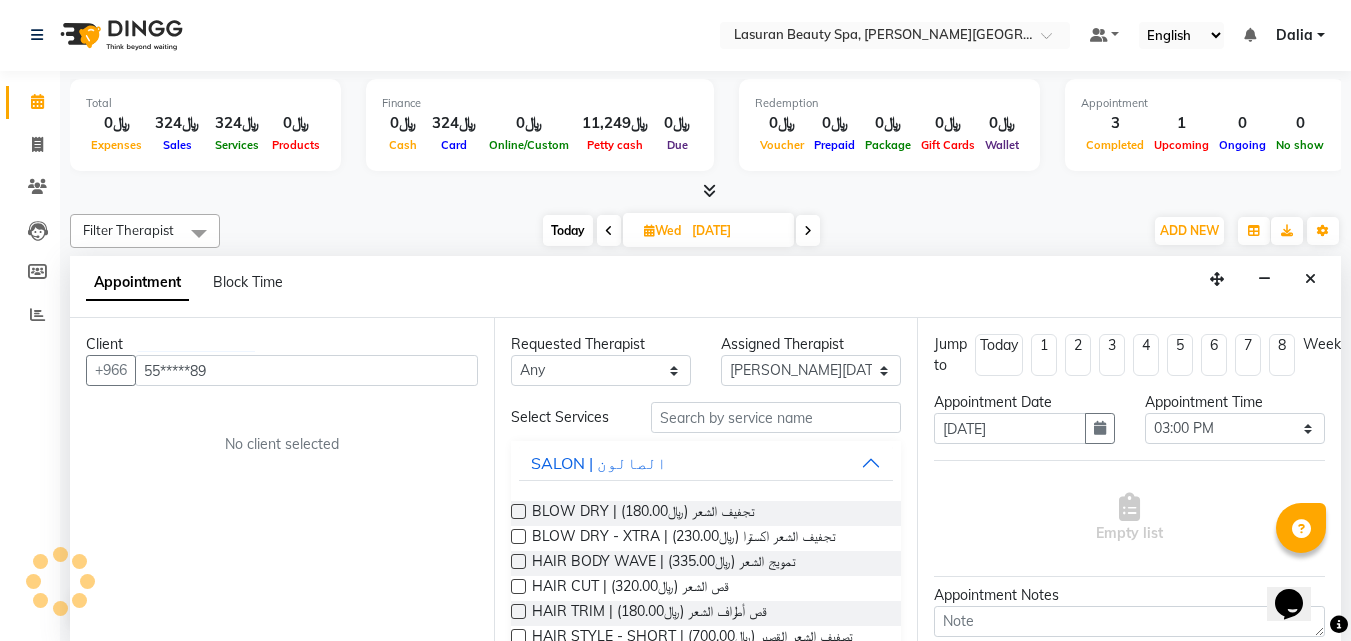 click on "Client +966 55*****89  No client selected" at bounding box center [282, 479] 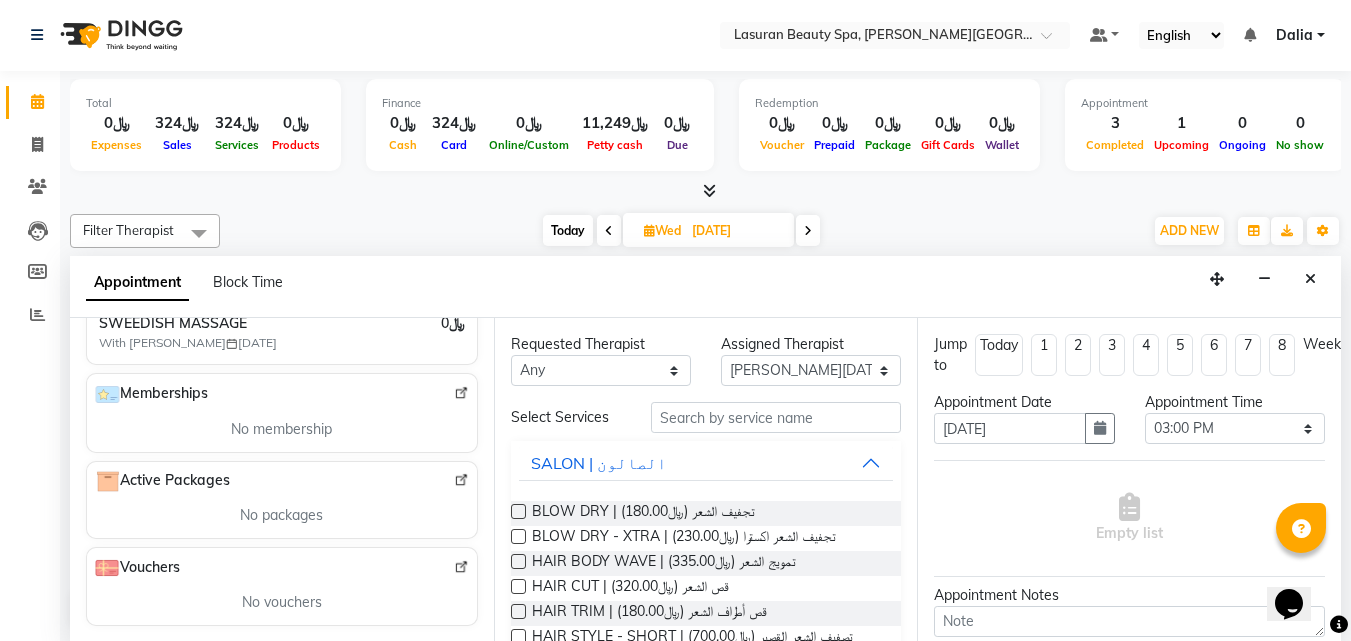 scroll, scrollTop: 467, scrollLeft: 0, axis: vertical 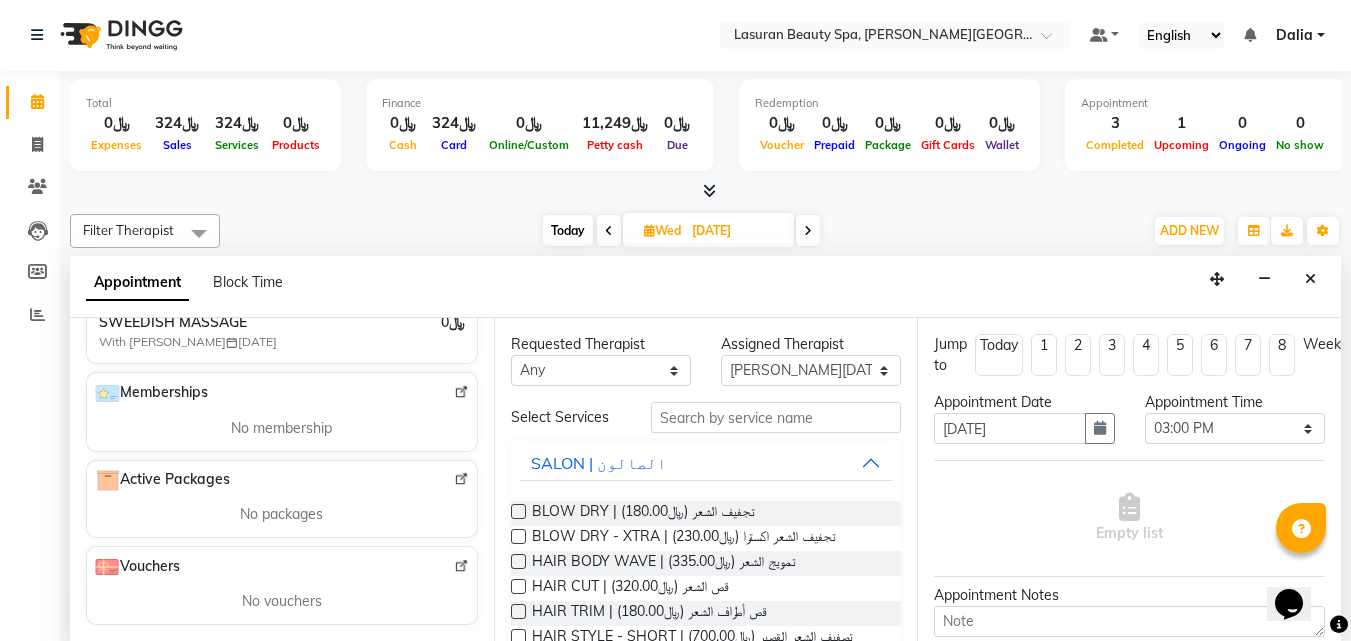 click on "No packages" at bounding box center (281, 514) 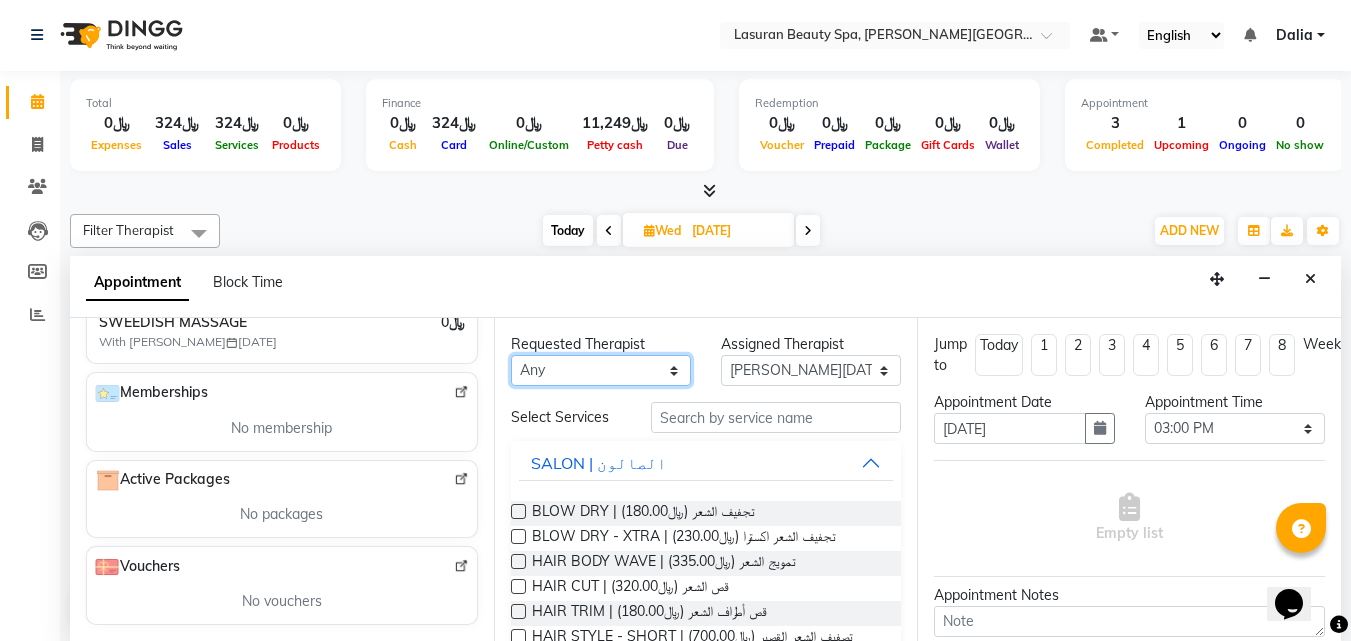 click on "Any [PERSON_NAME] ALJOHARY [PERSON_NAME] Kouraichy [PERSON_NAME] Angel [PERSON_NAME] SUMANDO [PERSON_NAME] [PERSON_NAME] [PERSON_NAME] [PERSON_NAME] Nah GULCHEKHRA HACER [PERSON_NAME] [DATE][PERSON_NAME] [PERSON_NAME] [PERSON_NAME] DJUJUM [PERSON_NAME] [PERSON_NAME] [PERSON_NAME] SUWIN [PERSON_NAME] [PERSON_NAME] AN AROBINTO zainab" at bounding box center (601, 370) 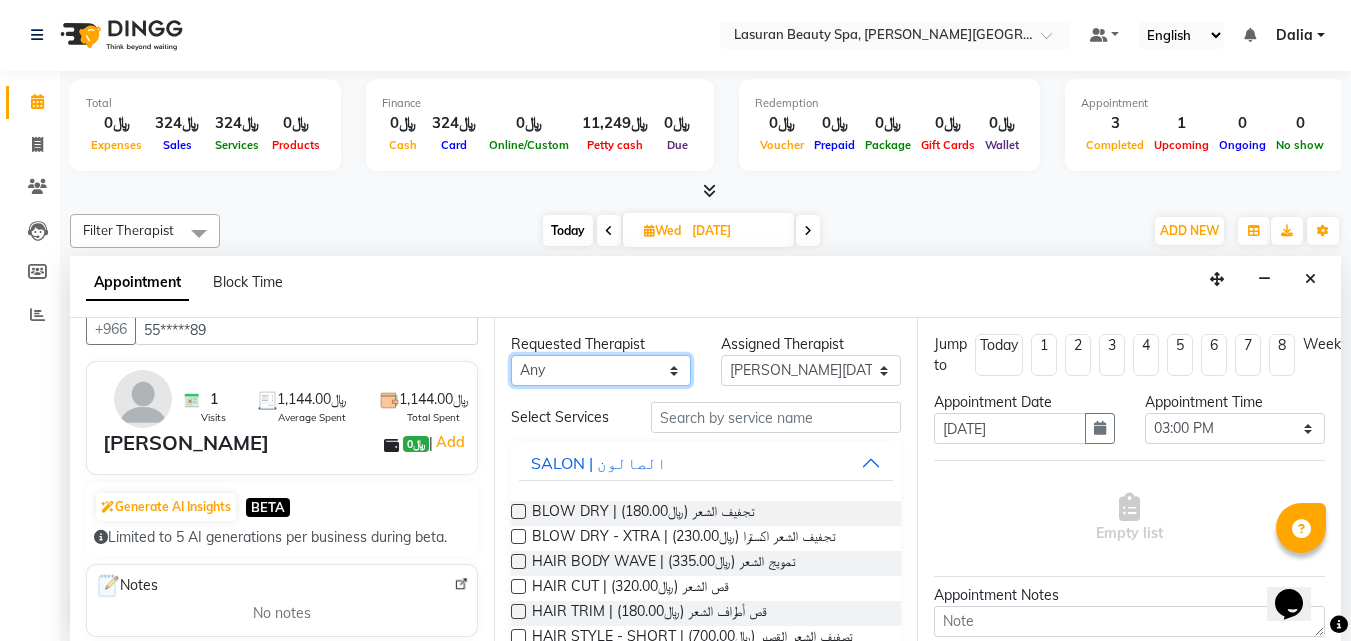 scroll, scrollTop: 0, scrollLeft: 0, axis: both 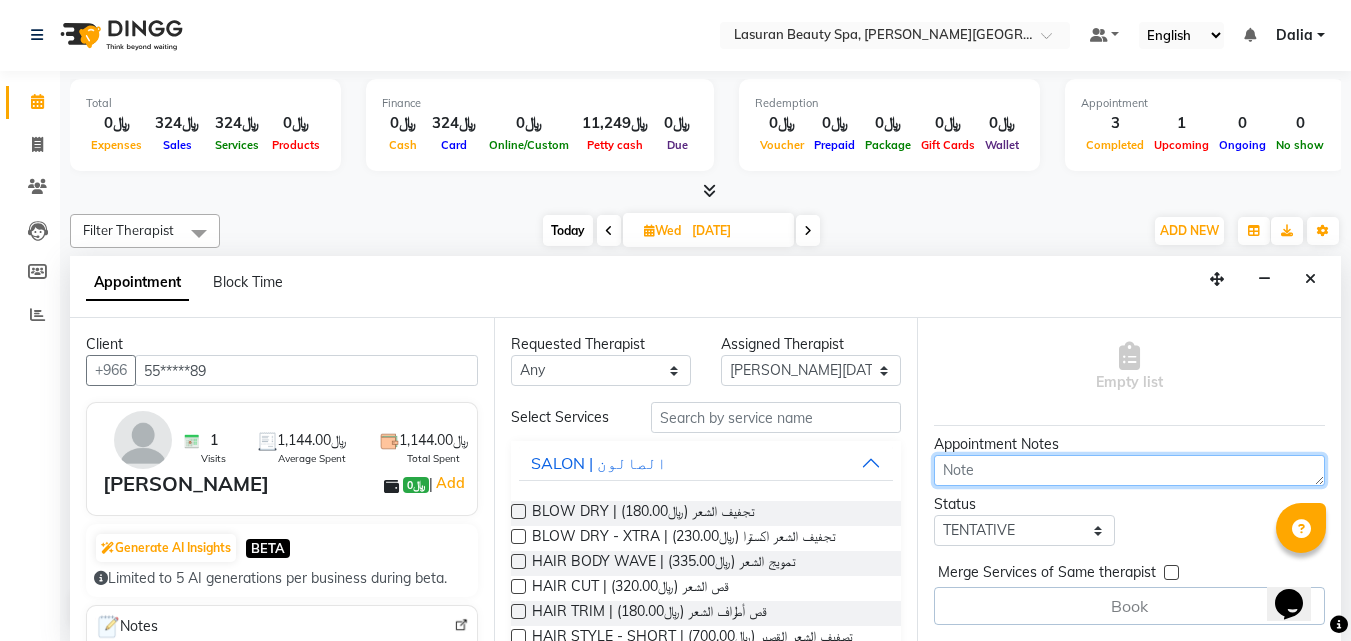 click at bounding box center [1129, 470] 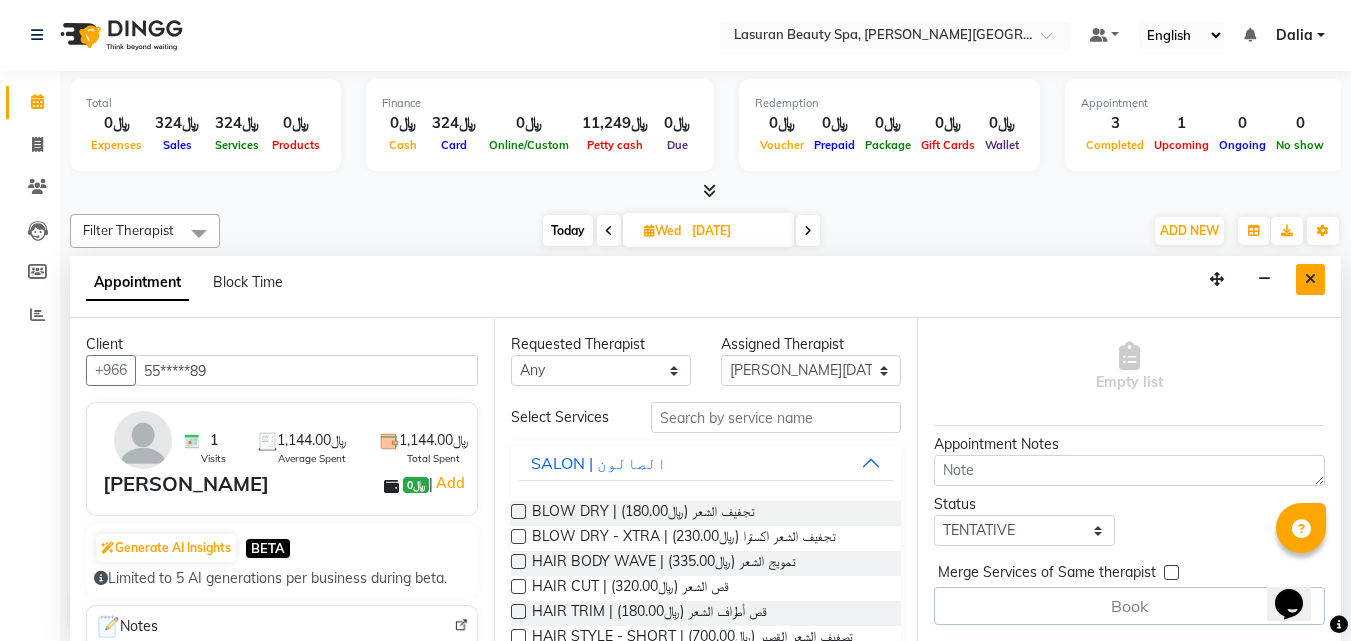 click at bounding box center [1310, 279] 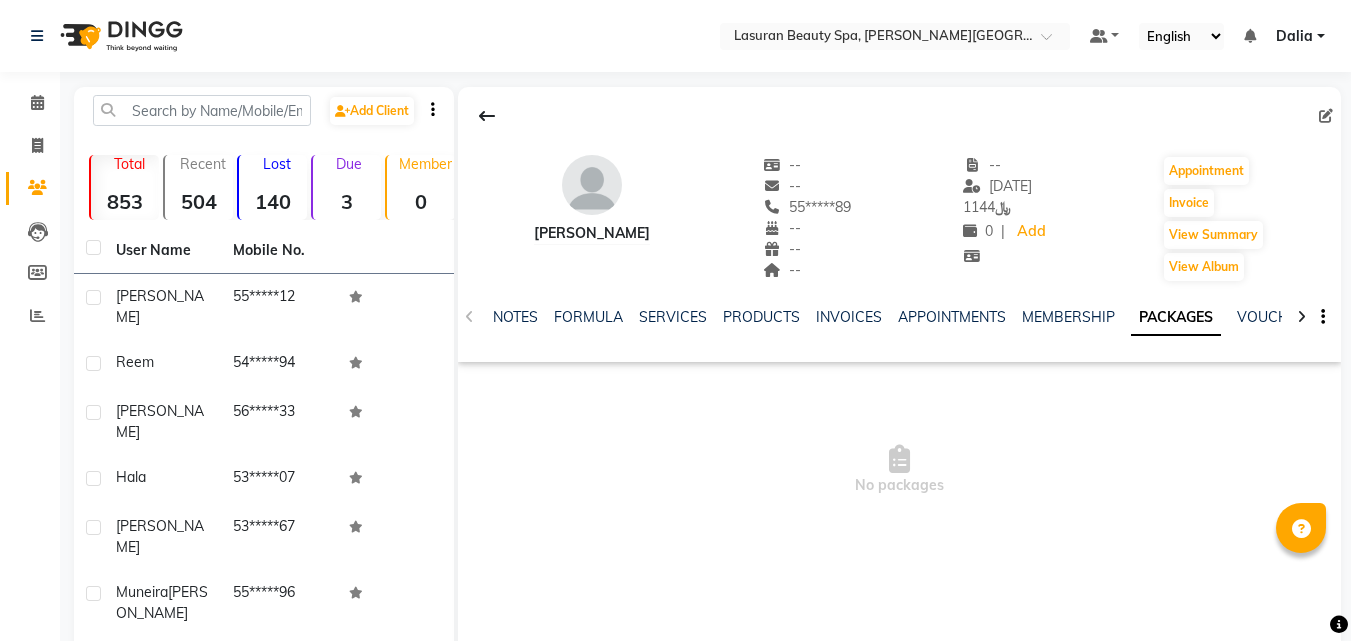 scroll, scrollTop: 0, scrollLeft: 0, axis: both 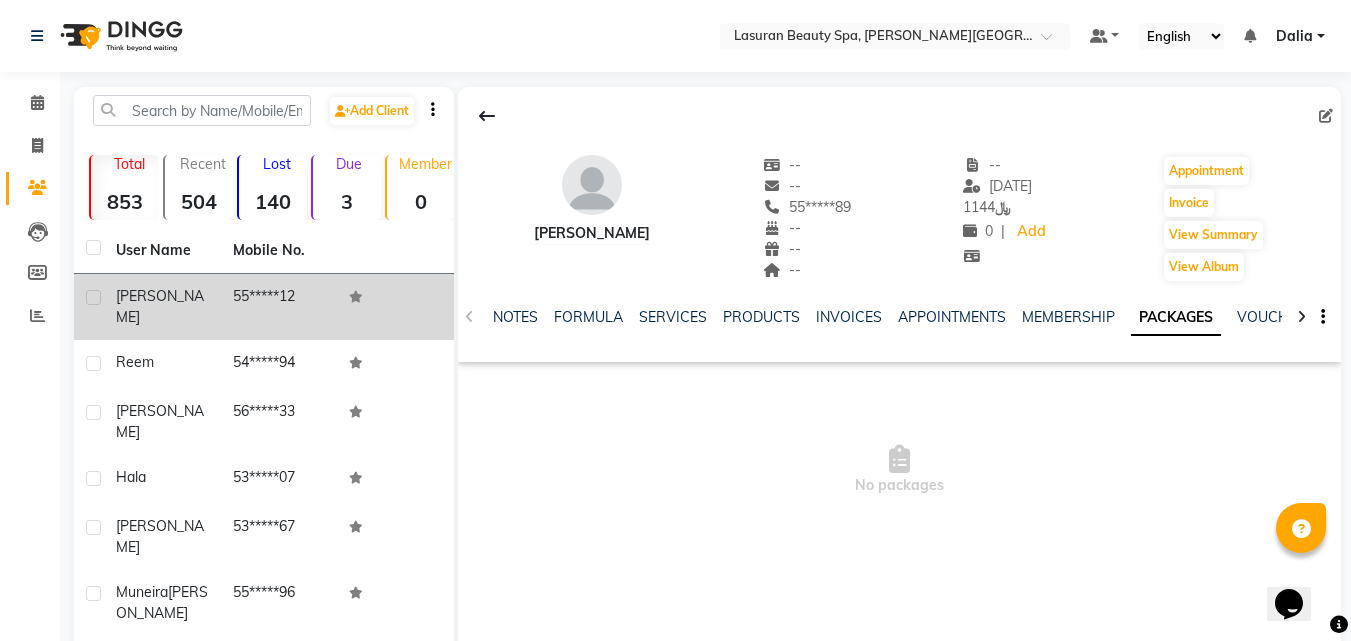 click on "55*****12" 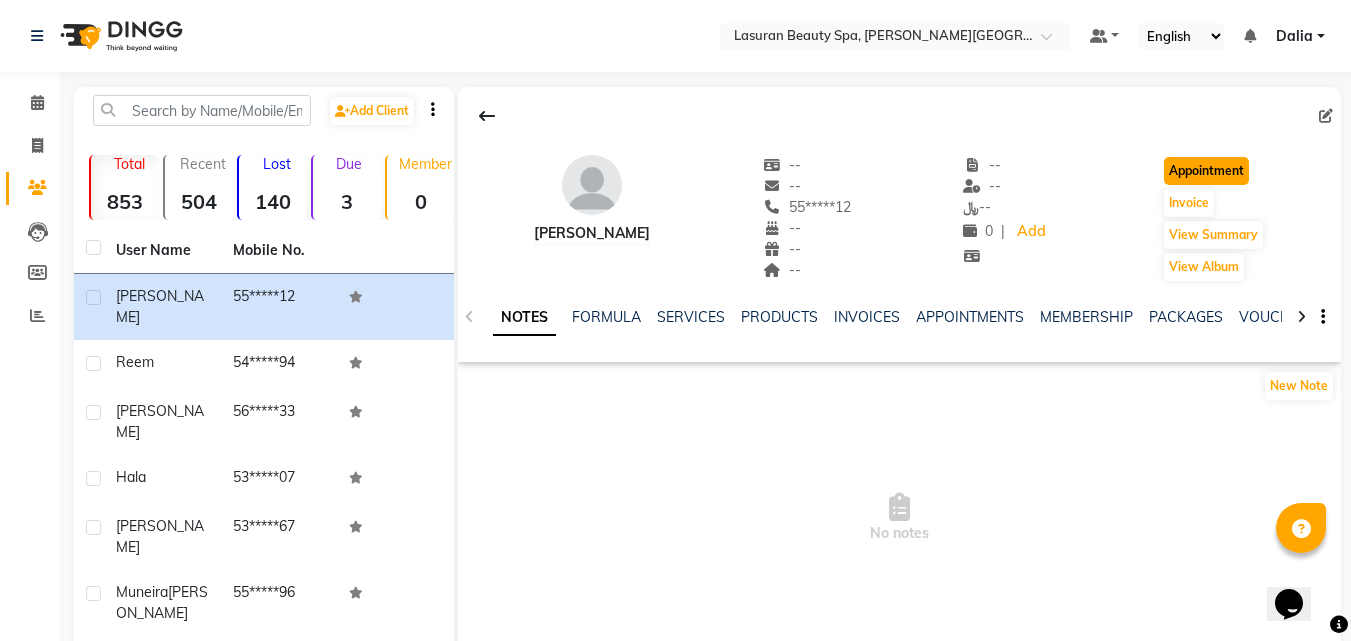 click on "Appointment" 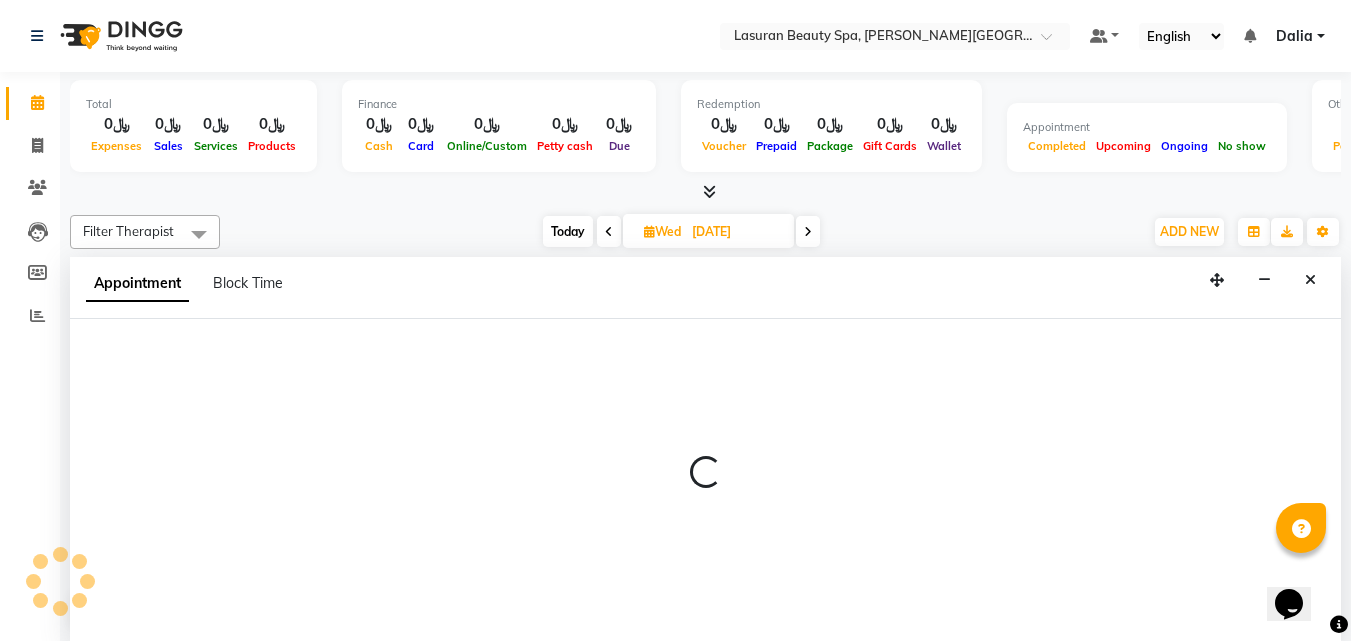 select on "tentative" 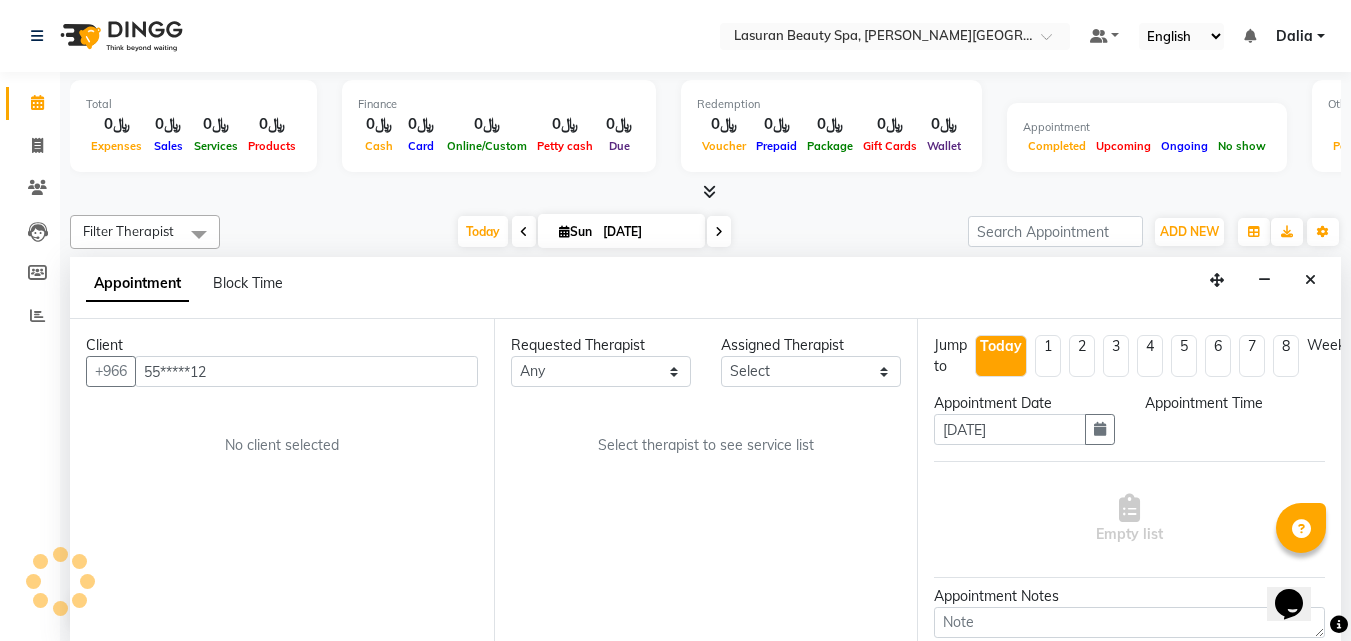 type on "[DATE]" 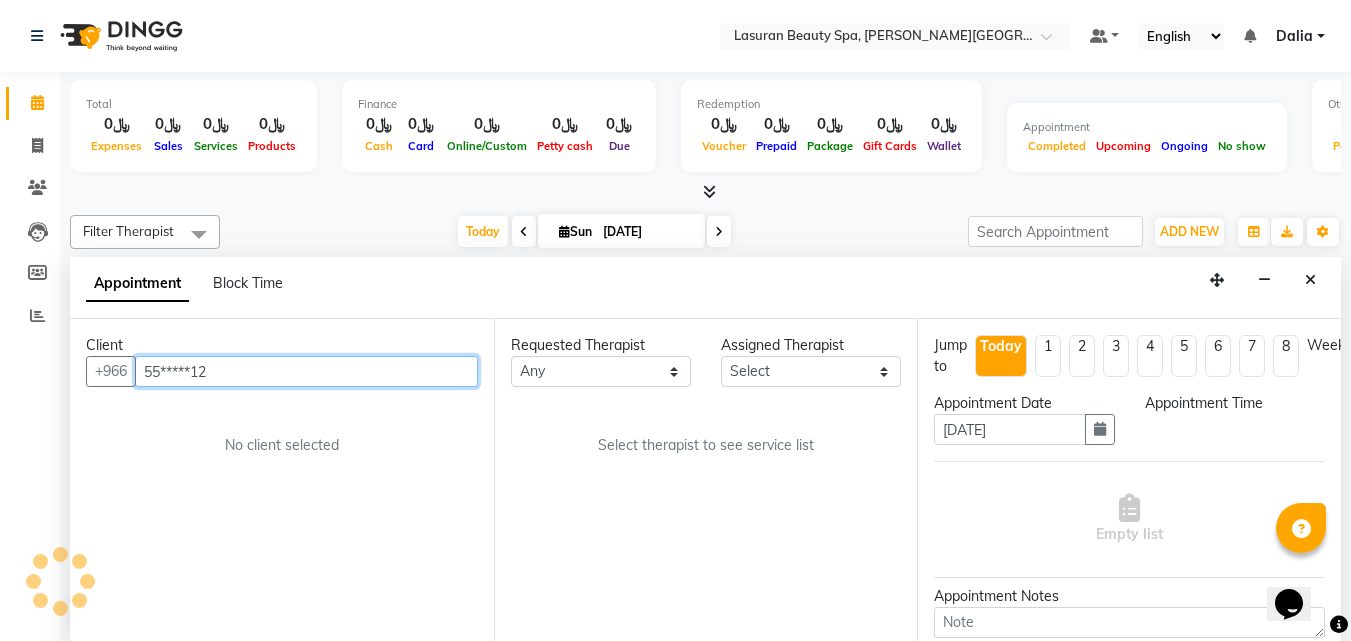 select on "720" 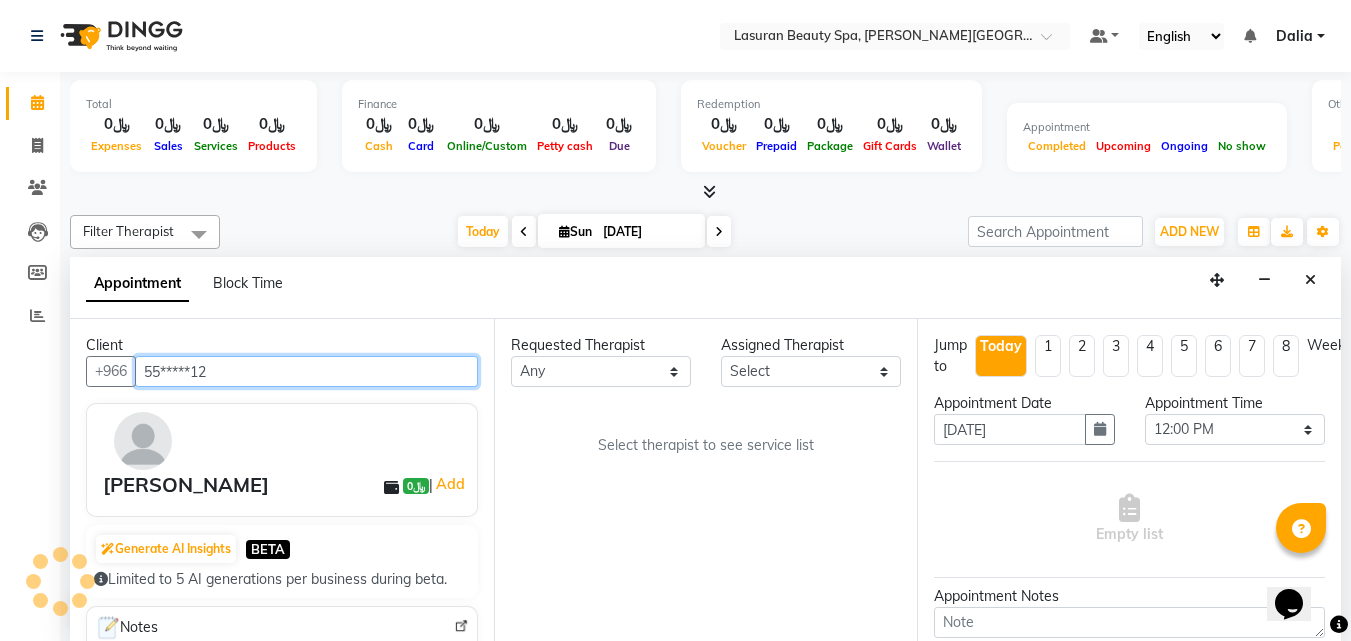 scroll, scrollTop: 1, scrollLeft: 0, axis: vertical 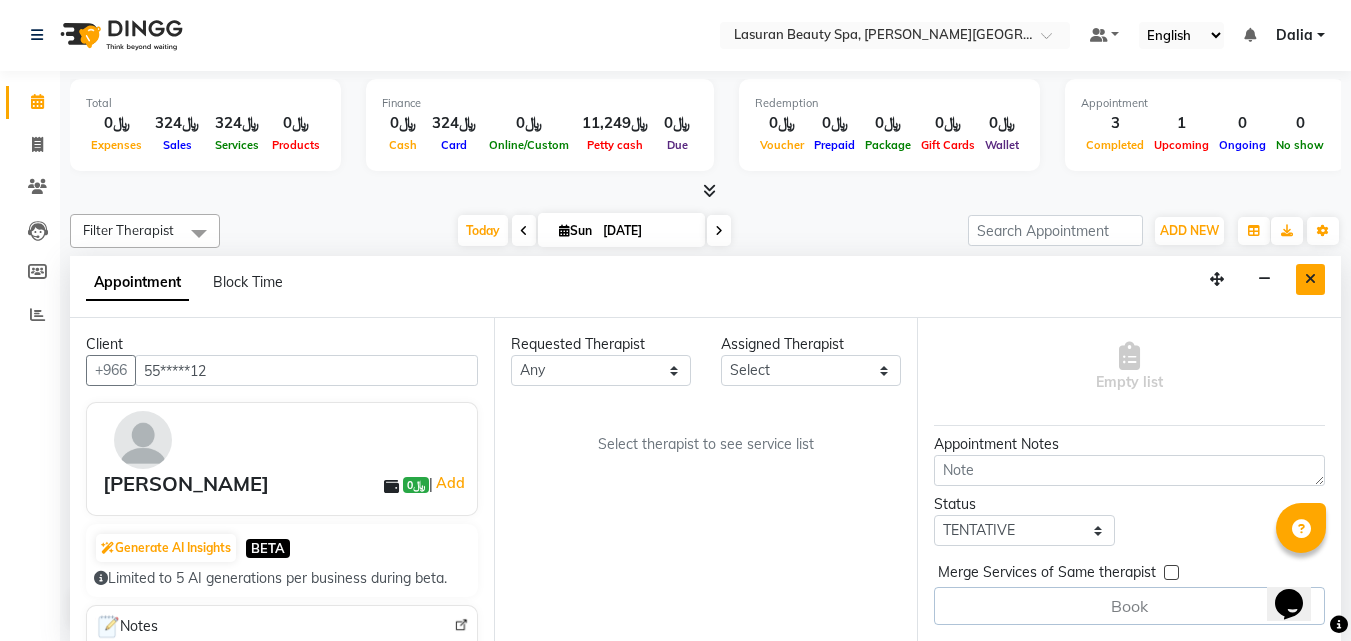 click at bounding box center [1310, 279] 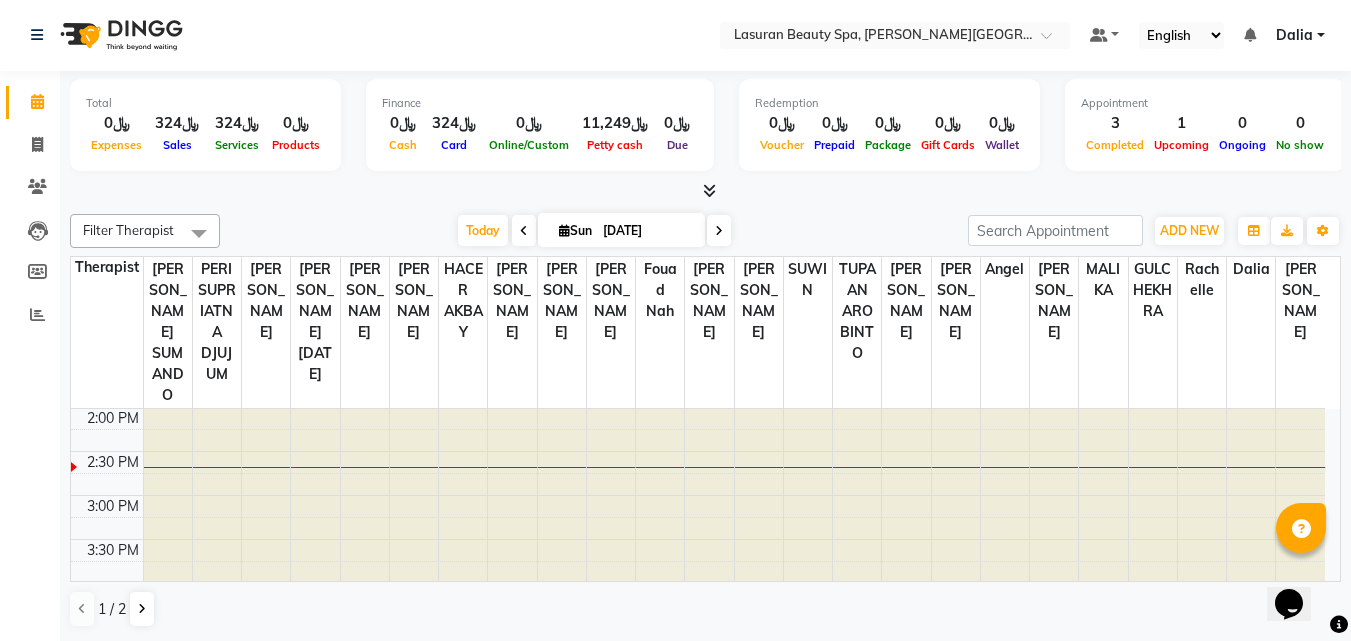 click at bounding box center (719, 230) 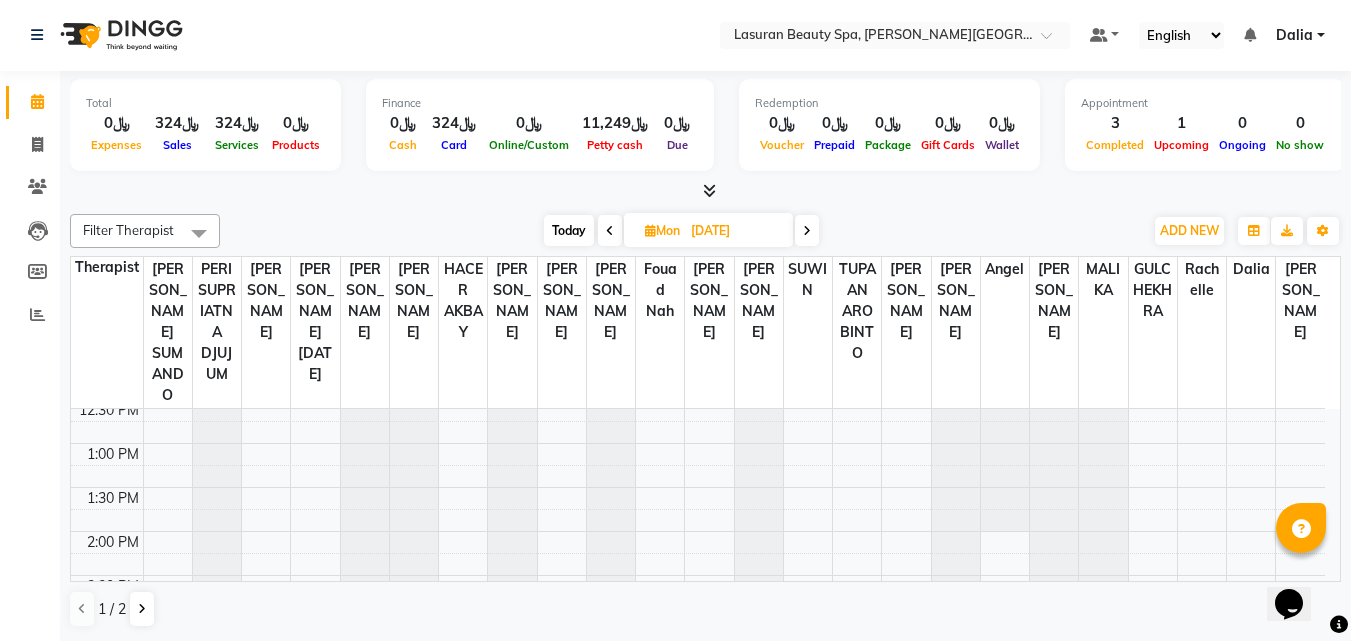 scroll, scrollTop: 65, scrollLeft: 0, axis: vertical 